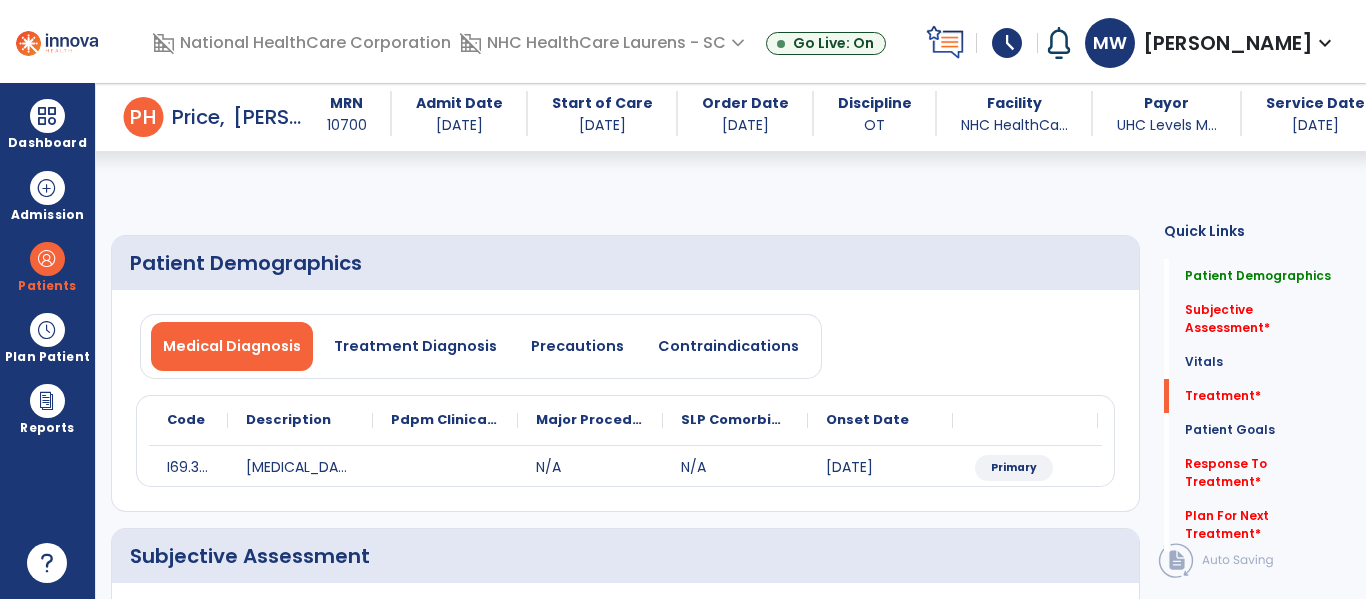 select on "*" 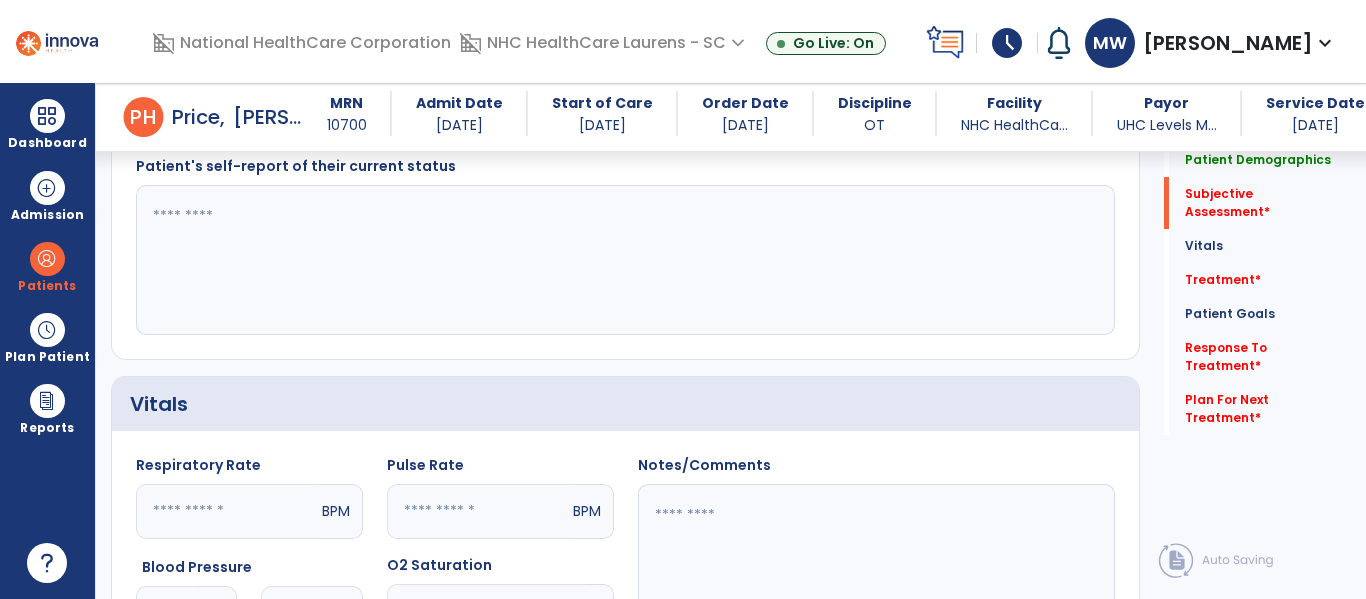 scroll, scrollTop: 453, scrollLeft: 0, axis: vertical 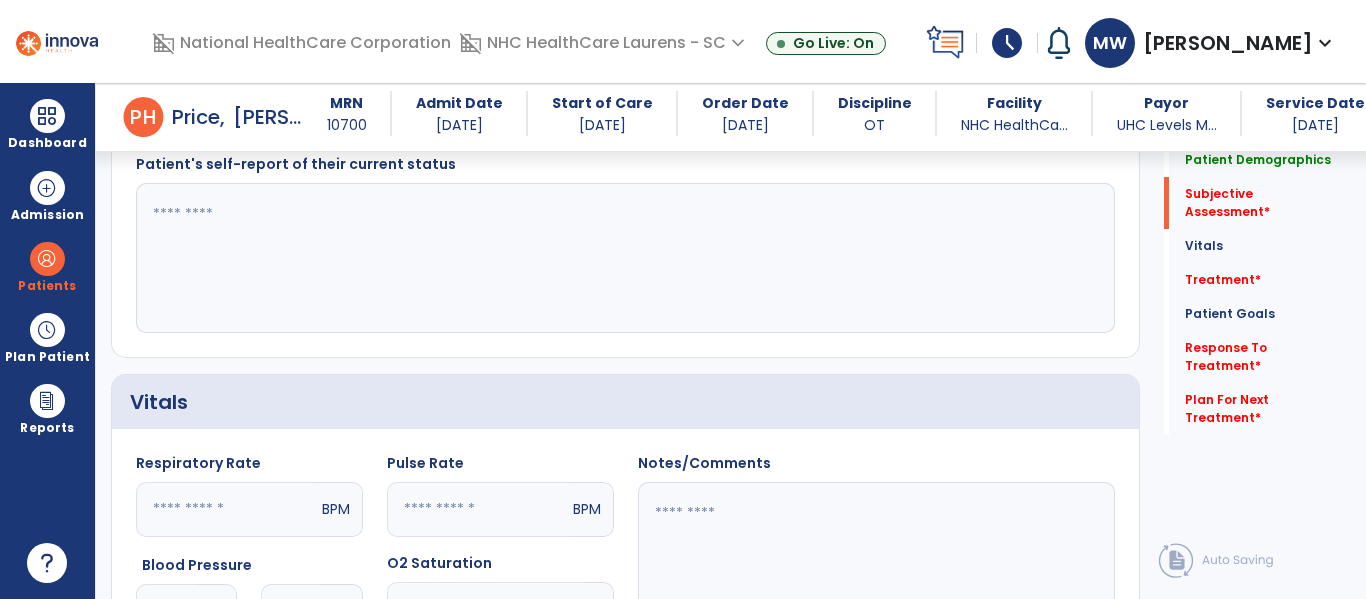 click 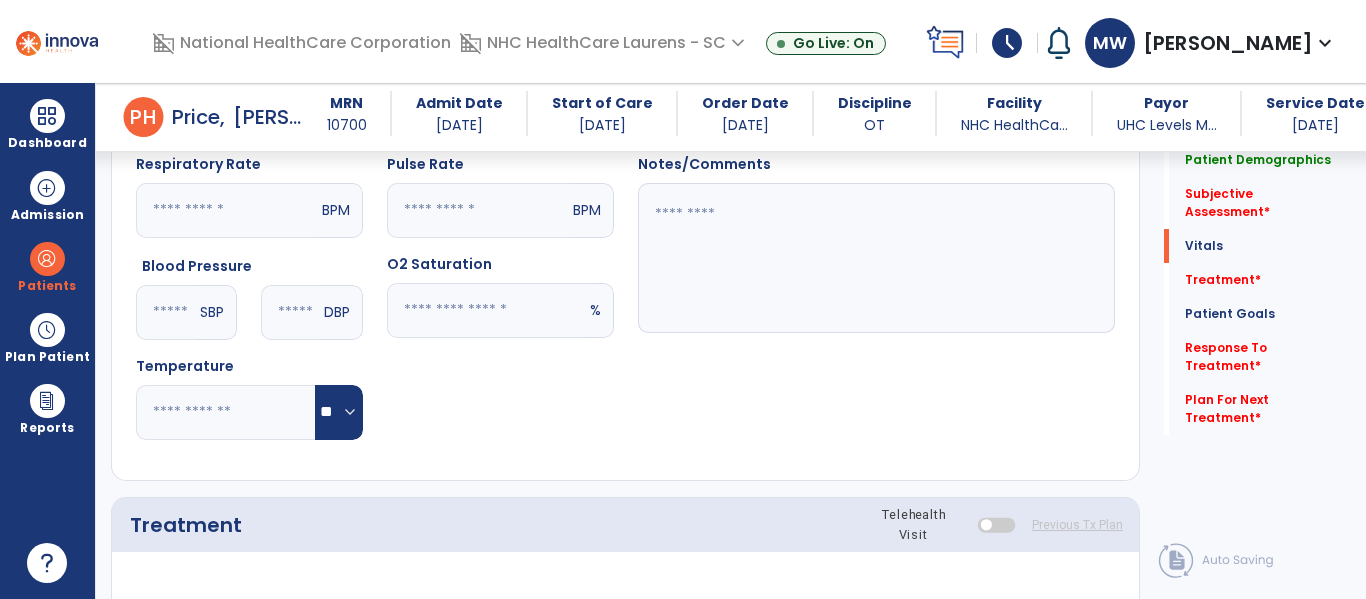 scroll, scrollTop: 753, scrollLeft: 0, axis: vertical 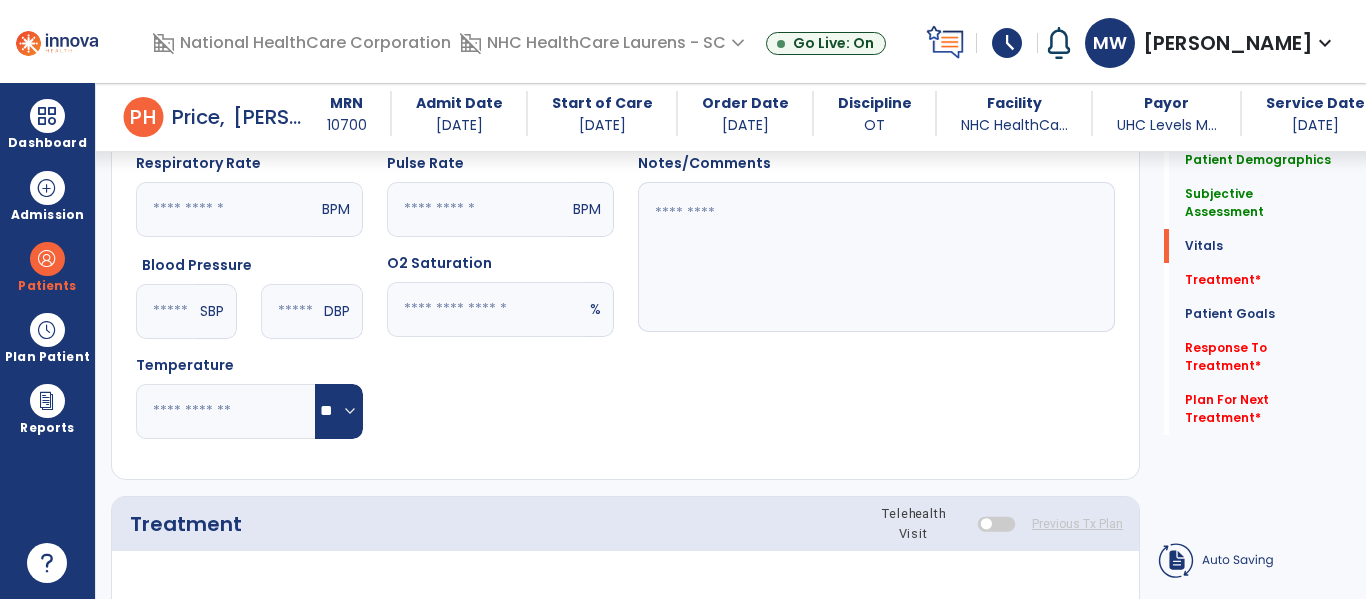 type on "**********" 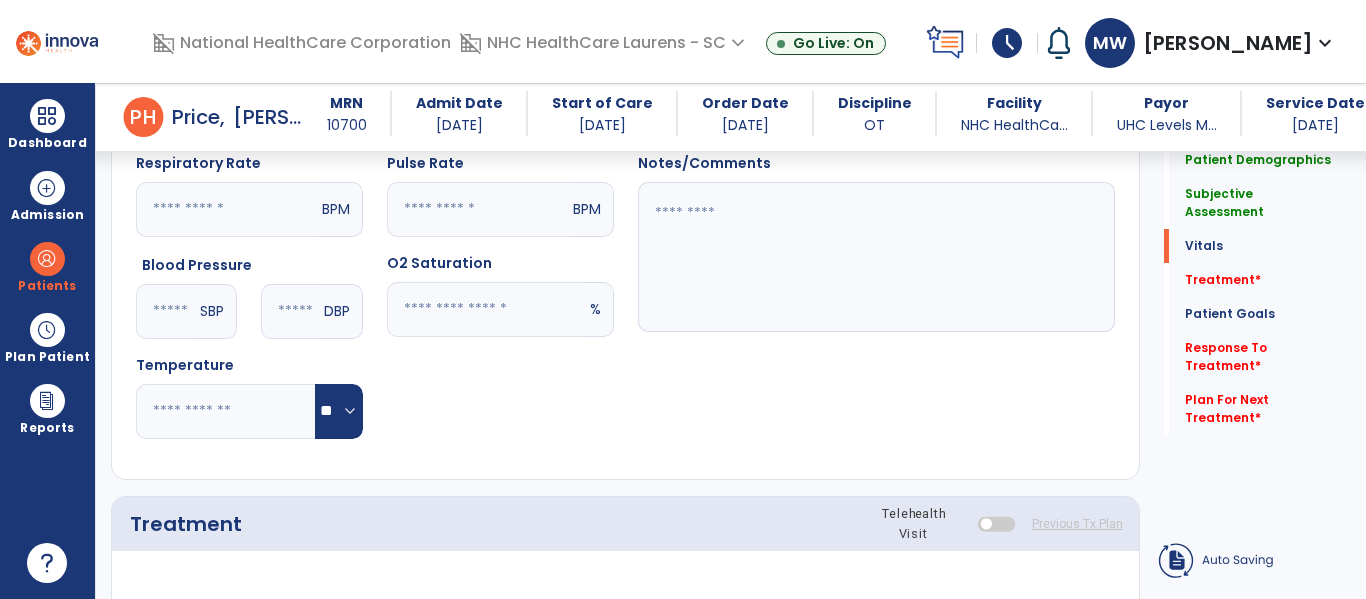 click on "Pulse Rate  BPM O2 Saturation  %" 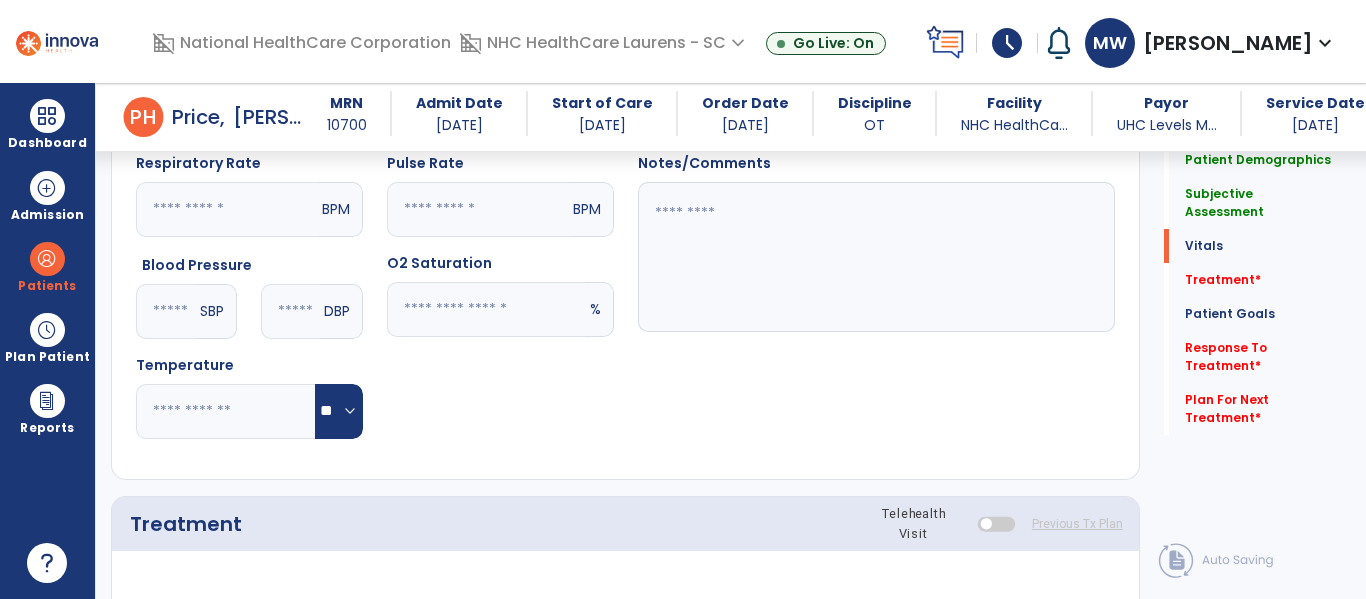 click 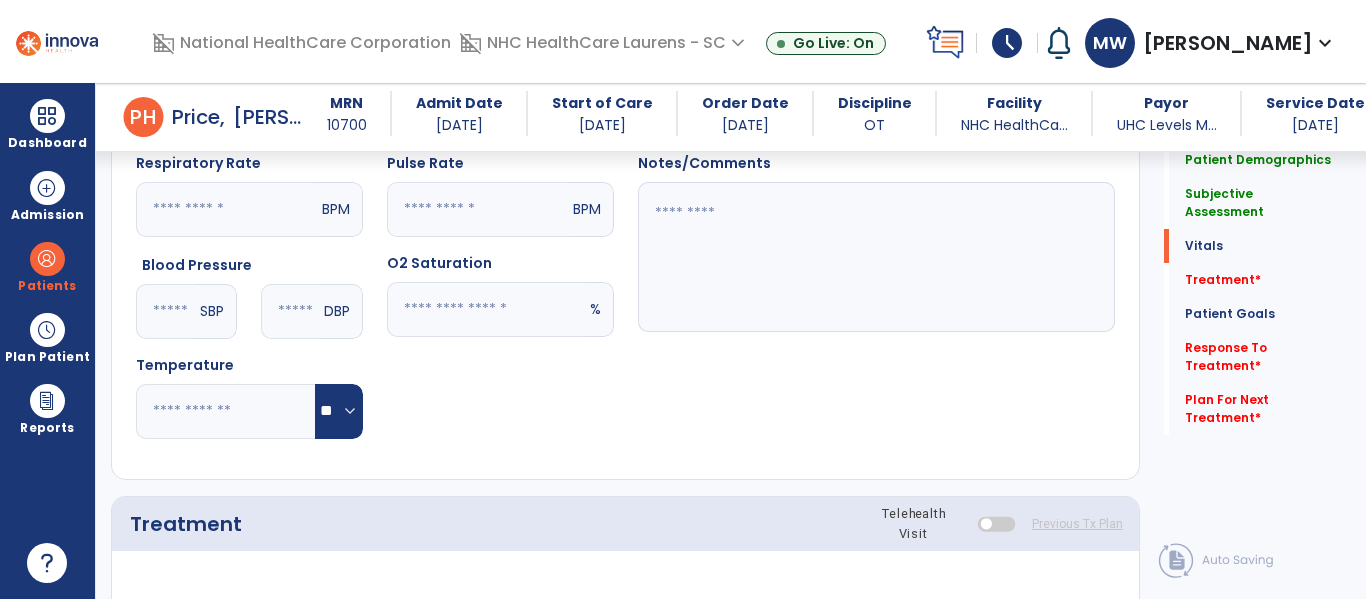 type on "**" 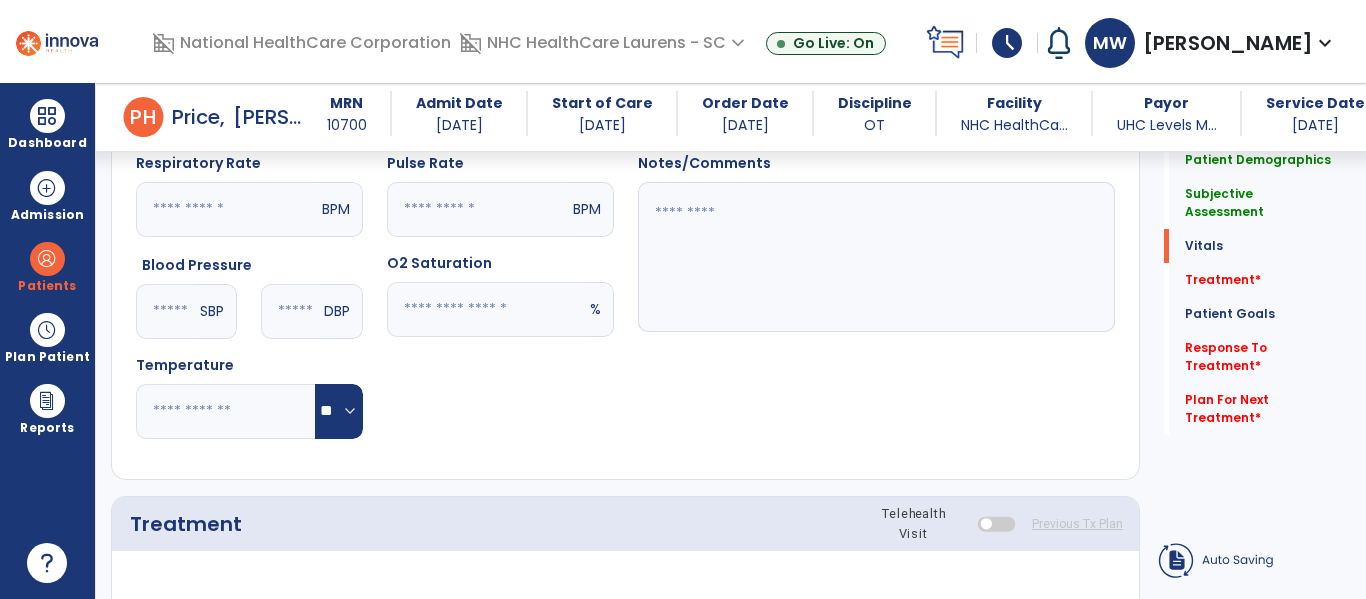 click 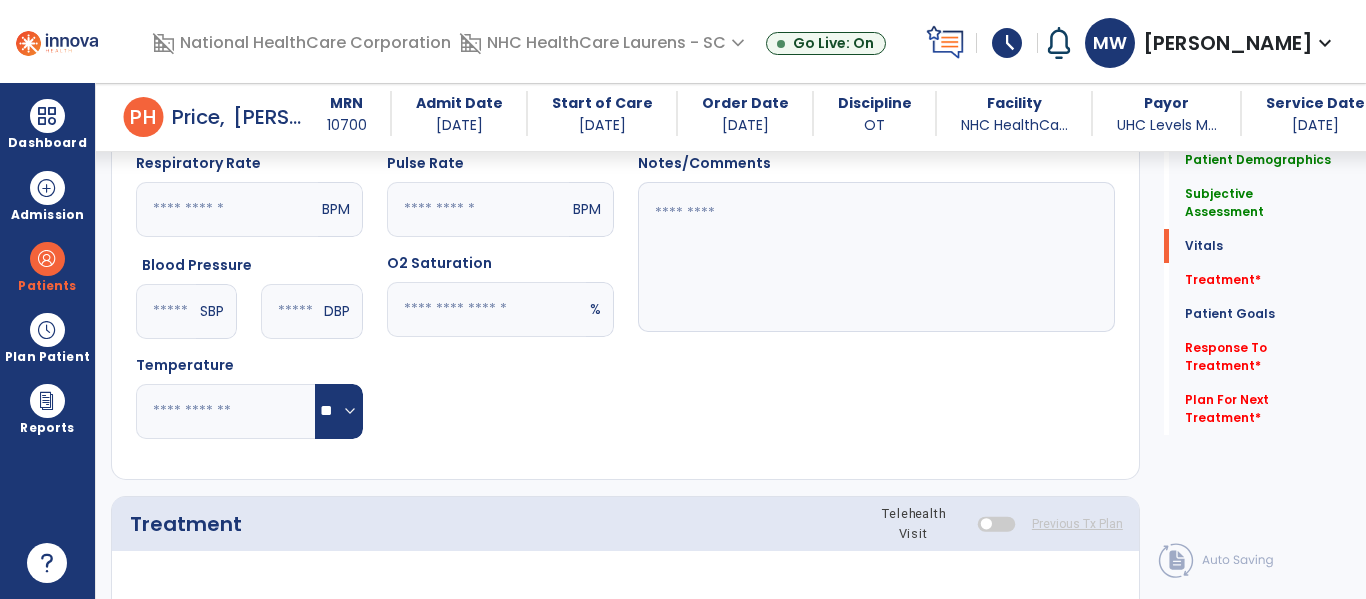 type on "**" 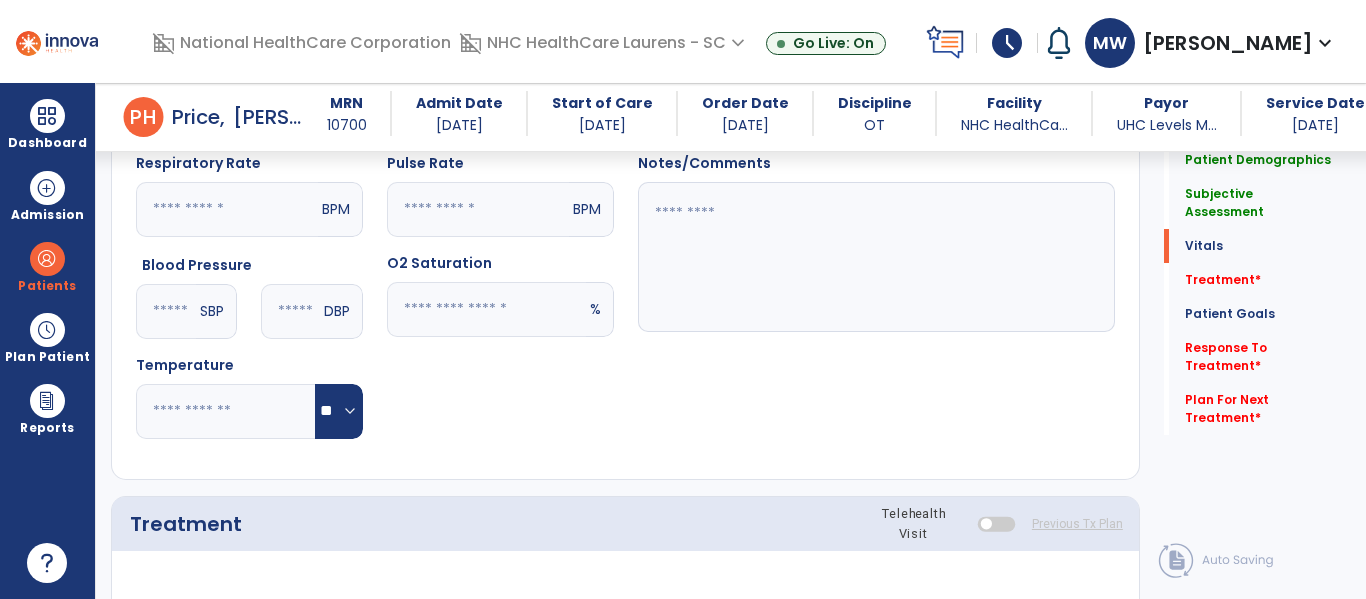 click 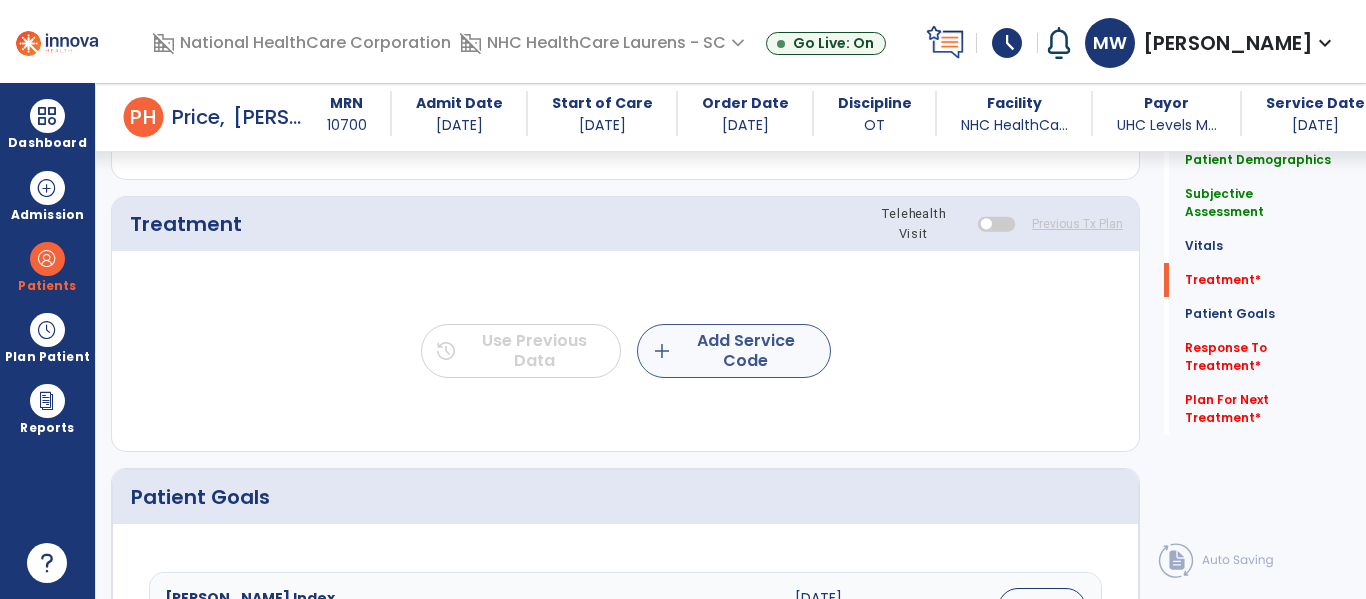 type on "**" 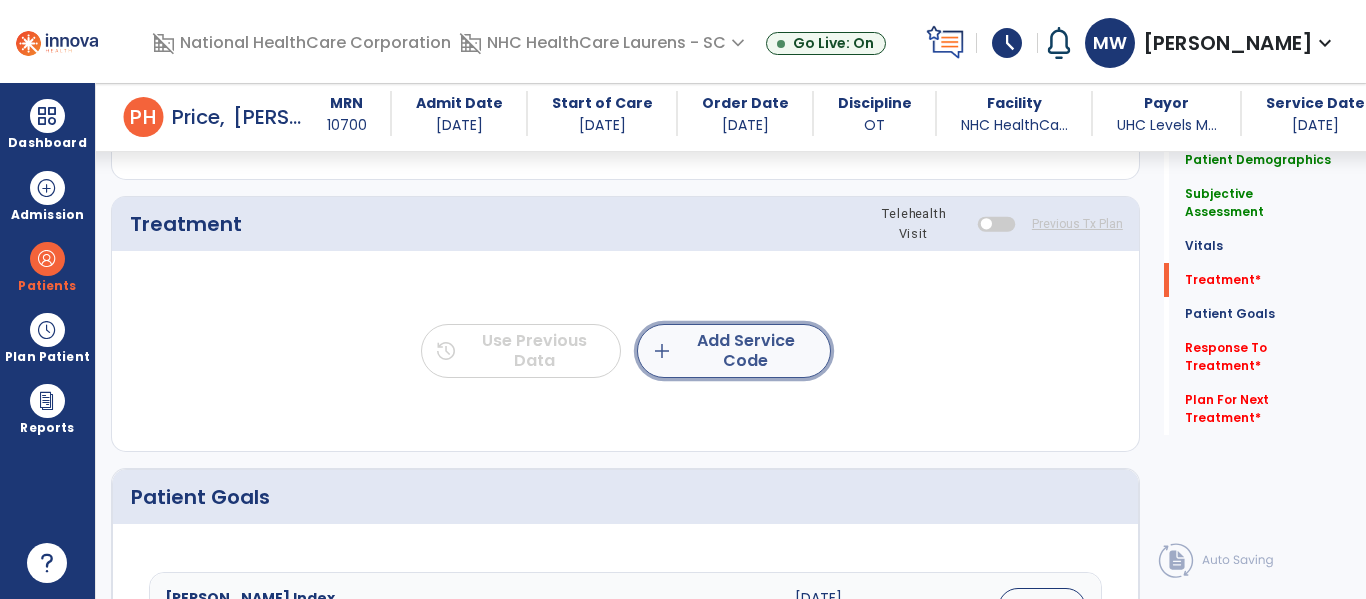 click on "add  Add Service Code" 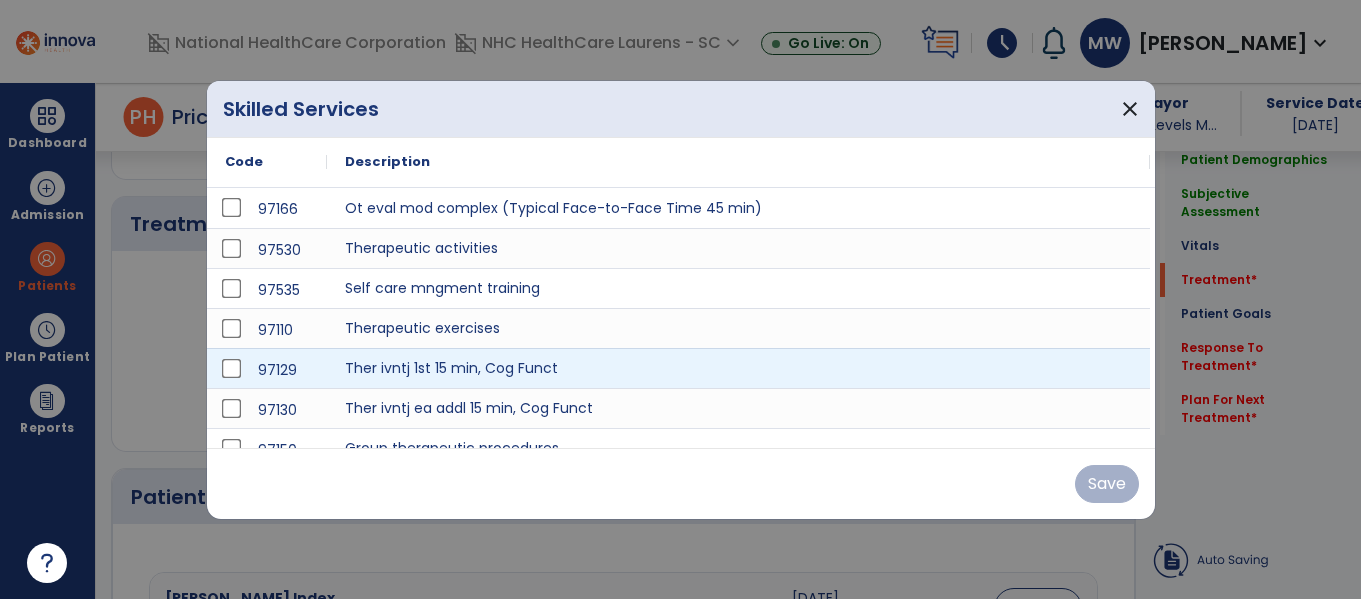 scroll, scrollTop: 1053, scrollLeft: 0, axis: vertical 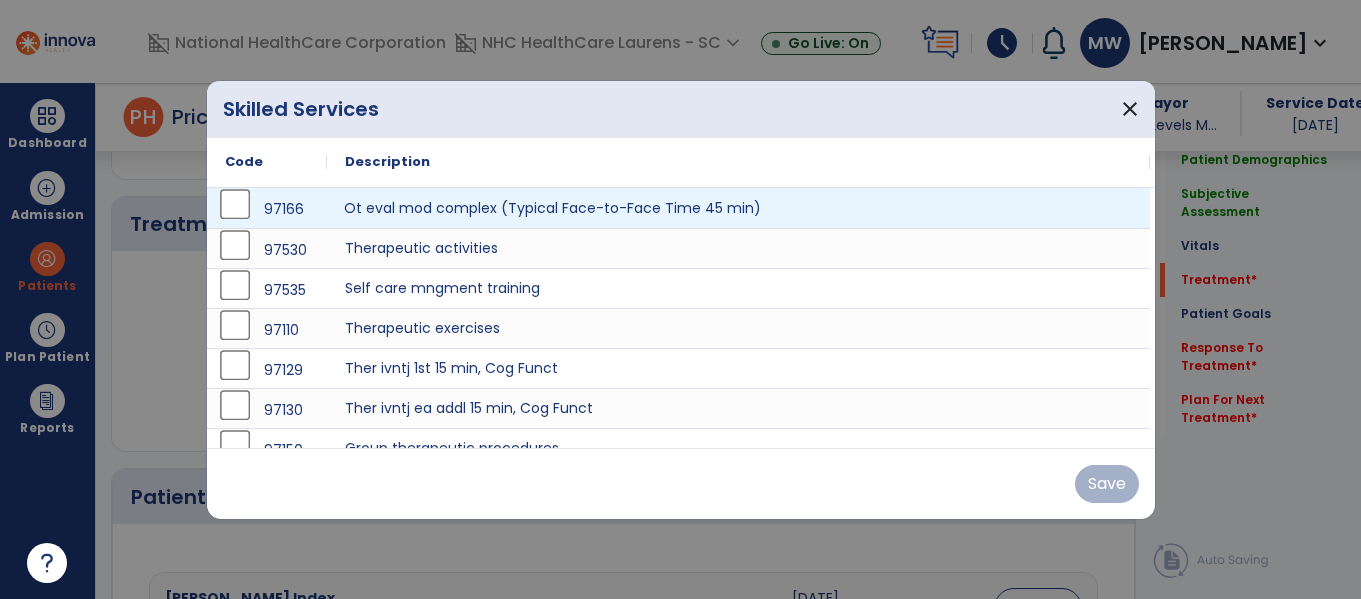 click on "Ot eval mod complex (Typical Face-to-Face Time 45 min)" at bounding box center (738, 208) 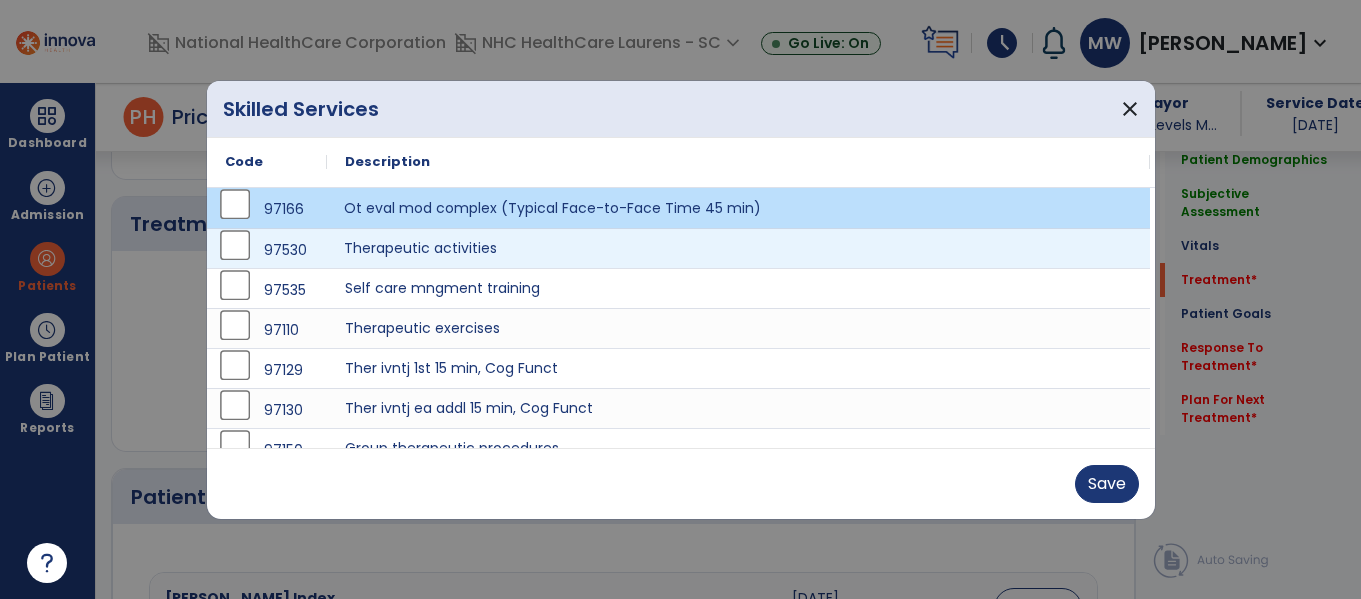 click on "Therapeutic activities" at bounding box center [738, 248] 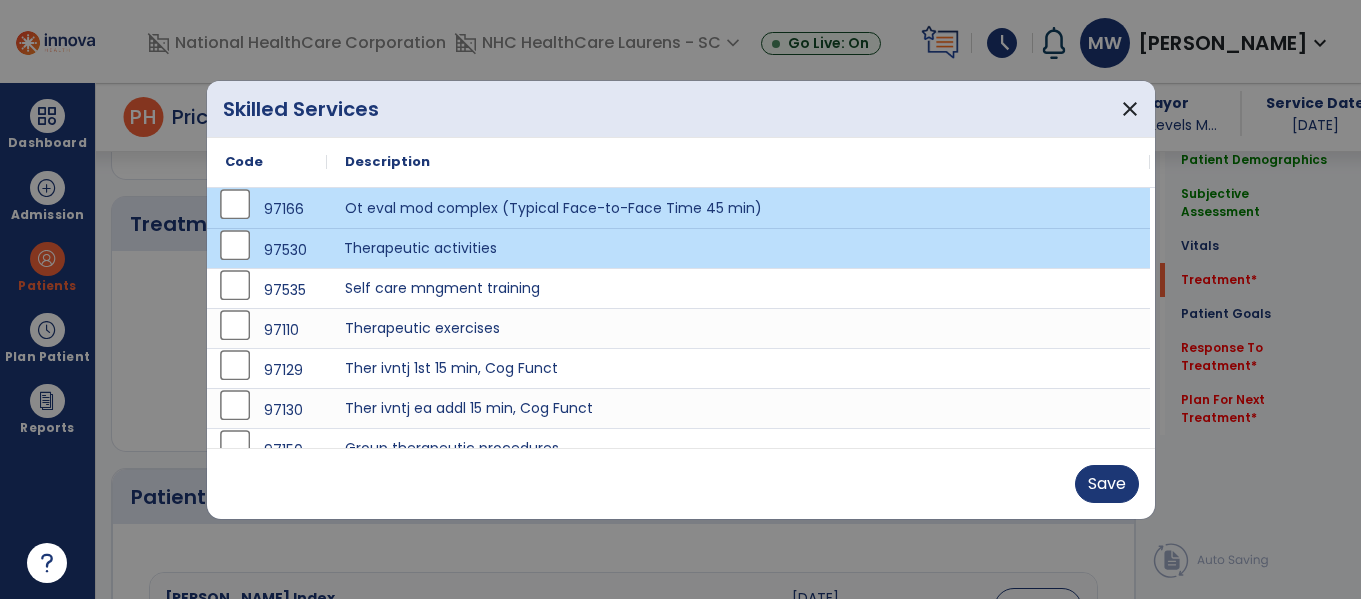 click on "Therapeutic activities" at bounding box center [738, 248] 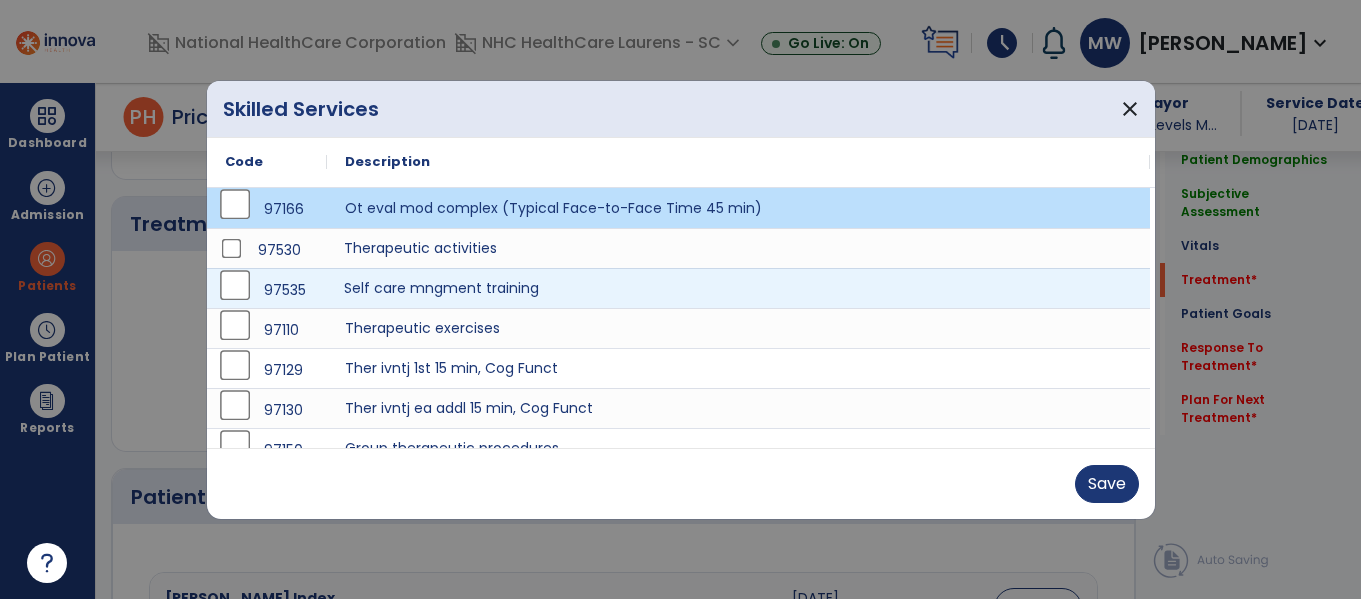 click on "Self care mngment training" at bounding box center [738, 288] 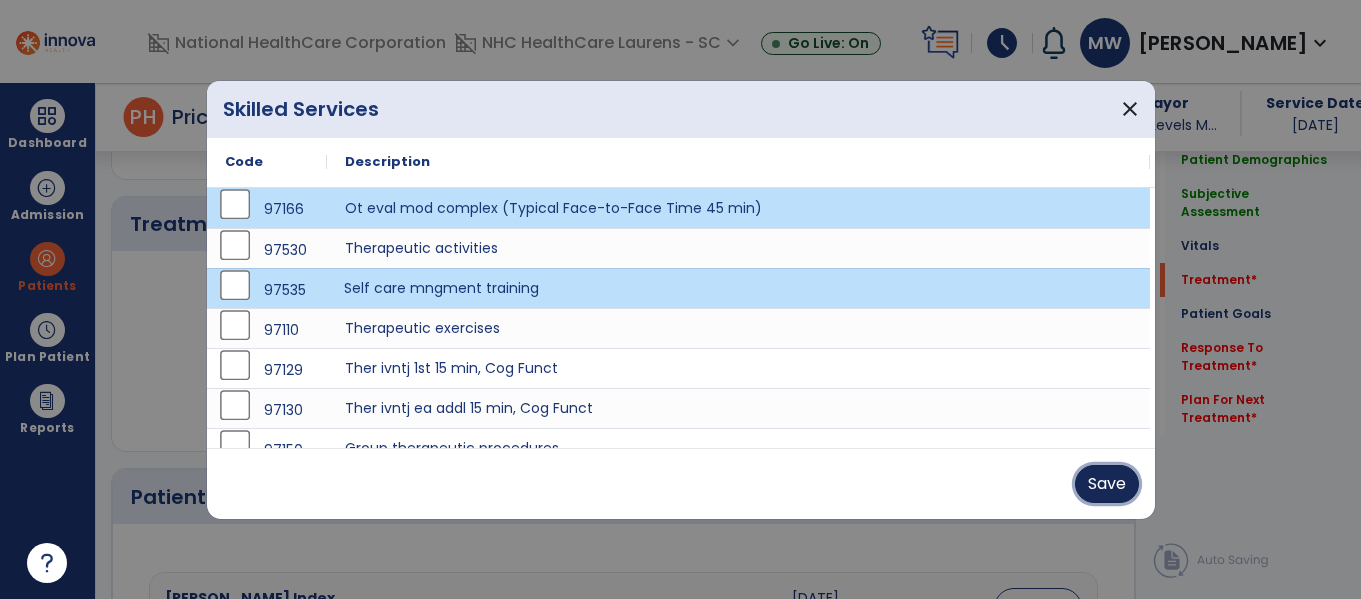 click on "Save" at bounding box center [1107, 484] 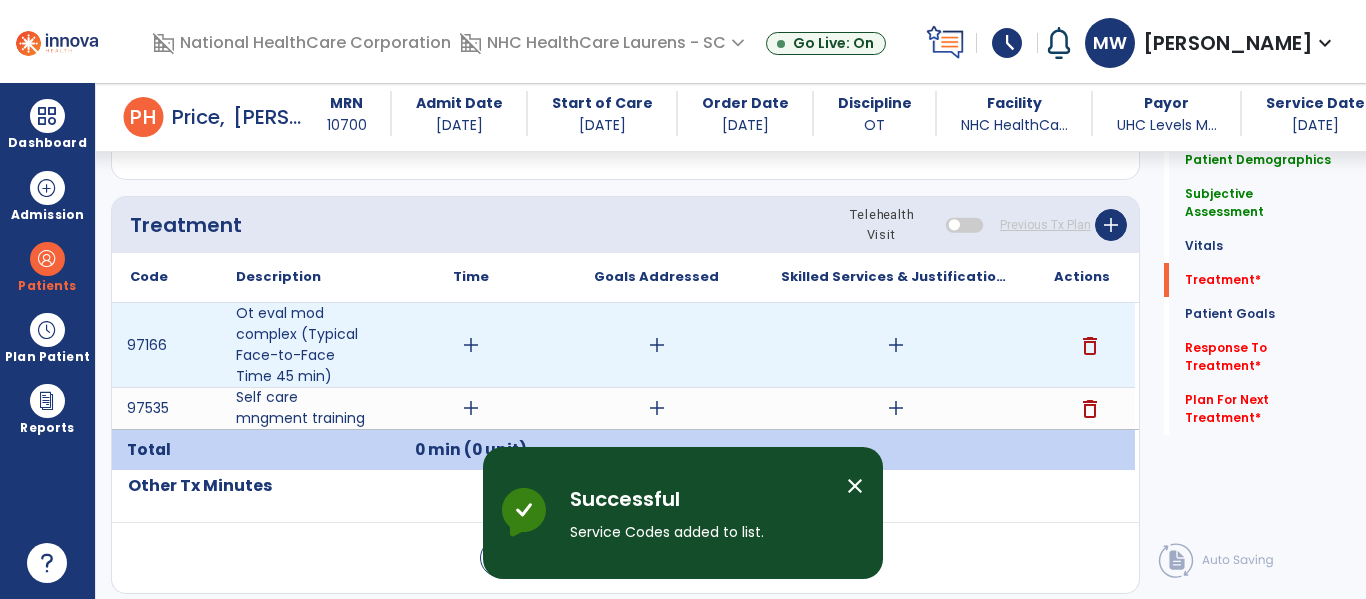click on "add" at bounding box center [471, 345] 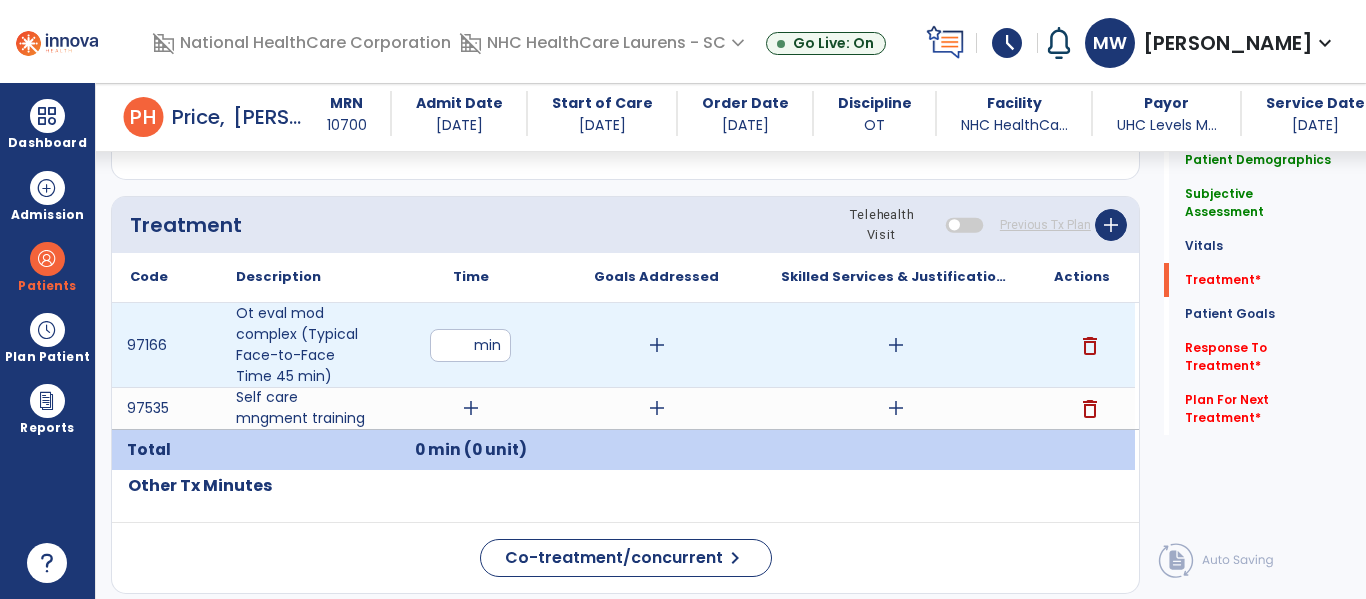 type on "**" 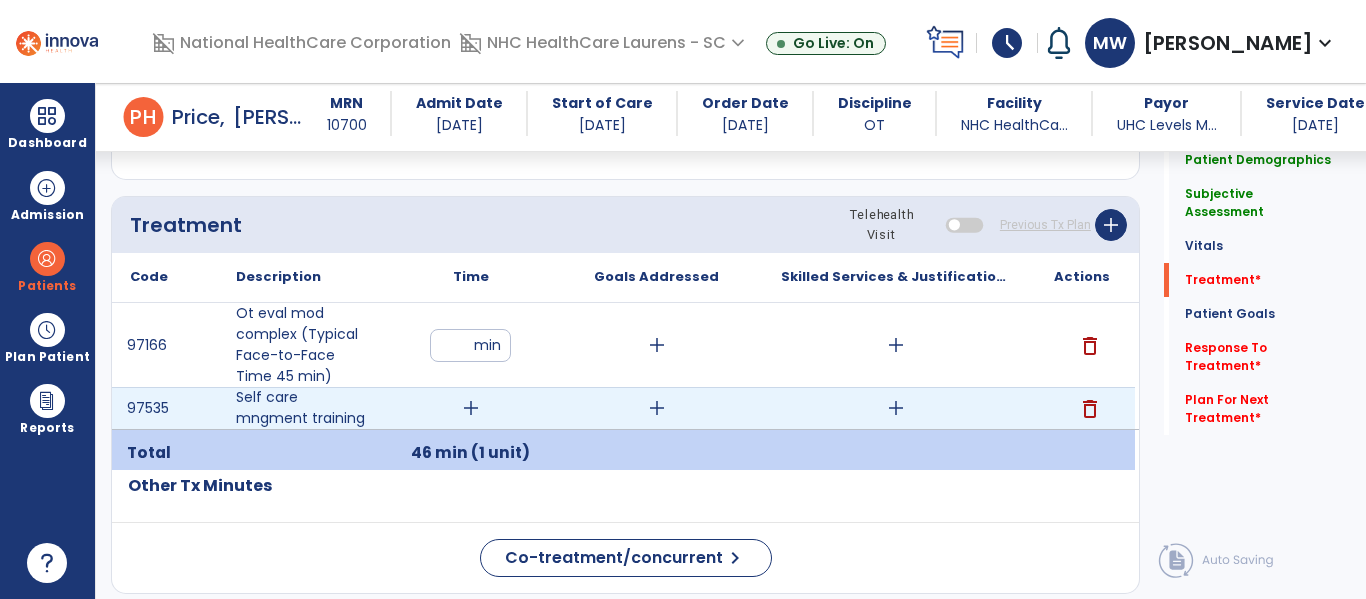 click on "add" at bounding box center (471, 408) 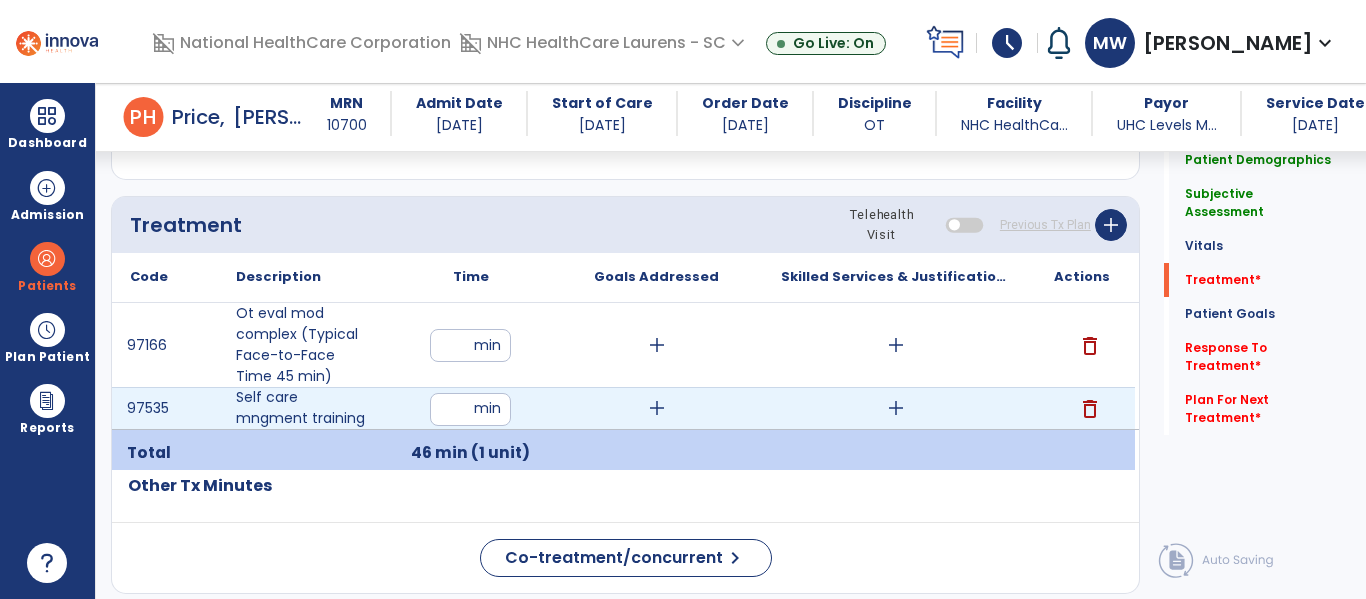 type on "**" 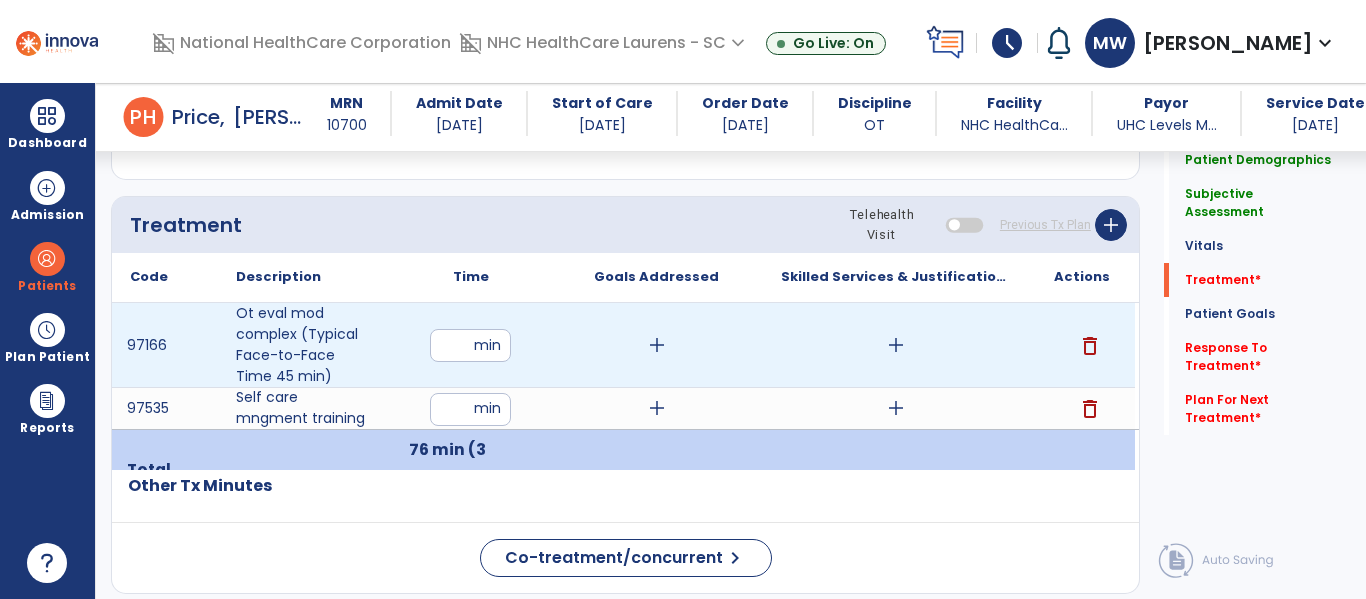 click on "add" at bounding box center (657, 345) 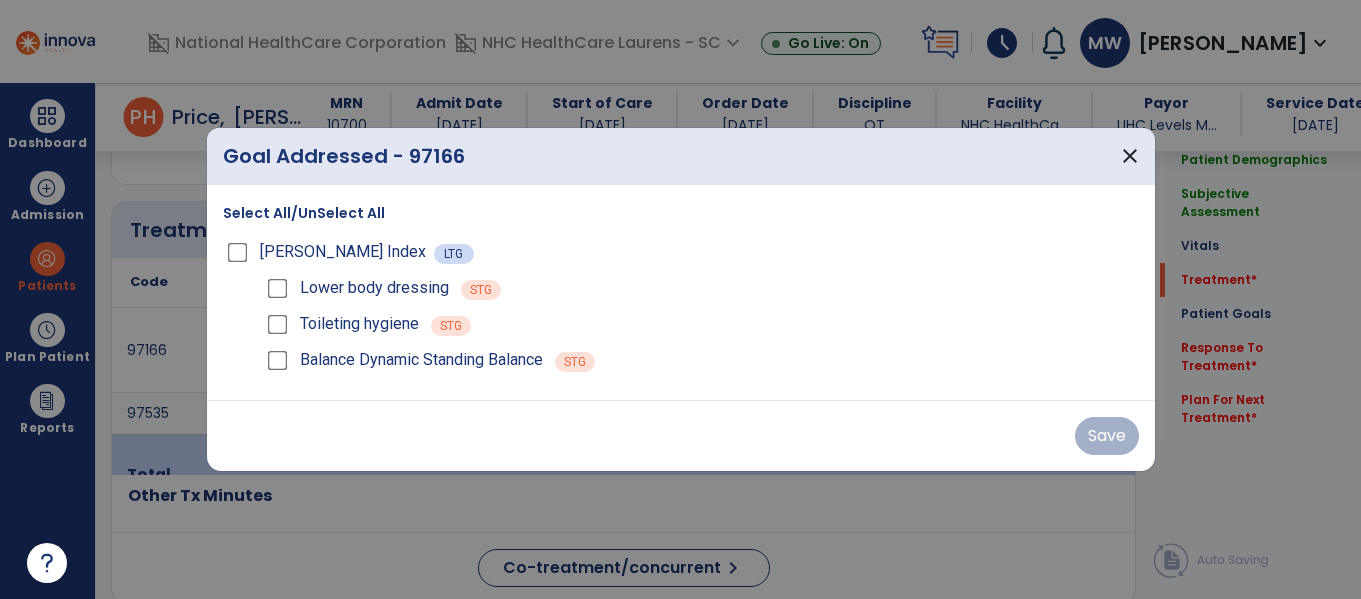 scroll, scrollTop: 1053, scrollLeft: 0, axis: vertical 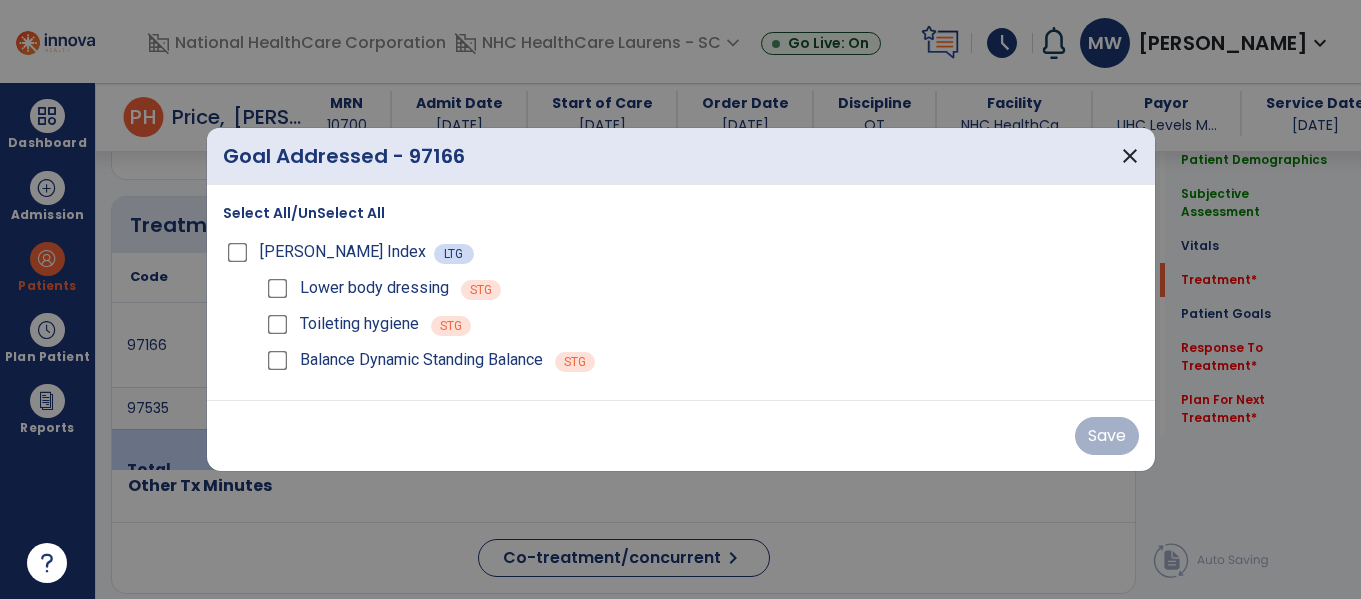 click on "Select All/UnSelect All" at bounding box center [304, 213] 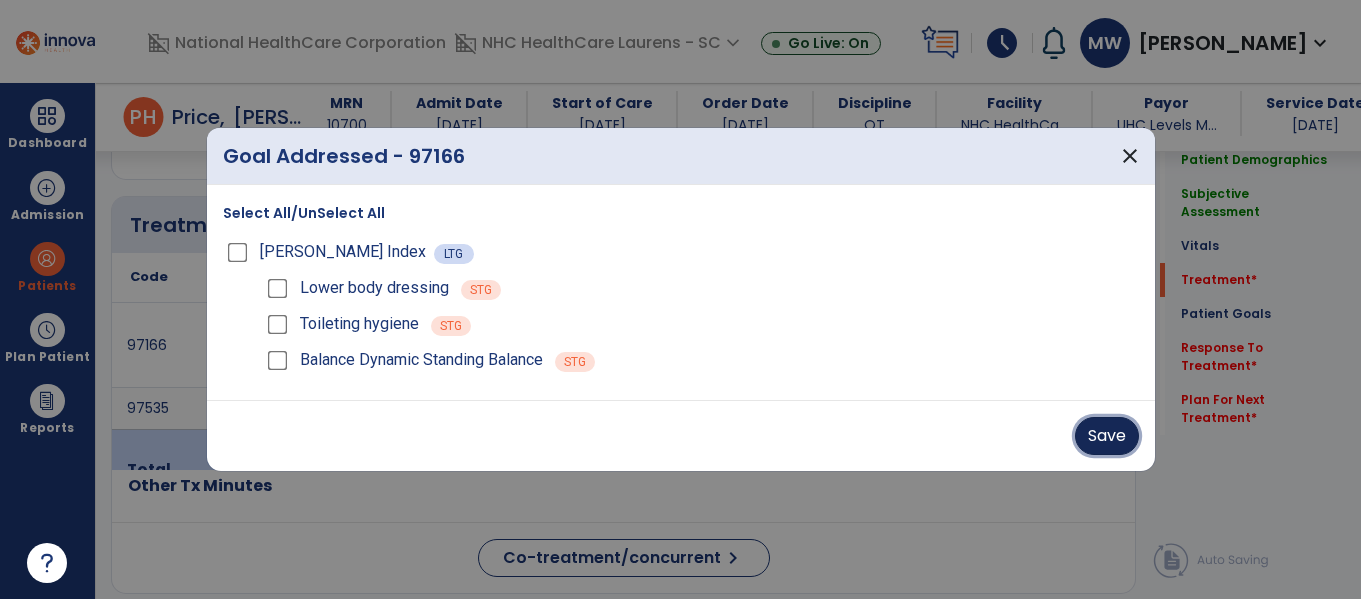 click on "Save" at bounding box center (1107, 436) 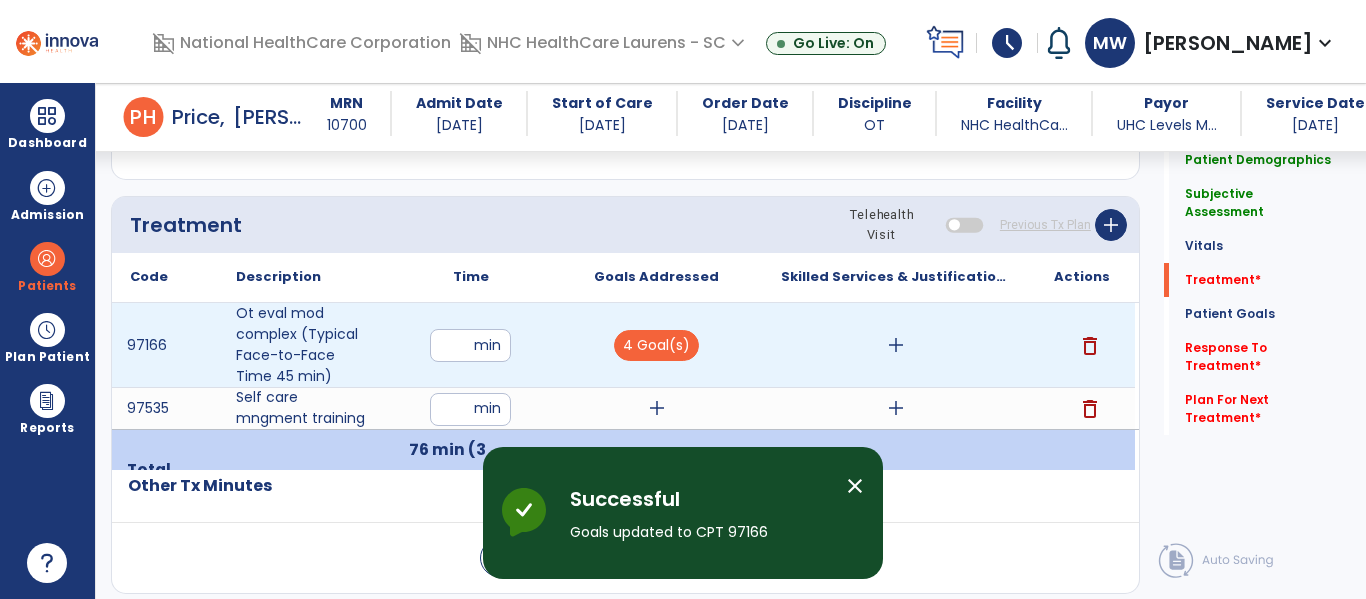 click on "add" at bounding box center (896, 345) 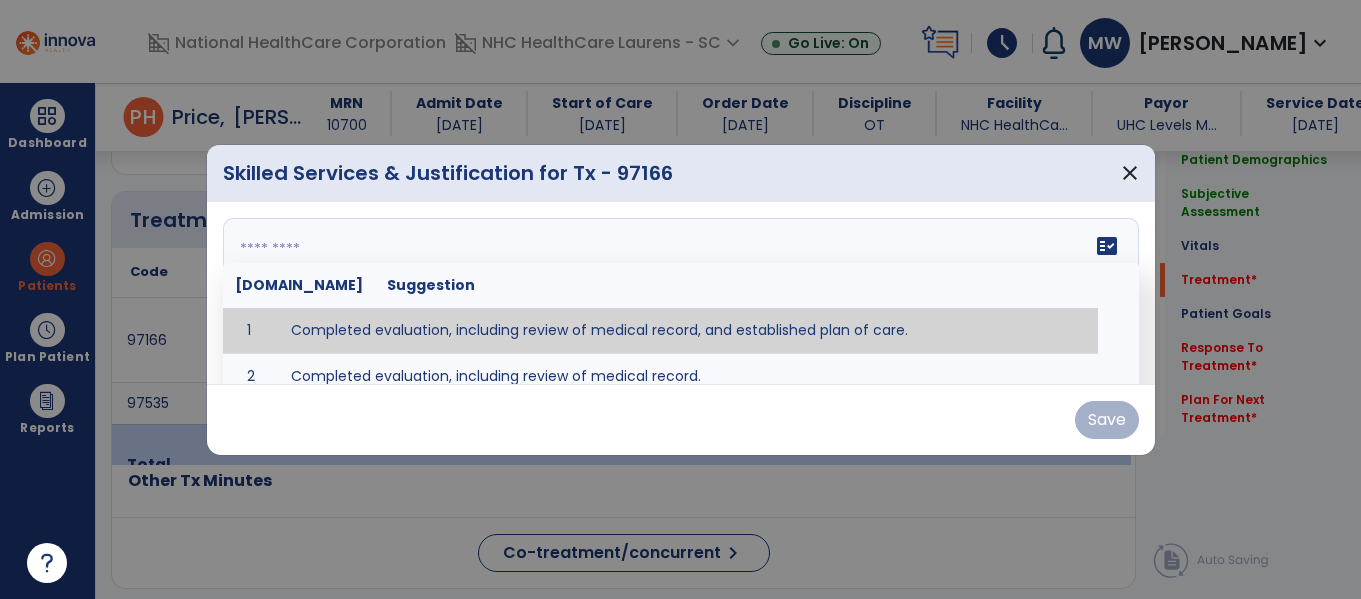 scroll, scrollTop: 1053, scrollLeft: 0, axis: vertical 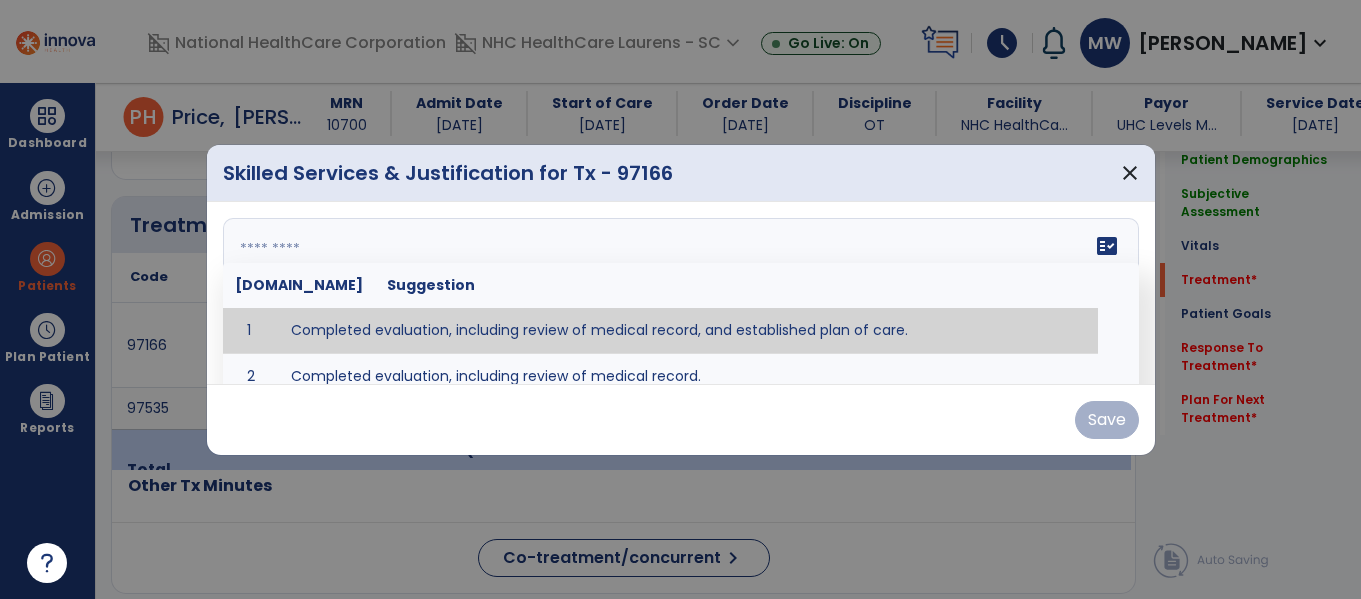 click on "fact_check  [DOMAIN_NAME] Suggestion 1 Completed evaluation, including review of medical record, and established plan of care. 2 Completed evaluation, including review of medical record." at bounding box center [681, 293] 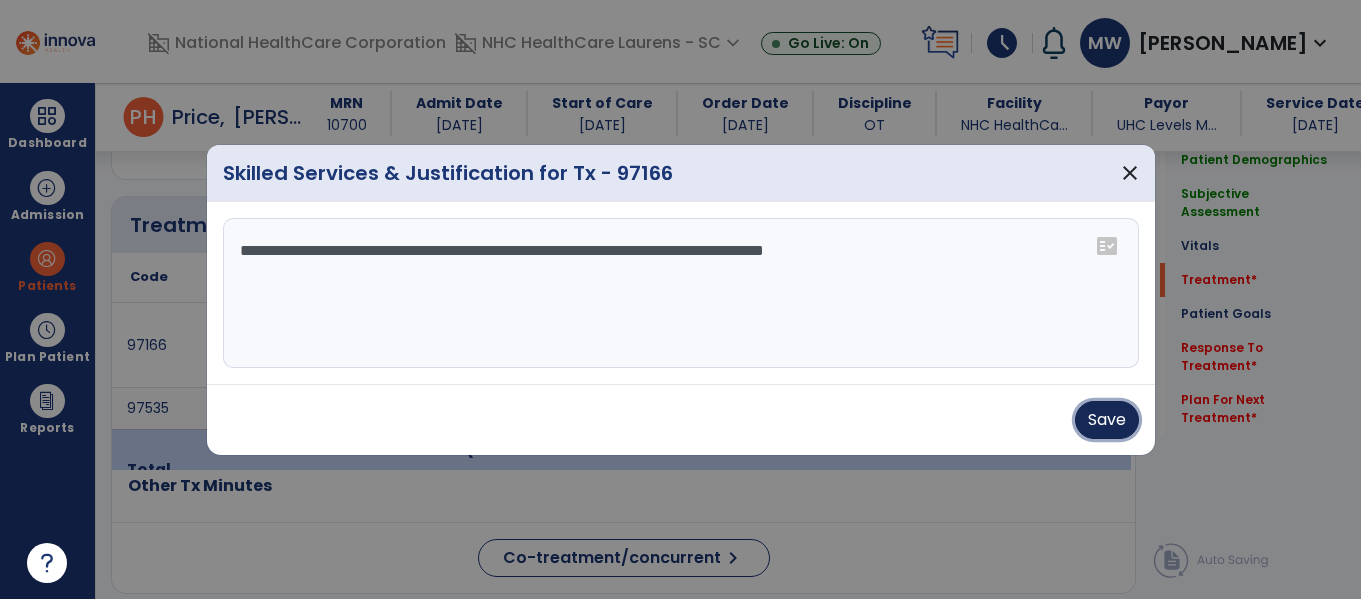 click on "Save" at bounding box center [1107, 420] 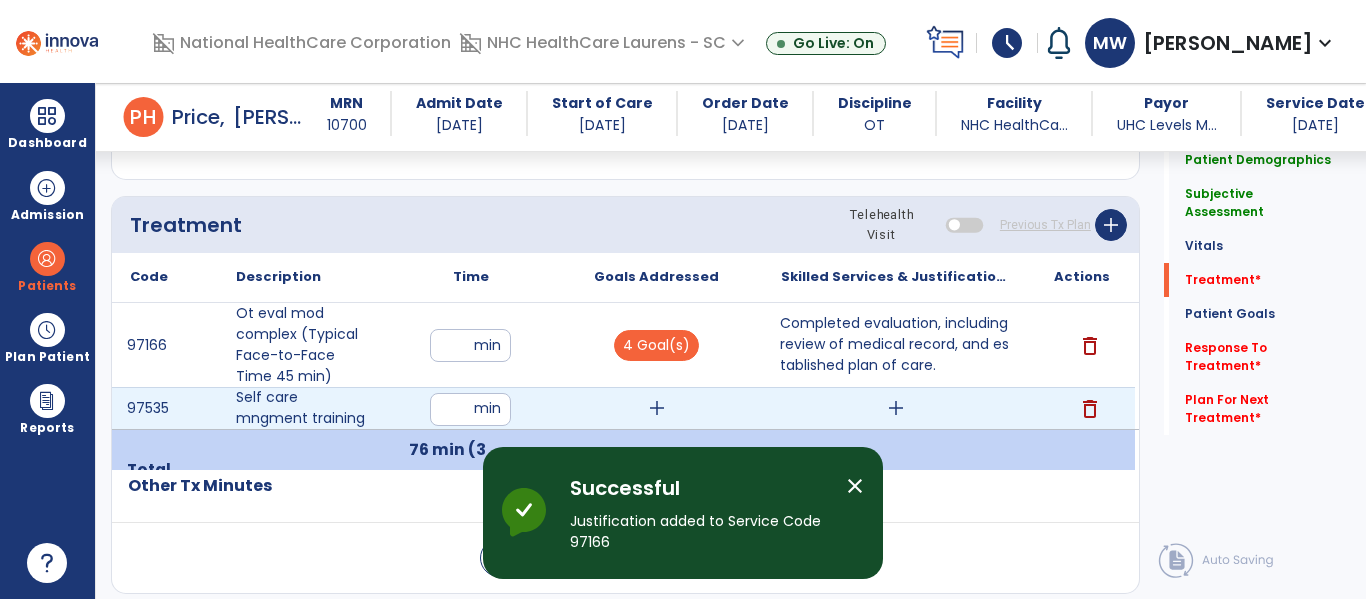 click on "add" at bounding box center (657, 408) 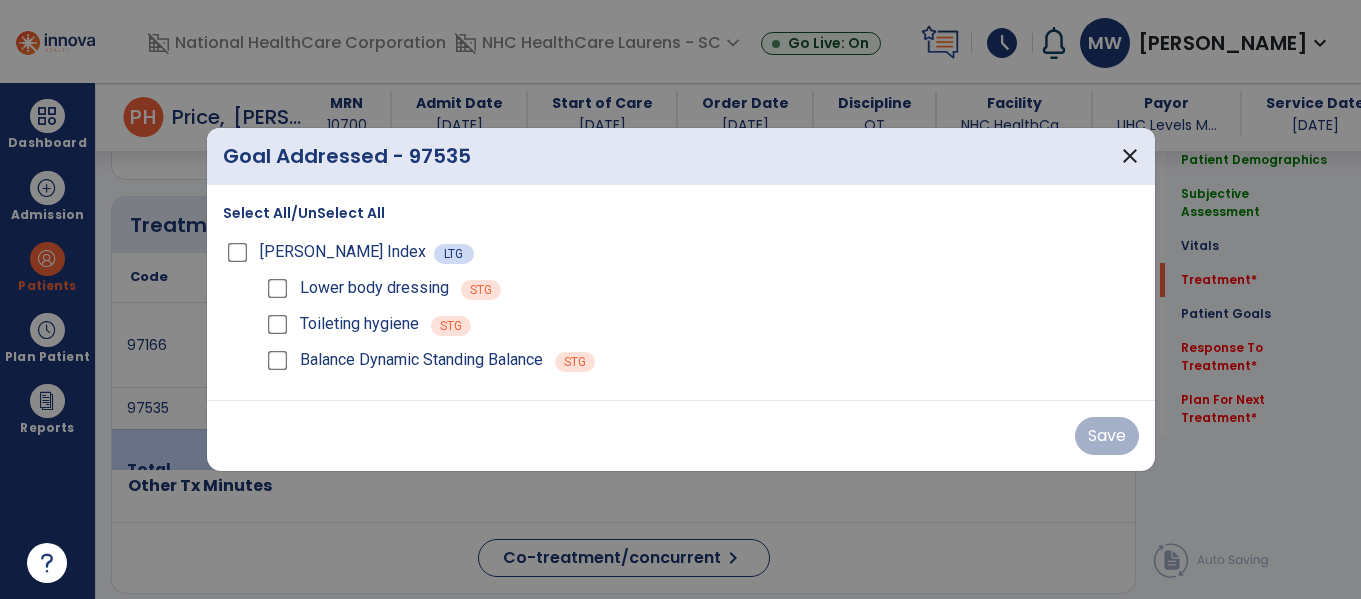 scroll, scrollTop: 1053, scrollLeft: 0, axis: vertical 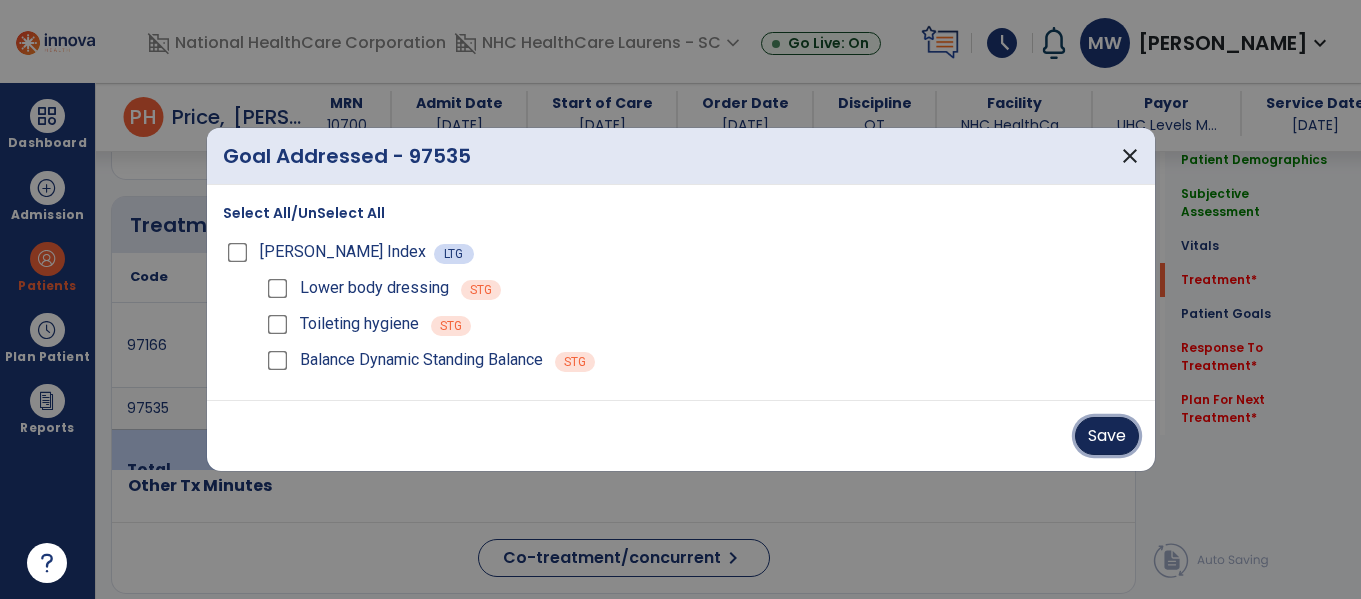 click on "Save" at bounding box center [1107, 436] 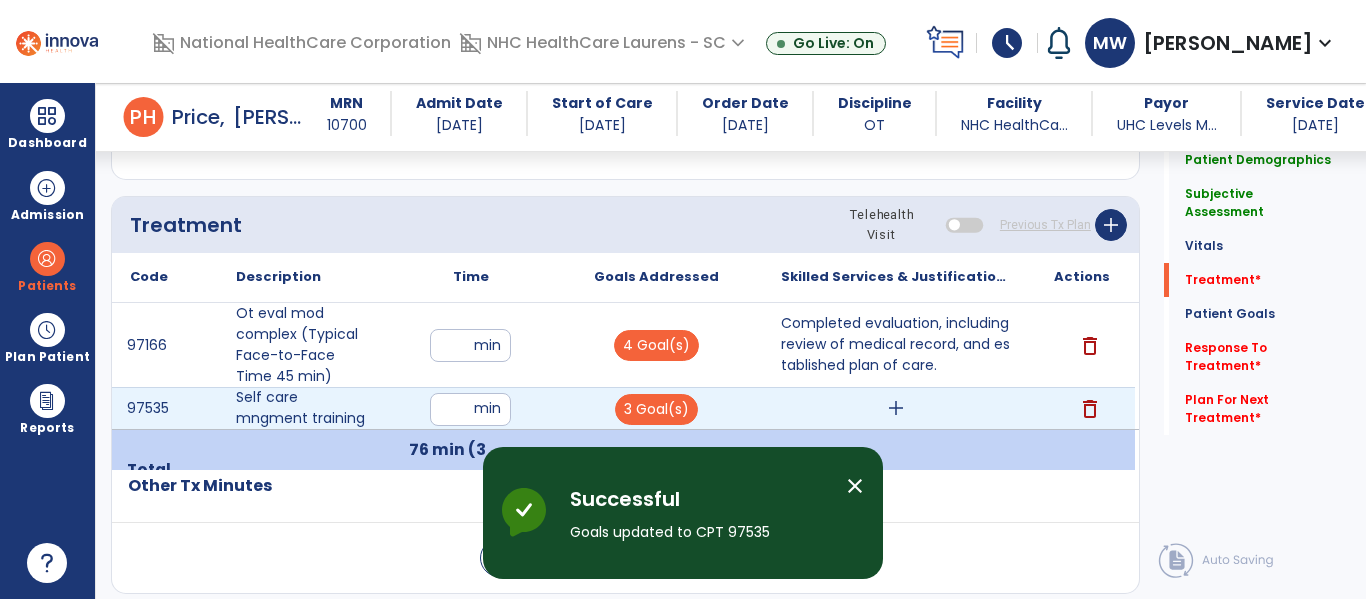 click on "add" at bounding box center [896, 408] 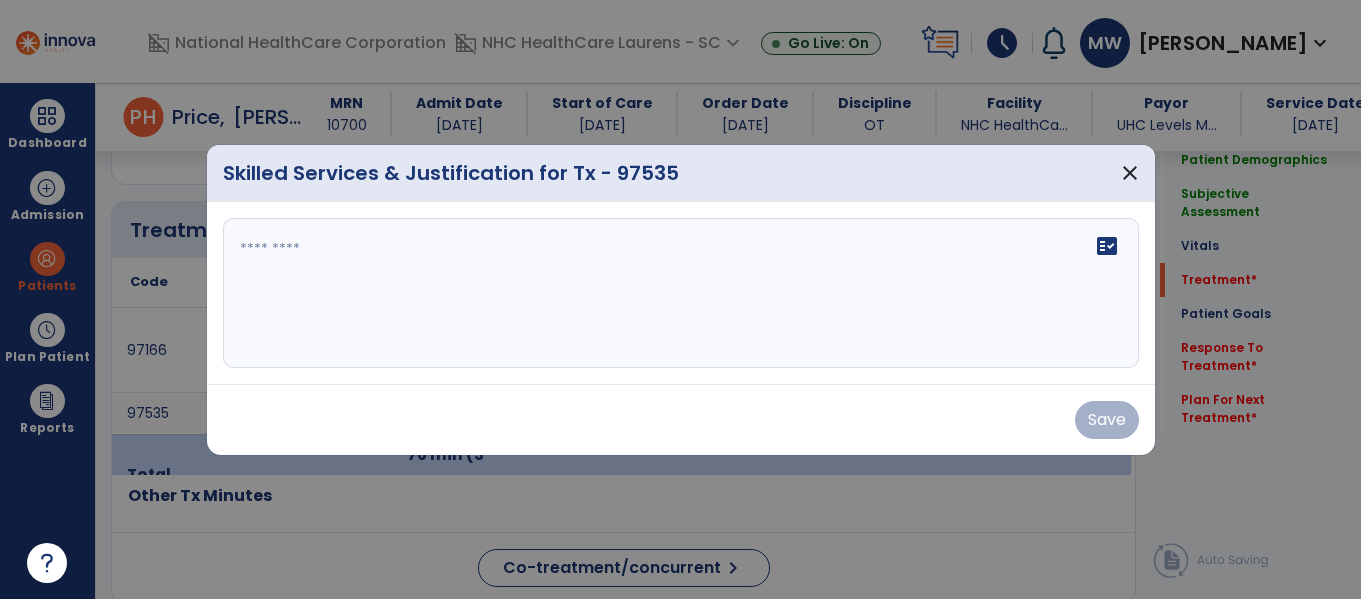 scroll, scrollTop: 1053, scrollLeft: 0, axis: vertical 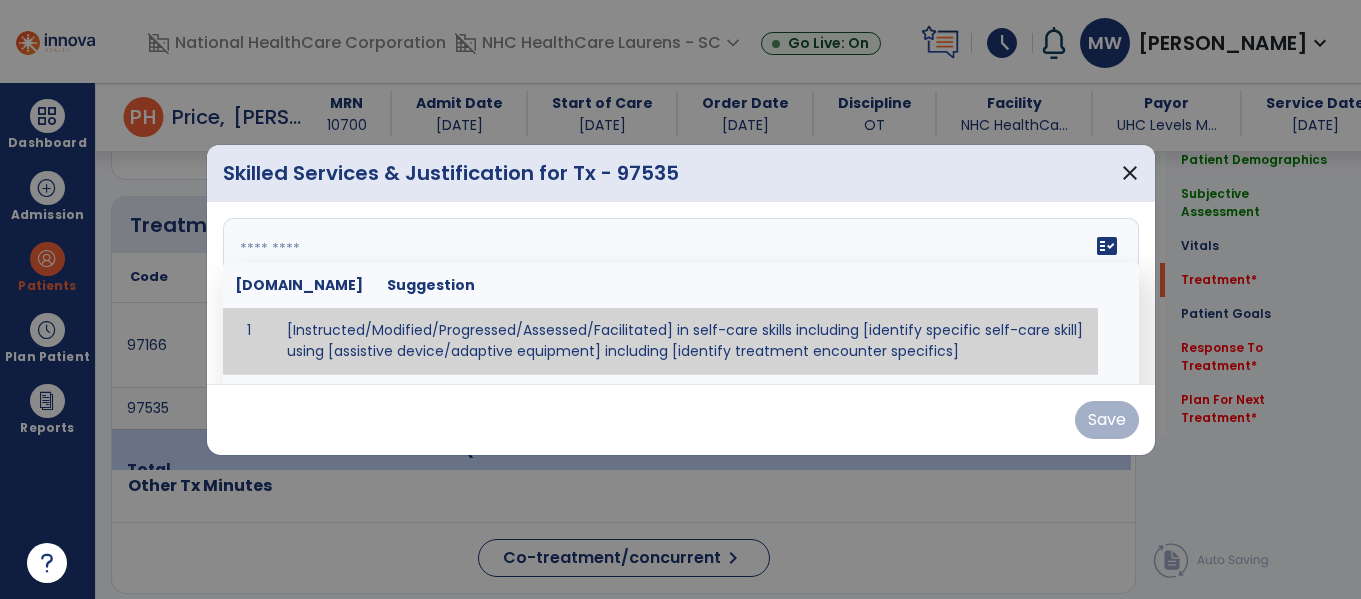 click on "fact_check  [DOMAIN_NAME] Suggestion 1 [Instructed/Modified/Progressed/Assessed/Facilitated] in self-care skills including [identify specific self-care skill] using [assistive device/adaptive equipment] including [identify treatment encounter specifics]" at bounding box center [681, 293] 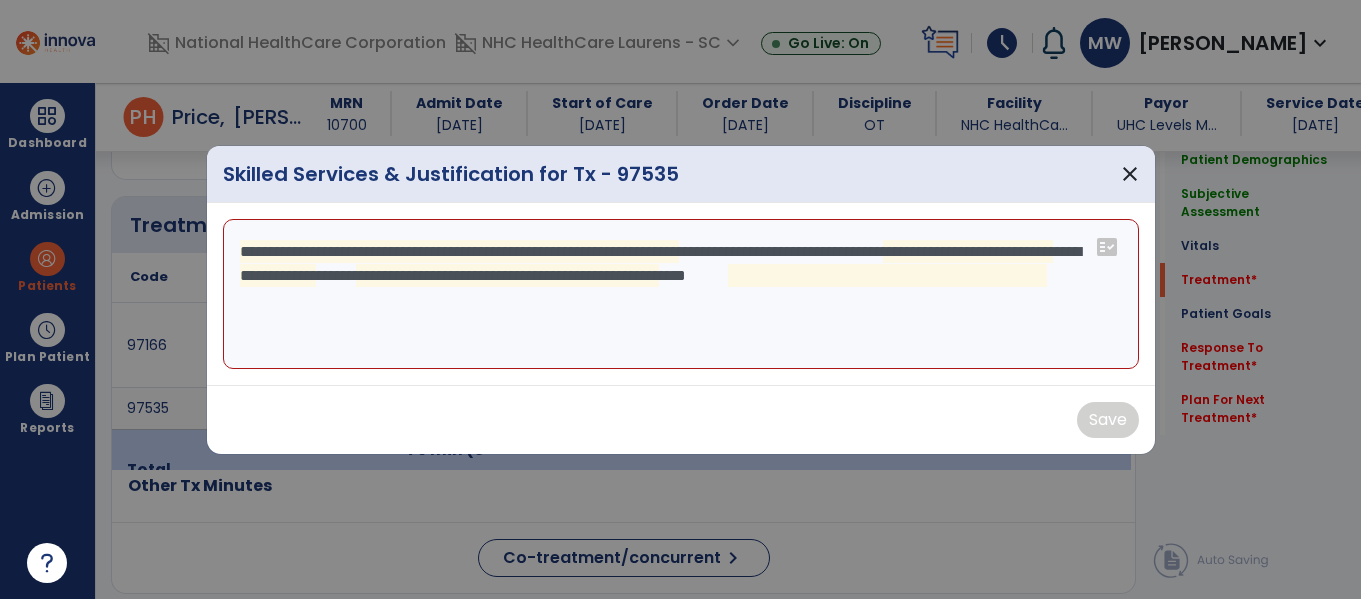 click on "**********" at bounding box center [681, 294] 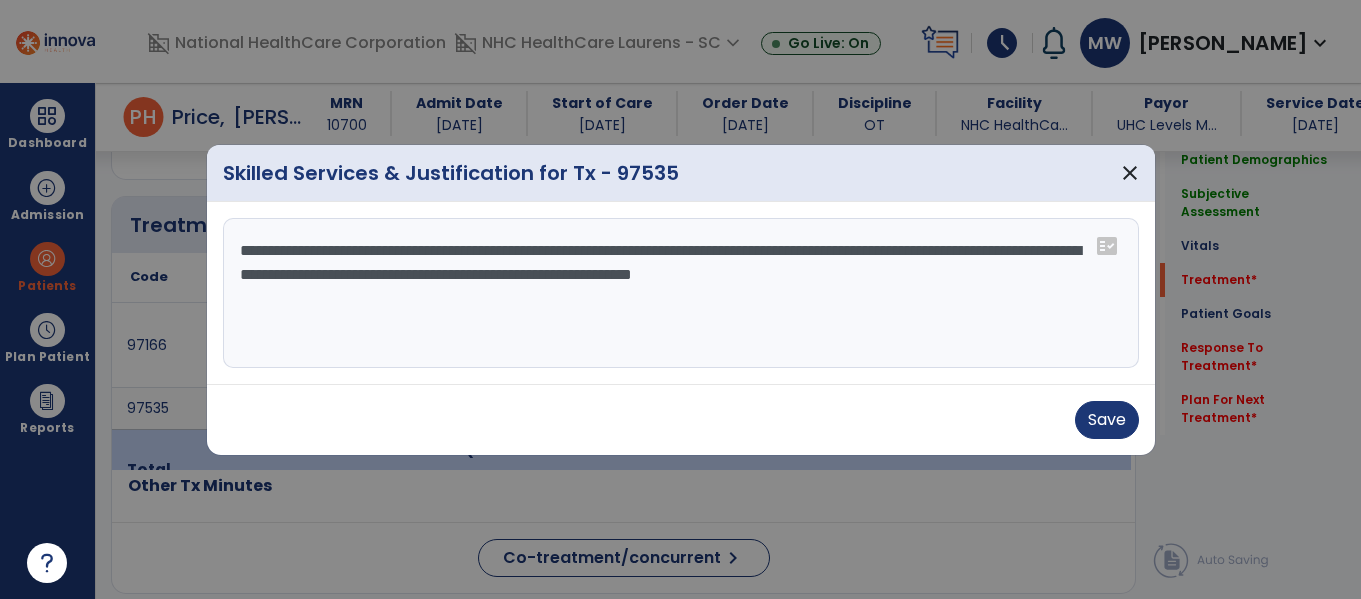 click on "**********" at bounding box center (681, 293) 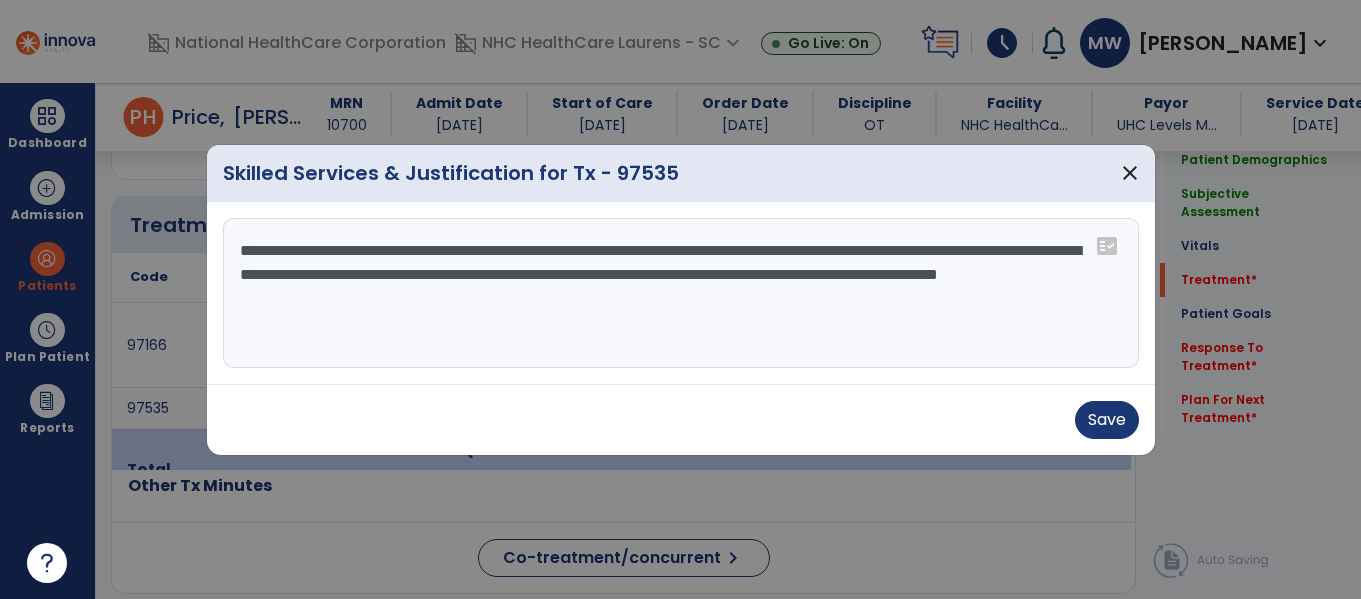 type on "**********" 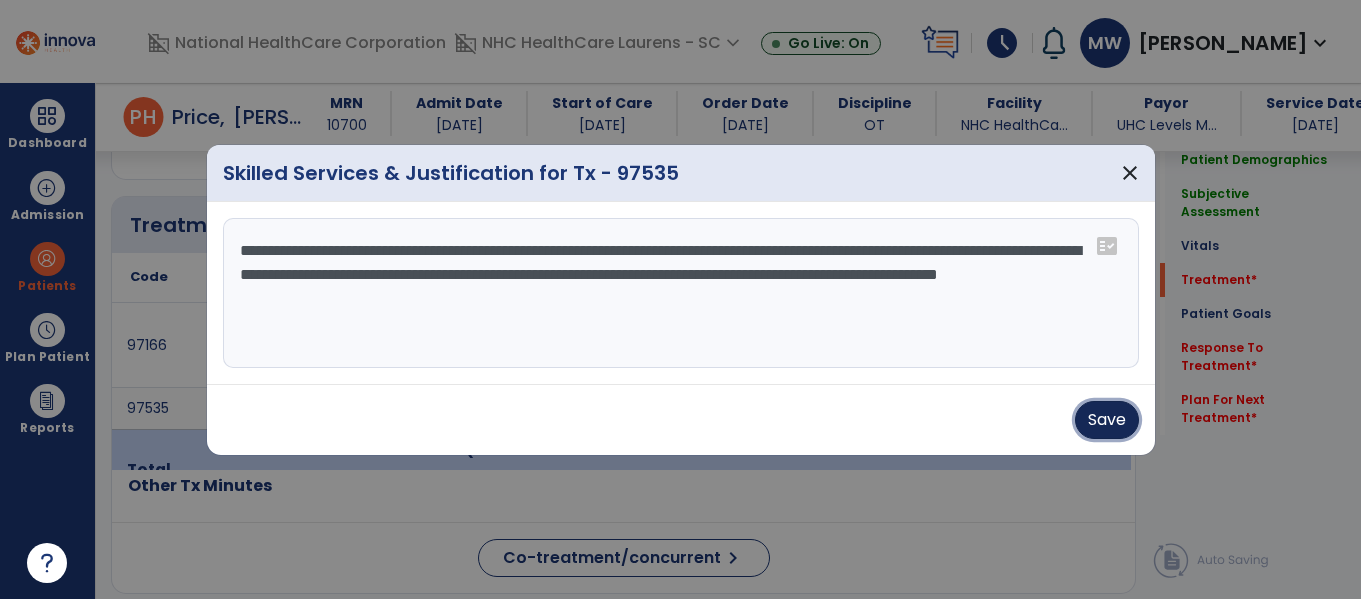 type 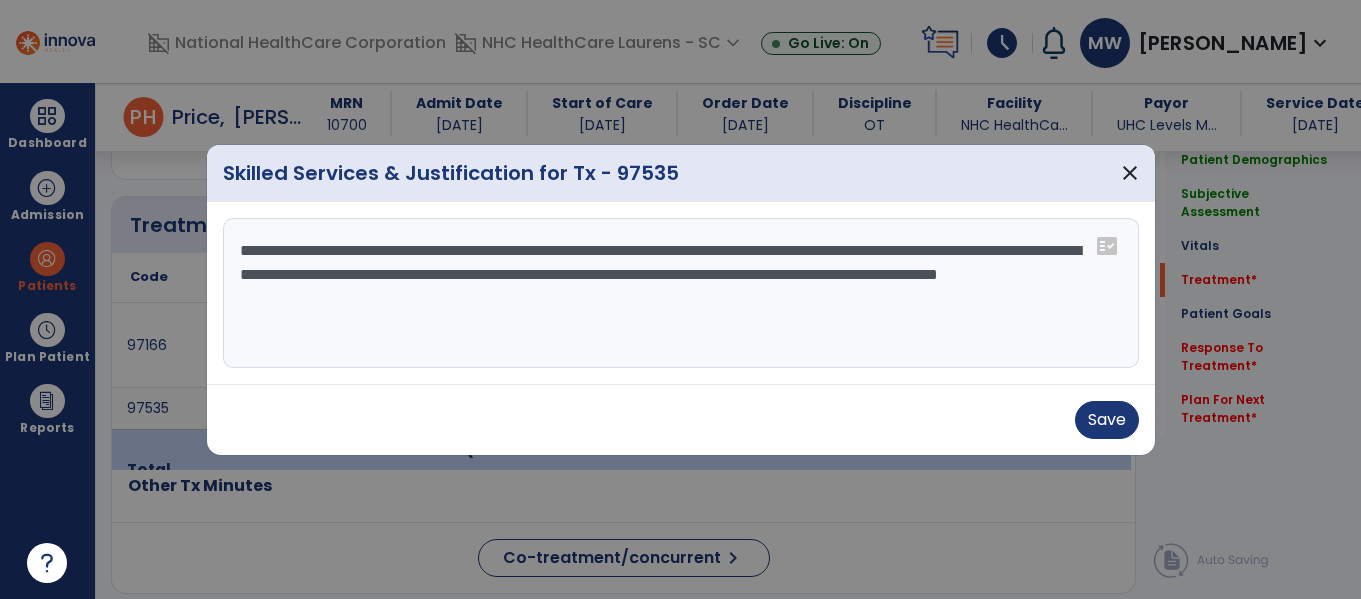 drag, startPoint x: 929, startPoint y: 279, endPoint x: 929, endPoint y: 301, distance: 22 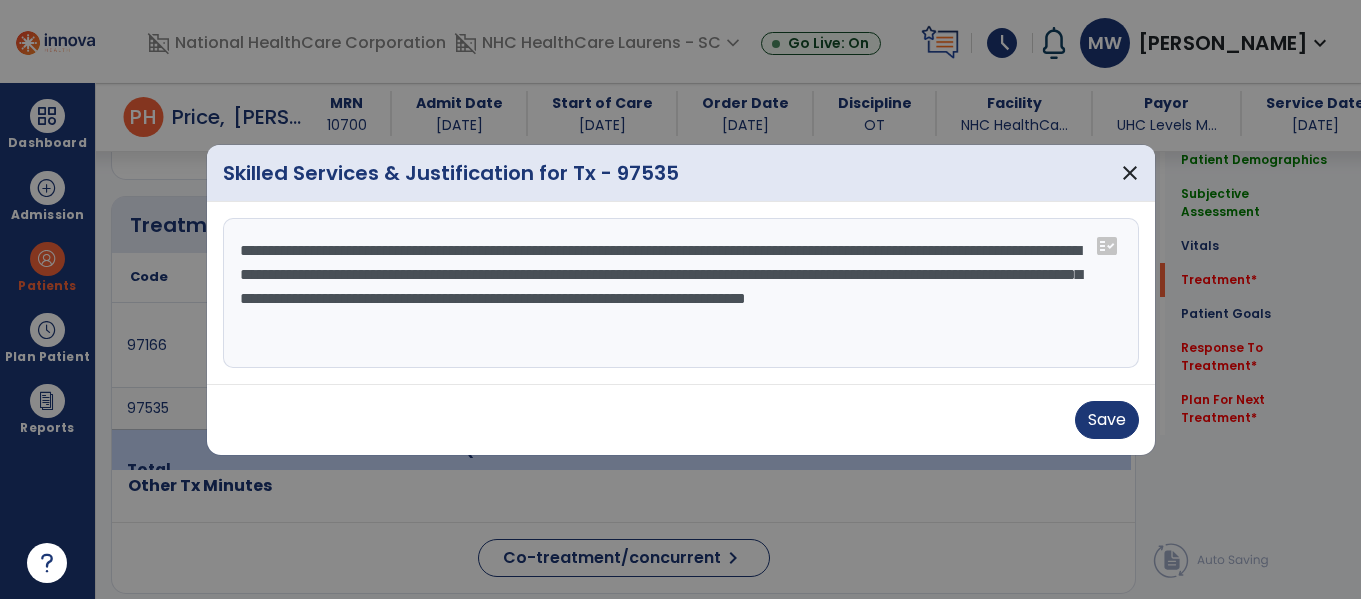 click on "**********" at bounding box center (681, 293) 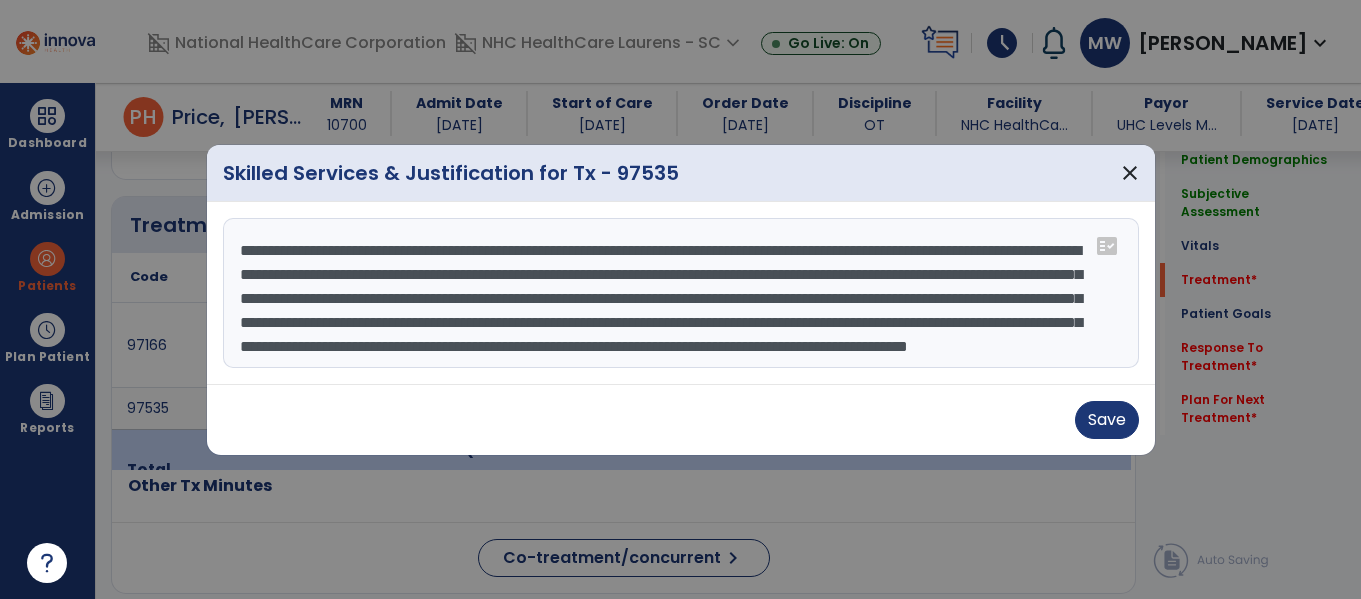 scroll, scrollTop: 64, scrollLeft: 0, axis: vertical 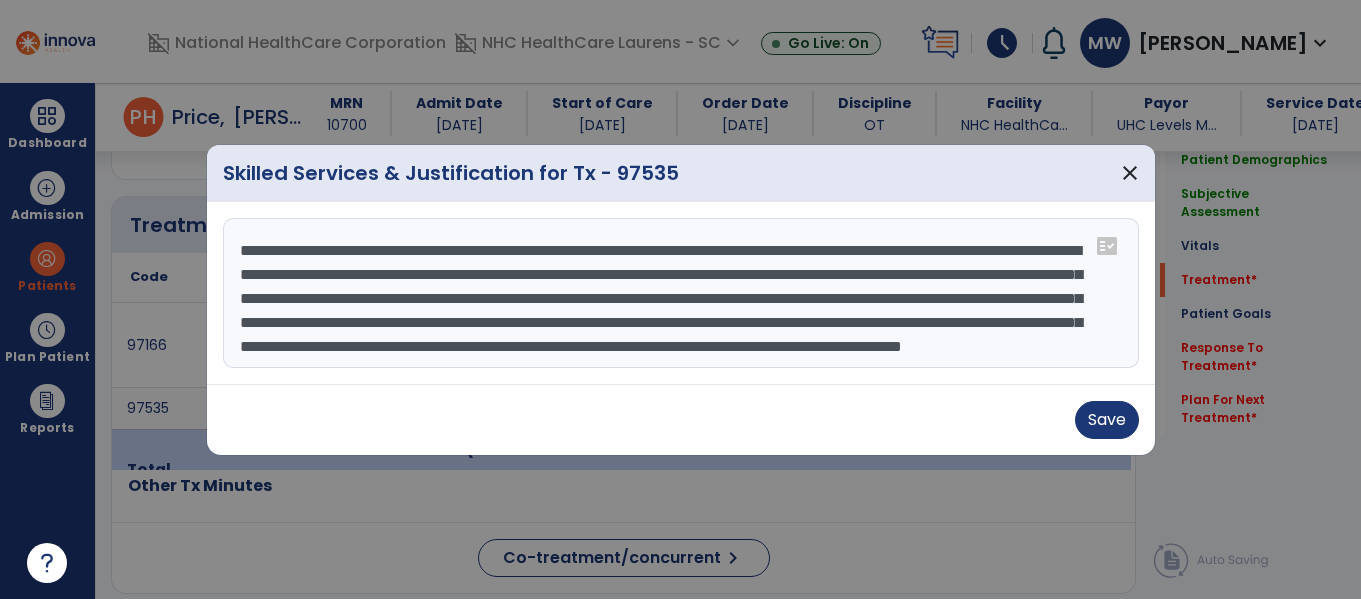 drag, startPoint x: 787, startPoint y: 271, endPoint x: 809, endPoint y: 272, distance: 22.022715 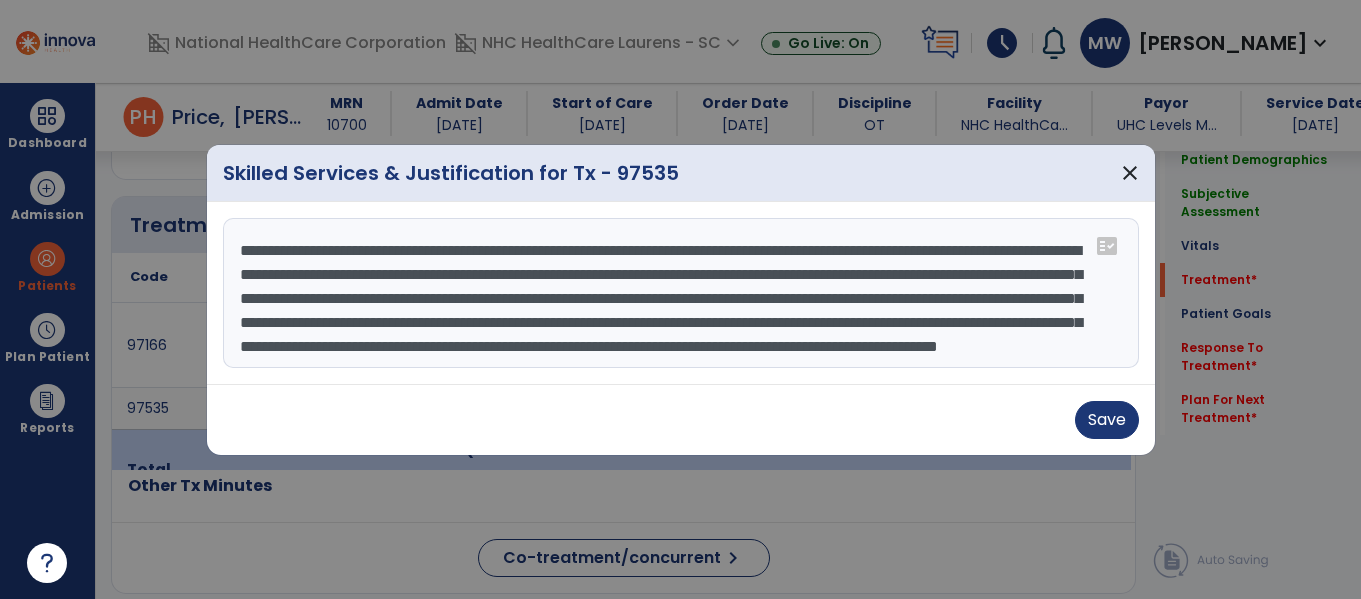 click on "**********" at bounding box center (681, 293) 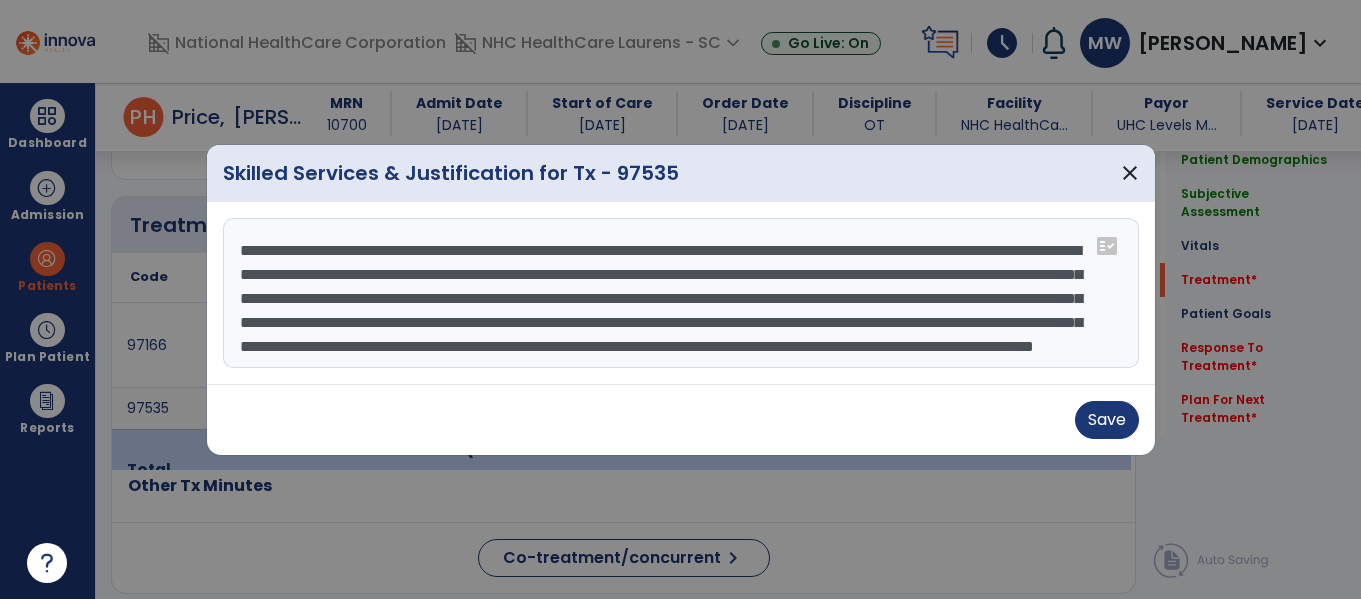 click on "**********" at bounding box center [681, 293] 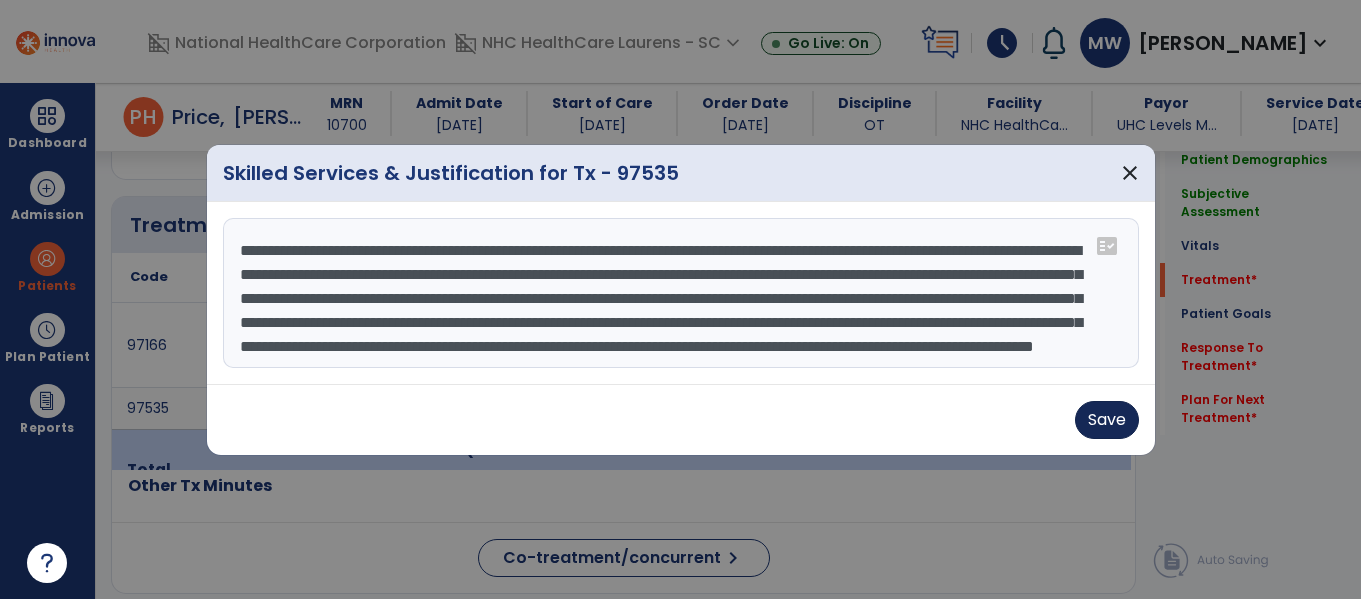 type on "**********" 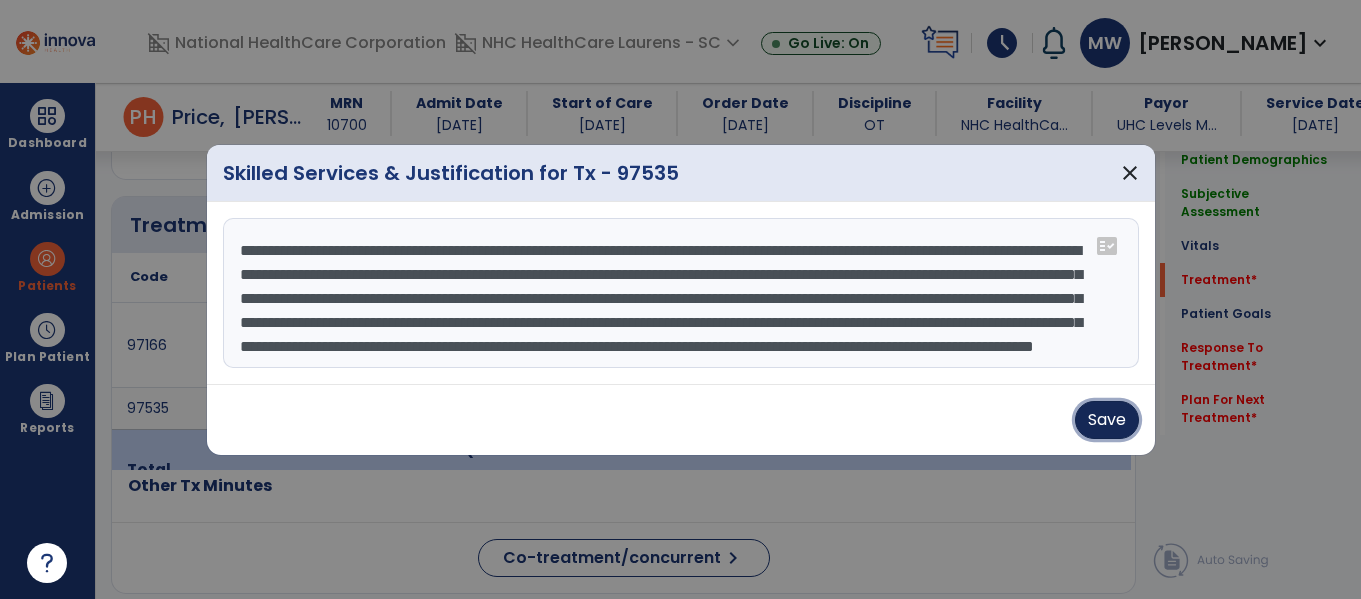 click on "Save" at bounding box center (1107, 420) 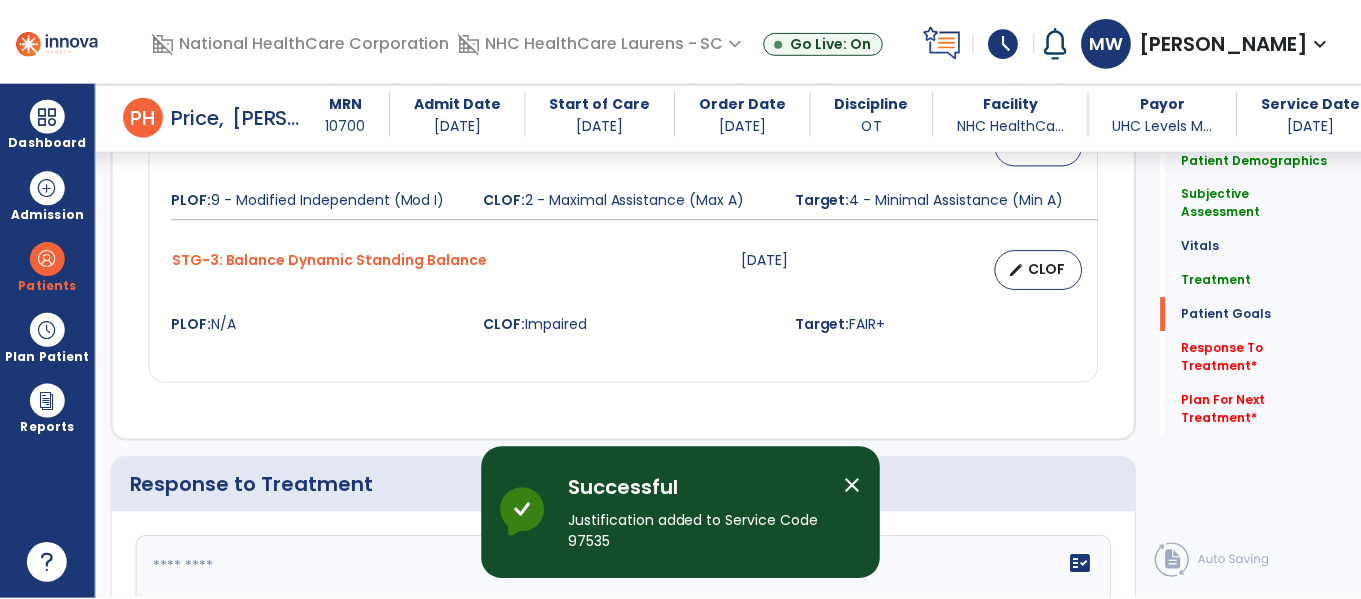 scroll, scrollTop: 1953, scrollLeft: 0, axis: vertical 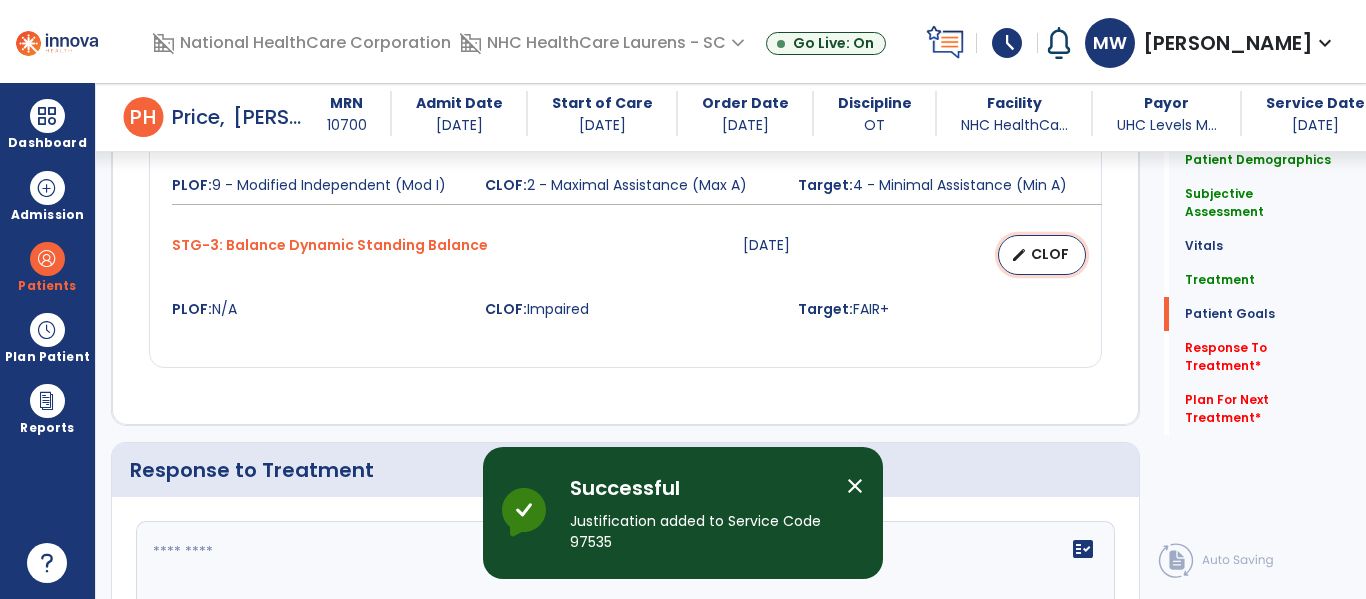 click on "CLOF" at bounding box center [1050, 254] 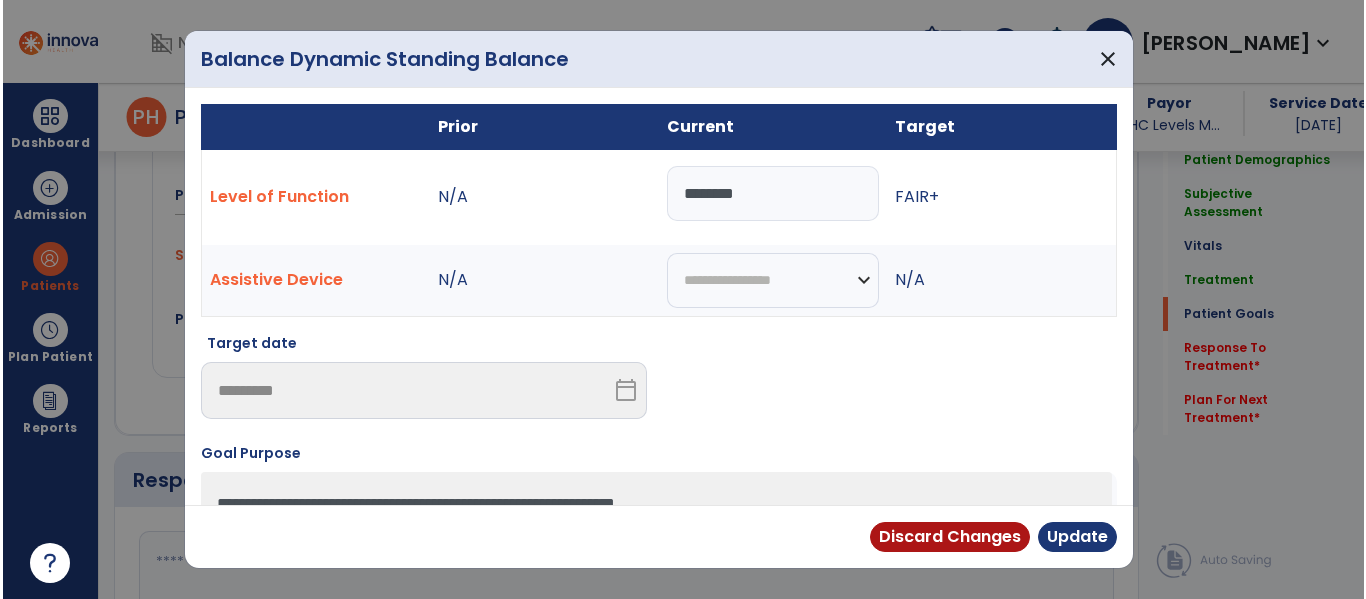 scroll, scrollTop: 1953, scrollLeft: 0, axis: vertical 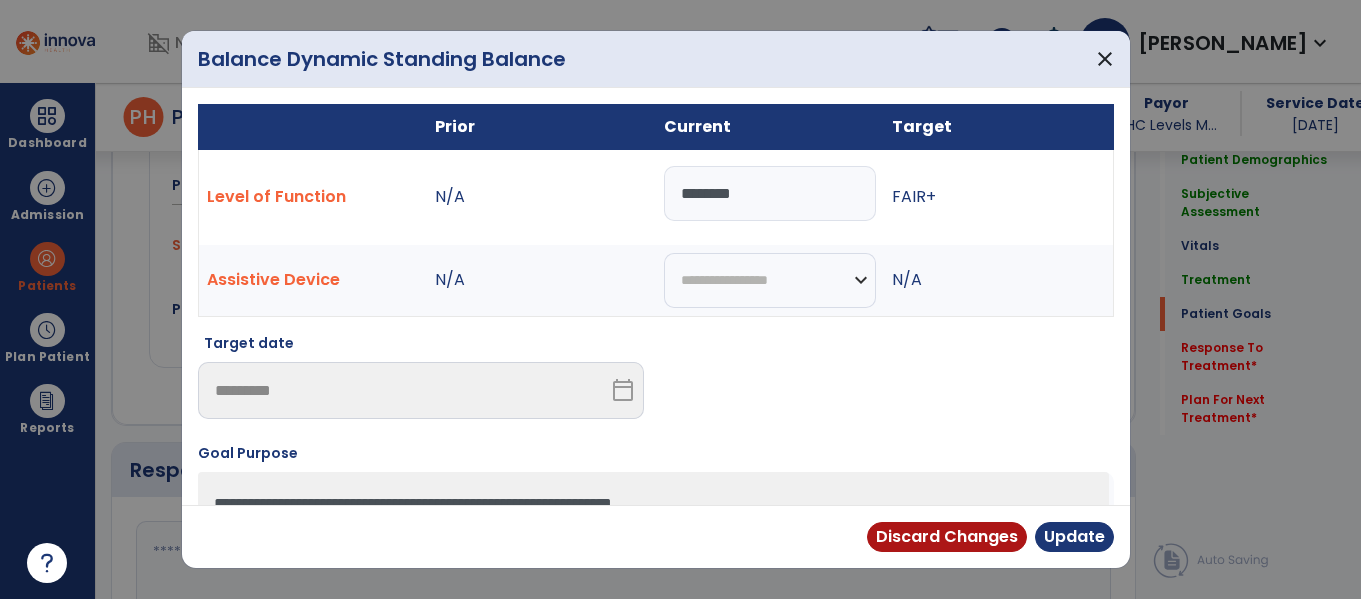 drag, startPoint x: 774, startPoint y: 199, endPoint x: 637, endPoint y: 174, distance: 139.26234 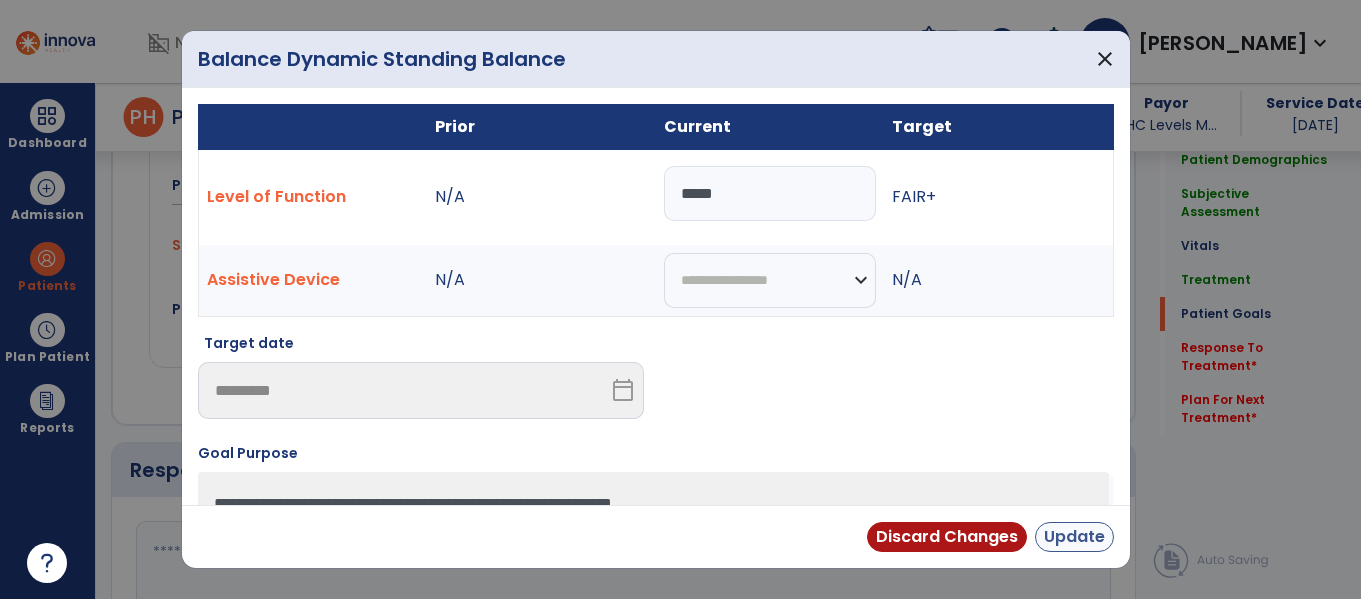 type on "*****" 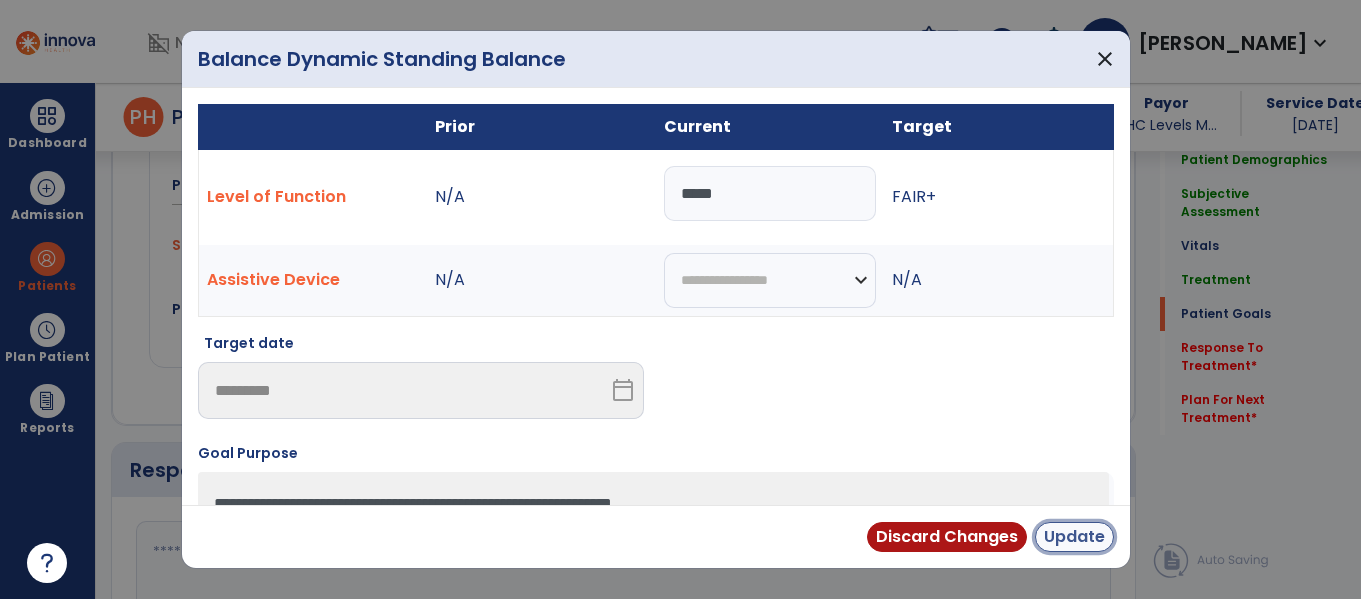 click on "Update" at bounding box center (1074, 537) 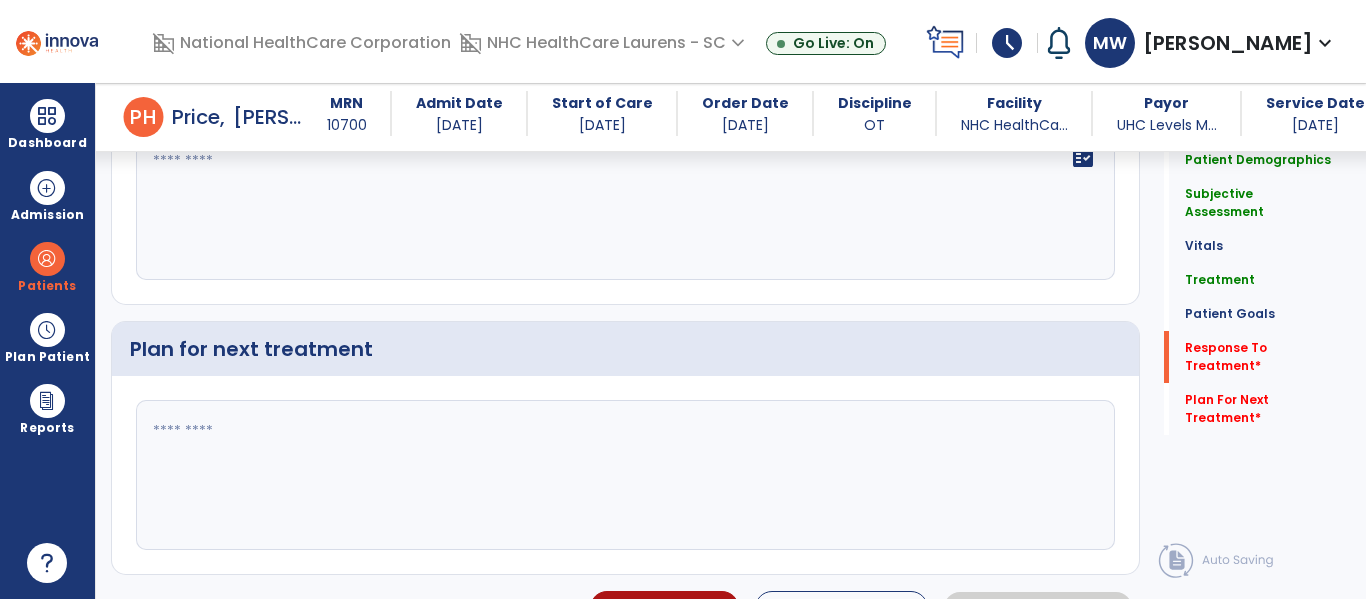 scroll, scrollTop: 2353, scrollLeft: 0, axis: vertical 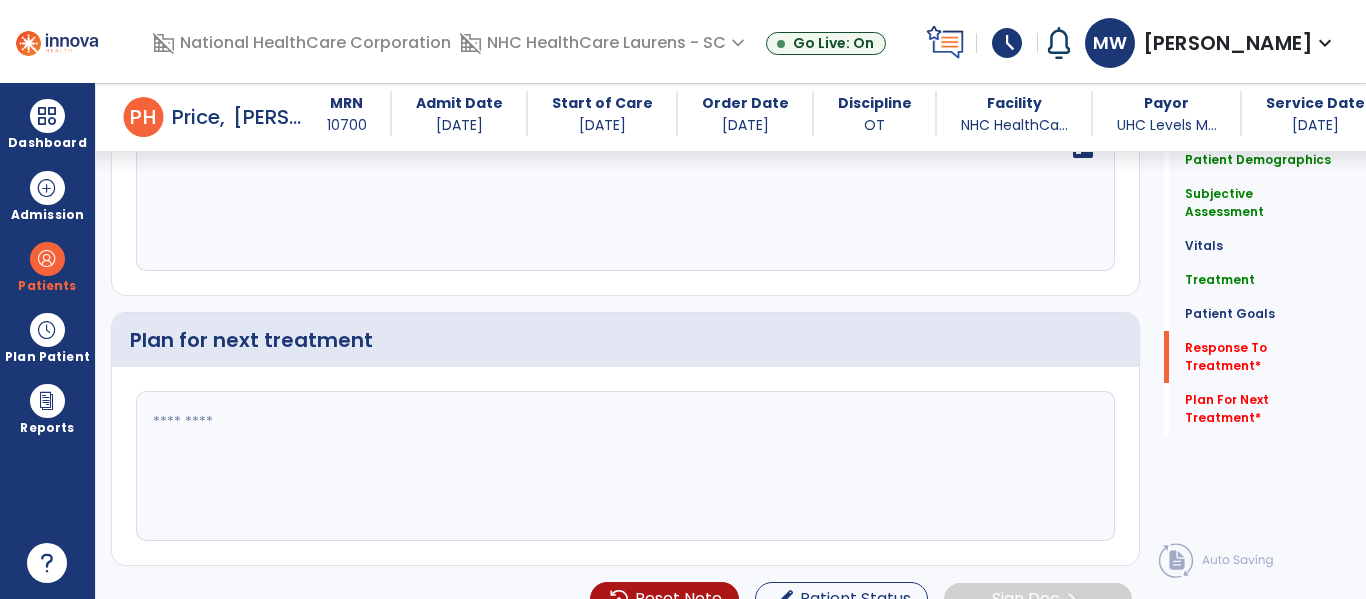 click 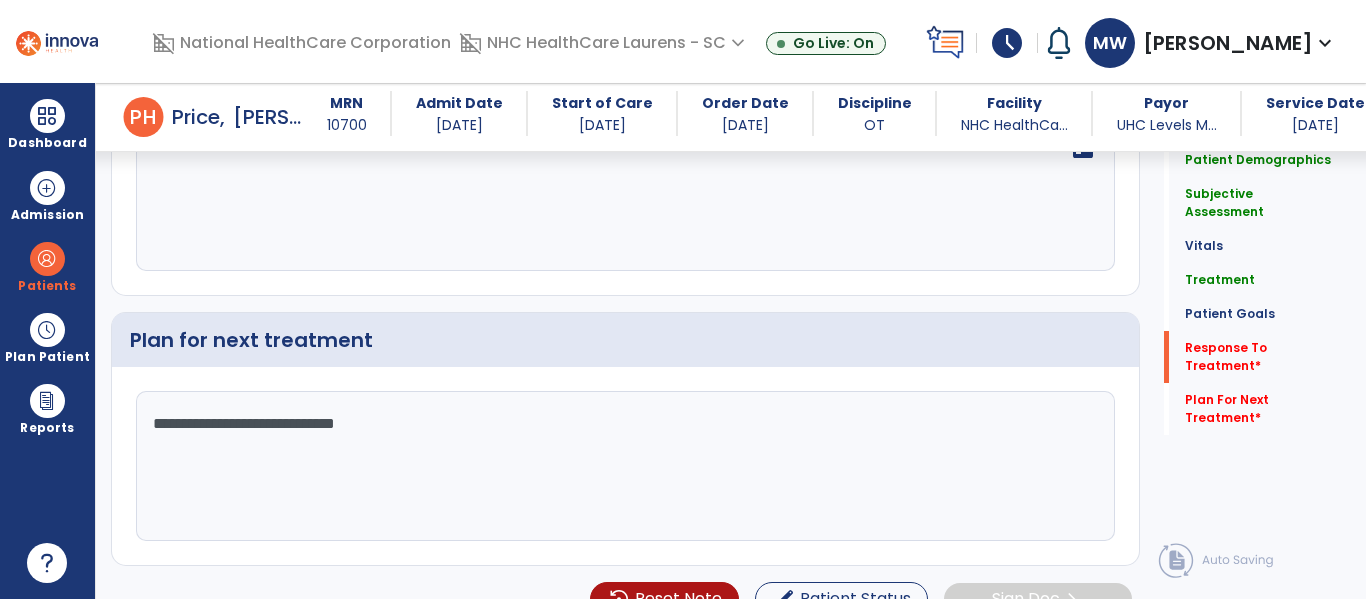 type on "**********" 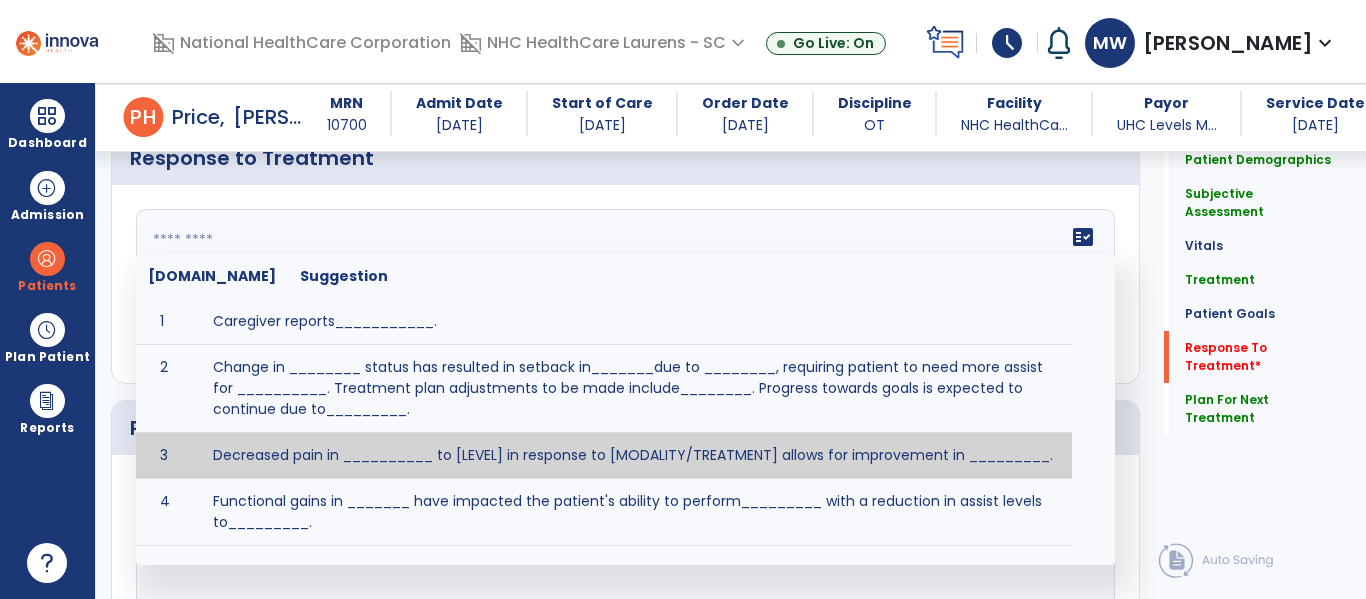 scroll, scrollTop: 2353, scrollLeft: 0, axis: vertical 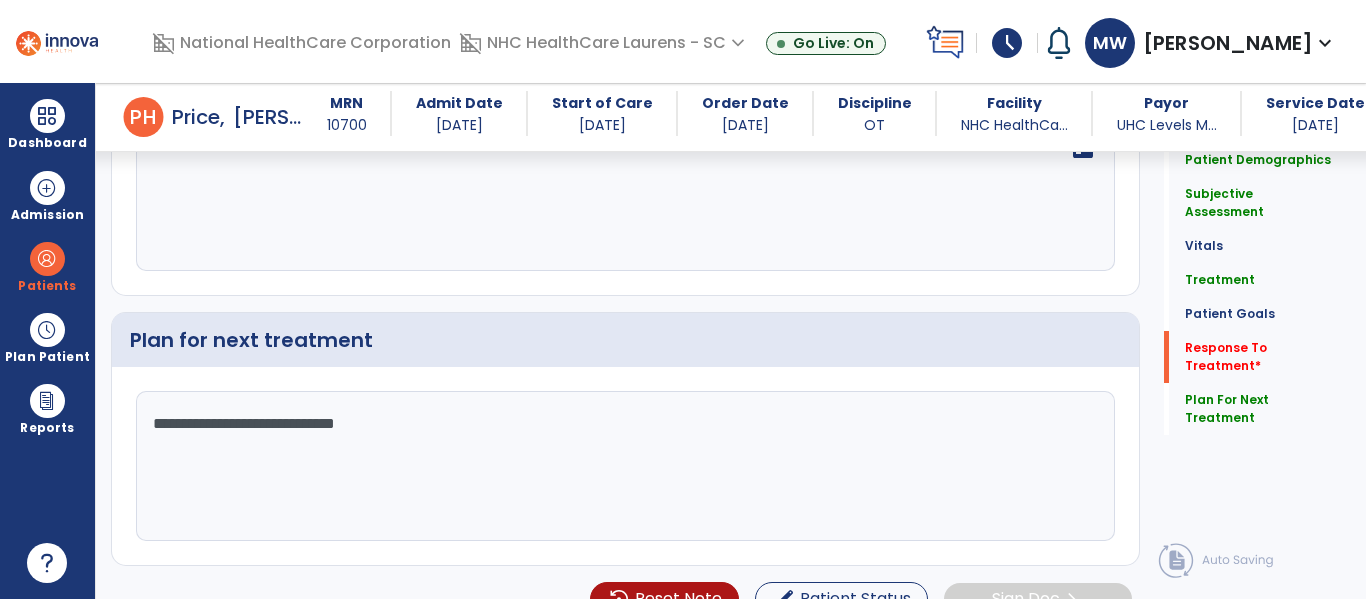 drag, startPoint x: 569, startPoint y: 227, endPoint x: 525, endPoint y: 202, distance: 50.606323 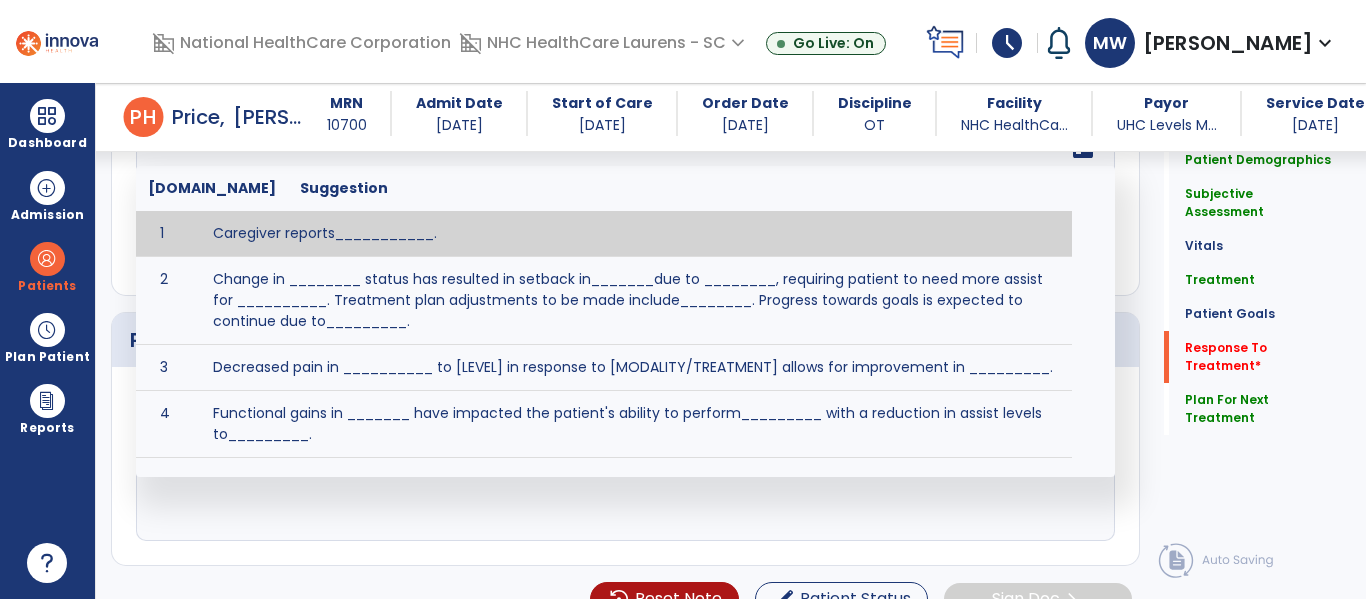 paste on "**********" 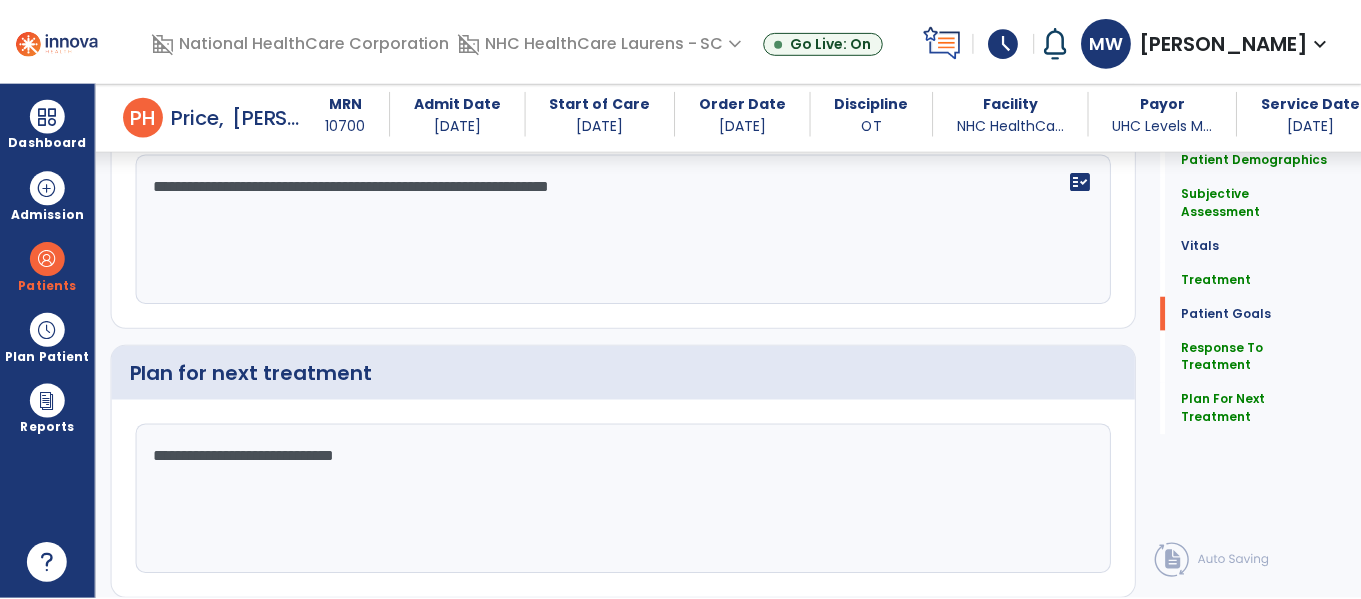scroll, scrollTop: 2387, scrollLeft: 0, axis: vertical 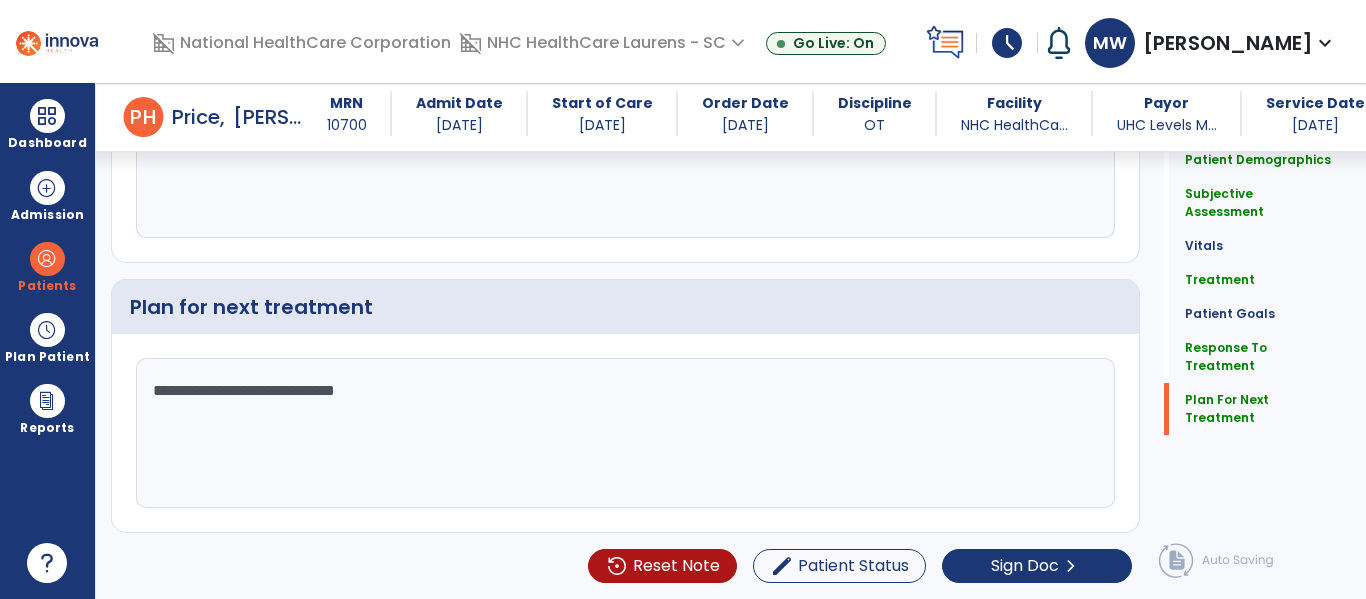 type on "**********" 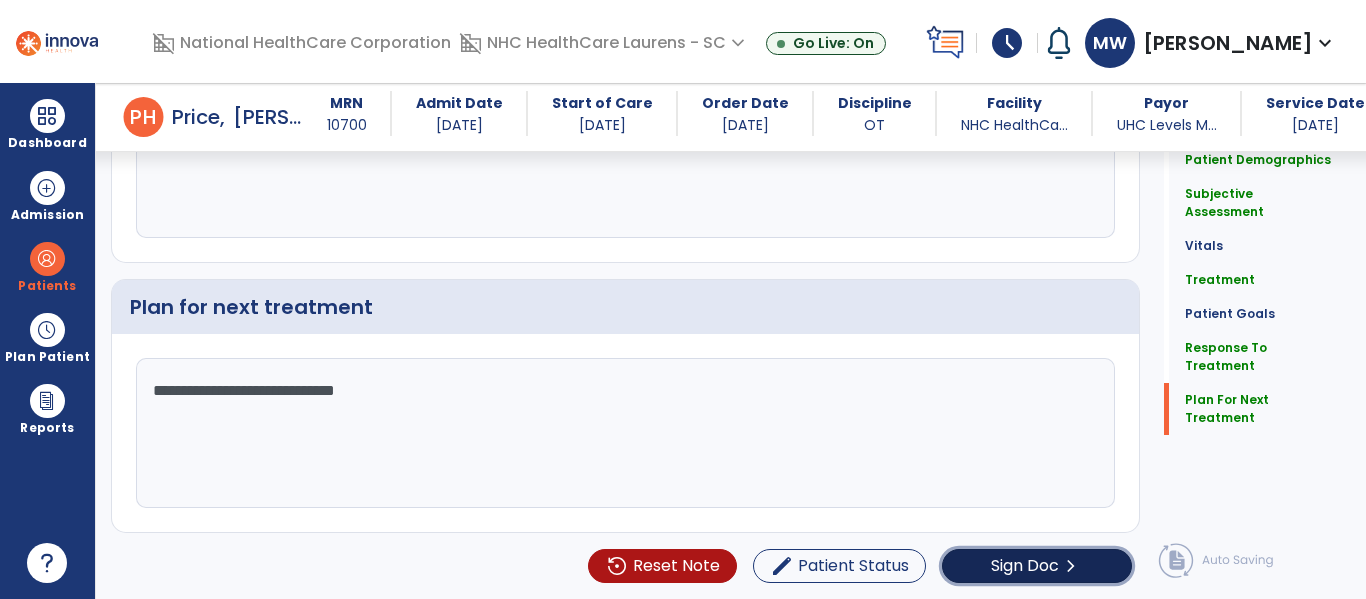 click on "Sign Doc" 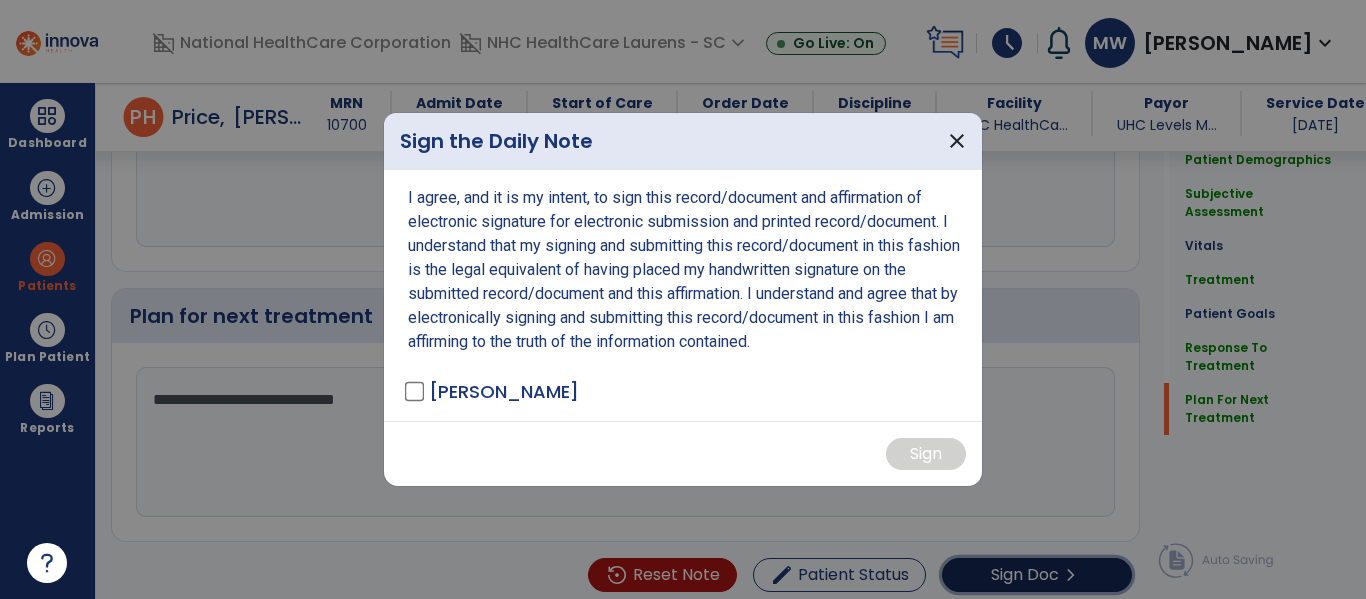 scroll, scrollTop: 2387, scrollLeft: 0, axis: vertical 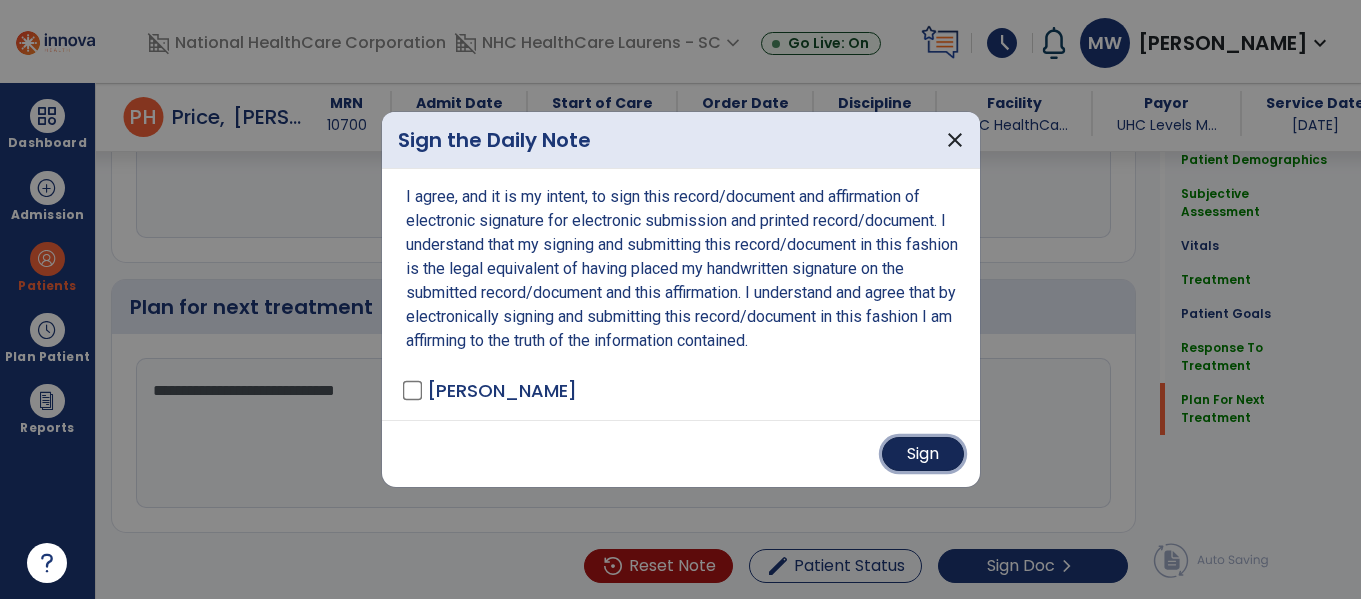 click on "Sign" at bounding box center (923, 454) 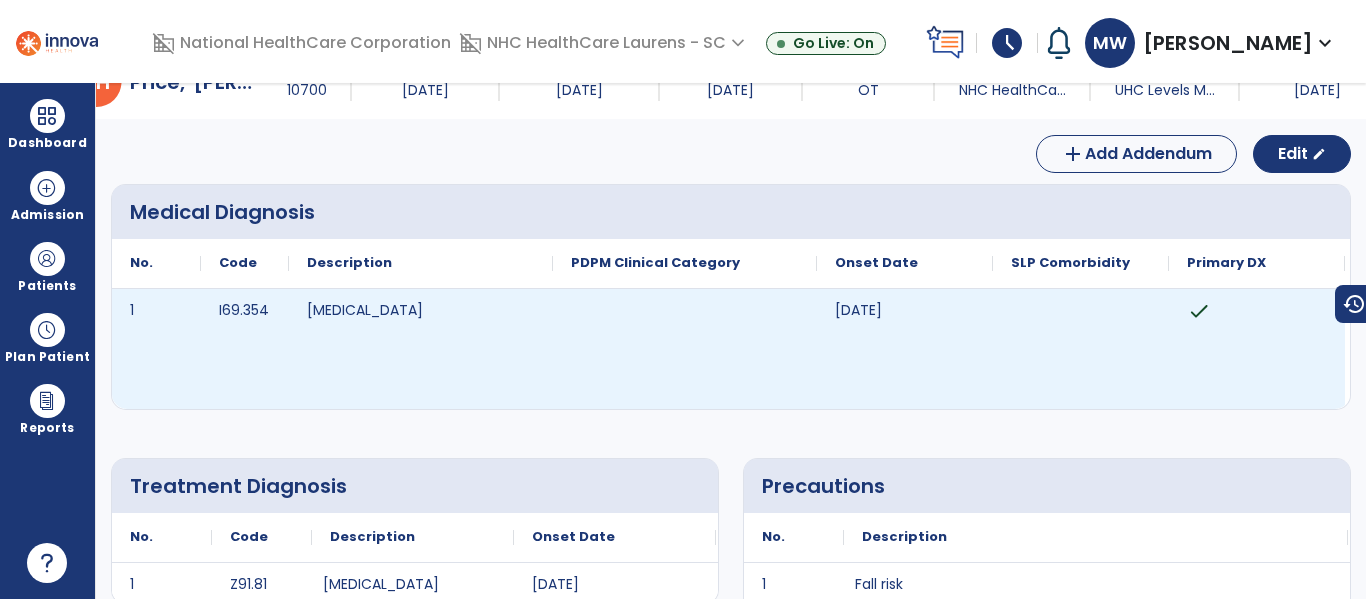 scroll, scrollTop: 0, scrollLeft: 0, axis: both 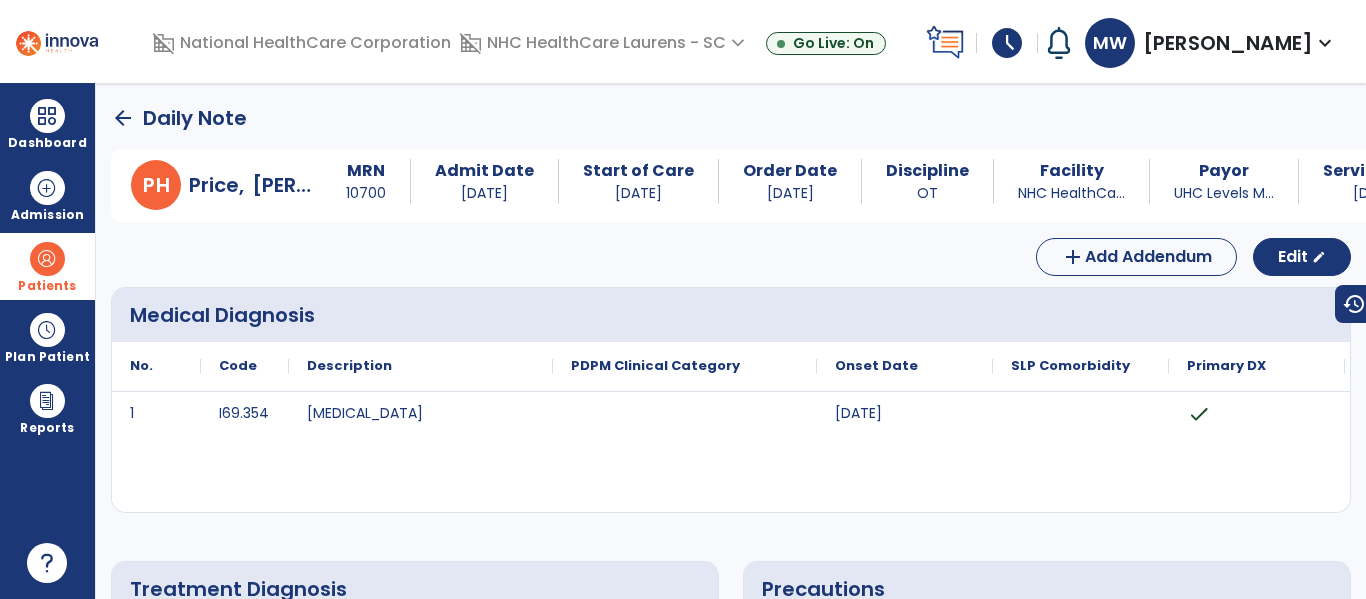 click on "Patients" at bounding box center [47, 286] 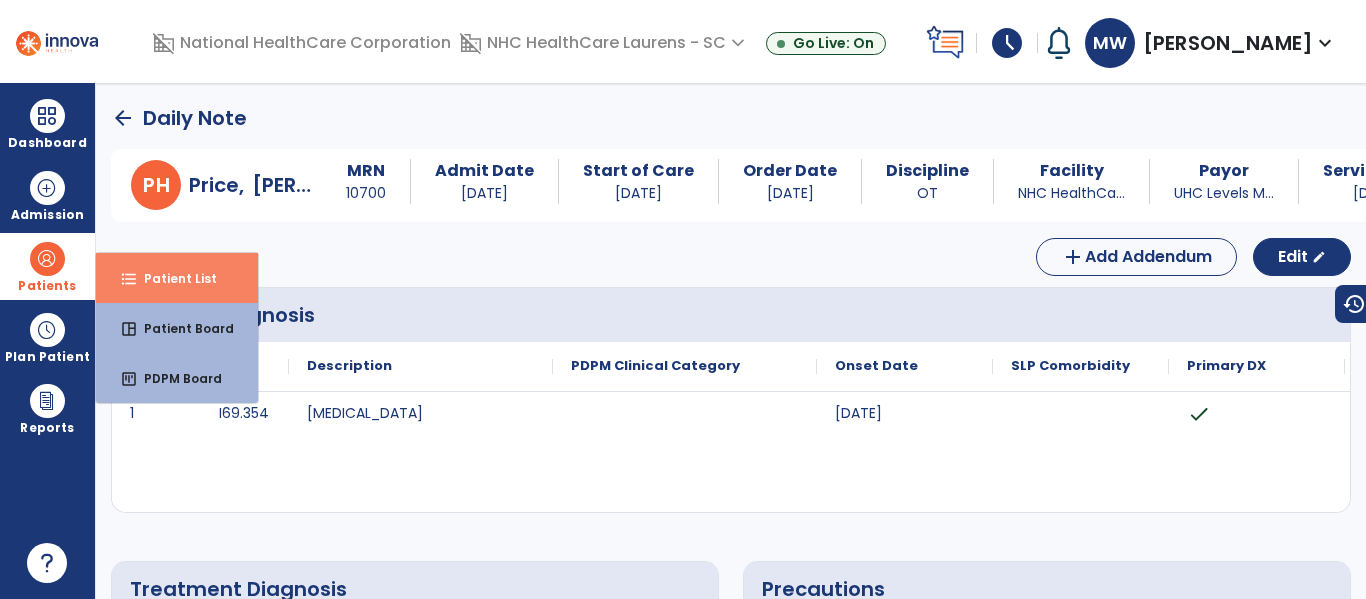 click on "Patient List" at bounding box center [172, 278] 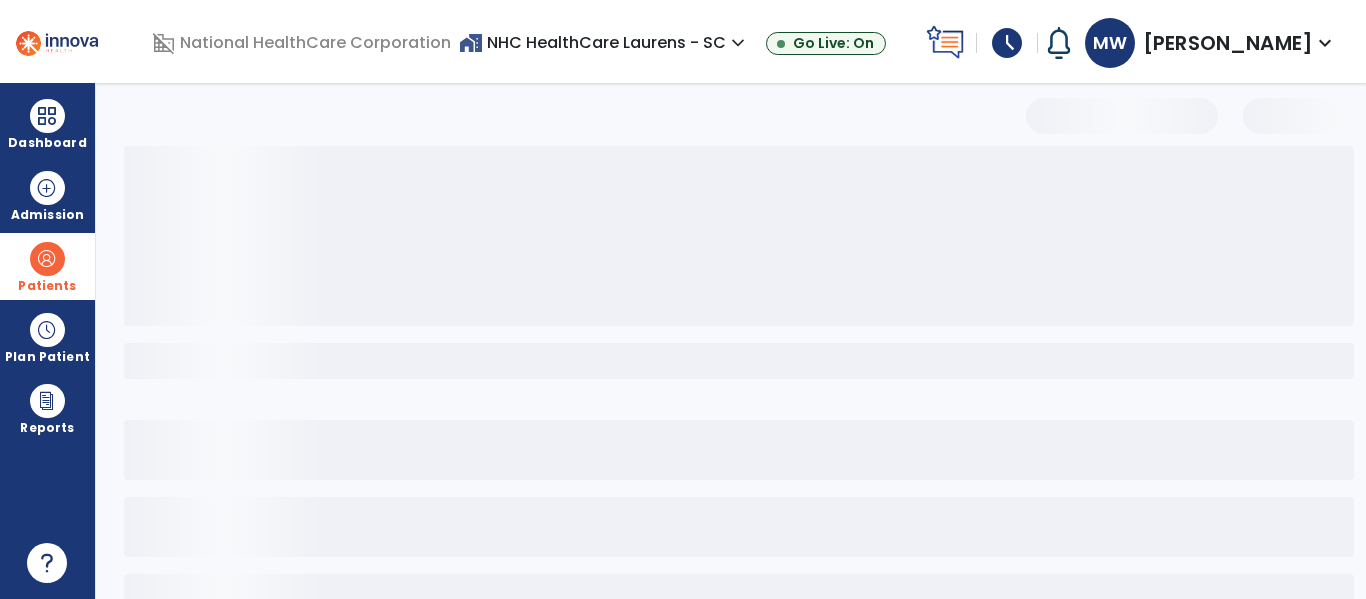 select on "***" 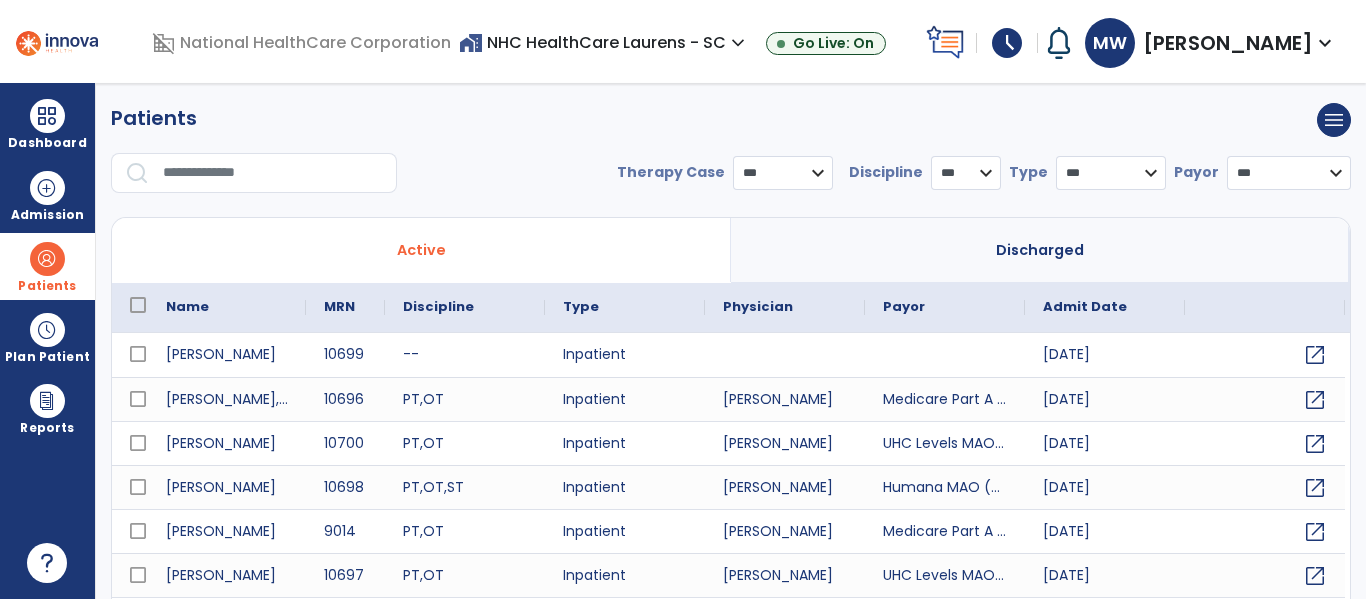 click at bounding box center (273, 173) 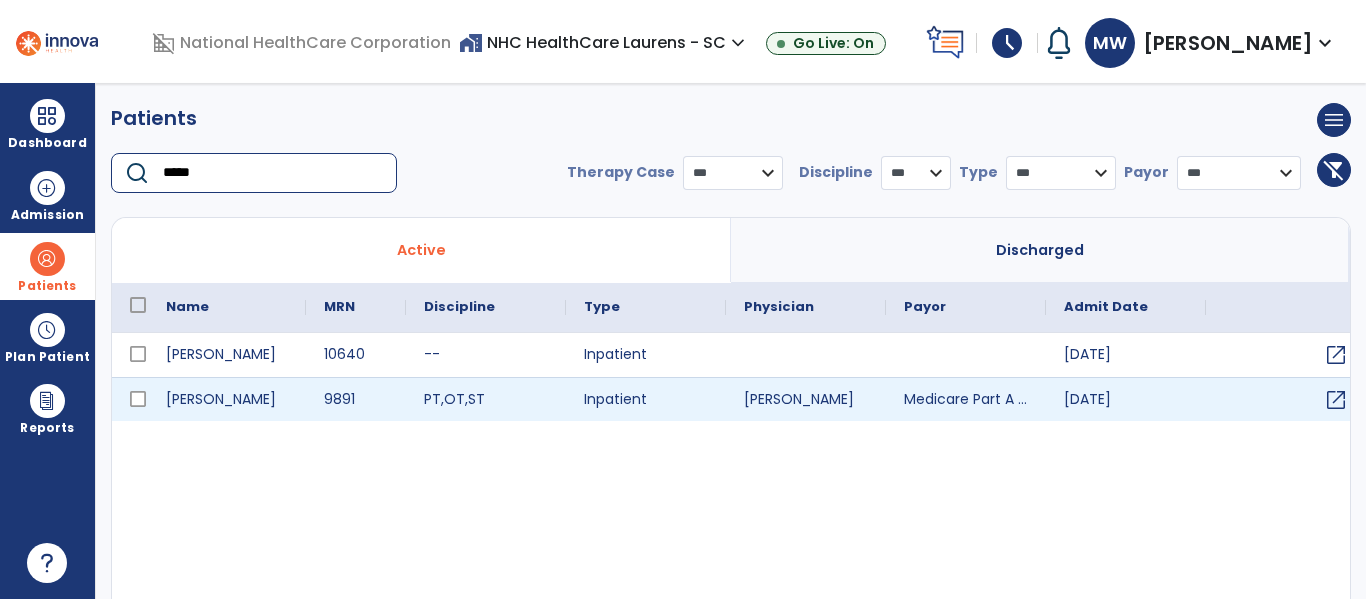 type on "*****" 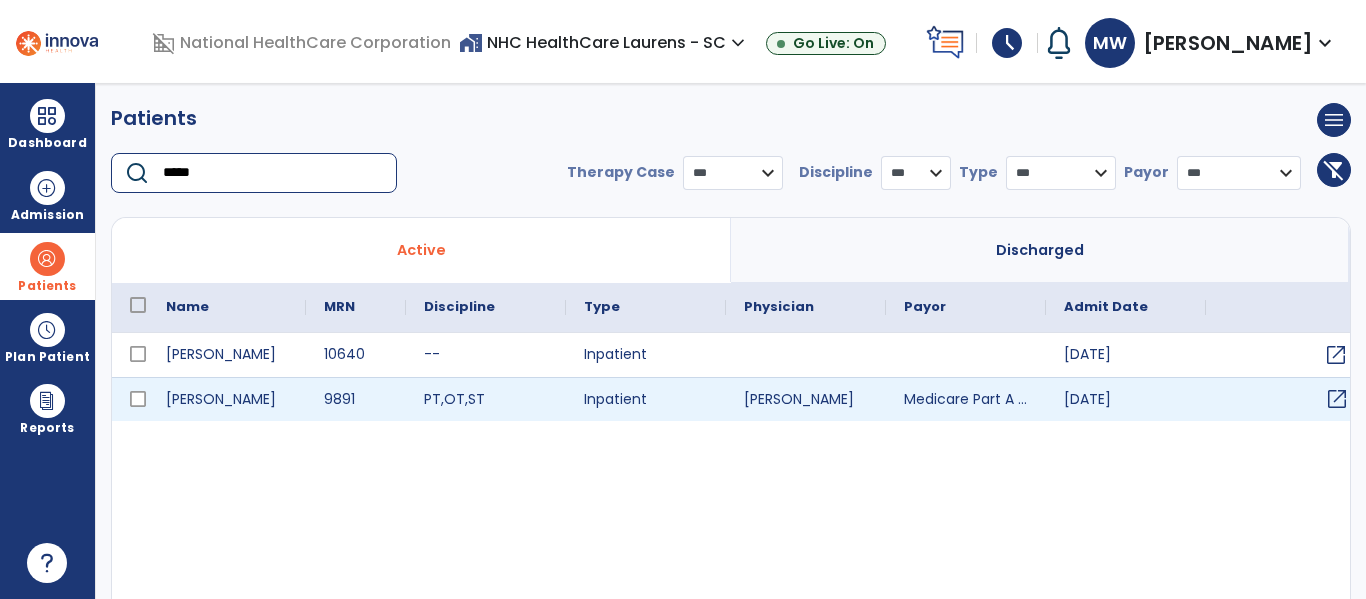 click on "open_in_new" at bounding box center [1337, 399] 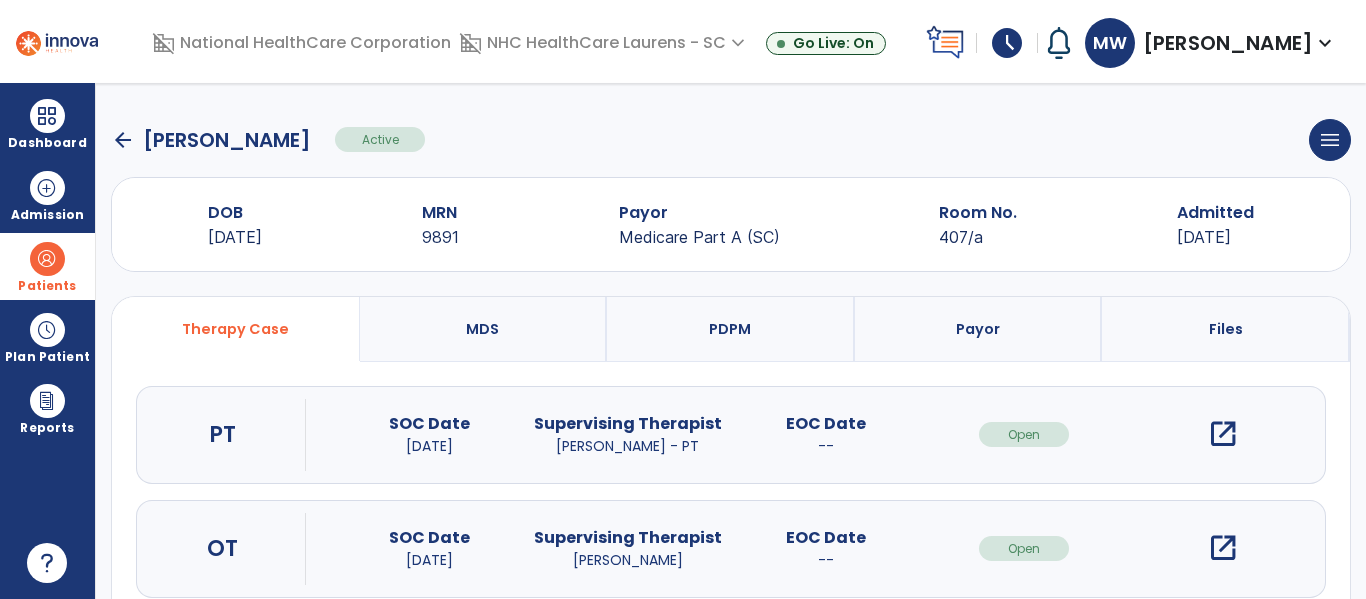 click on "open_in_new" at bounding box center (1223, 548) 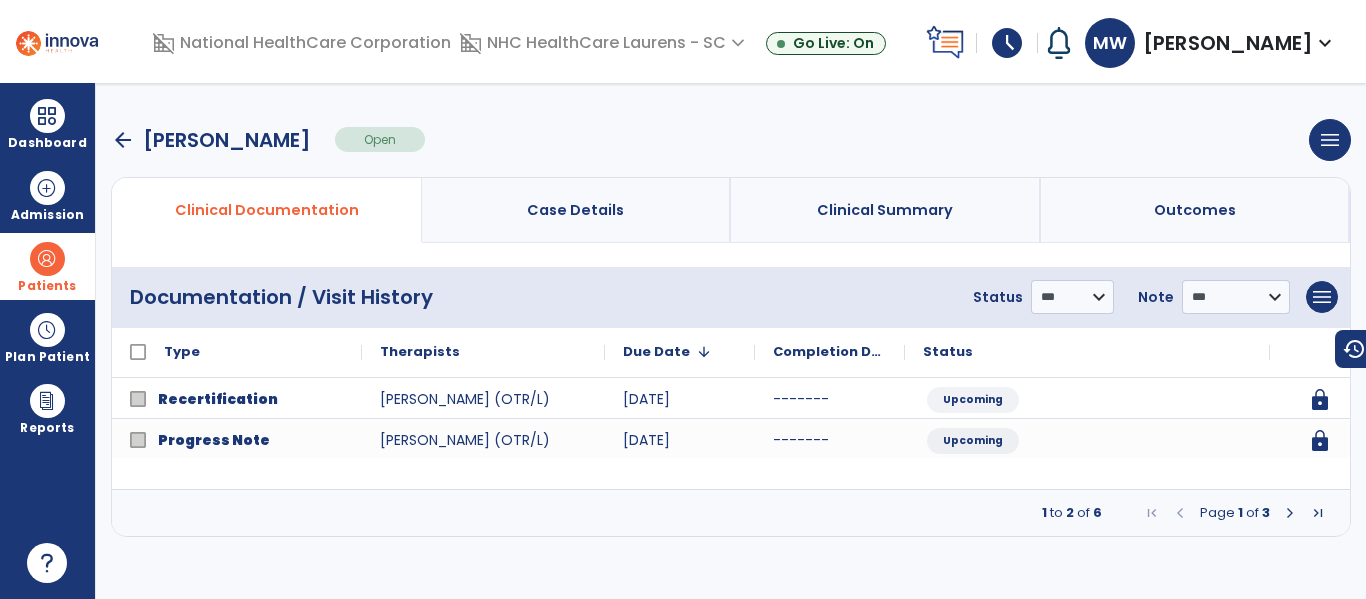 click at bounding box center (1290, 513) 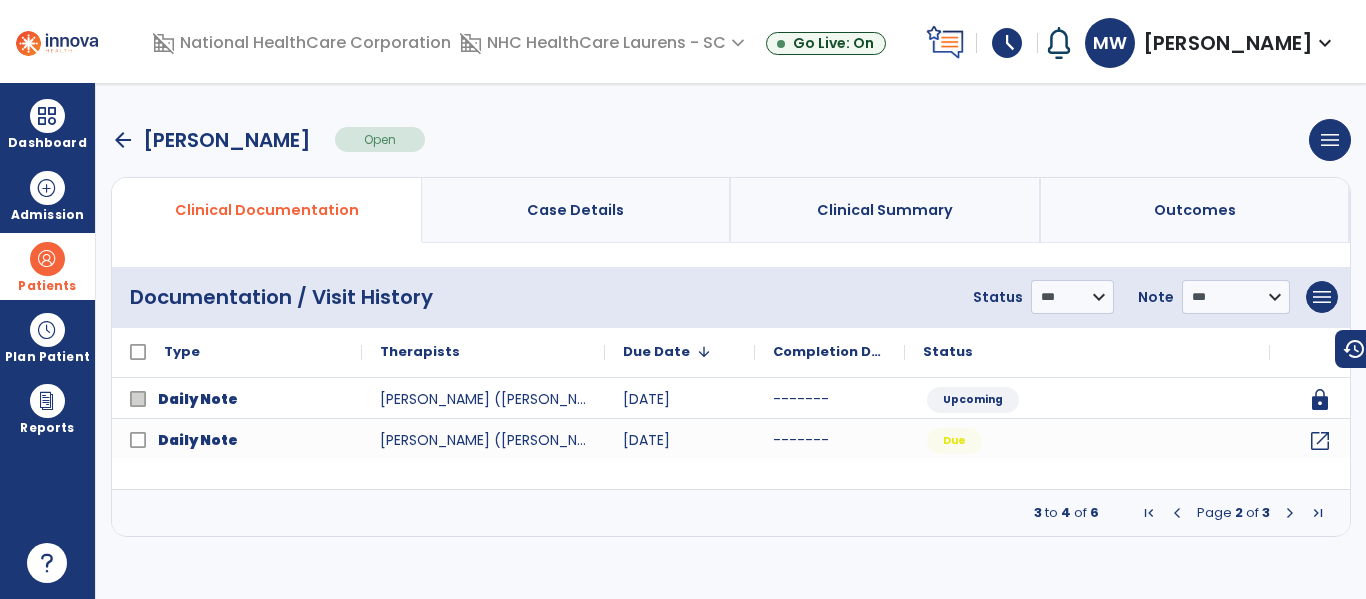 click at bounding box center [1290, 513] 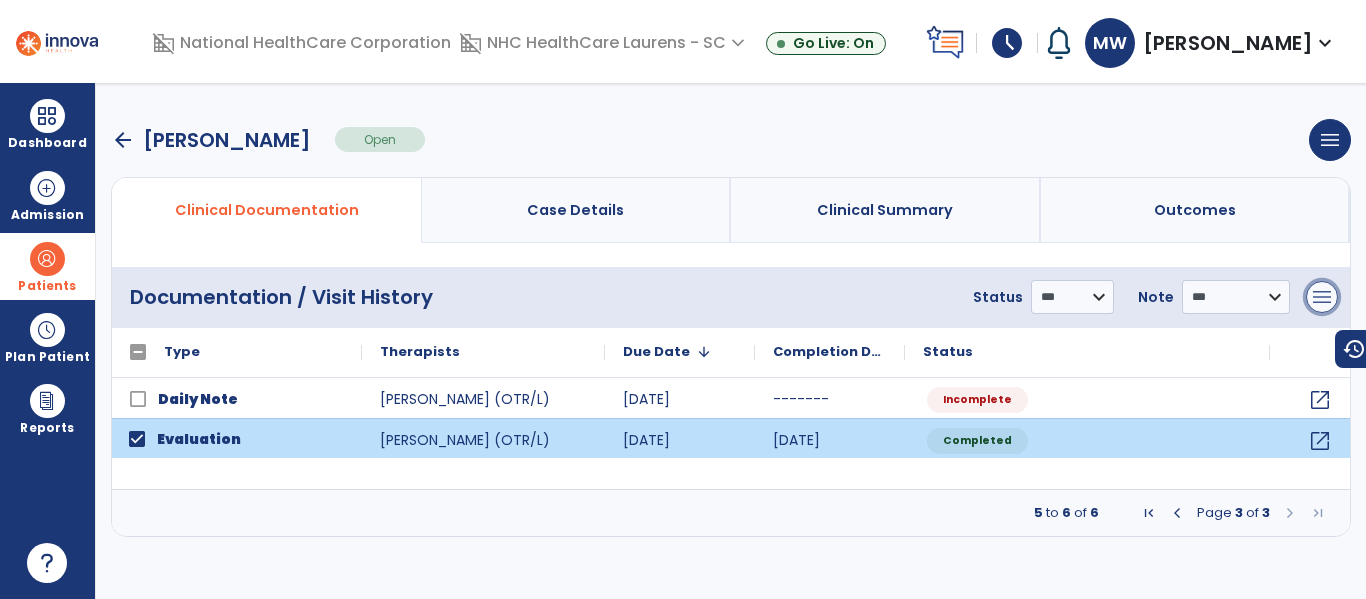 click on "menu" at bounding box center (1322, 297) 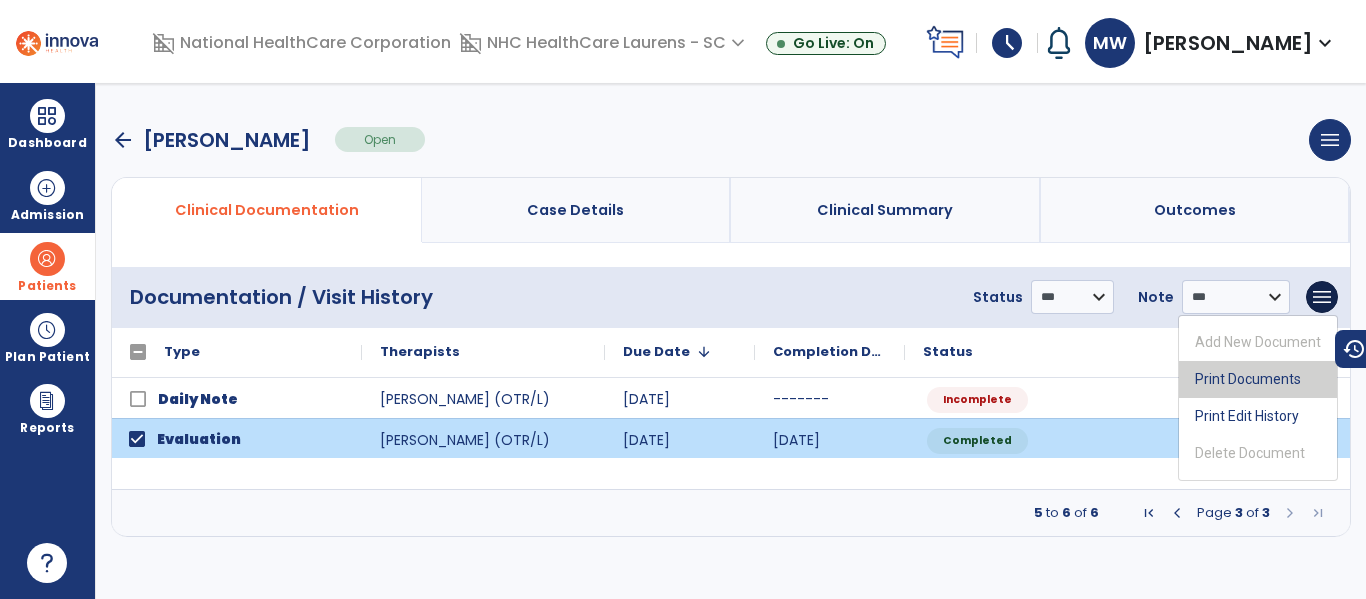 click on "Print Documents" at bounding box center [1258, 379] 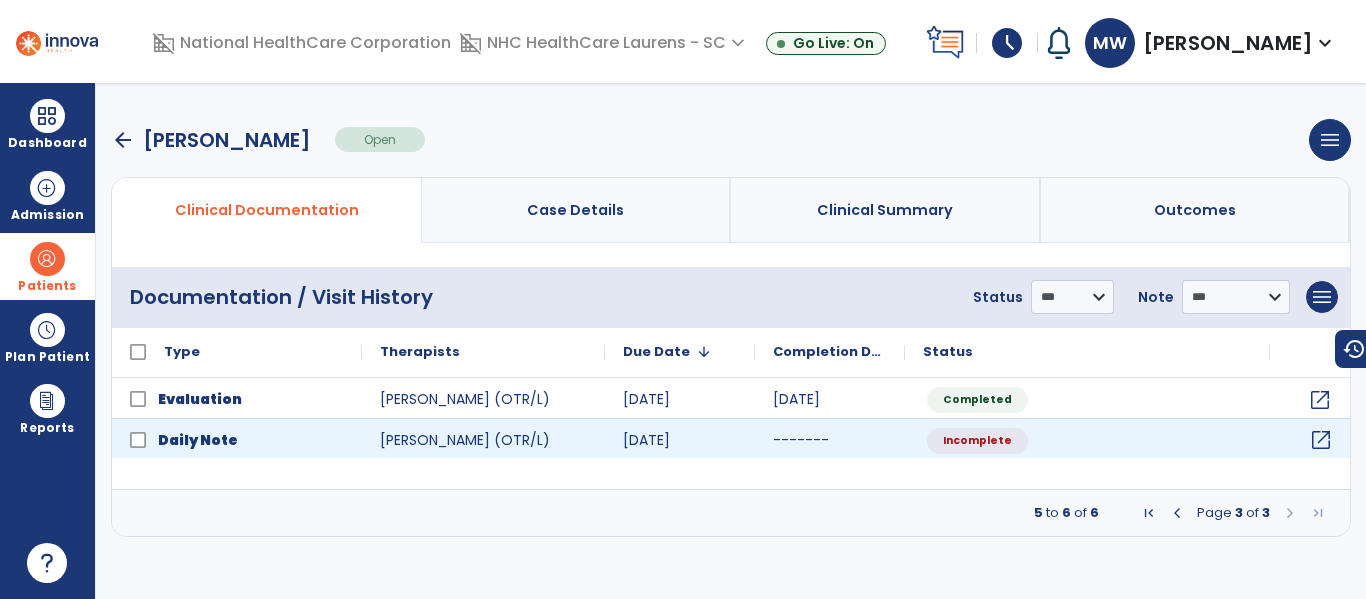 click on "open_in_new" 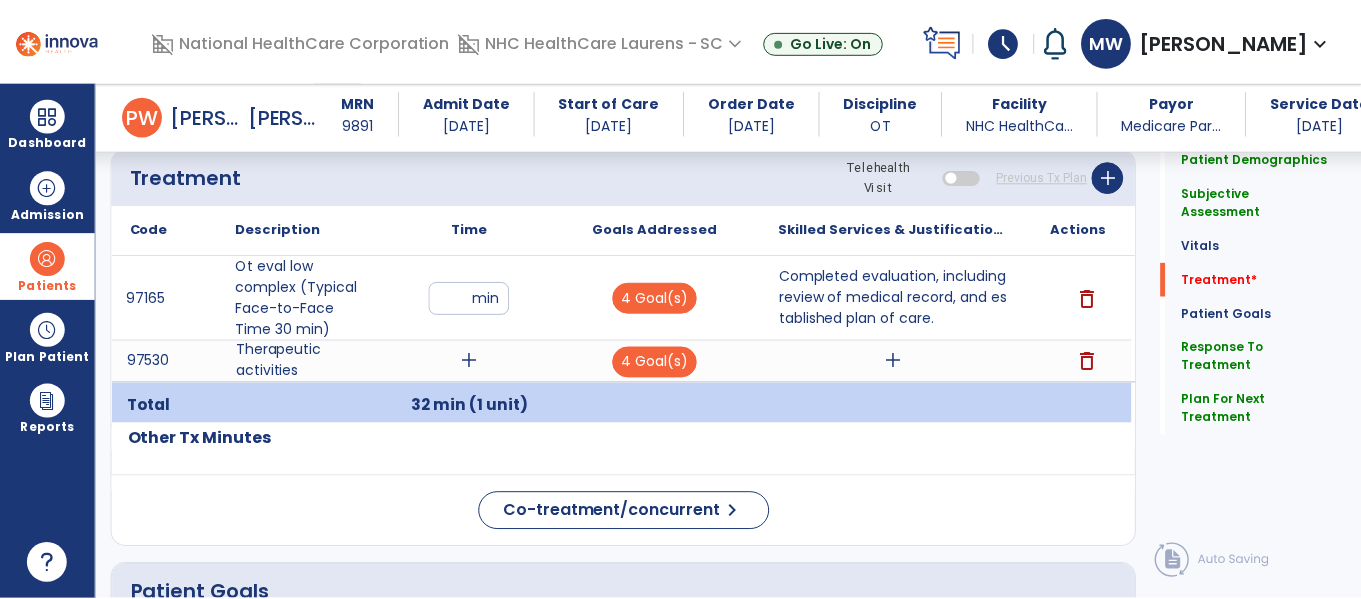 scroll, scrollTop: 1800, scrollLeft: 0, axis: vertical 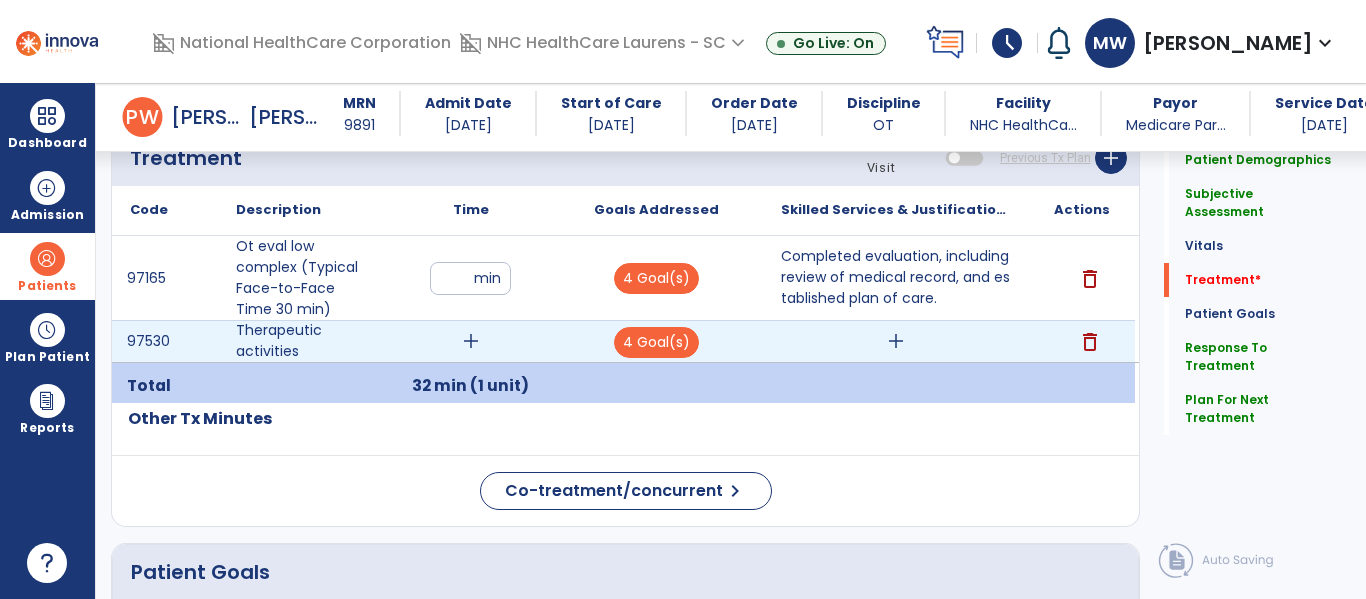click on "add" at bounding box center [471, 341] 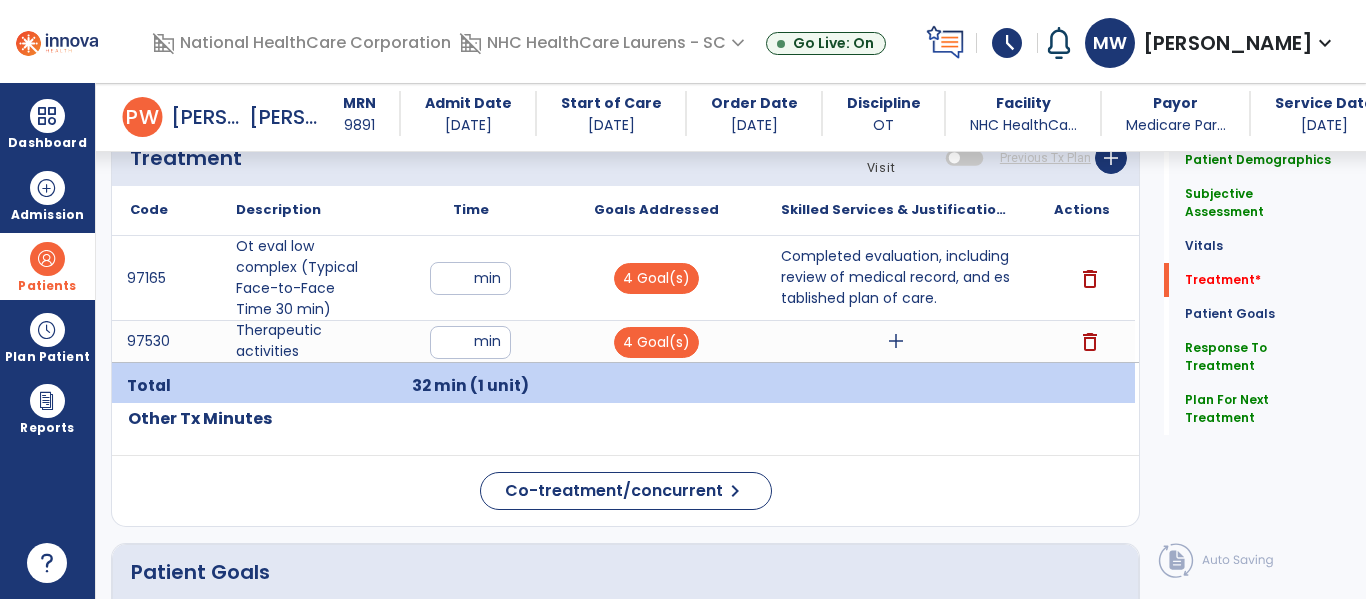 type on "**" 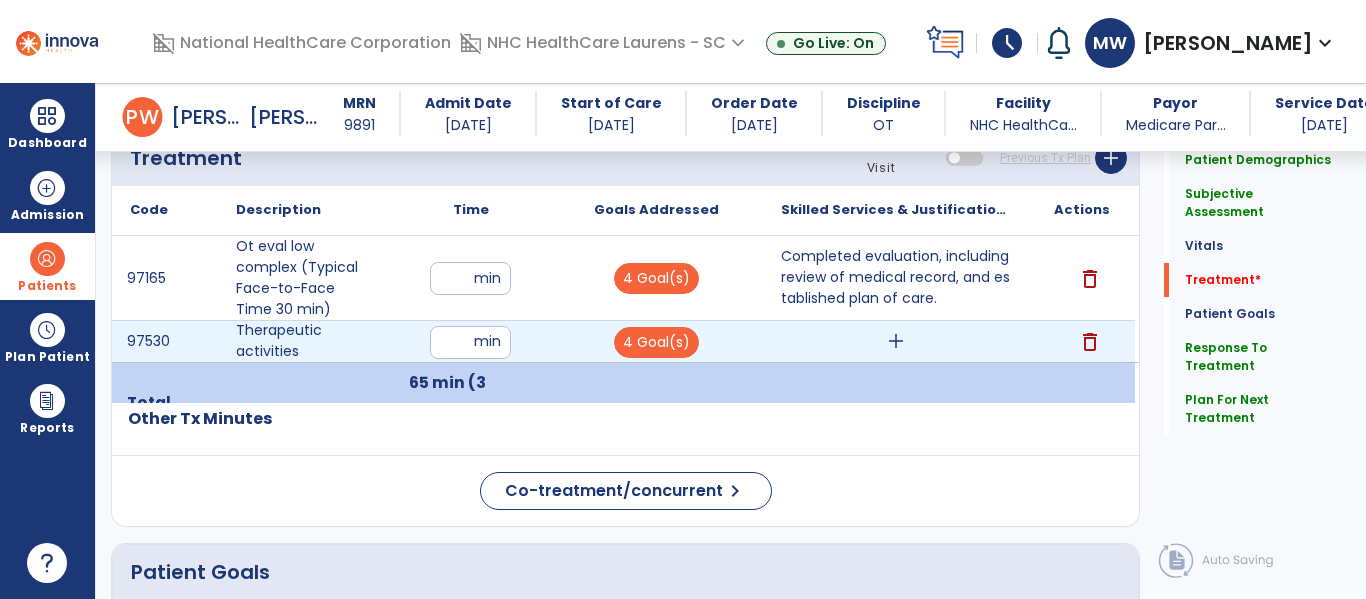 click on "add" at bounding box center (896, 341) 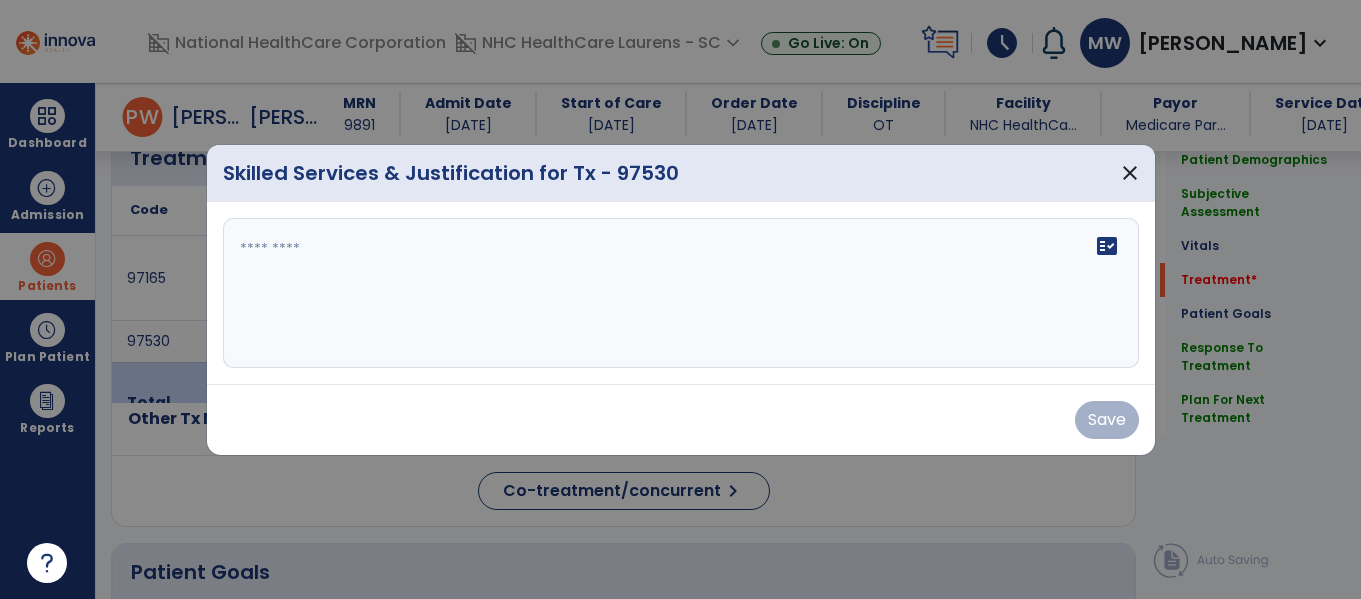 scroll, scrollTop: 1800, scrollLeft: 0, axis: vertical 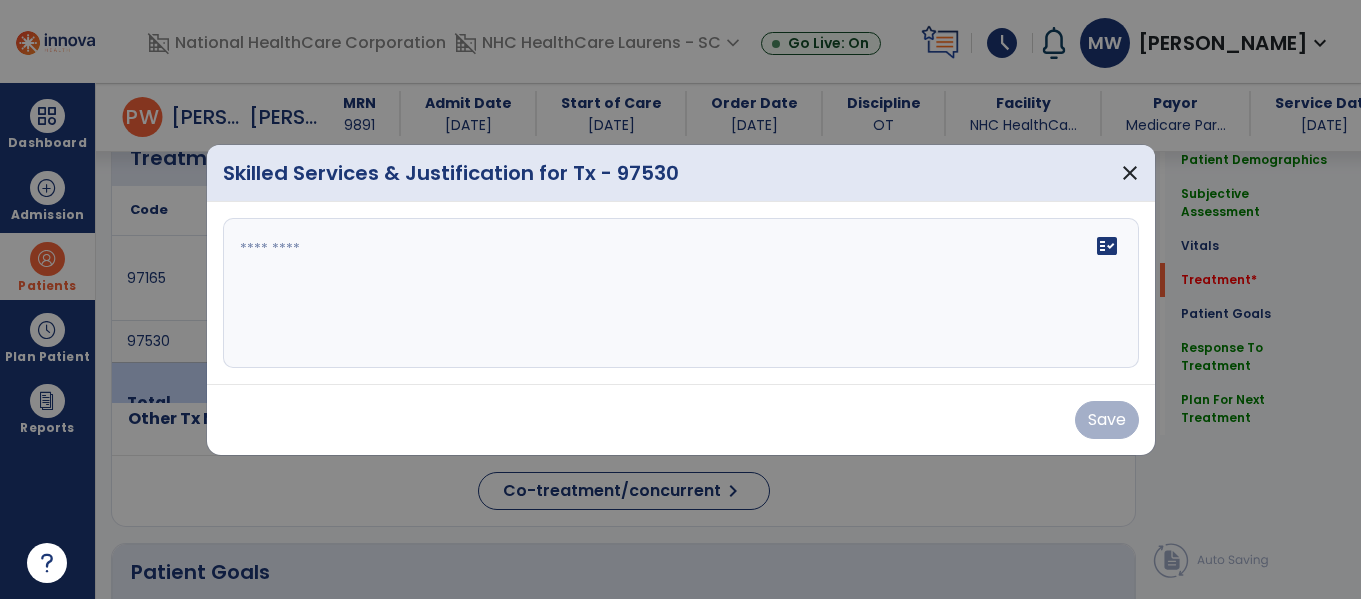 click on "fact_check" at bounding box center (681, 293) 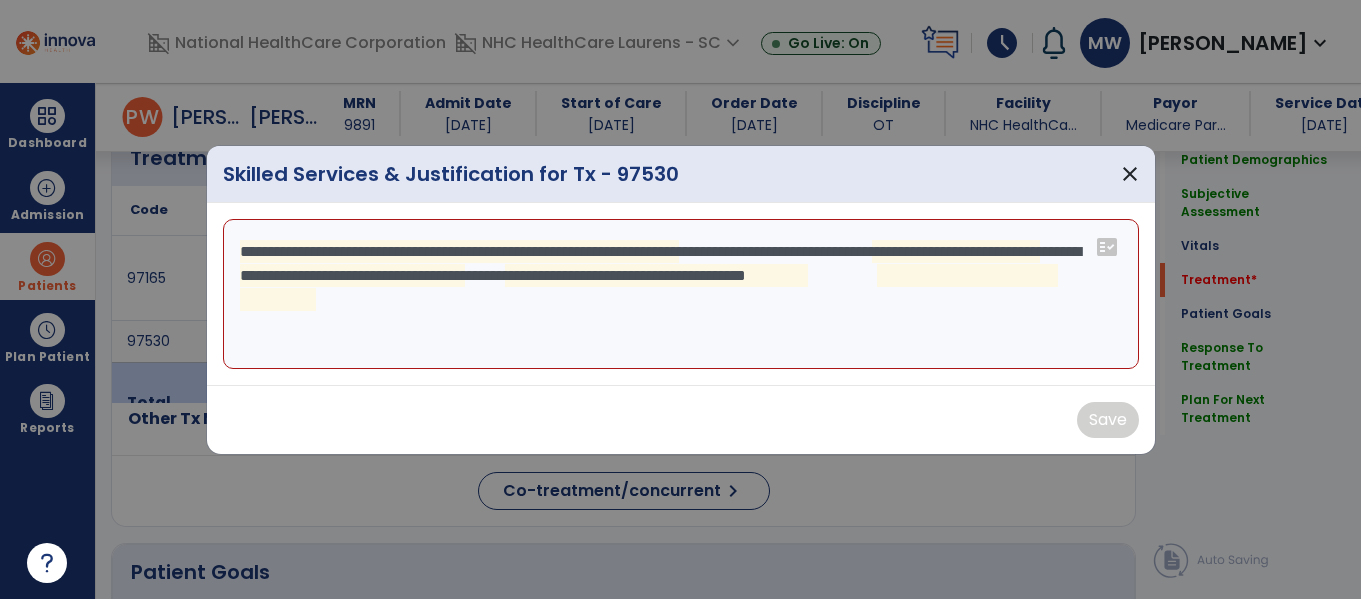 click on "**********" at bounding box center [681, 294] 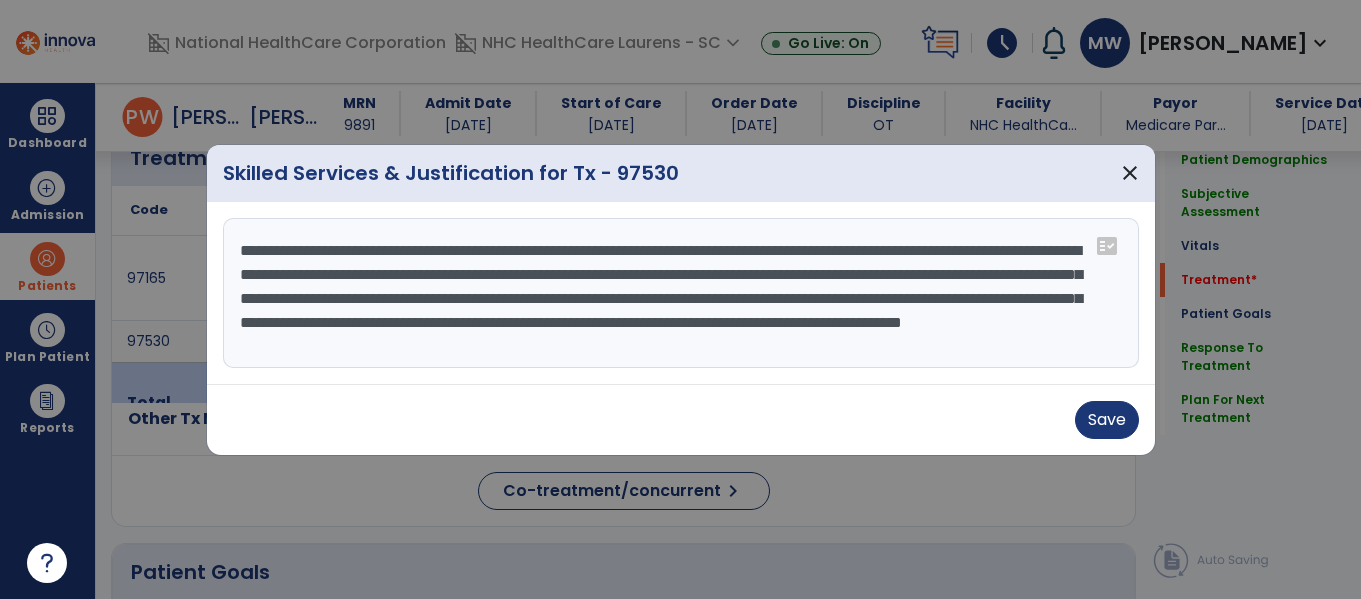 scroll, scrollTop: 16, scrollLeft: 0, axis: vertical 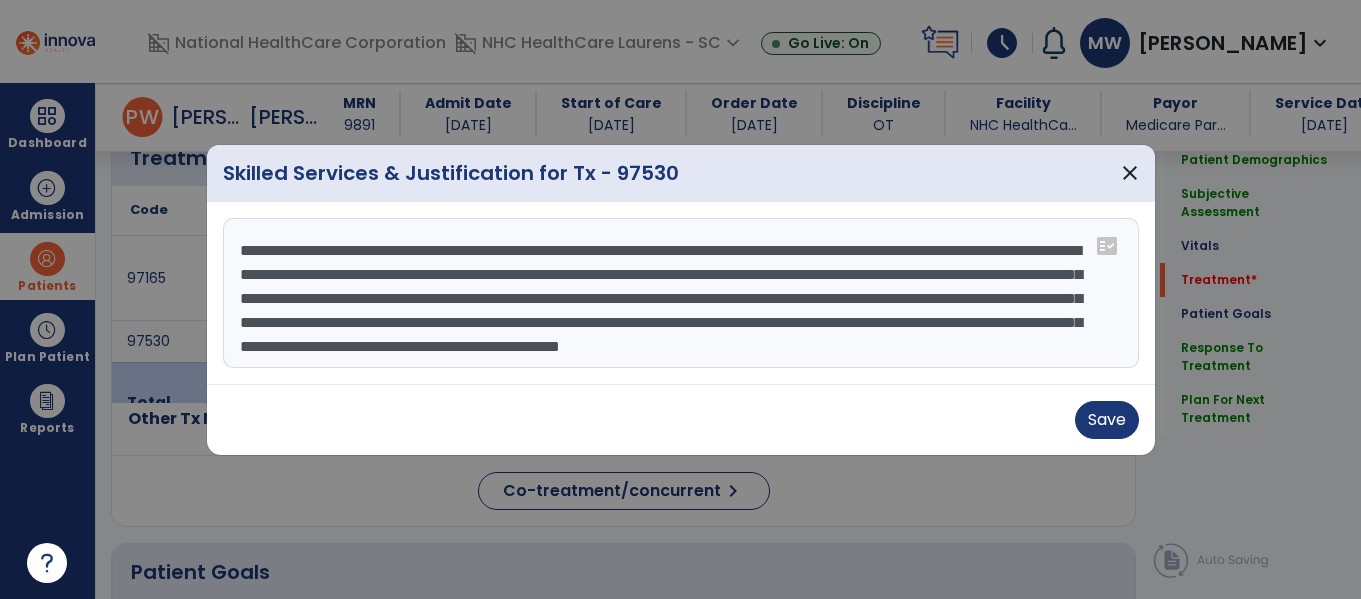 click at bounding box center (680, 299) 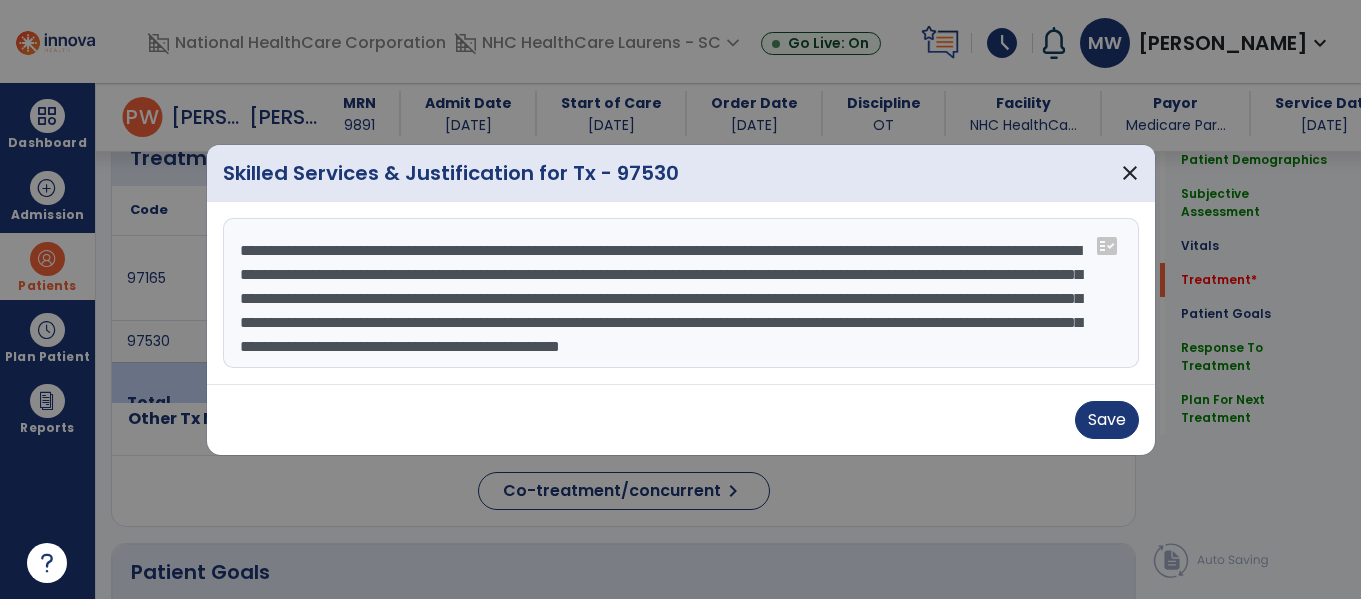 click on "**********" at bounding box center [681, 293] 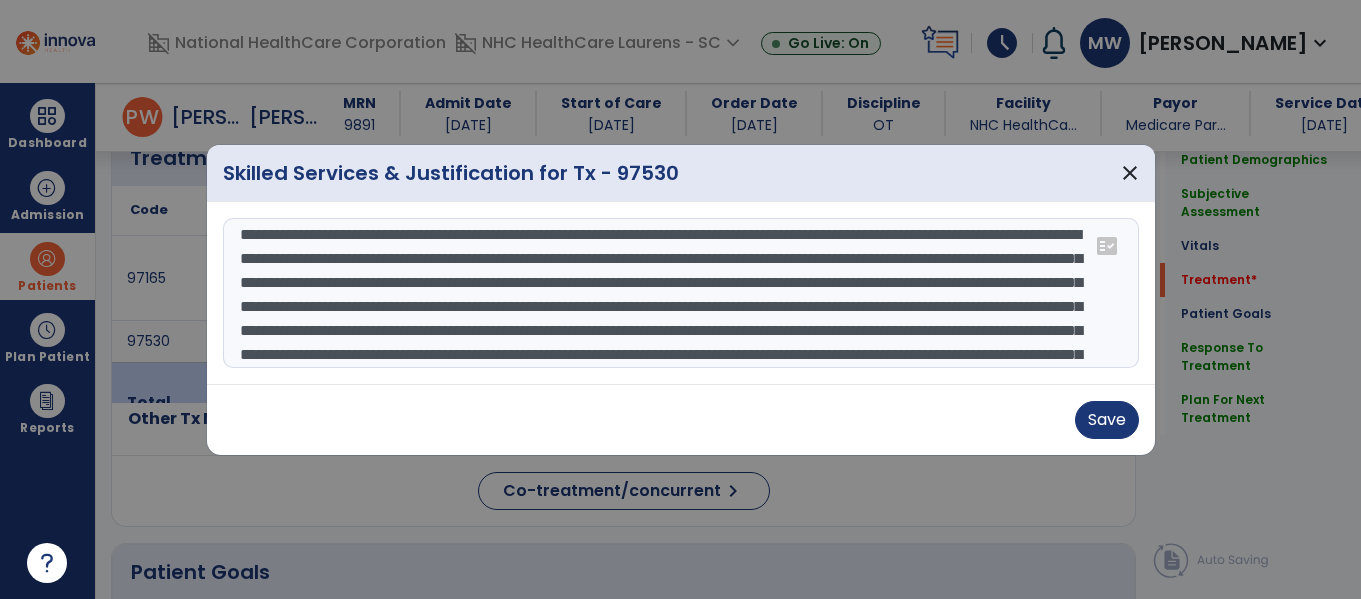 scroll, scrollTop: 112, scrollLeft: 0, axis: vertical 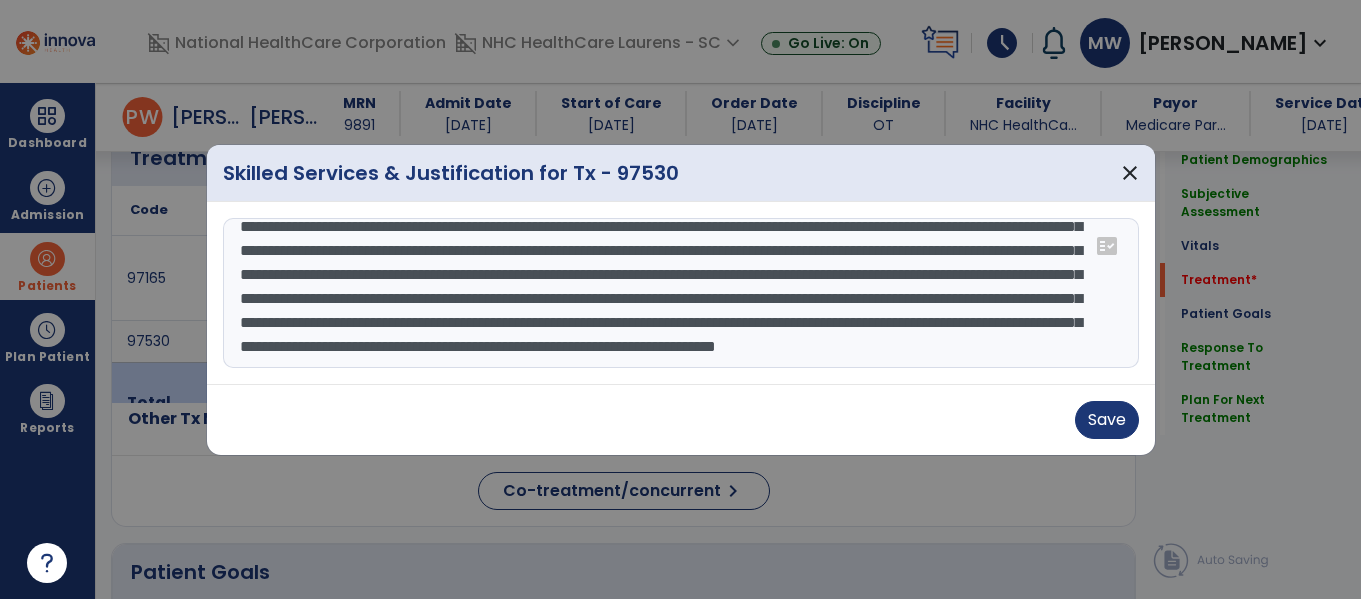 drag, startPoint x: 390, startPoint y: 296, endPoint x: 373, endPoint y: 298, distance: 17.117243 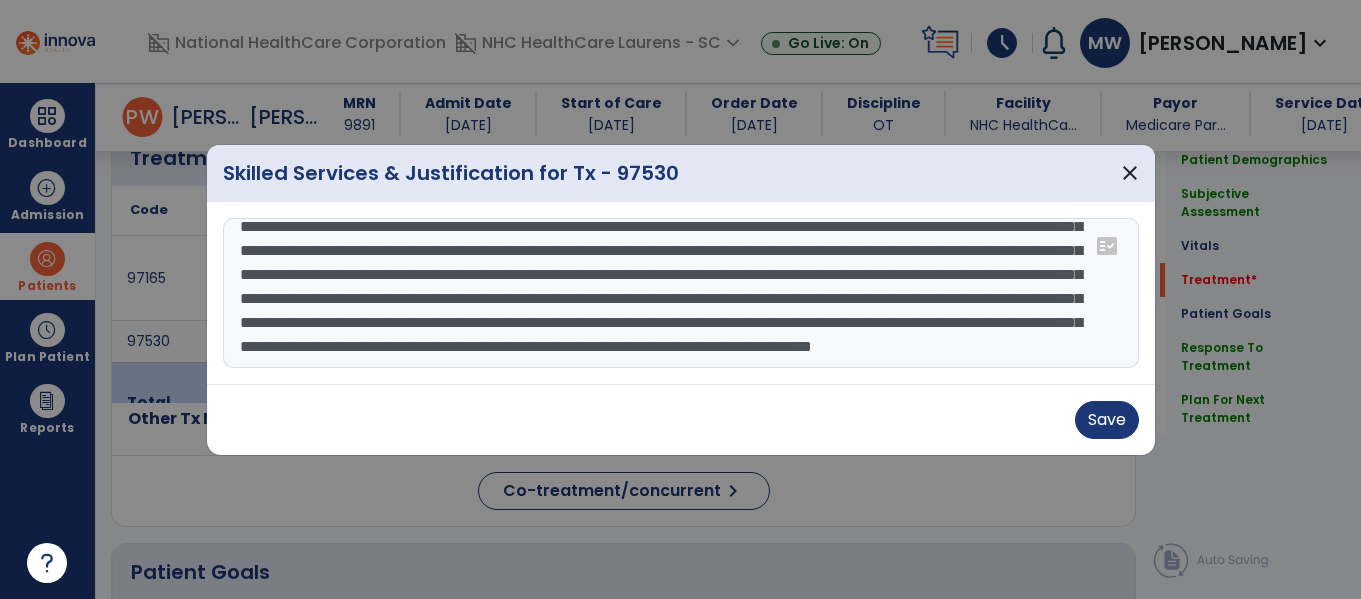 scroll, scrollTop: 112, scrollLeft: 0, axis: vertical 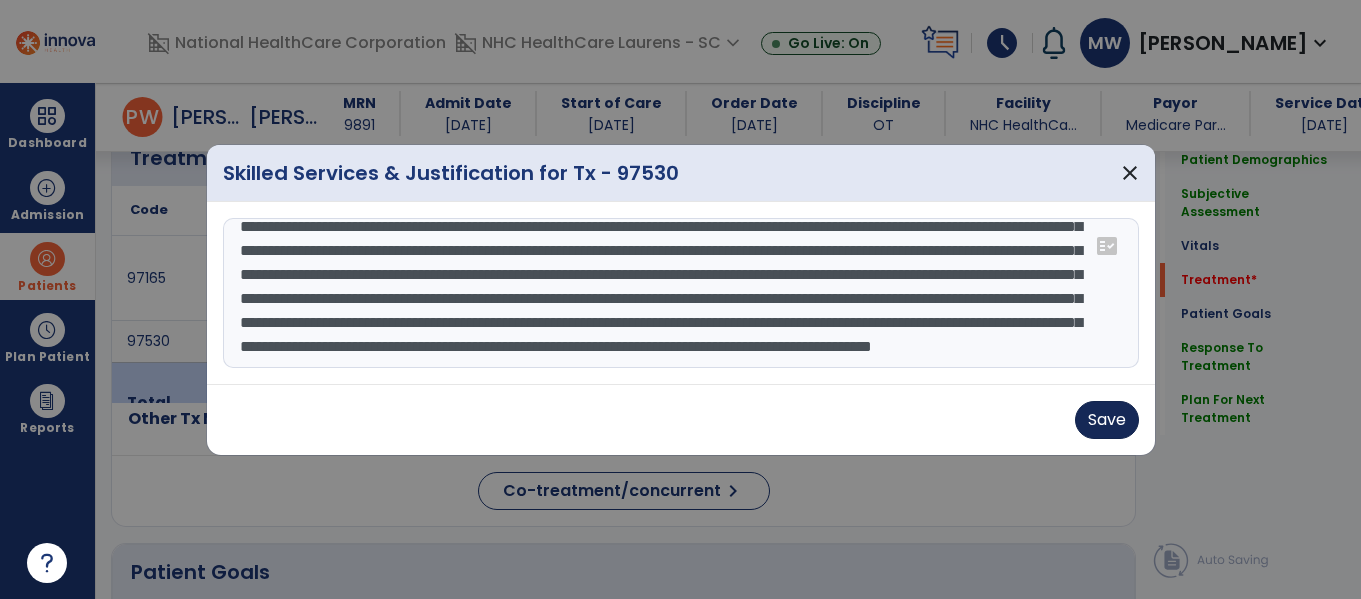 type on "**********" 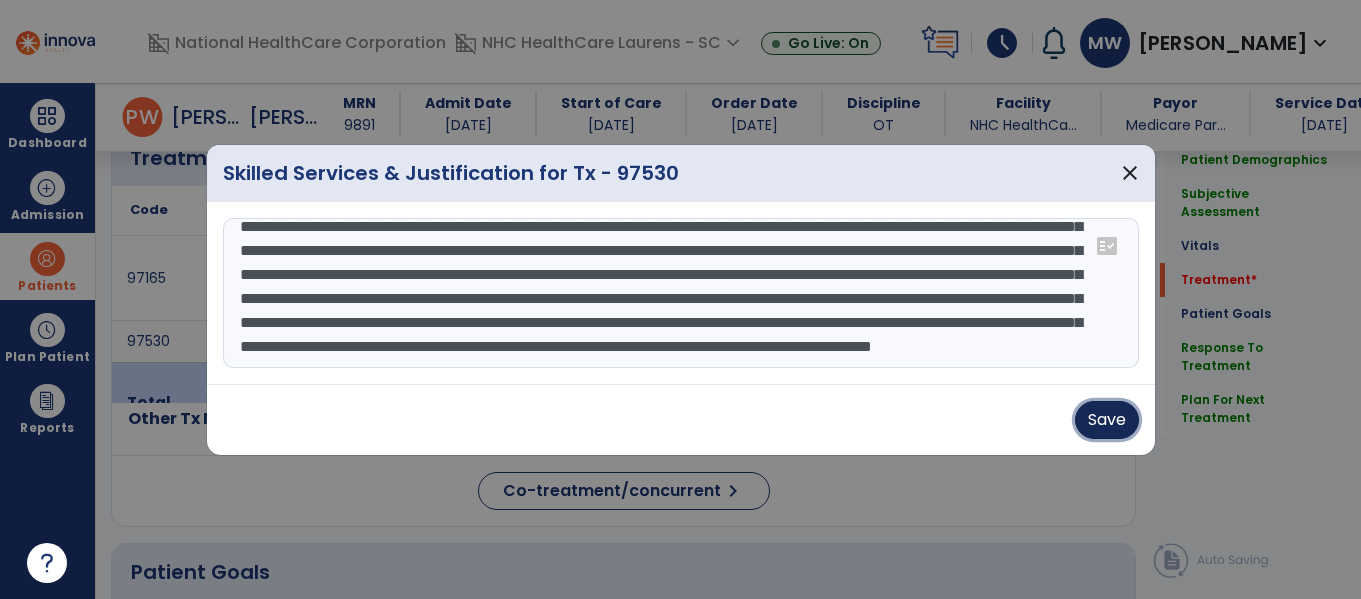 click on "Save" at bounding box center [1107, 420] 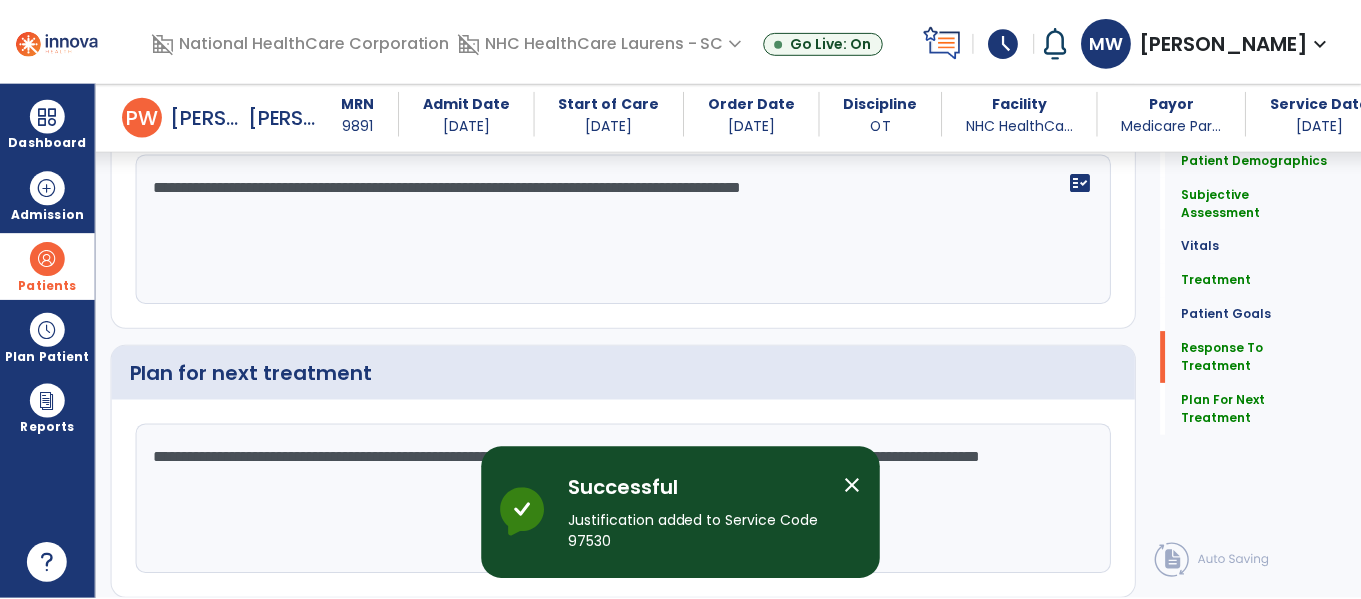 scroll, scrollTop: 3067, scrollLeft: 0, axis: vertical 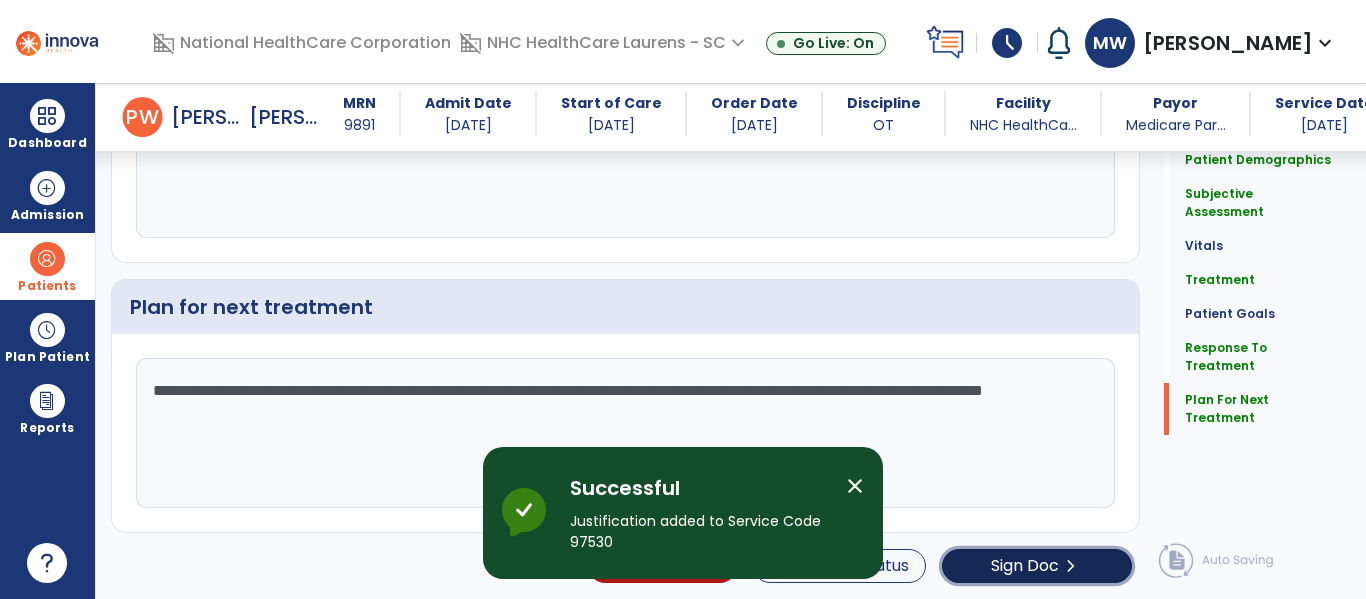 click on "Sign Doc  chevron_right" 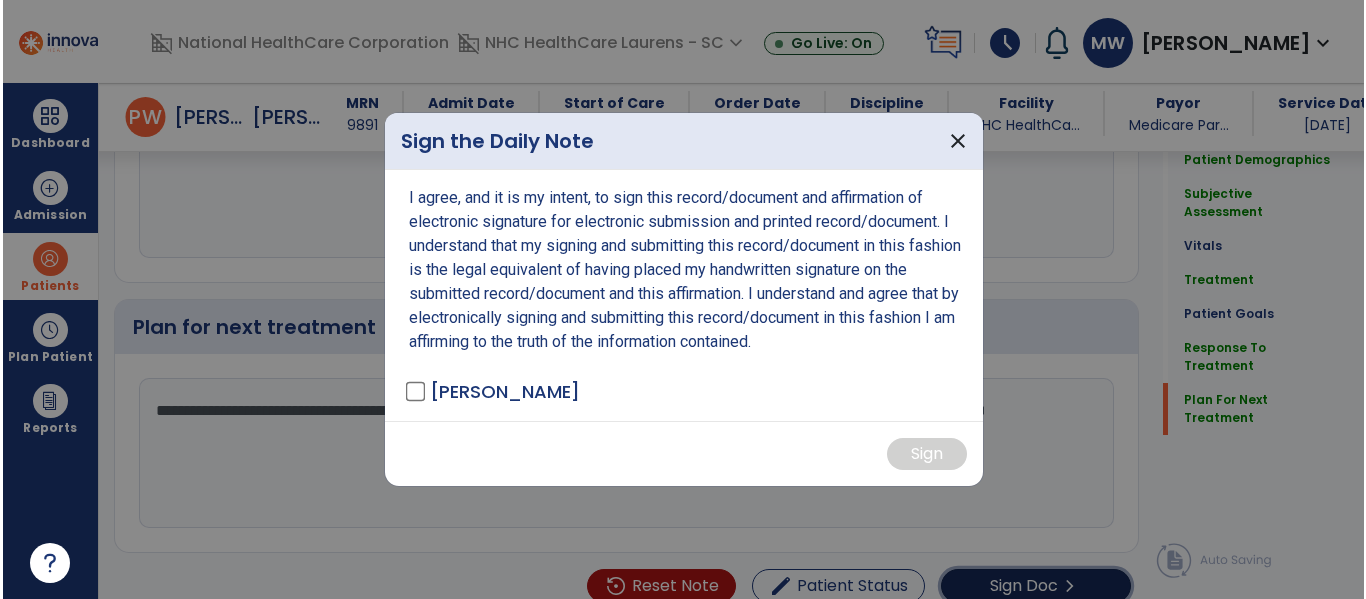scroll, scrollTop: 3088, scrollLeft: 0, axis: vertical 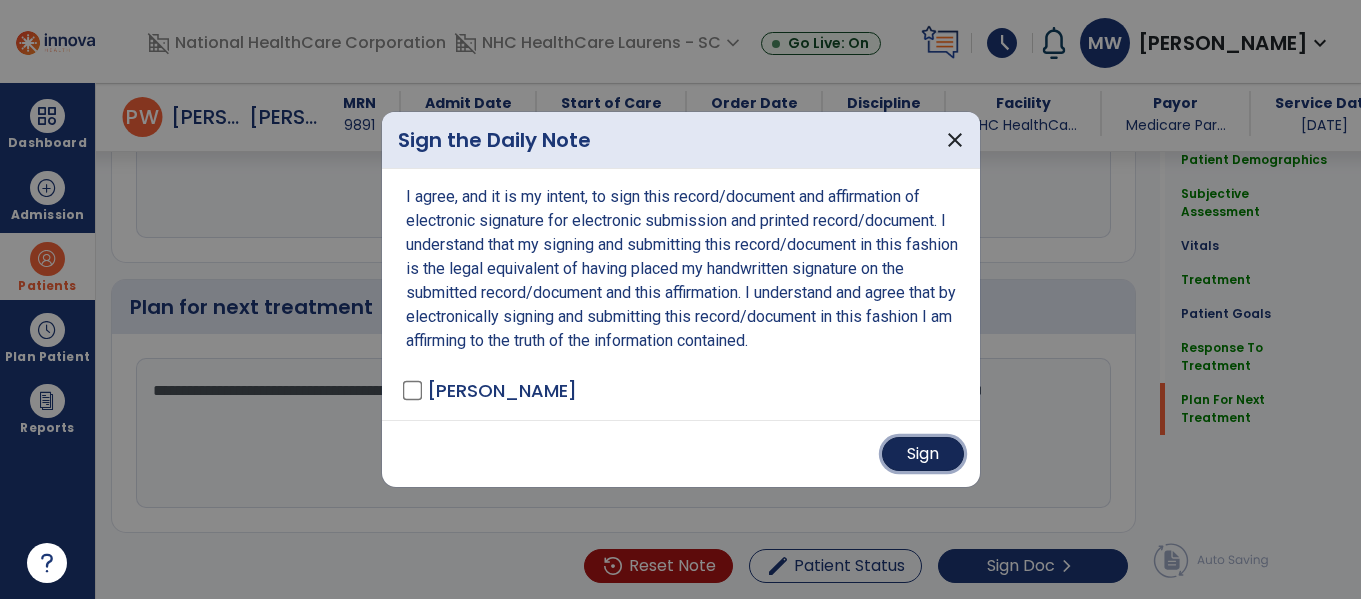 click on "Sign" at bounding box center (923, 454) 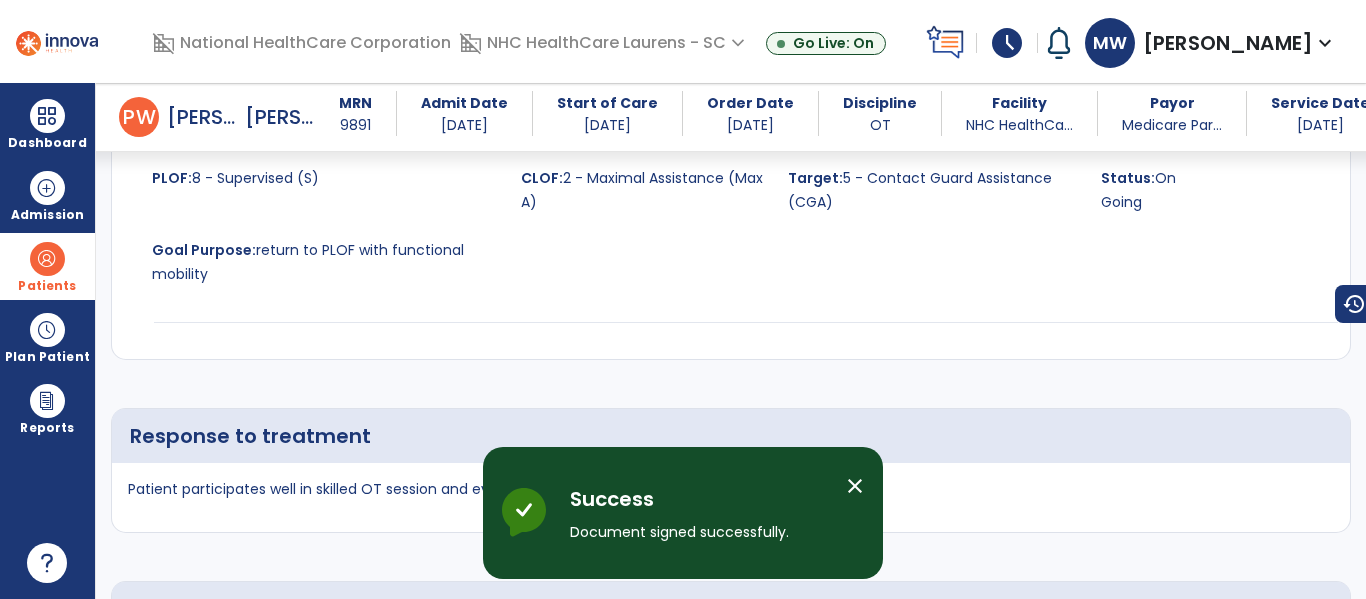 scroll, scrollTop: 5006, scrollLeft: 0, axis: vertical 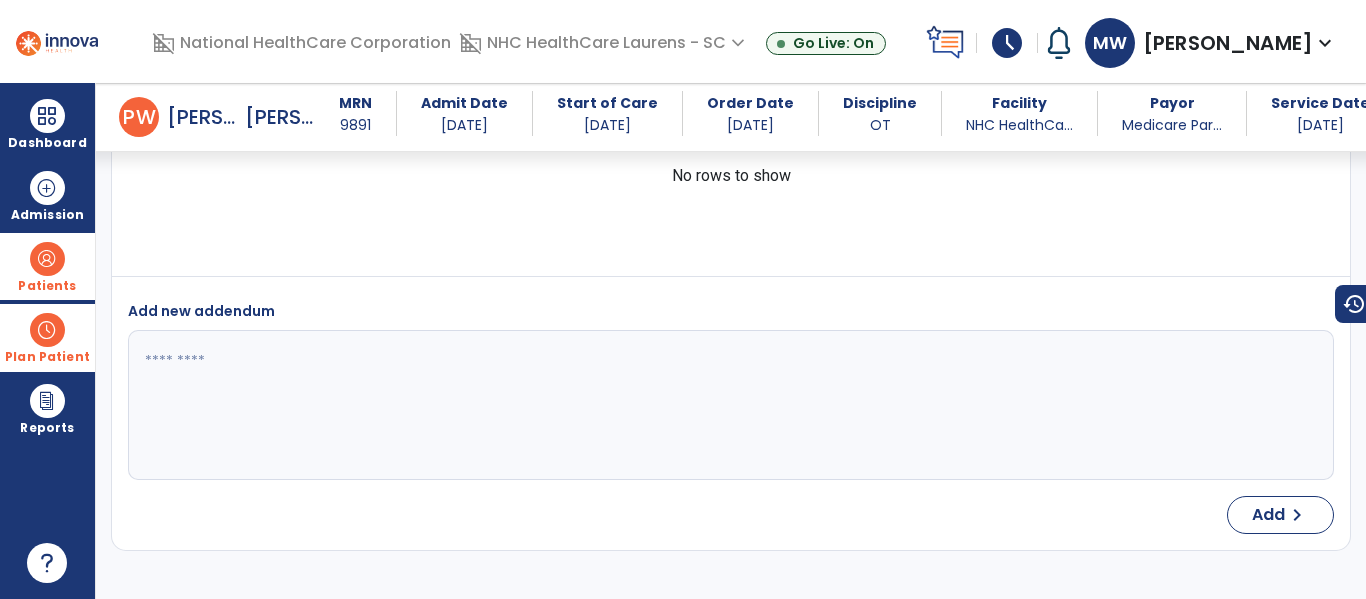 click on "Plan Patient" at bounding box center [47, 266] 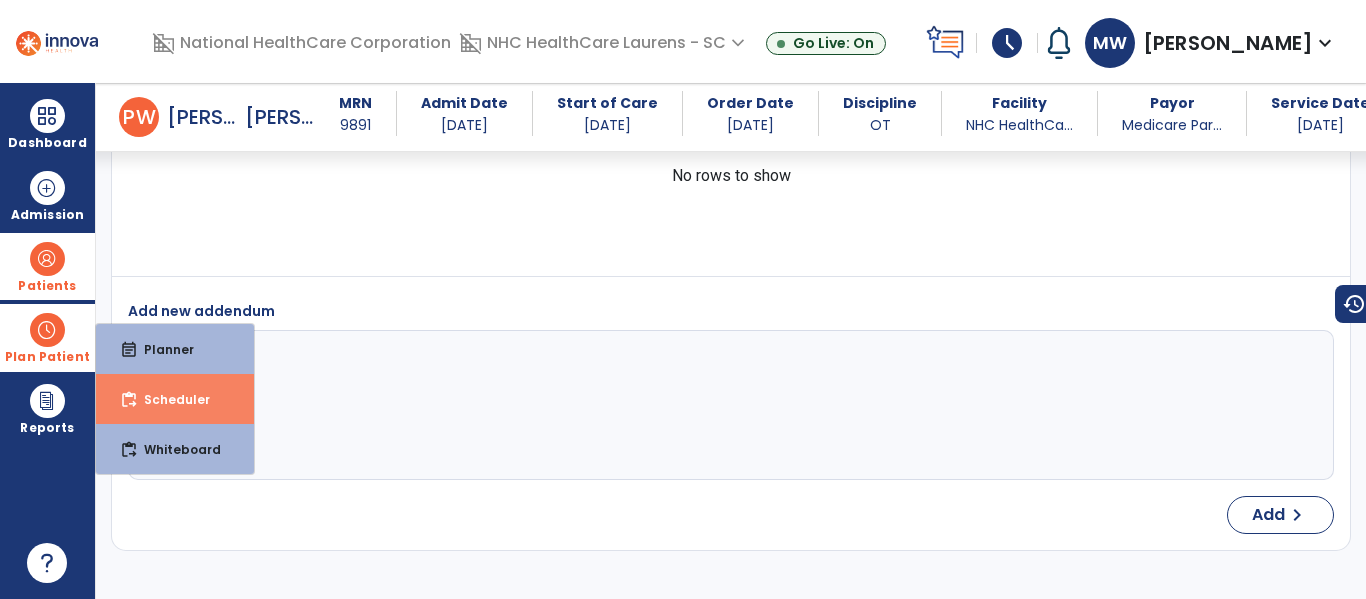 click on "Scheduler" at bounding box center (169, 399) 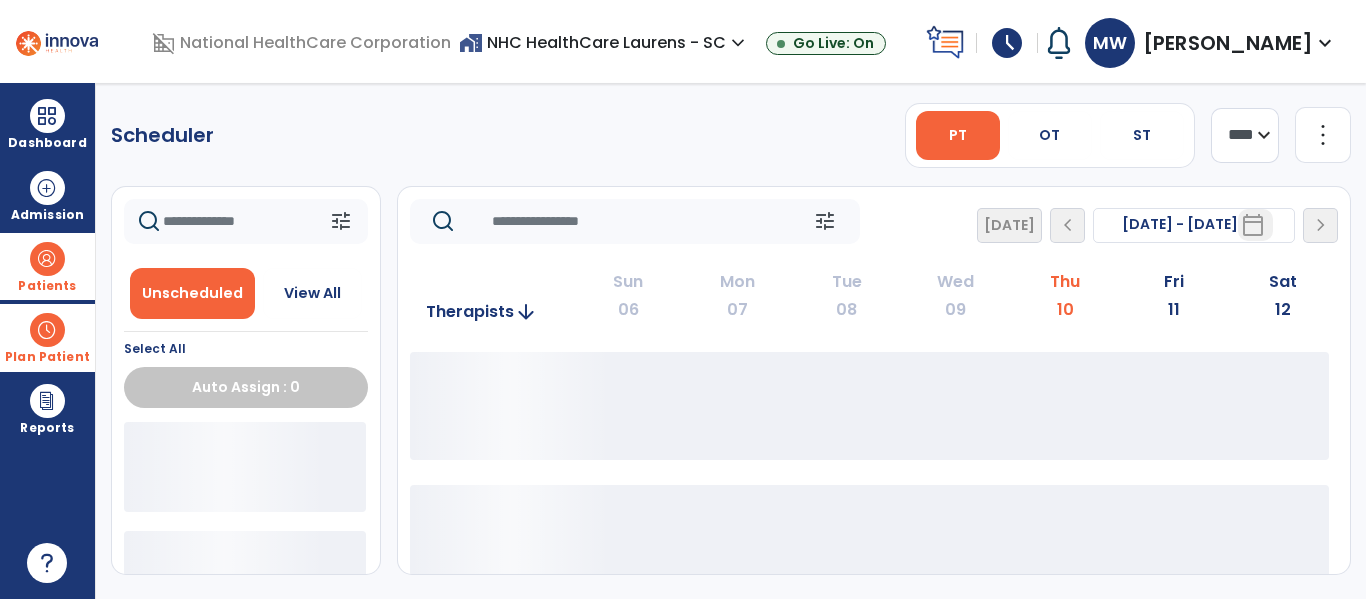 scroll, scrollTop: 0, scrollLeft: 0, axis: both 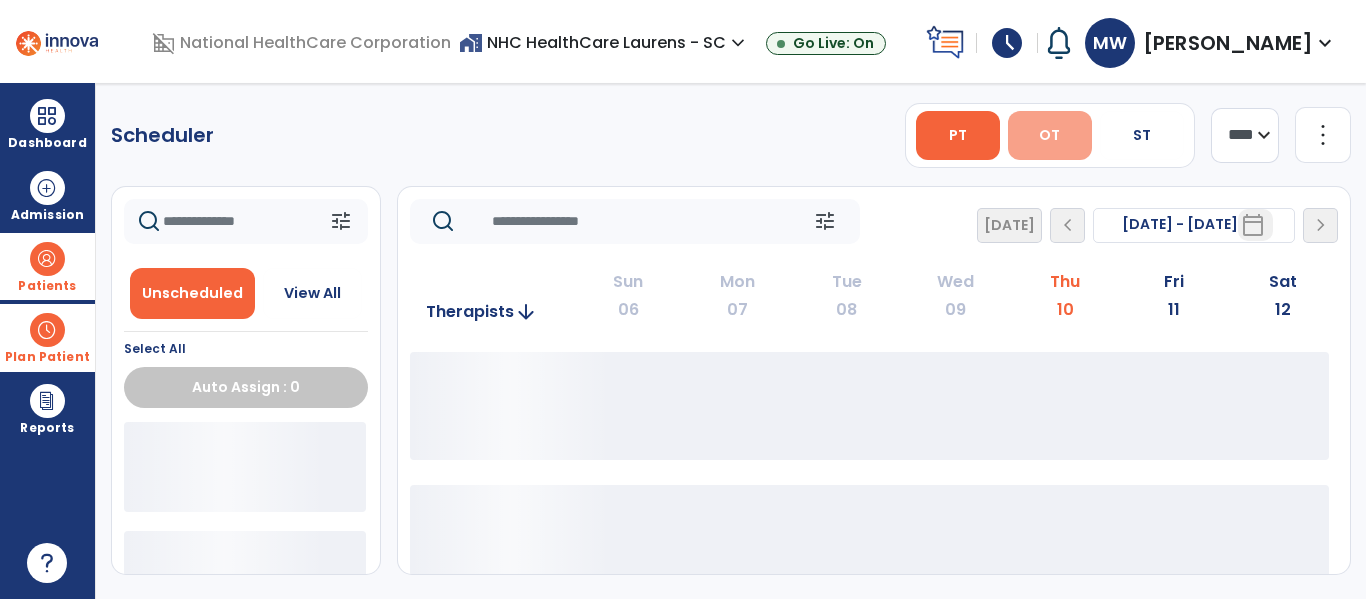 click on "OT" at bounding box center (1049, 135) 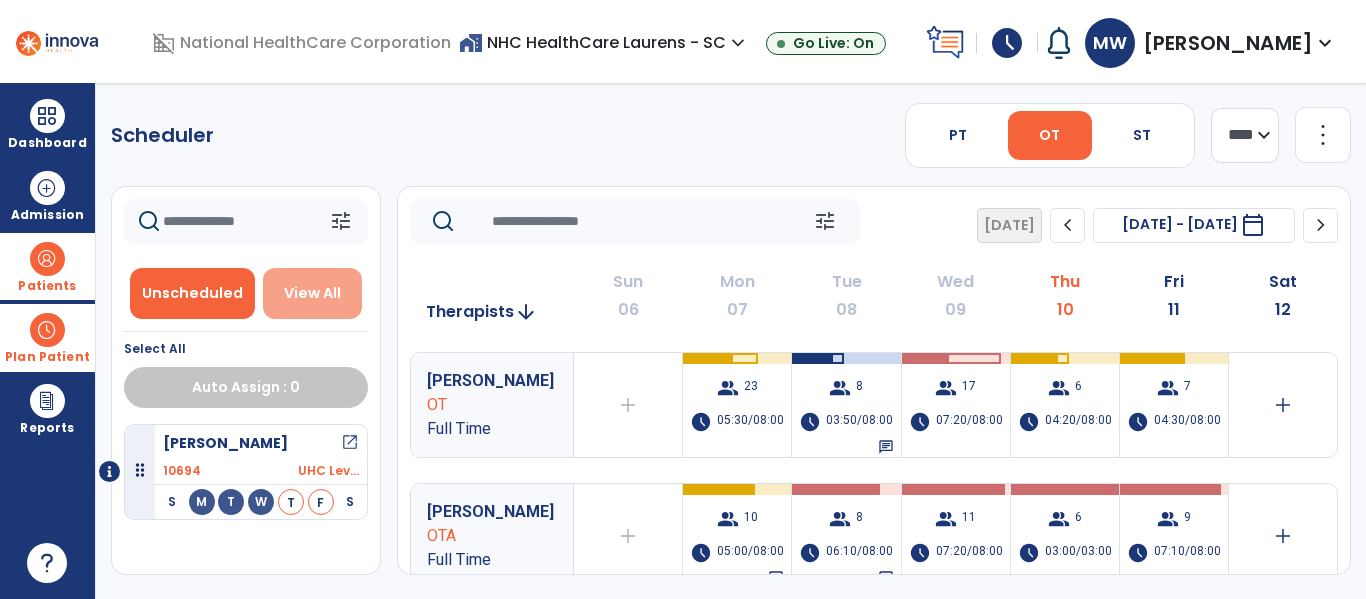 click on "View All" at bounding box center [312, 293] 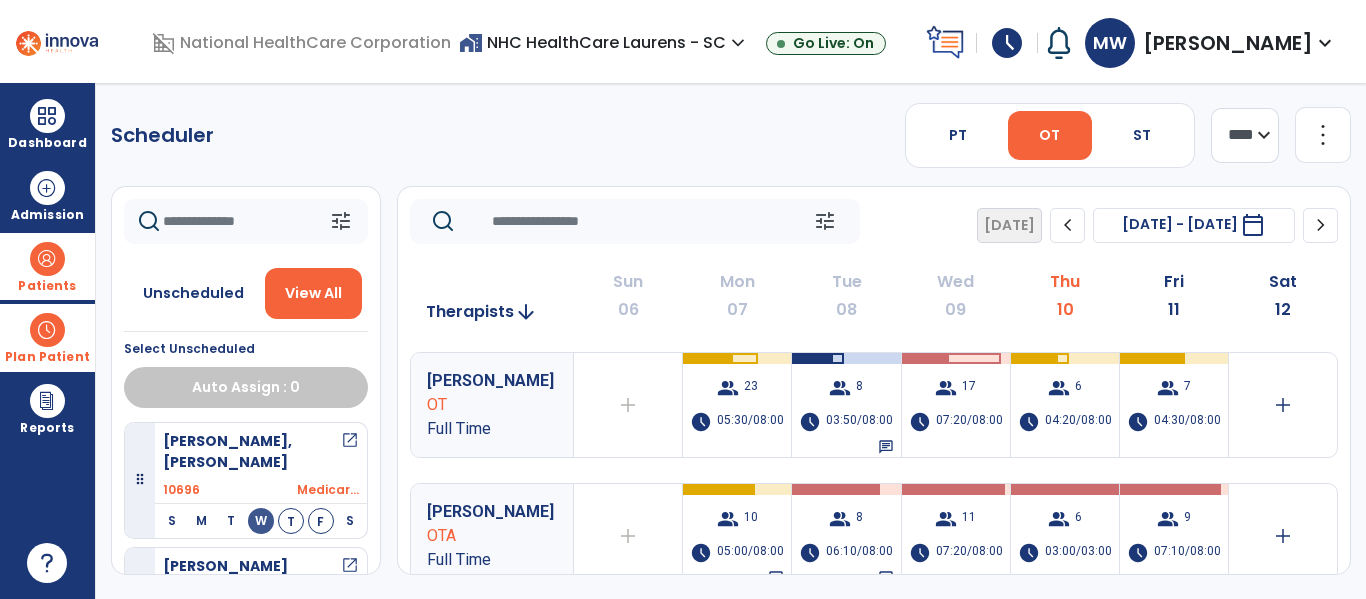 scroll, scrollTop: 800, scrollLeft: 0, axis: vertical 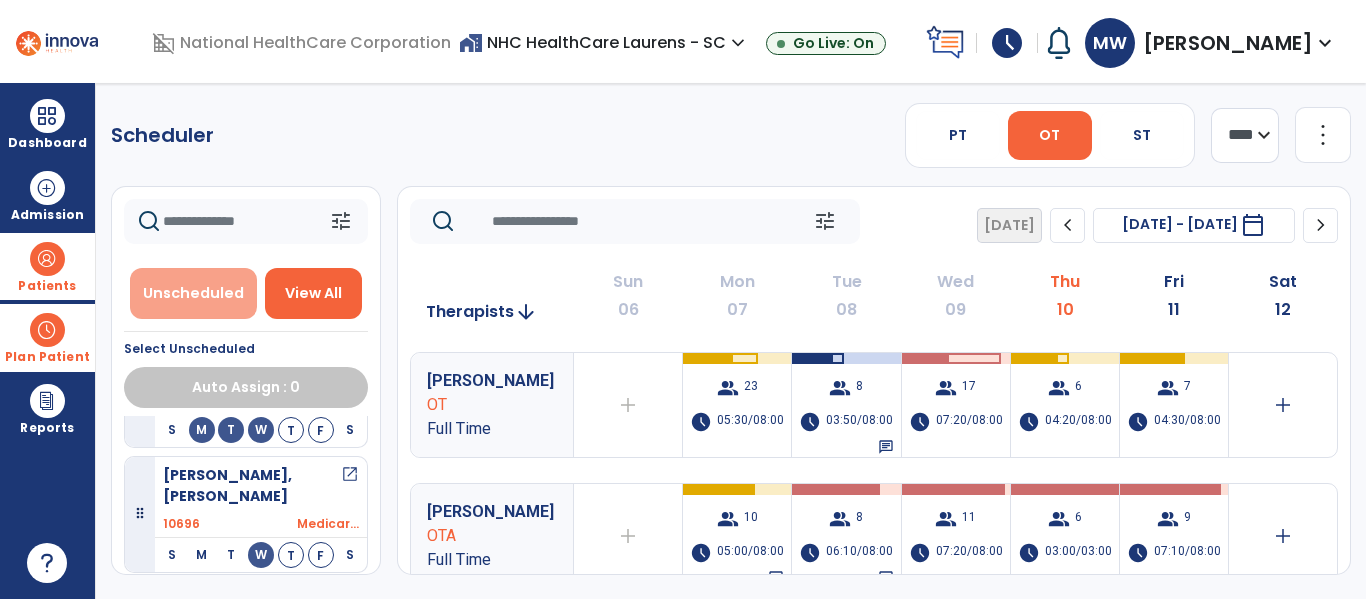 click on "Unscheduled" at bounding box center [193, 293] 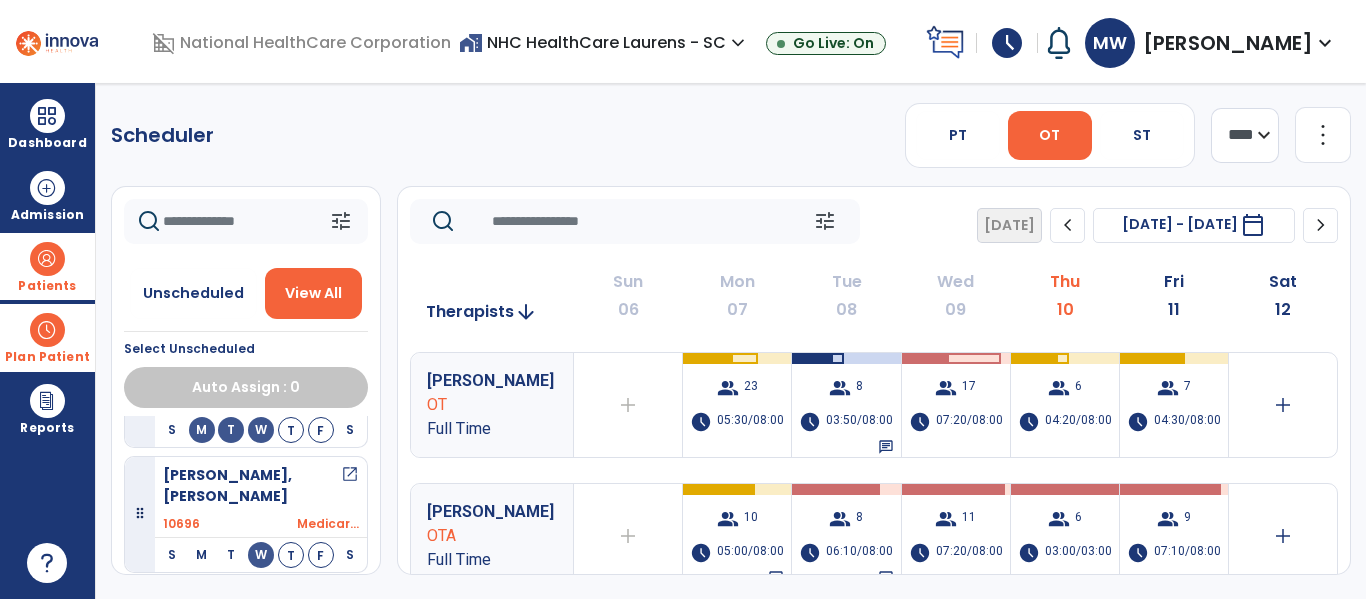 scroll, scrollTop: 0, scrollLeft: 0, axis: both 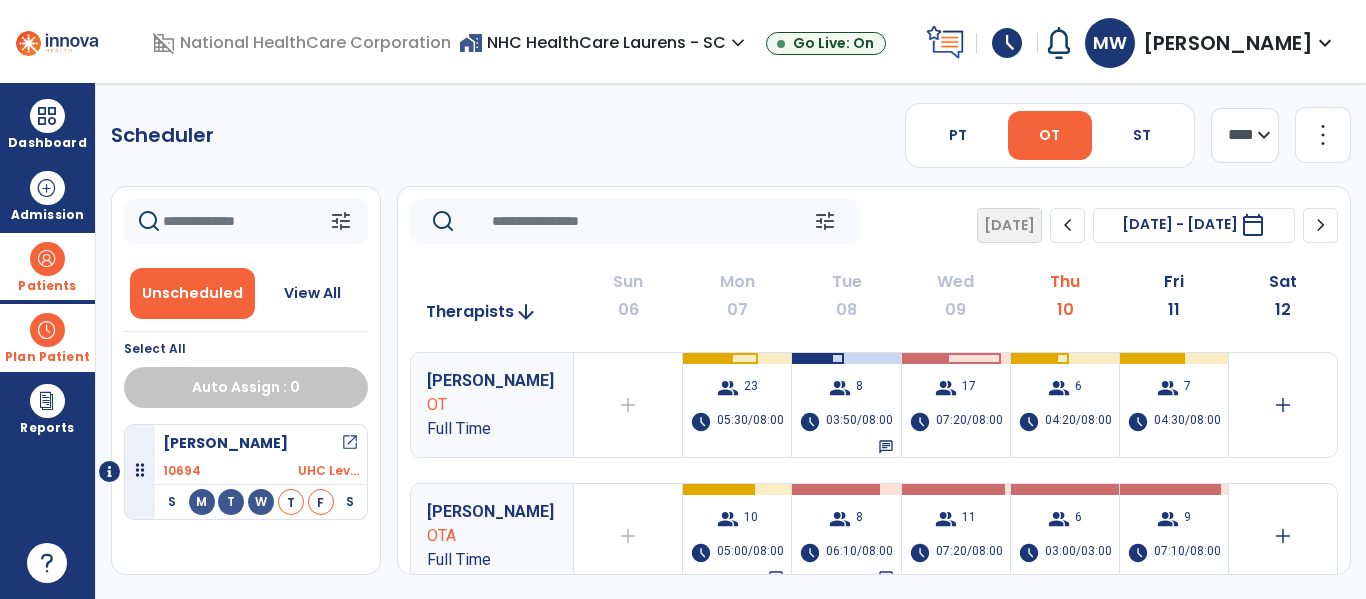 click on "Patients" at bounding box center (47, 266) 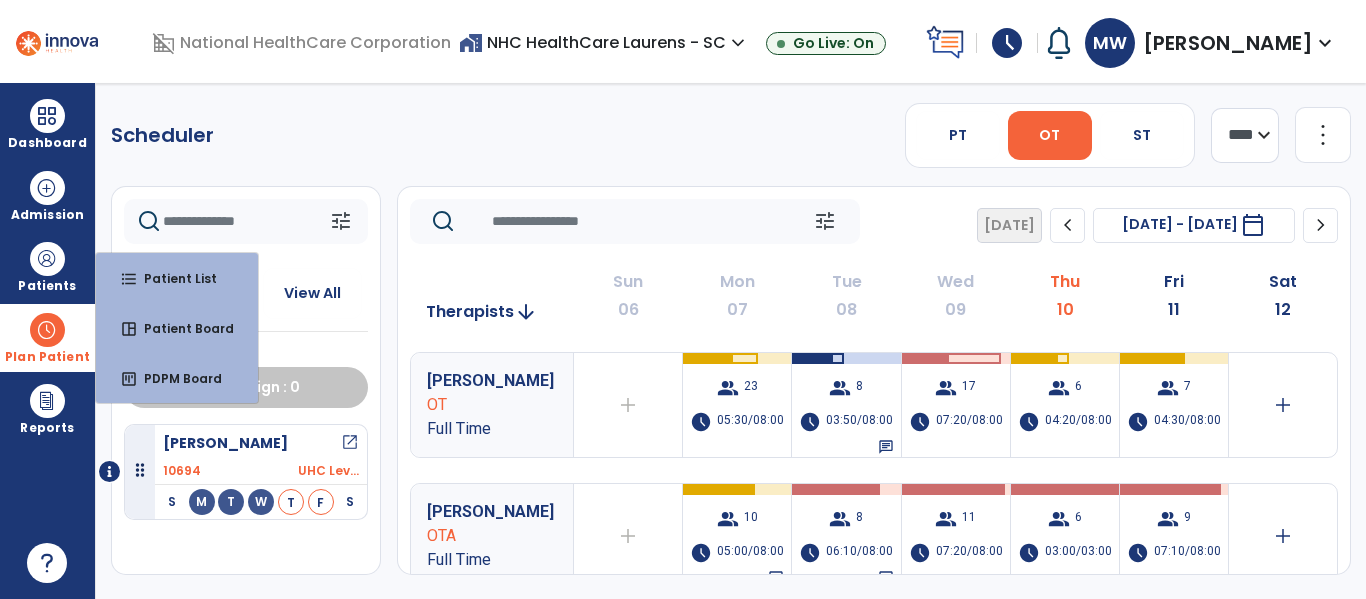 click at bounding box center (47, 330) 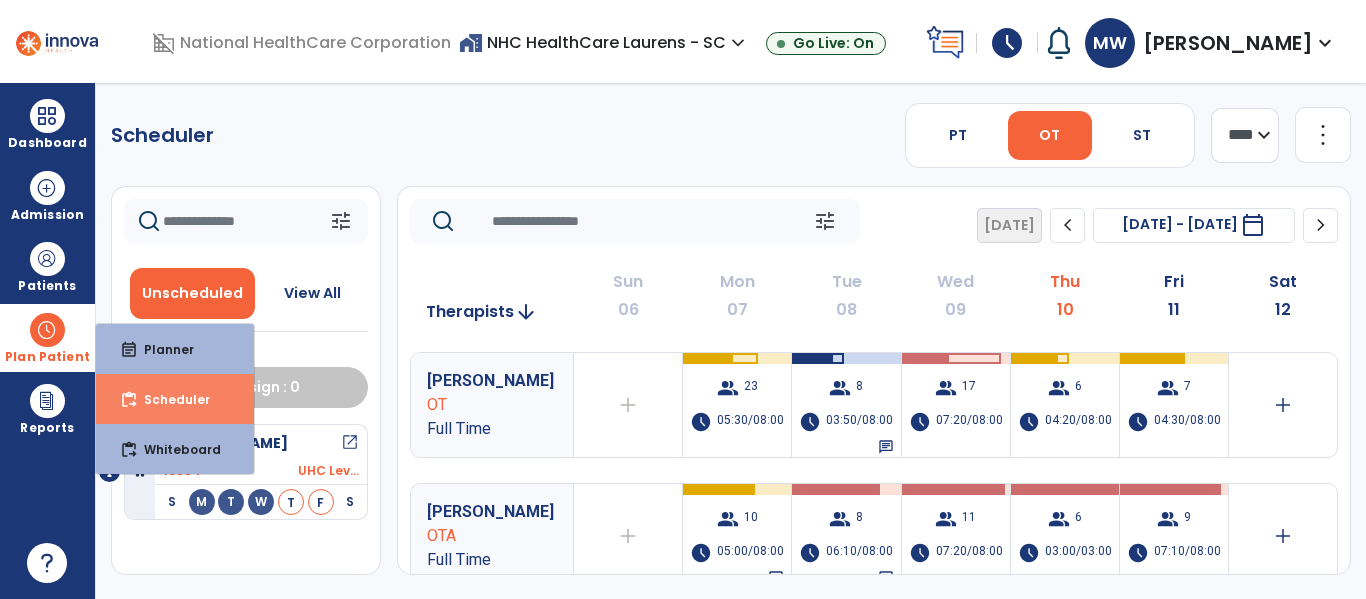 click on "Scheduler" at bounding box center [169, 399] 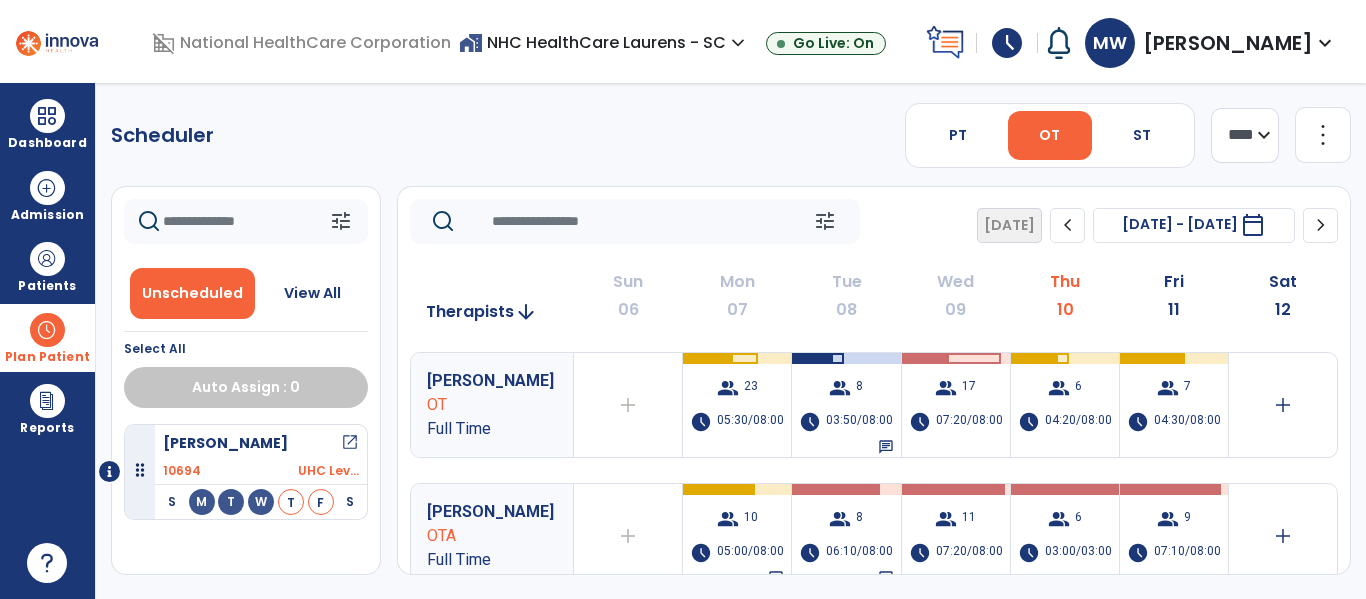 click on "Scheduler   PT   OT   ST  **** *** more_vert  Manage Labor   View All Therapists   Print   tune   Unscheduled   View All  Select All  Auto Assign : 0   [PERSON_NAME]   open_in_new  10694 UHC Lev...  S M T W T F S  tune   [DATE]  chevron_left [DATE] - [DATE]  *********  calendar_today  chevron_right   Therapists  arrow_downward Sun  06  Mon  07  Tue  08  Wed  09  Thu  10  Fri  11  Sat  12  [PERSON_NAME]  OT Full Time  add  Therapist not available for the day  group  23  schedule  05:30/08:00   group  8  schedule  03:50/08:00   chat   group  17  schedule  07:20/08:00   group  6  schedule  04:20/08:00   group  7  schedule  04:30/08:00   add  [PERSON_NAME] OTA Full Time  add  Therapist not available for the day  group  10  schedule  05:00/08:00   chat   group  8  schedule  06:10/08:00   chat   group  11  schedule  07:20/08:00   group  6  schedule  03:00/03:00   group  9  schedule  07:10/08:00   add  [PERSON_NAME] Full Time  add  Therapist not available for the day  group  4  schedule   group  9" at bounding box center [731, 341] 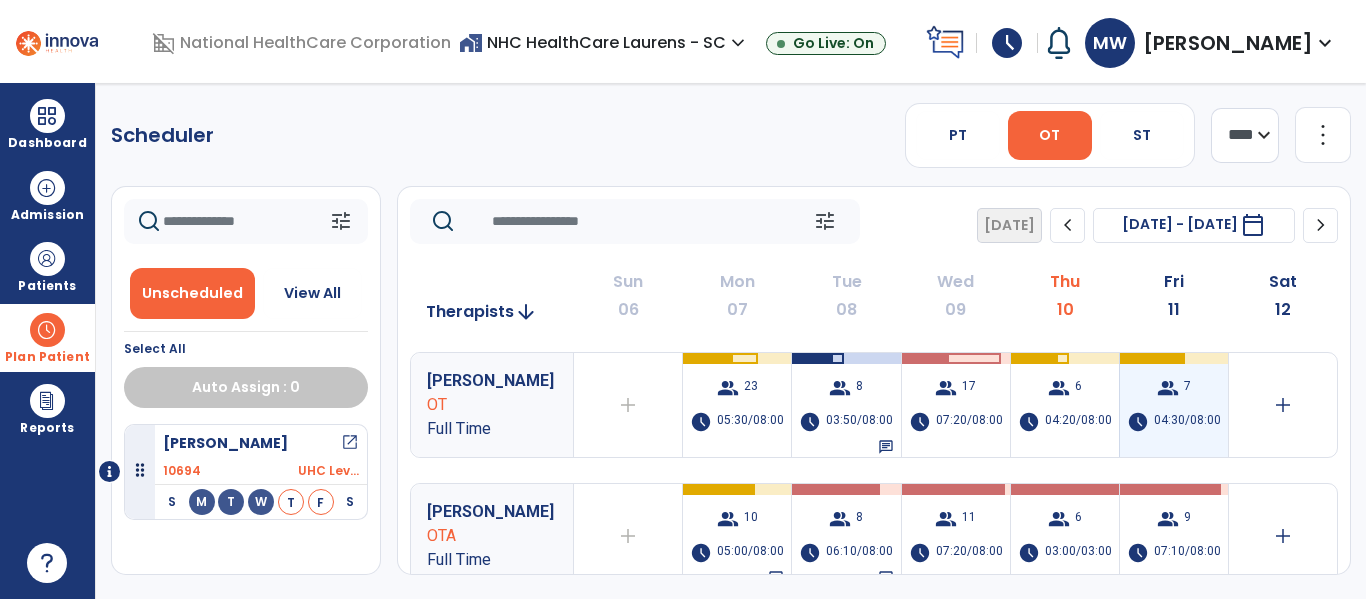 click on "group  7  schedule  04:30/08:00" at bounding box center [1174, 405] 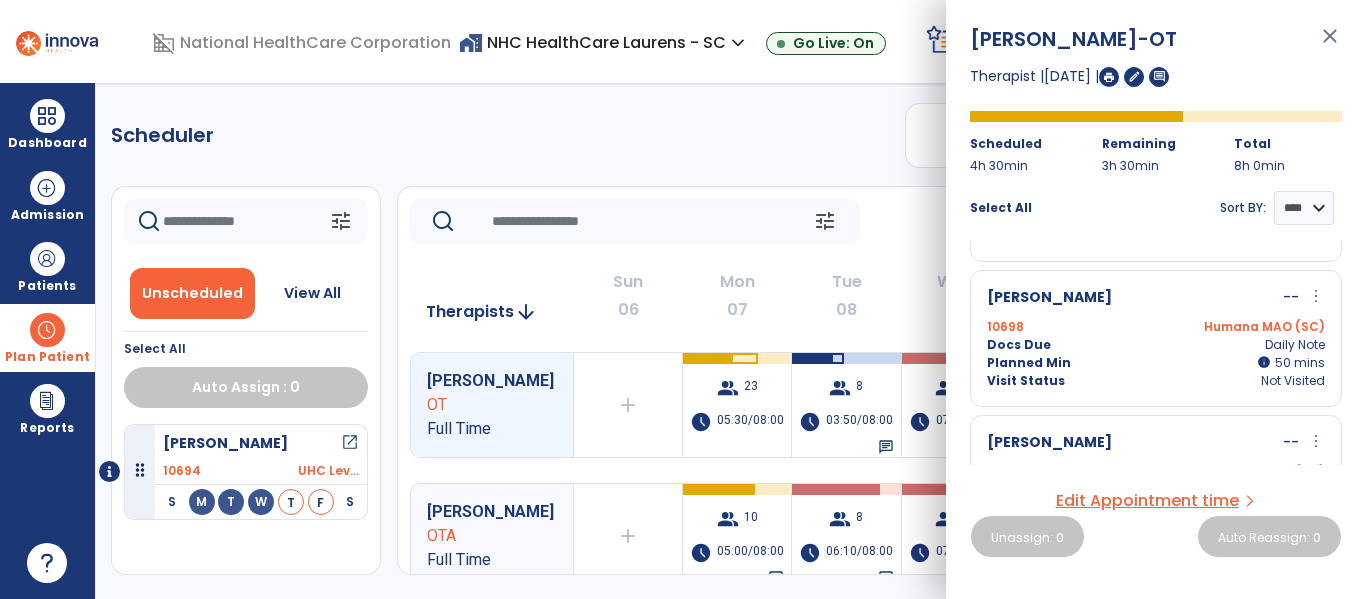 scroll, scrollTop: 0, scrollLeft: 0, axis: both 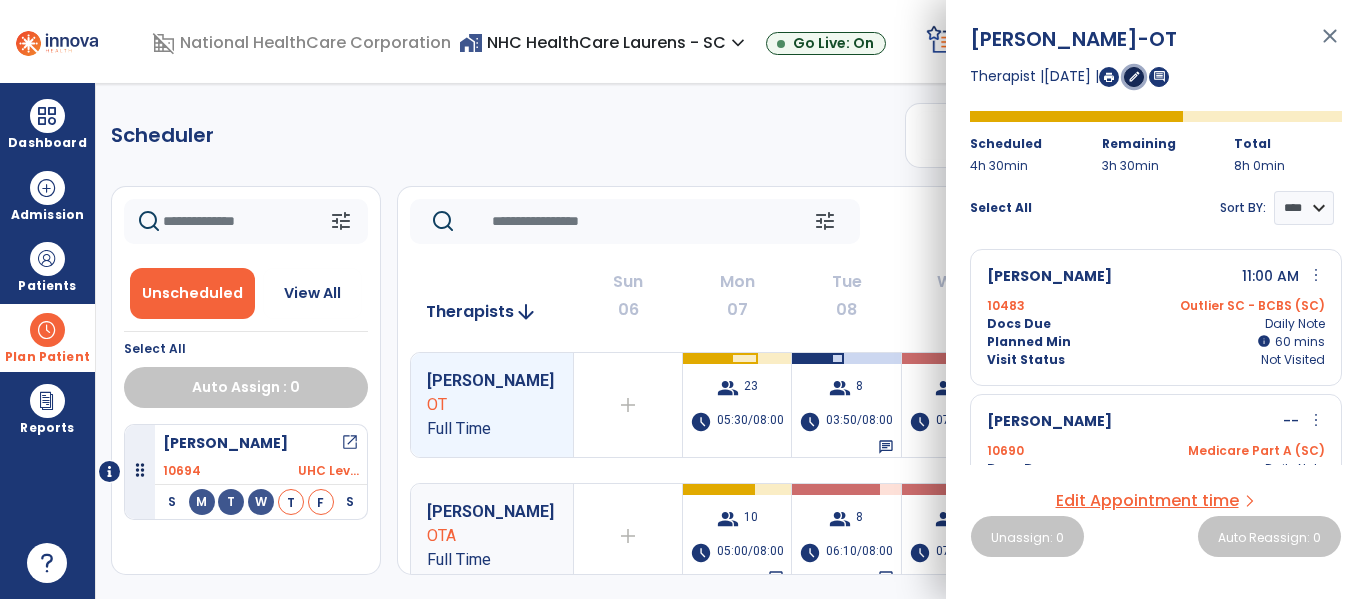 click on "edit" at bounding box center (1134, 76) 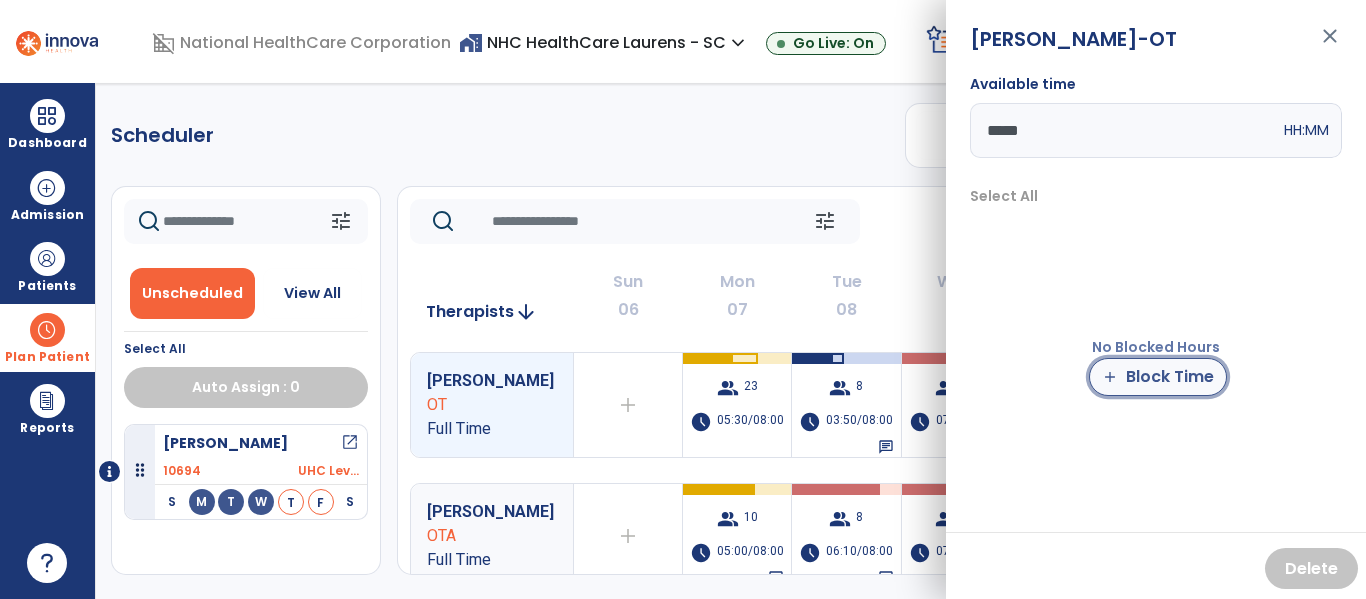 click on "add   Block Time" at bounding box center (1158, 377) 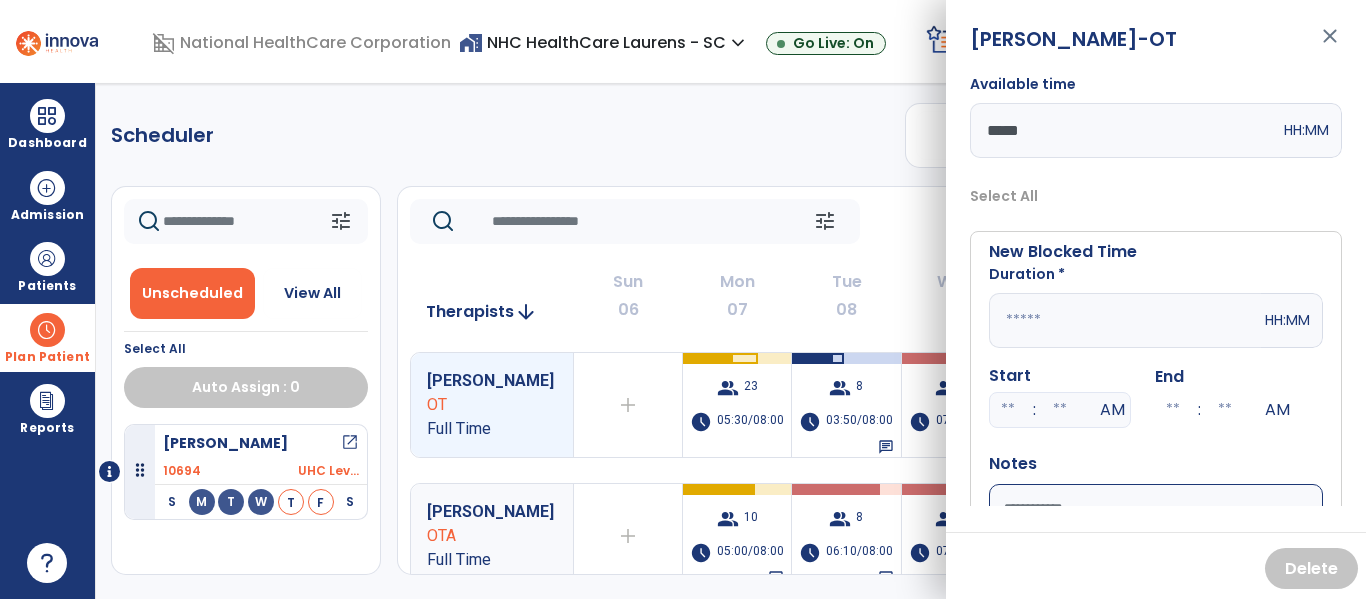 click at bounding box center [1008, 410] 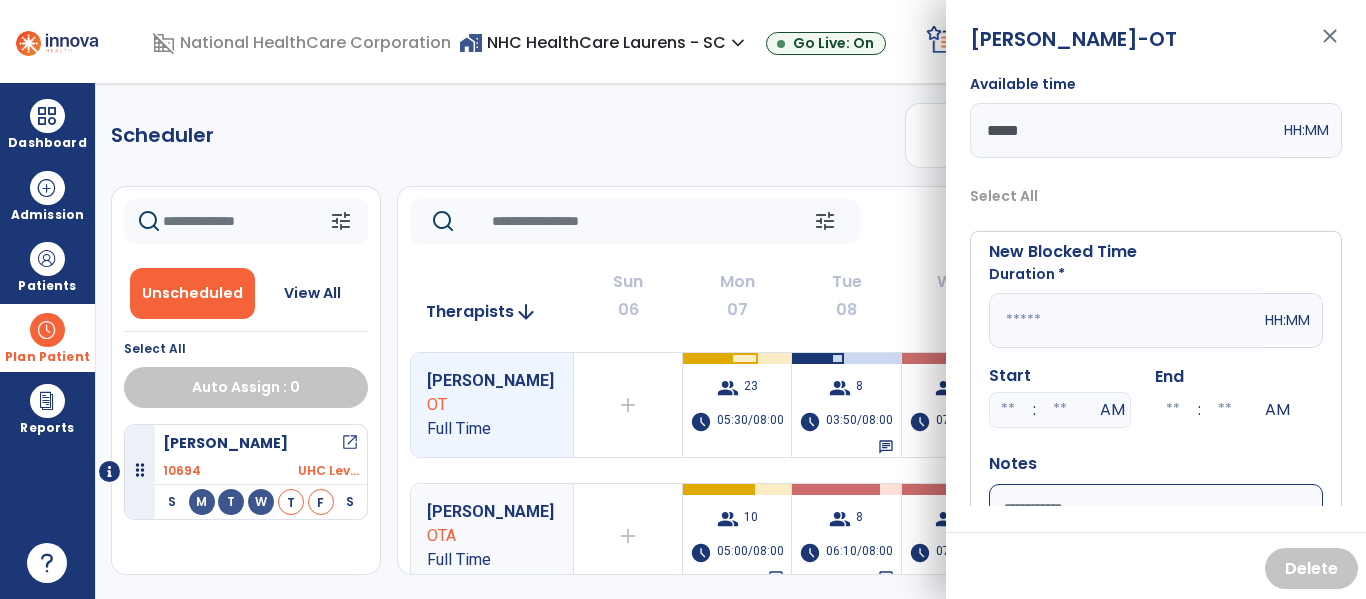 click at bounding box center [1125, 320] 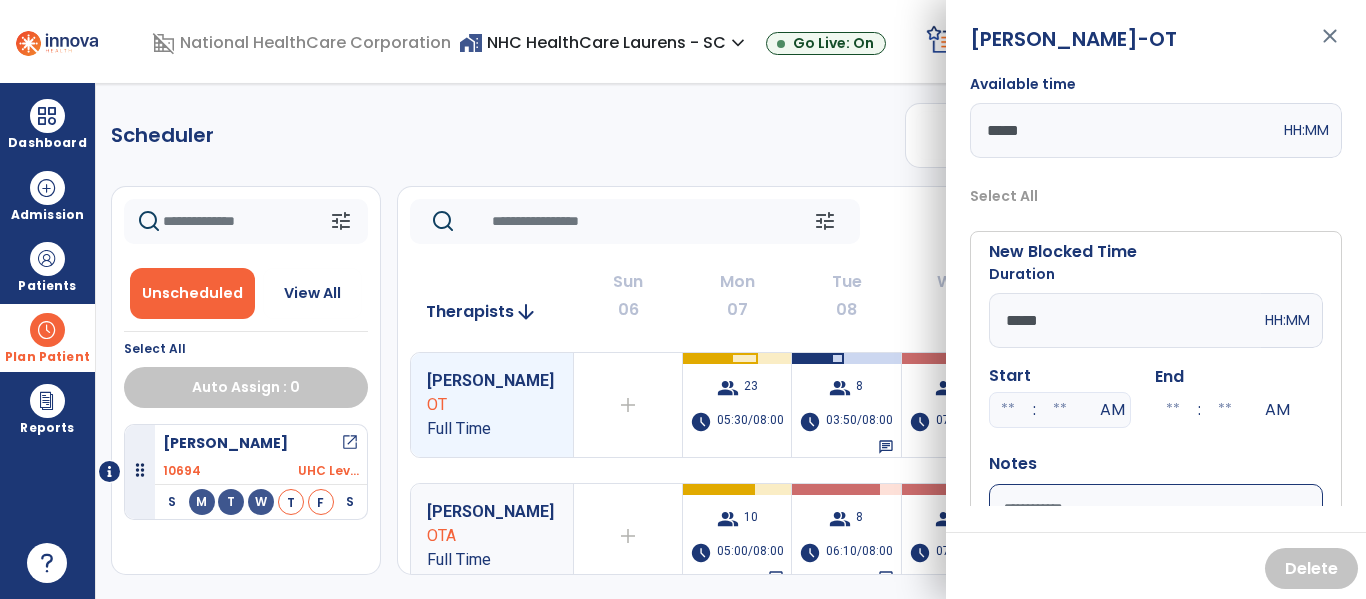 type on "*****" 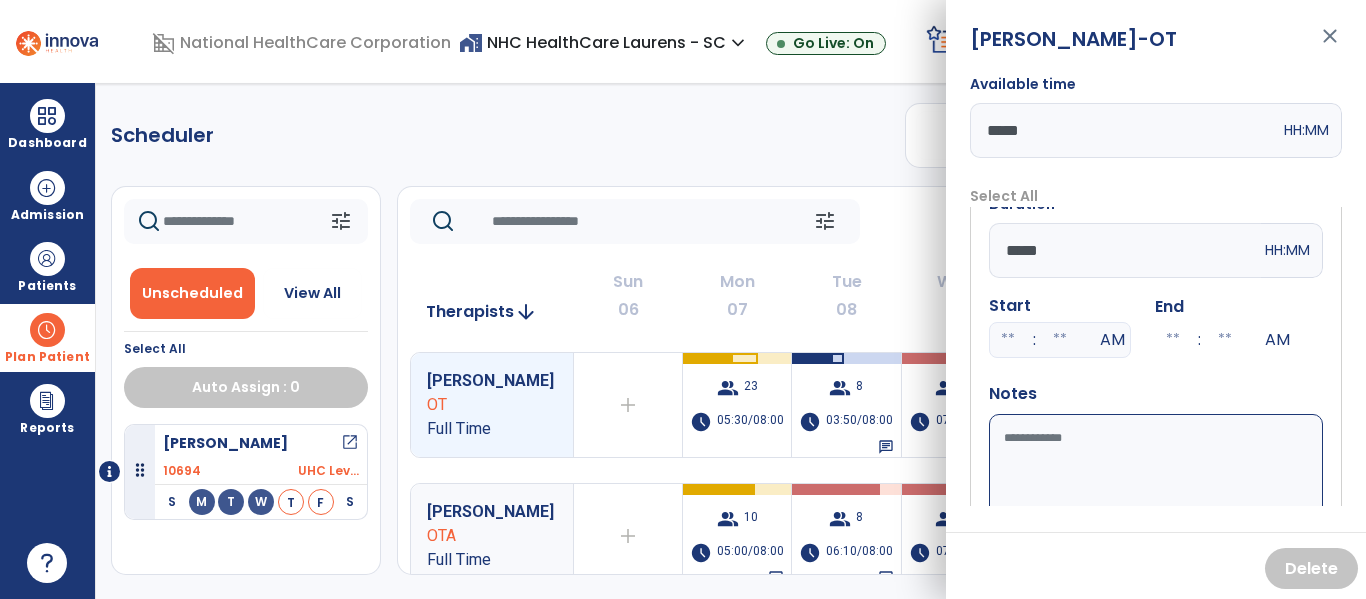 scroll, scrollTop: 153, scrollLeft: 0, axis: vertical 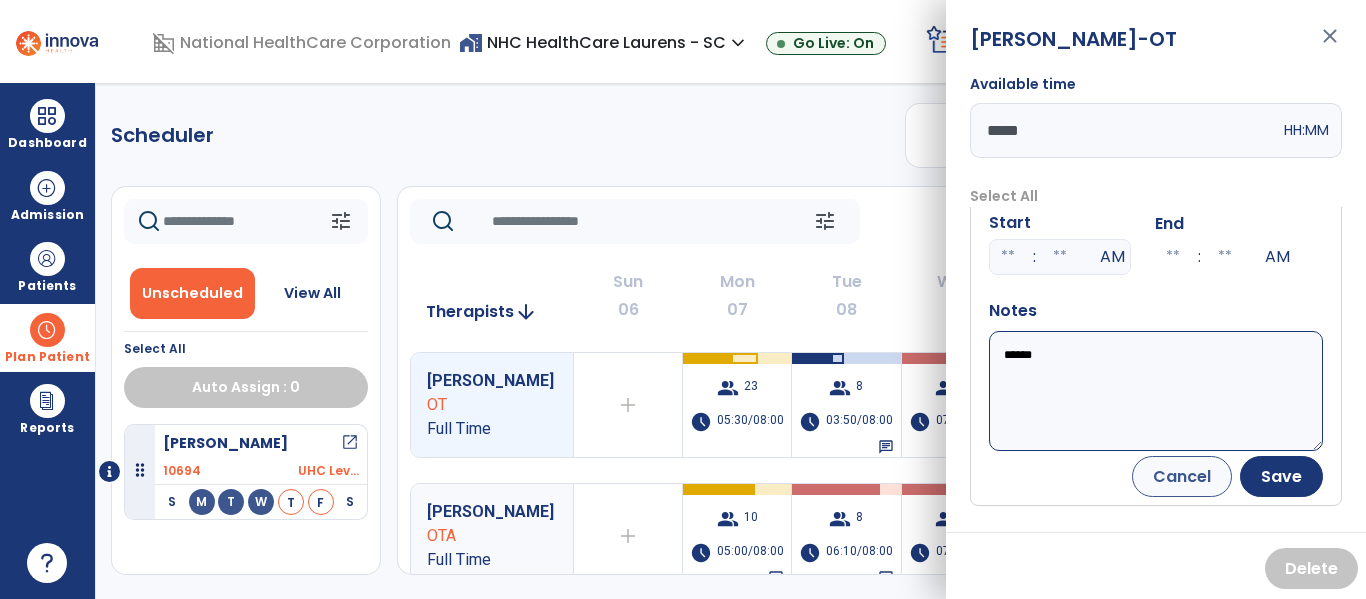 click on "*****" at bounding box center (1156, 391) 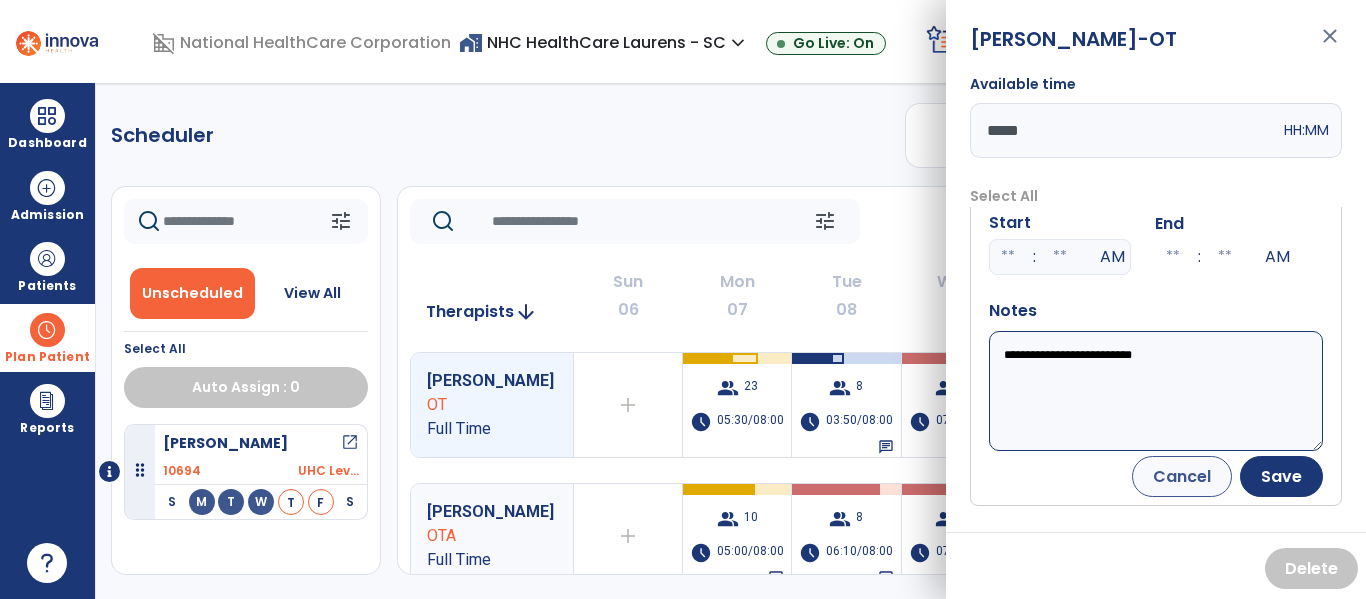 click on "**********" at bounding box center [1156, 391] 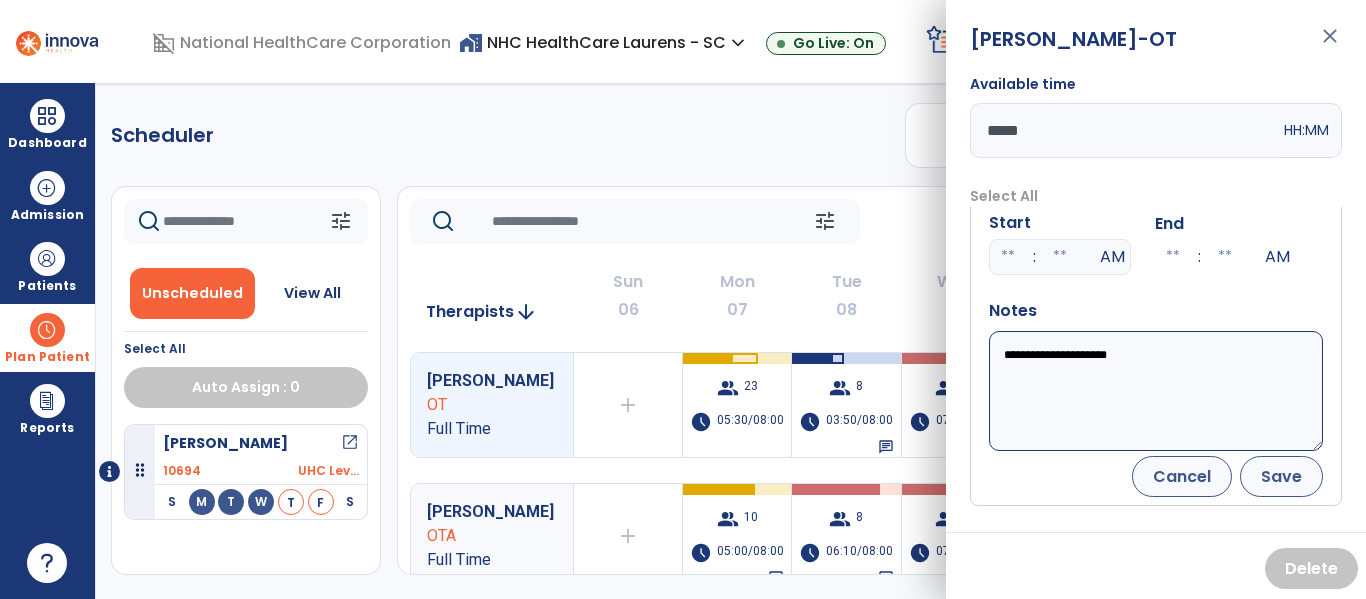 type on "**********" 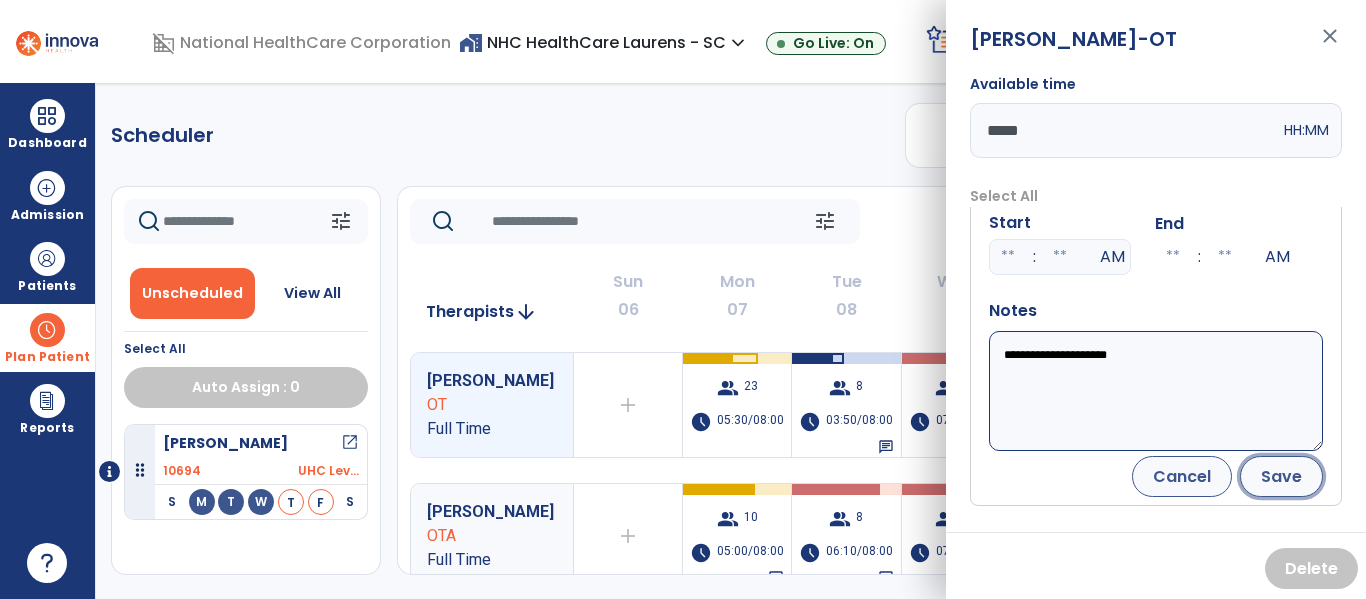 click on "Save" at bounding box center [1281, 476] 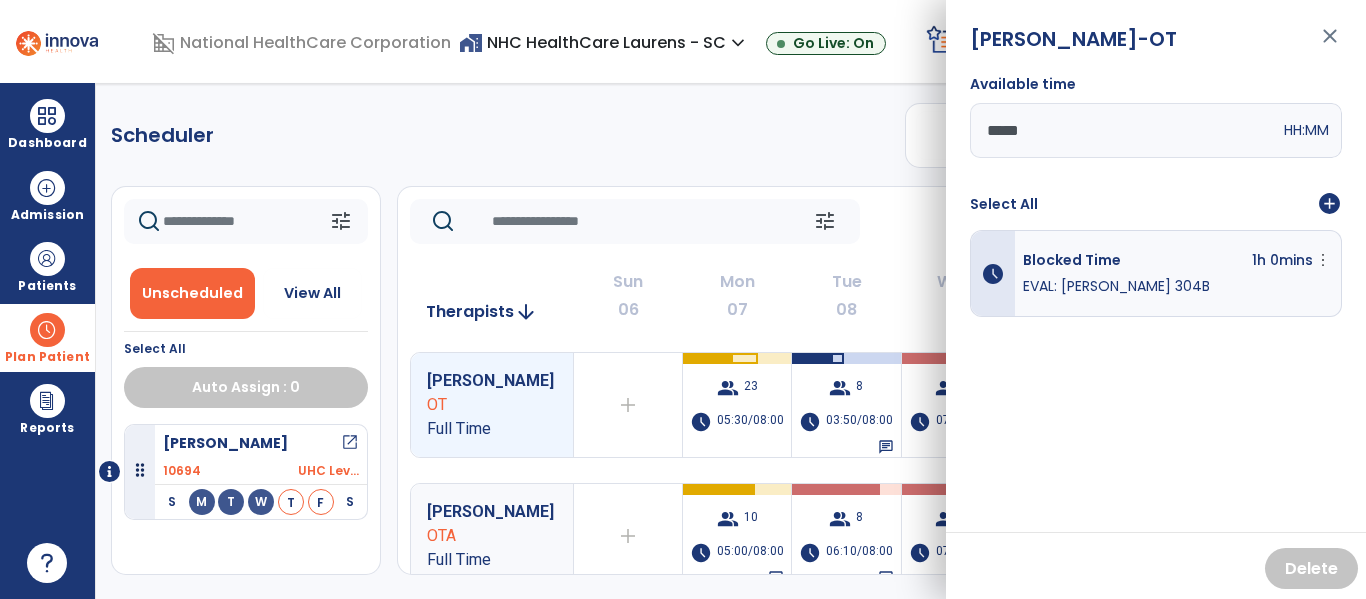 scroll, scrollTop: 0, scrollLeft: 0, axis: both 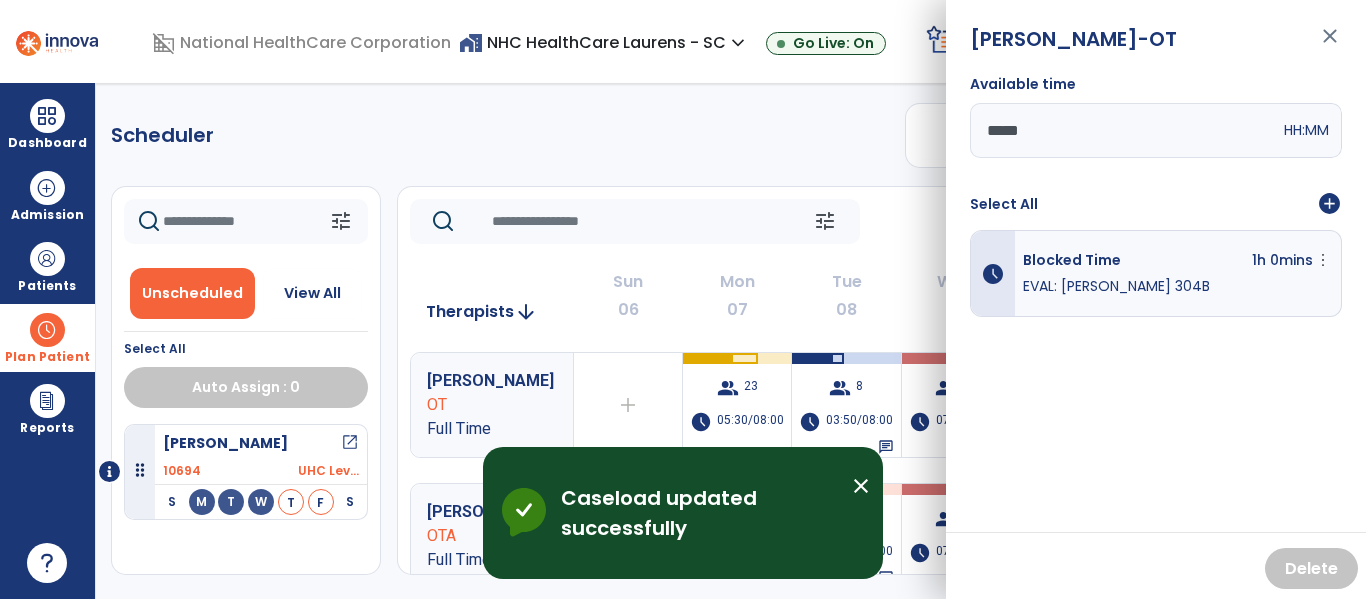 click on "close" at bounding box center [1330, 45] 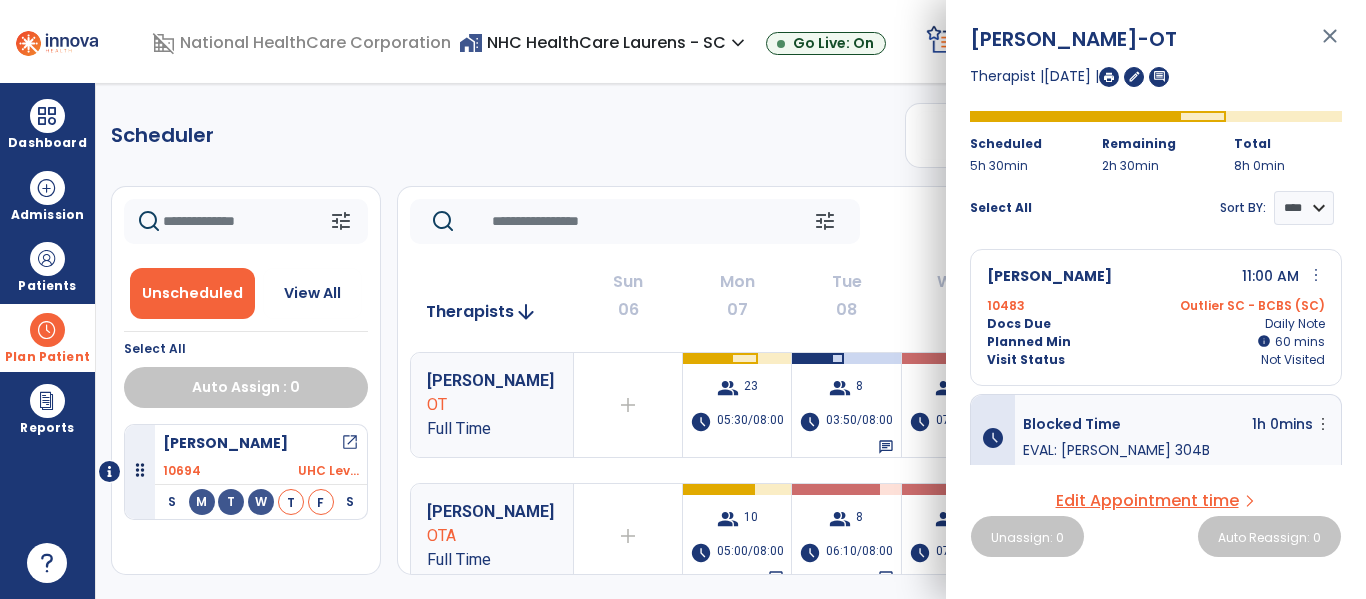 click on "Scheduler   PT   OT   ST  **** *** more_vert  Manage Labor   View All Therapists   Print" 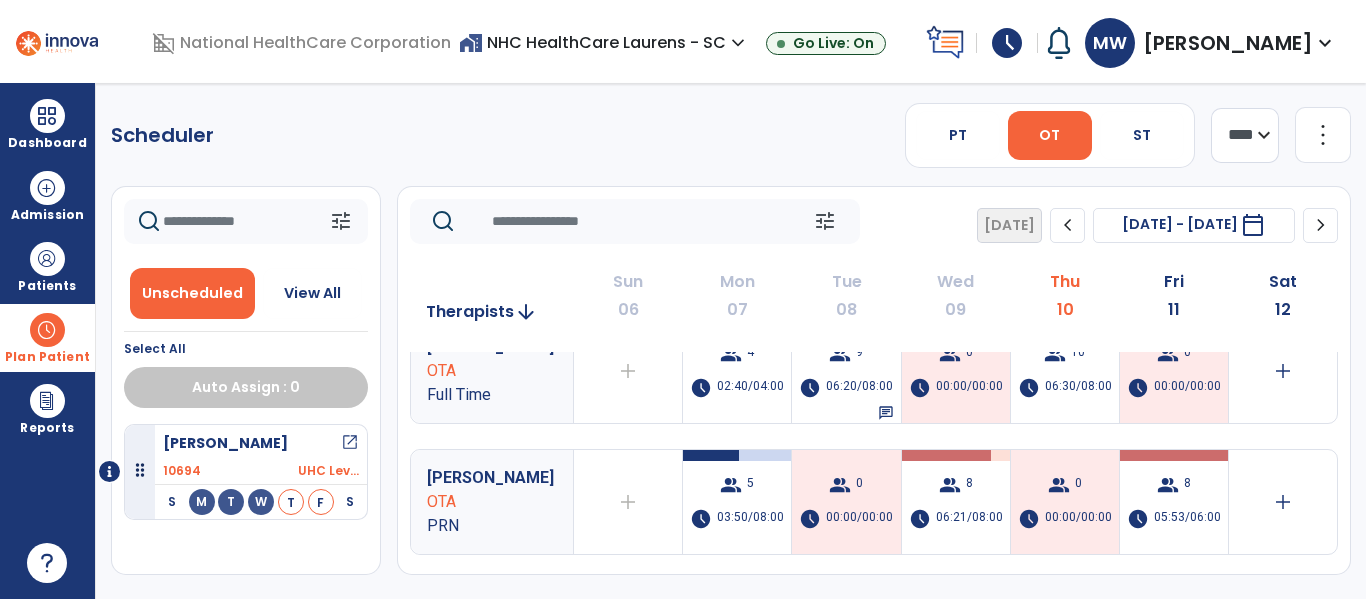 scroll, scrollTop: 300, scrollLeft: 0, axis: vertical 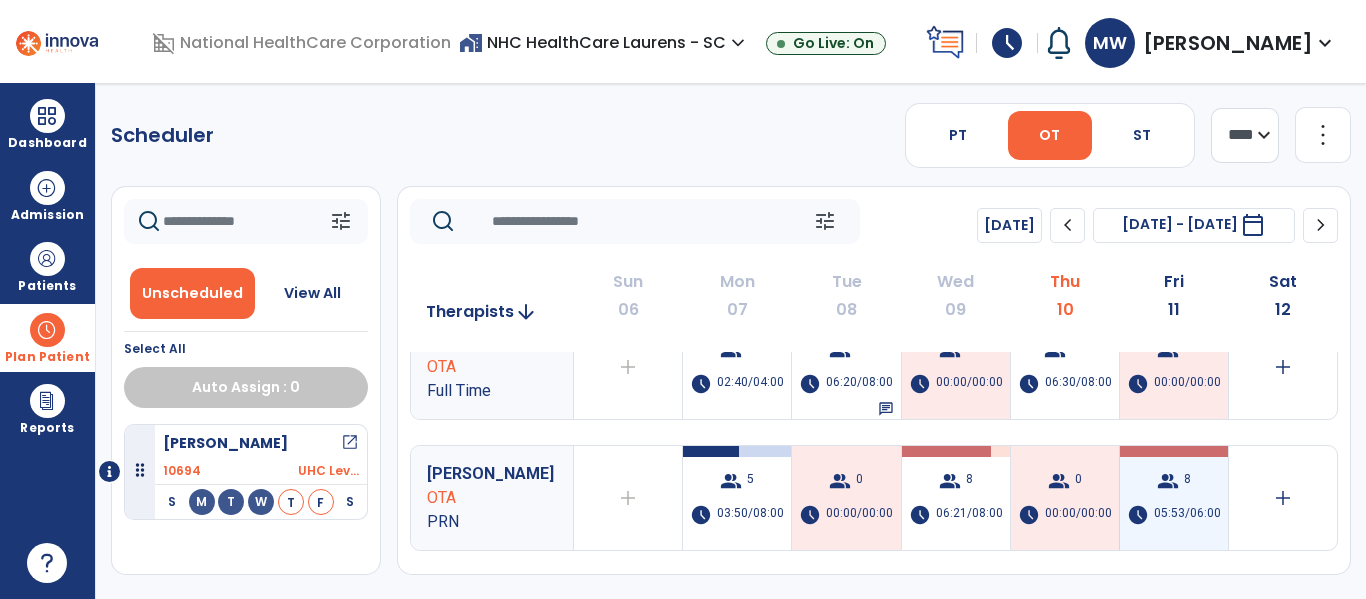 click on "group  8  schedule  05:53/06:00" at bounding box center [1174, 498] 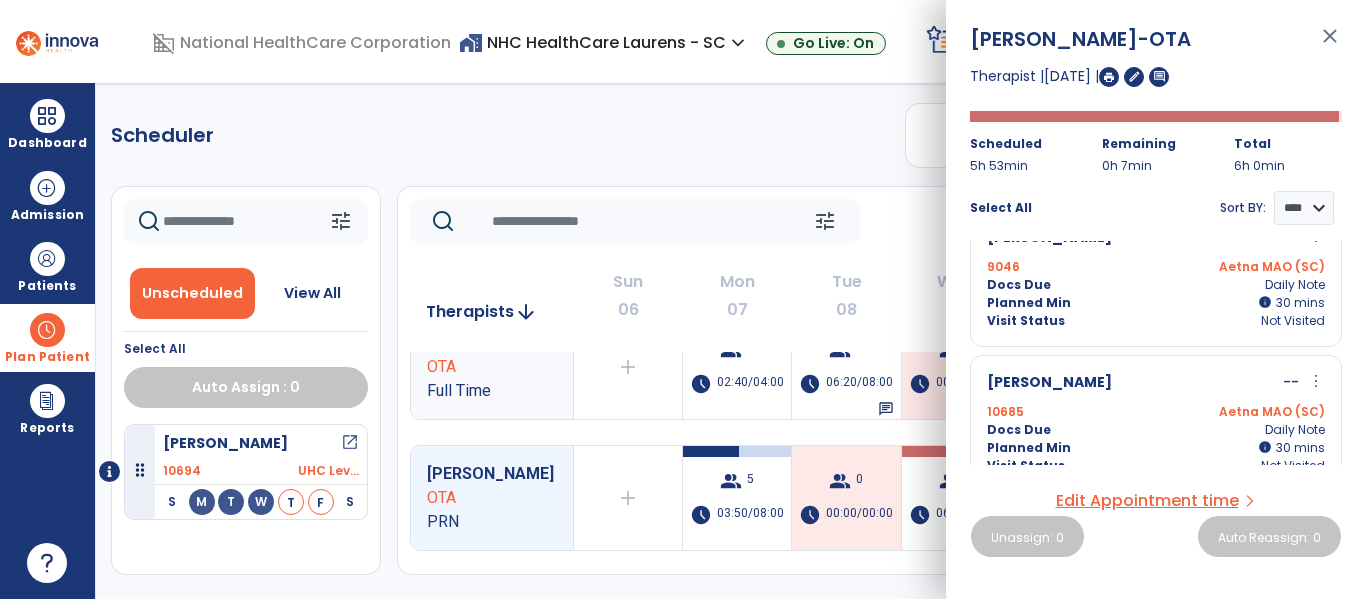 scroll, scrollTop: 936, scrollLeft: 0, axis: vertical 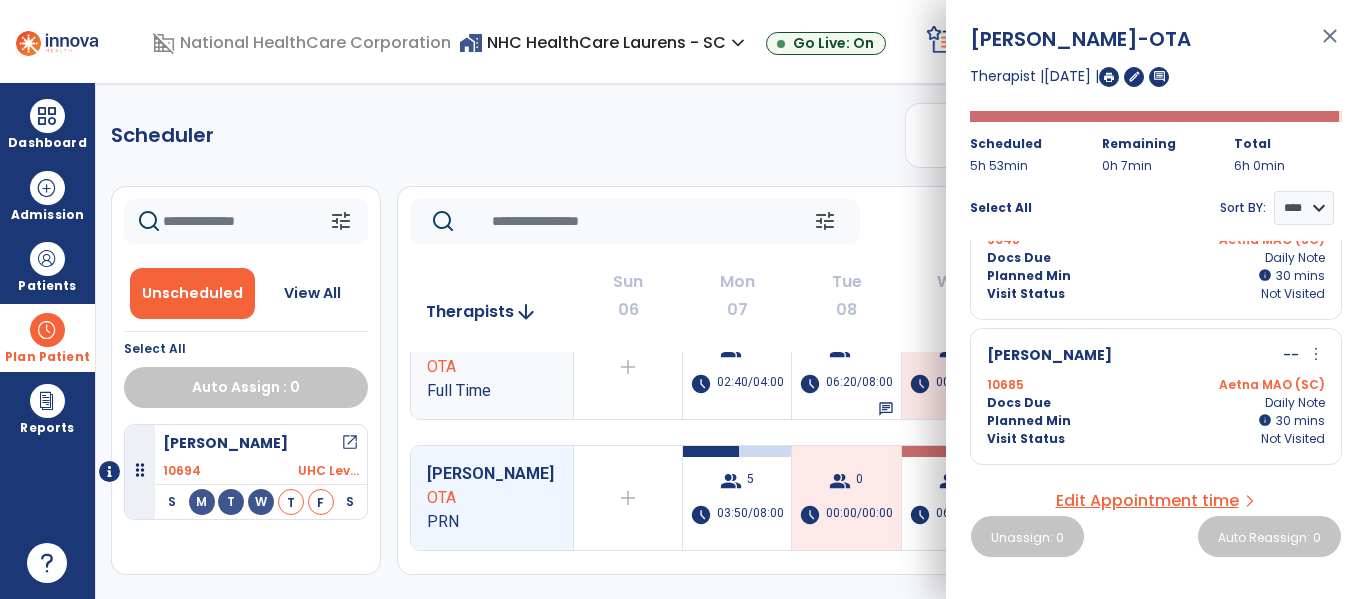 click on "Docs Due Daily Note" at bounding box center [1156, 403] 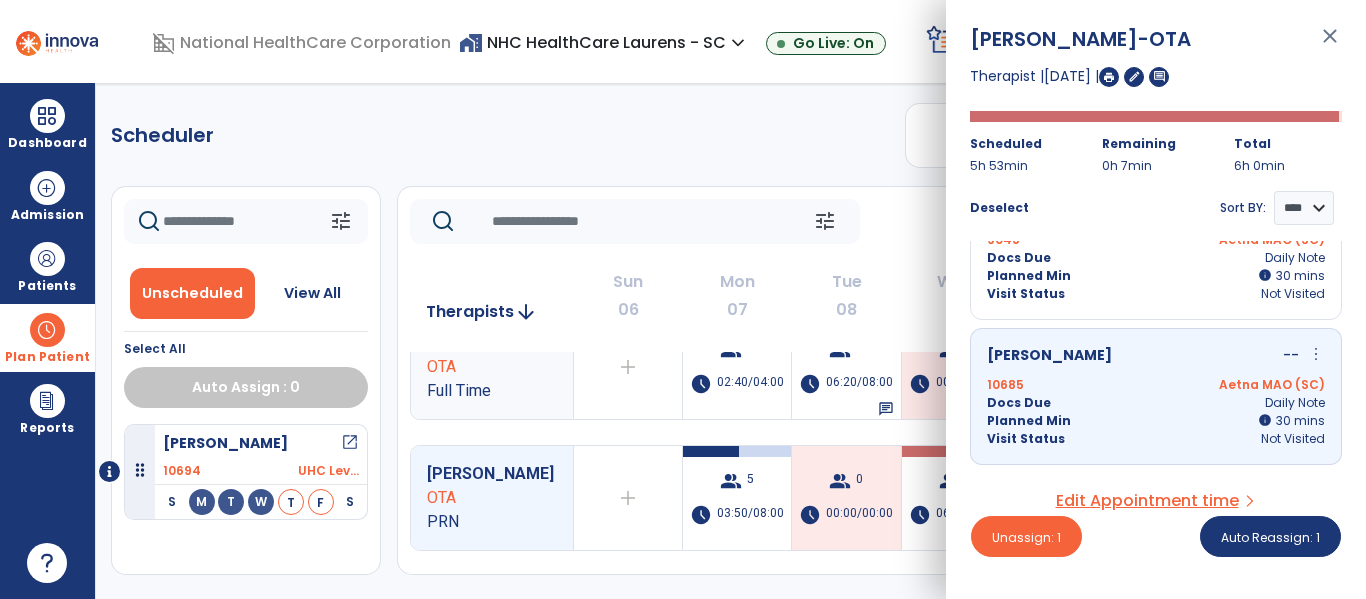 click on "Planned Min  info   30 I 30 mins" at bounding box center (1156, 276) 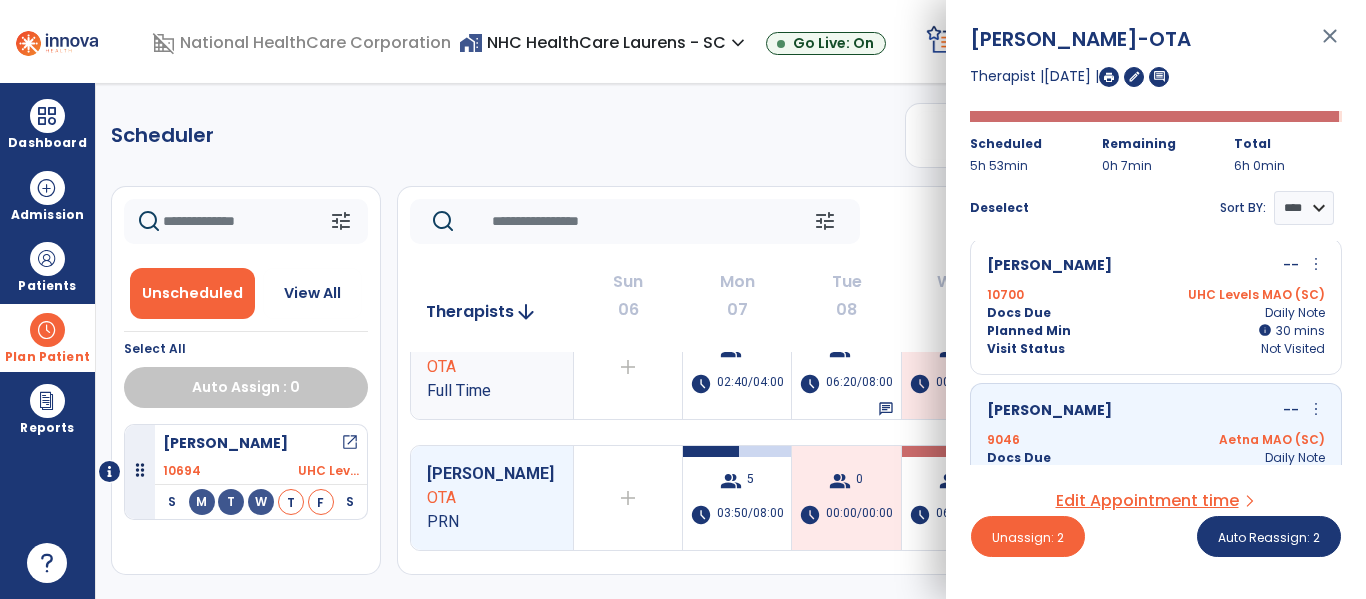 click on "Planned Min  info   30 I 30 mins" at bounding box center (1156, 331) 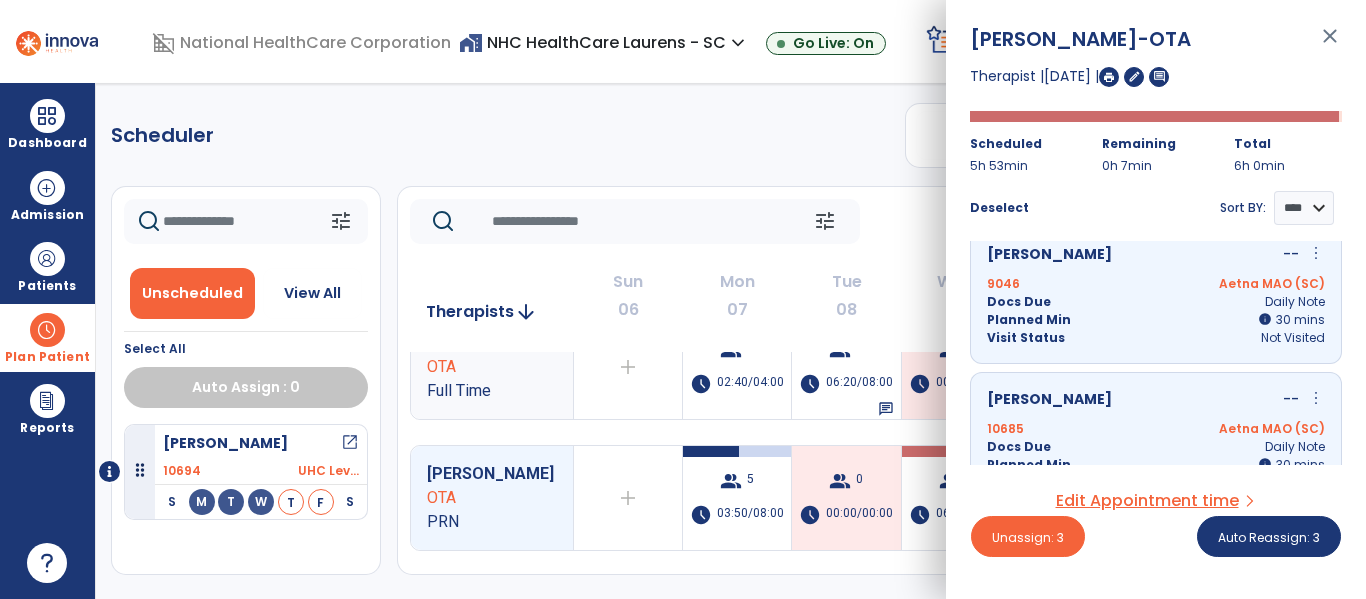scroll, scrollTop: 936, scrollLeft: 0, axis: vertical 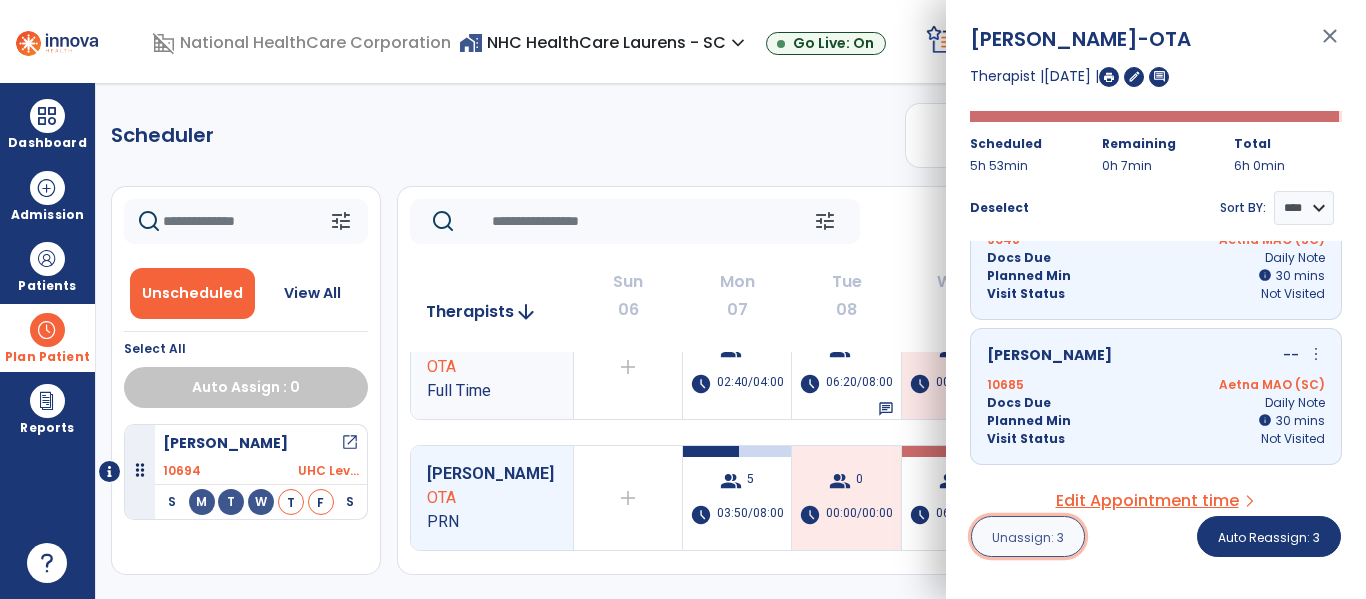 click on "Unassign: 3" at bounding box center [1028, 537] 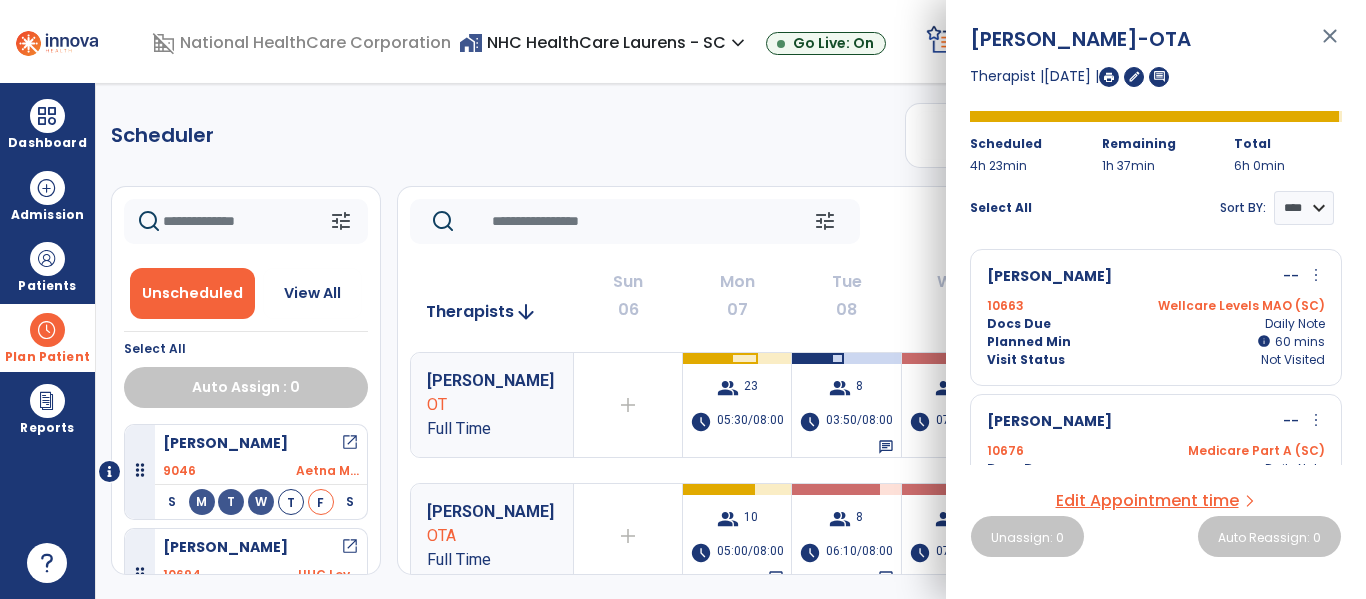 click on "Scheduler   PT   OT   ST  **** *** more_vert  Manage Labor   View All Therapists   Print" 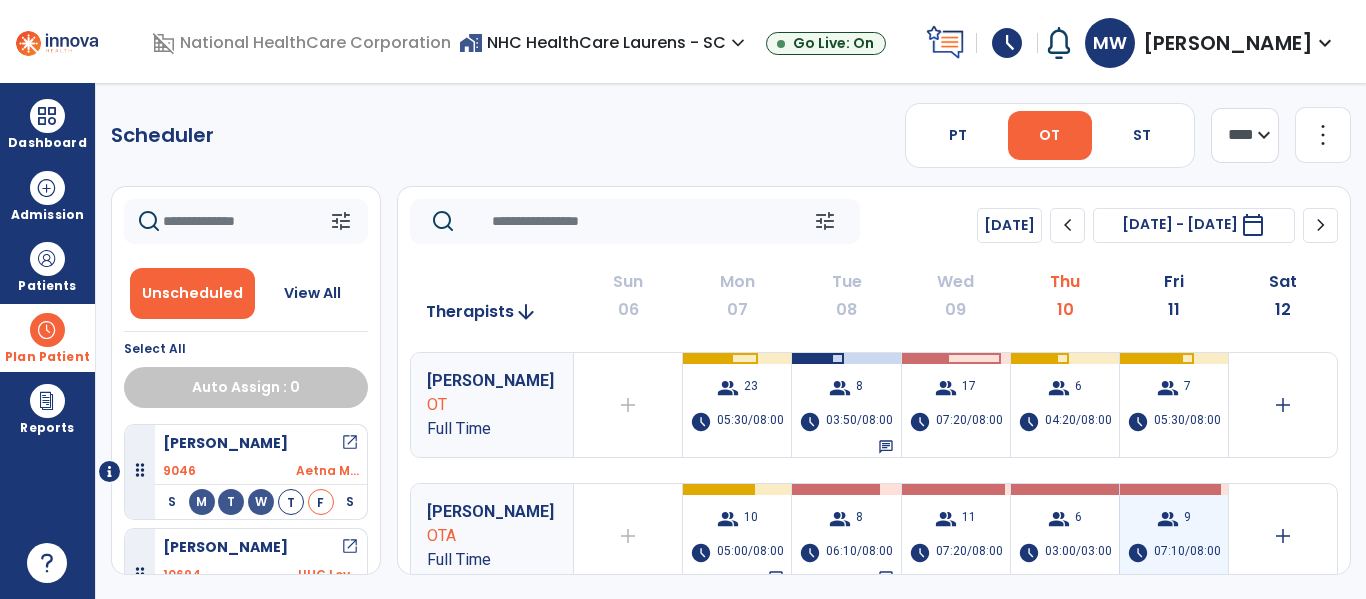 click on "group  9  schedule  07:10/08:00" at bounding box center [1174, 536] 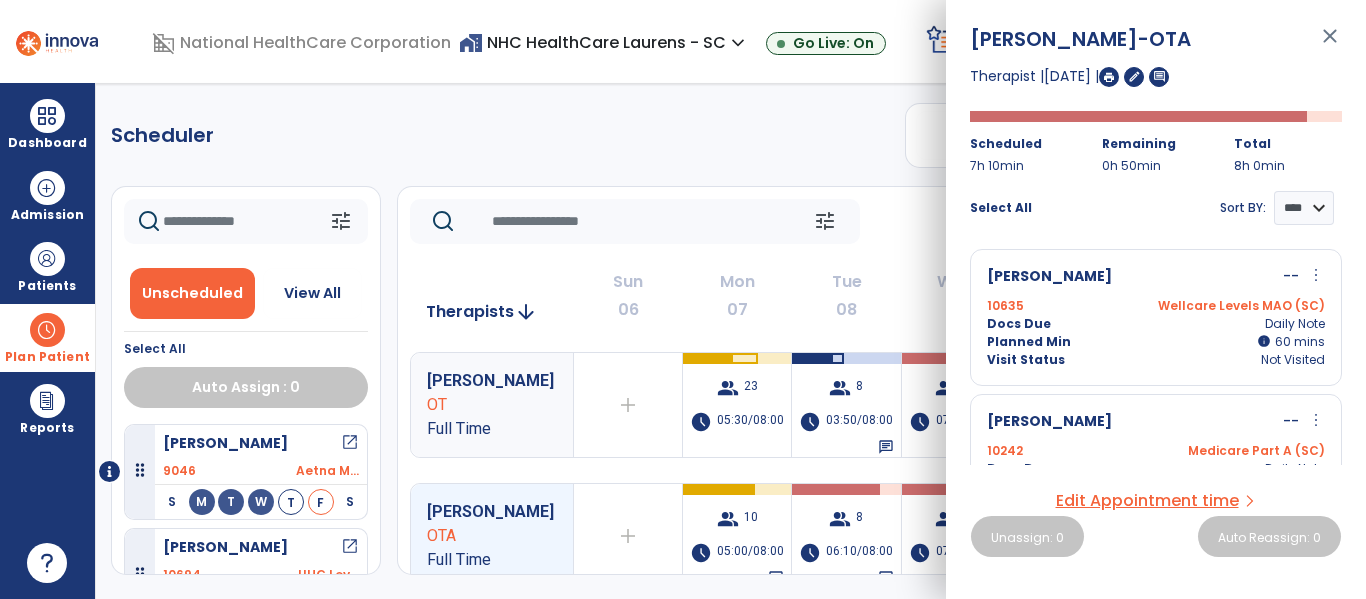 click on "Planned Min  info   60 I 60 mins" at bounding box center (1156, 342) 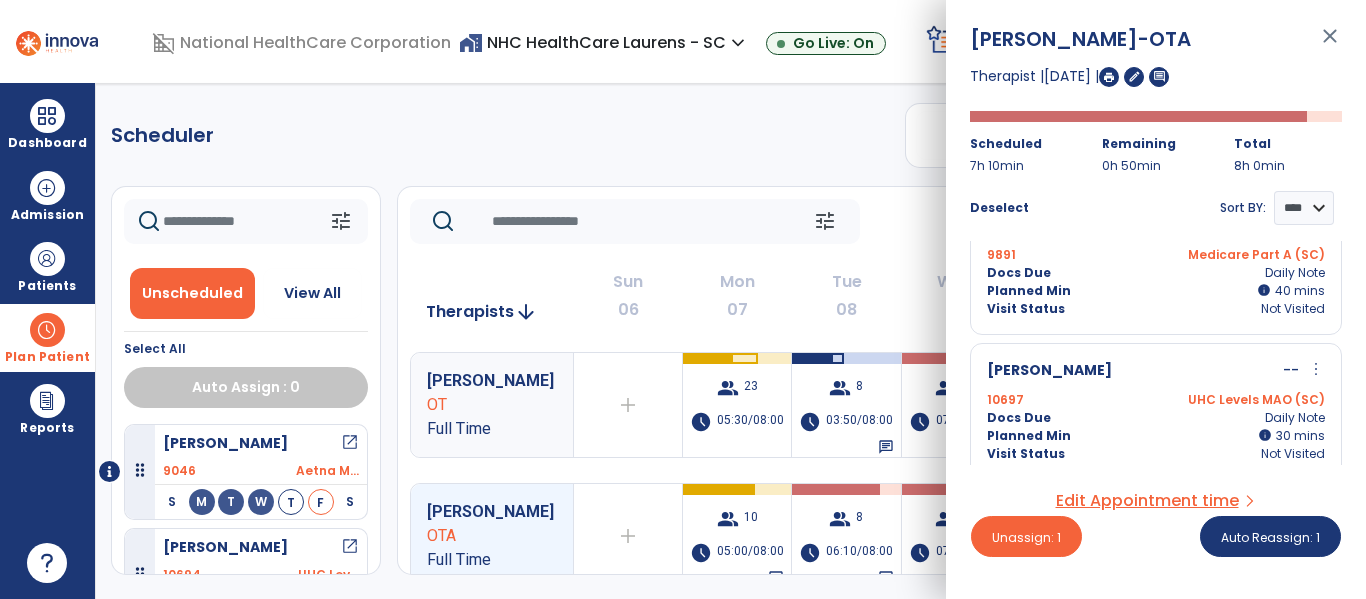 scroll, scrollTop: 1081, scrollLeft: 0, axis: vertical 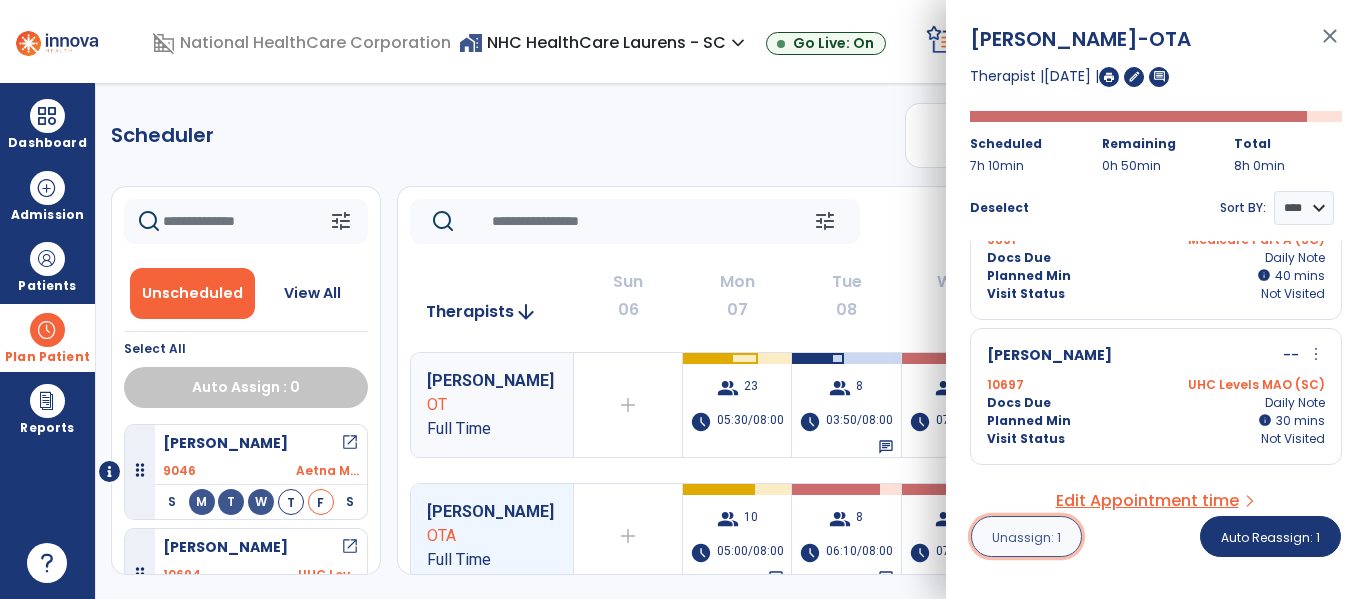 click on "Unassign: 1" at bounding box center [1026, 537] 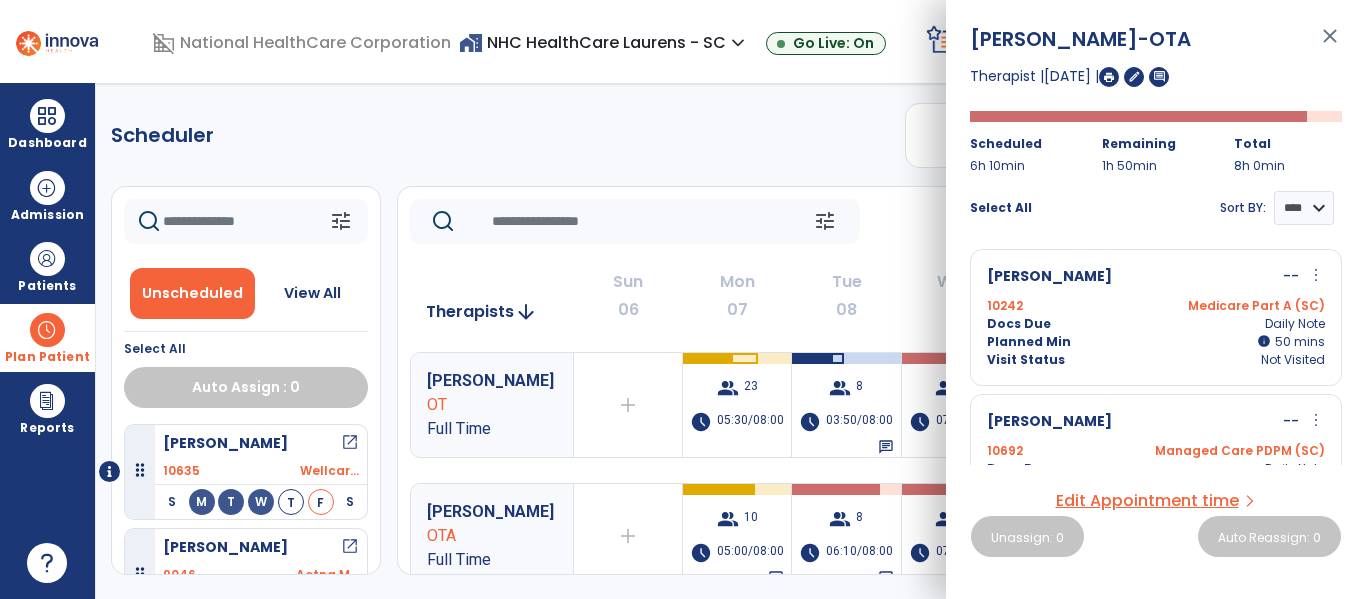 click on "Scheduler   PT   OT   ST  **** *** more_vert  Manage Labor   View All Therapists   Print" 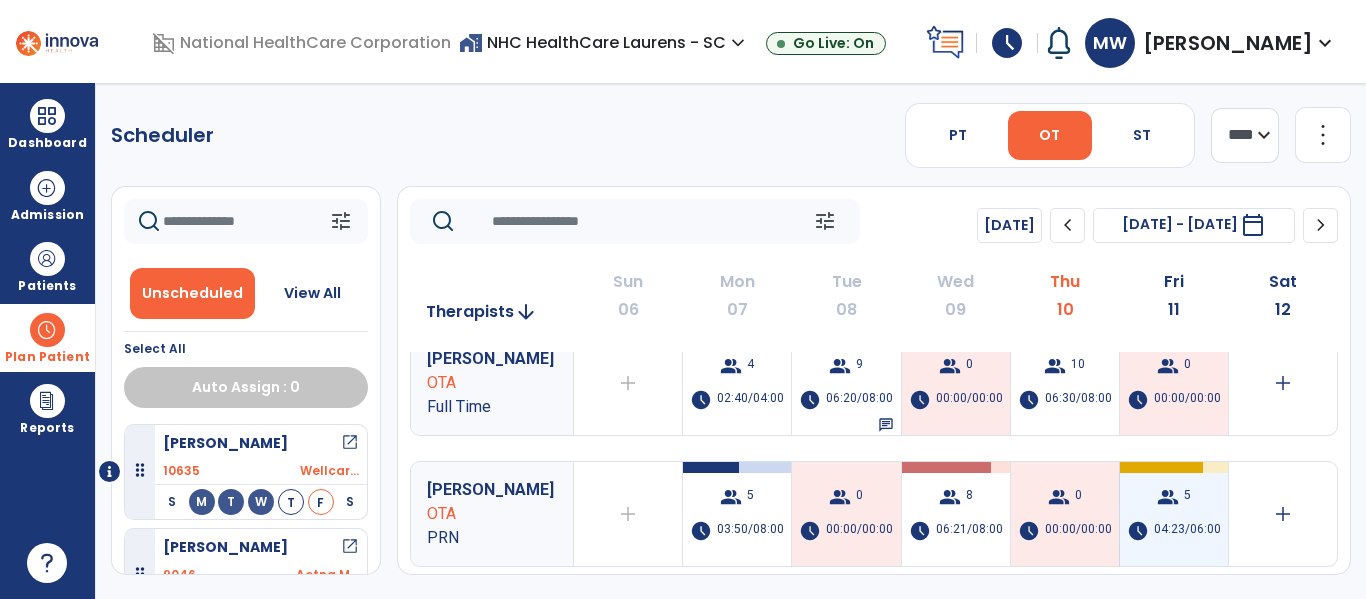 scroll, scrollTop: 300, scrollLeft: 0, axis: vertical 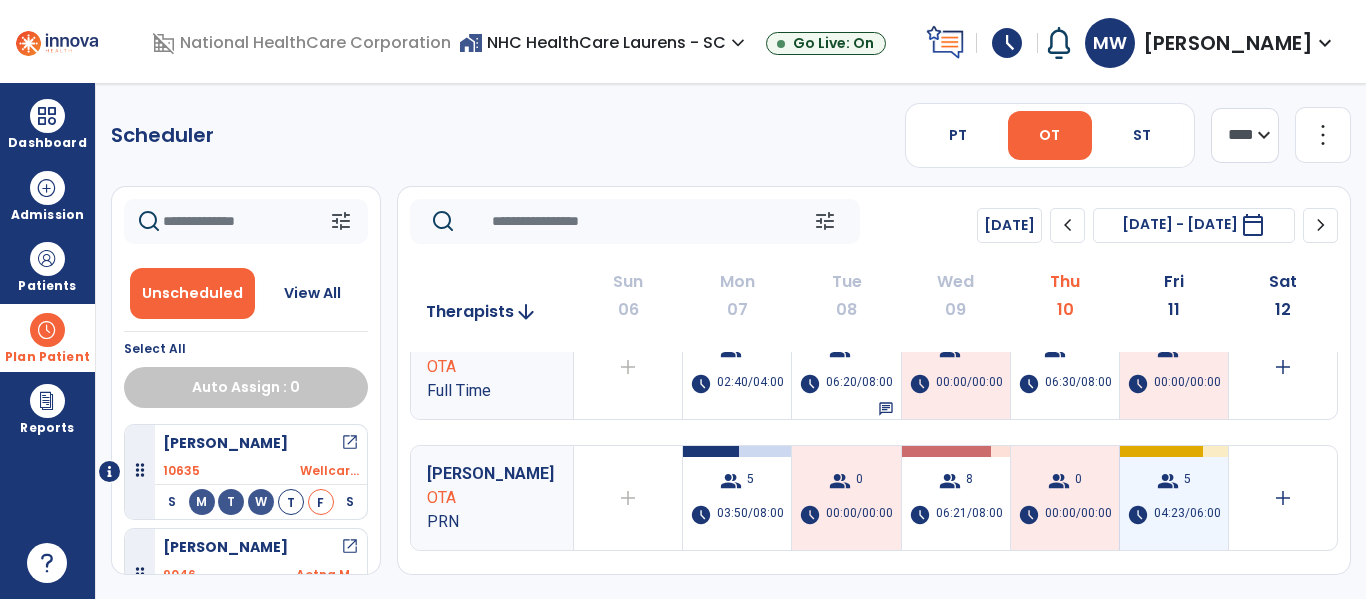 click on "group  5  schedule  04:23/06:00" at bounding box center [1174, 498] 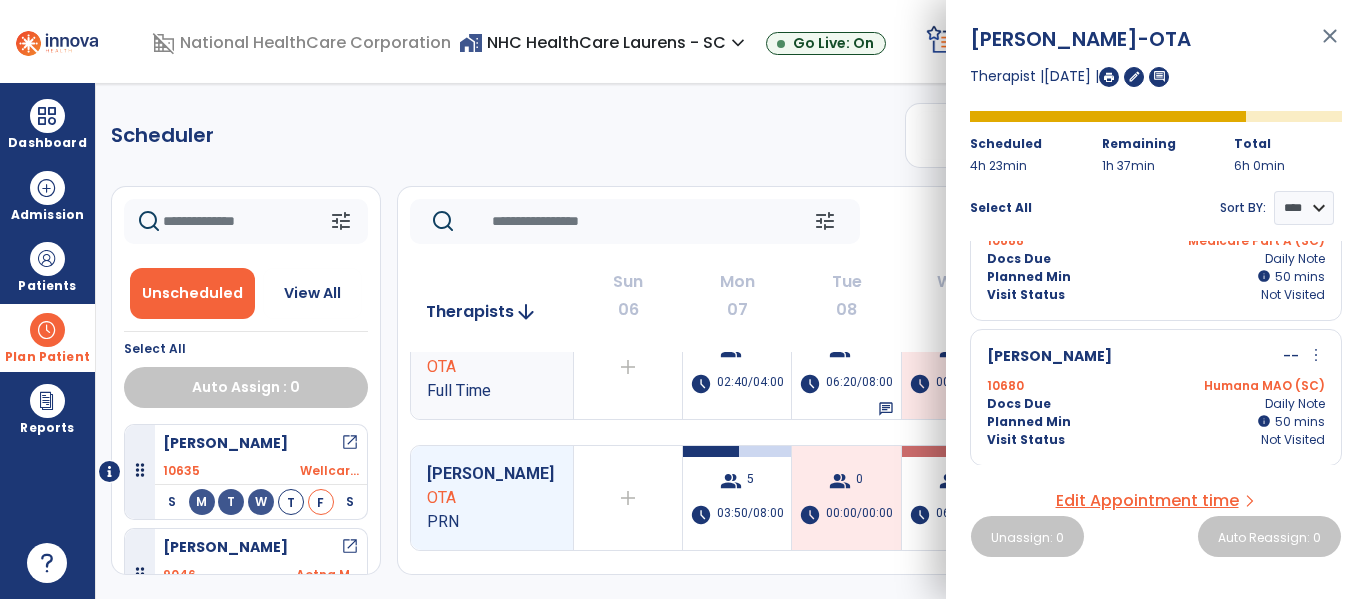 scroll, scrollTop: 501, scrollLeft: 0, axis: vertical 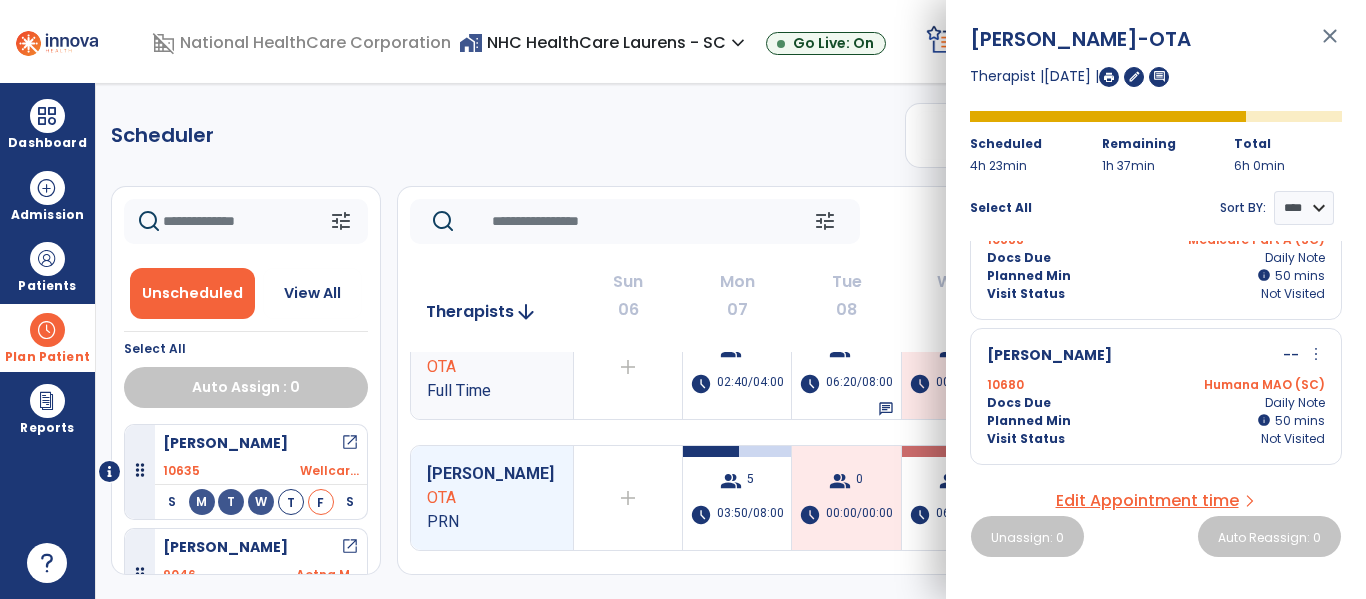 click on "close" at bounding box center (1330, 45) 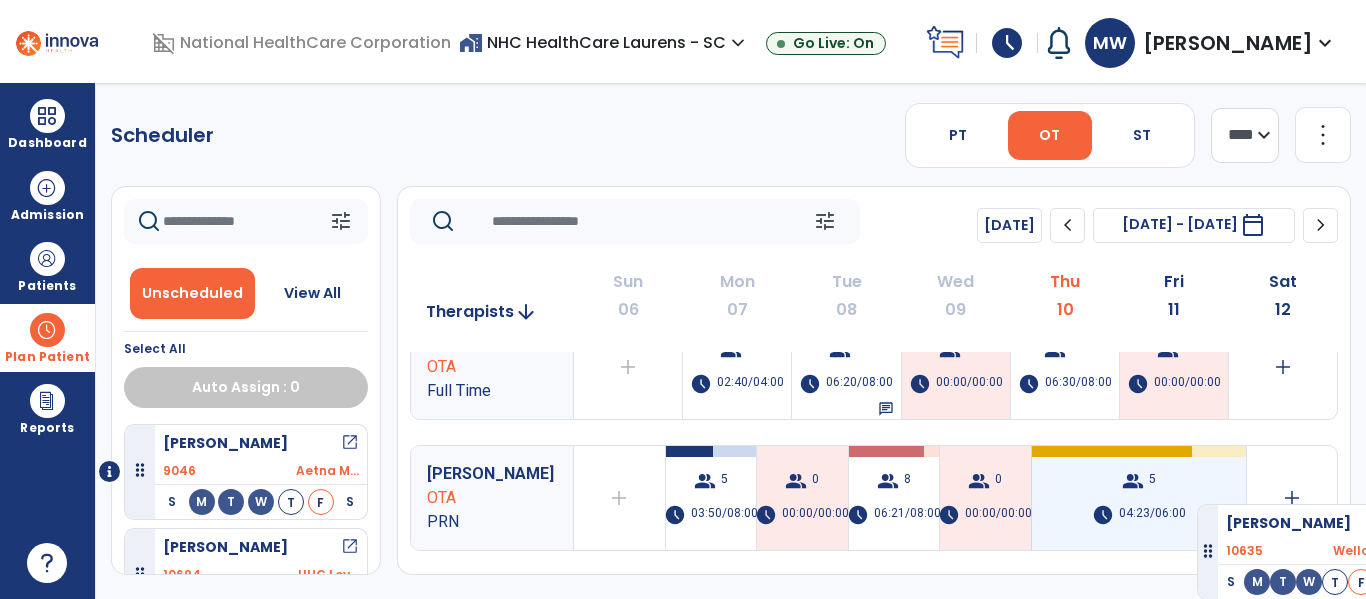 drag, startPoint x: 296, startPoint y: 448, endPoint x: 1197, endPoint y: 496, distance: 902.27765 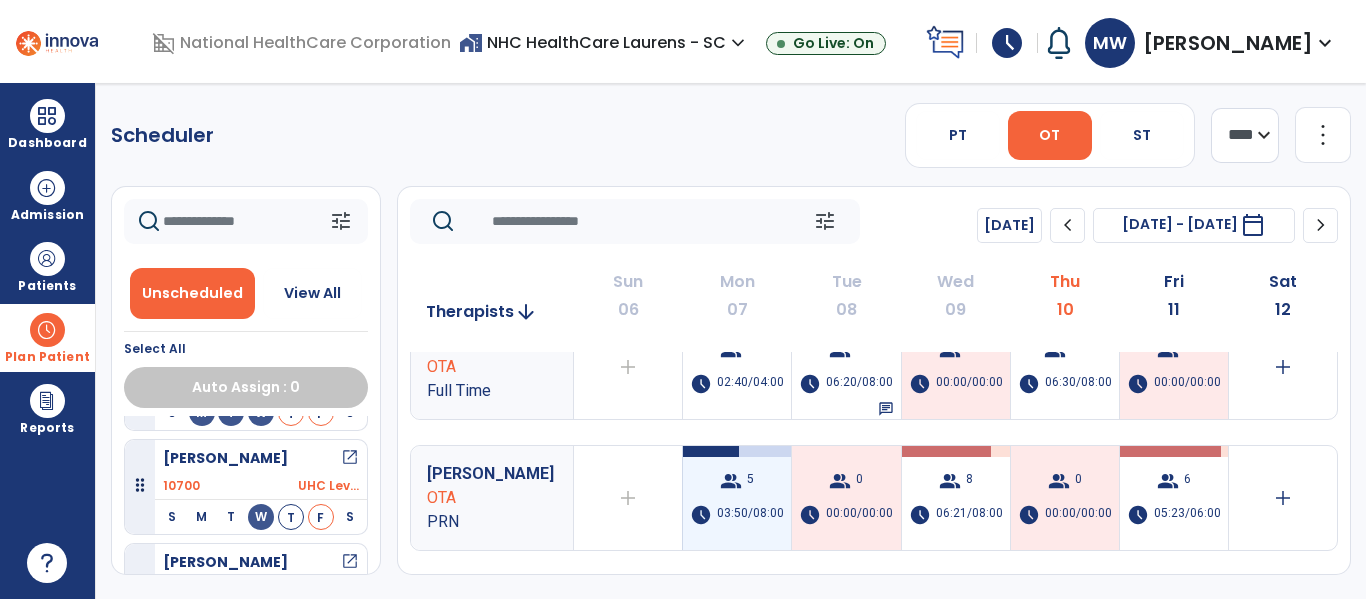 scroll, scrollTop: 149, scrollLeft: 0, axis: vertical 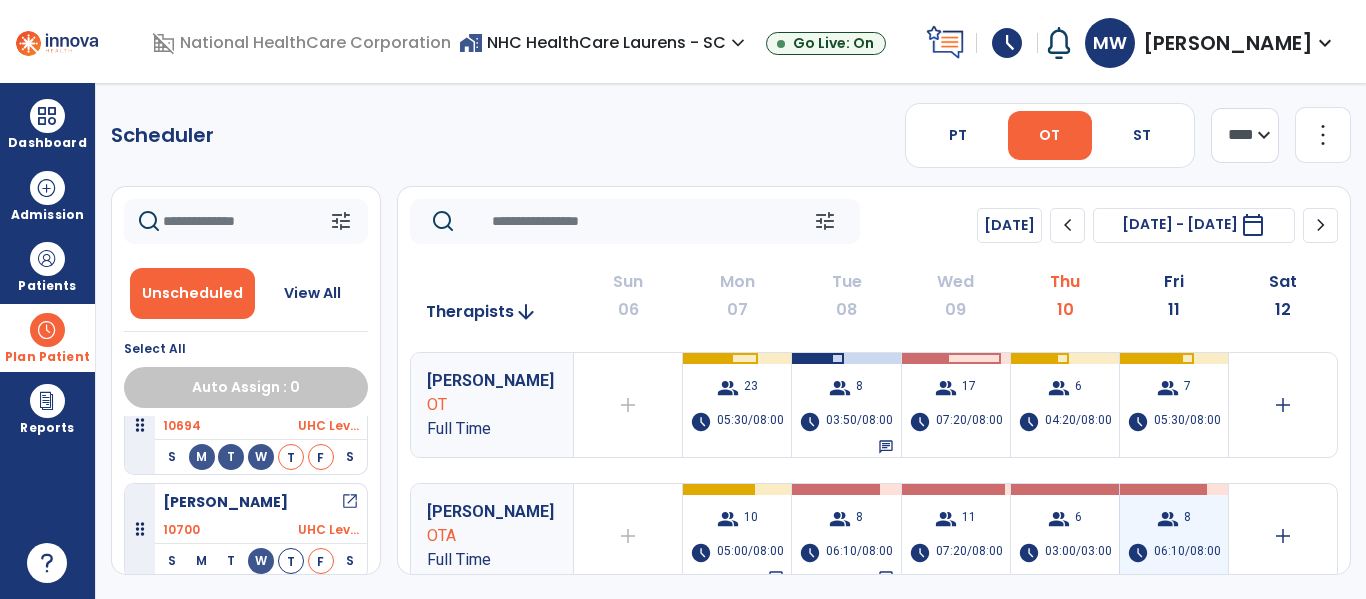 click on "group  8  schedule  06:10/08:00" at bounding box center (1174, 536) 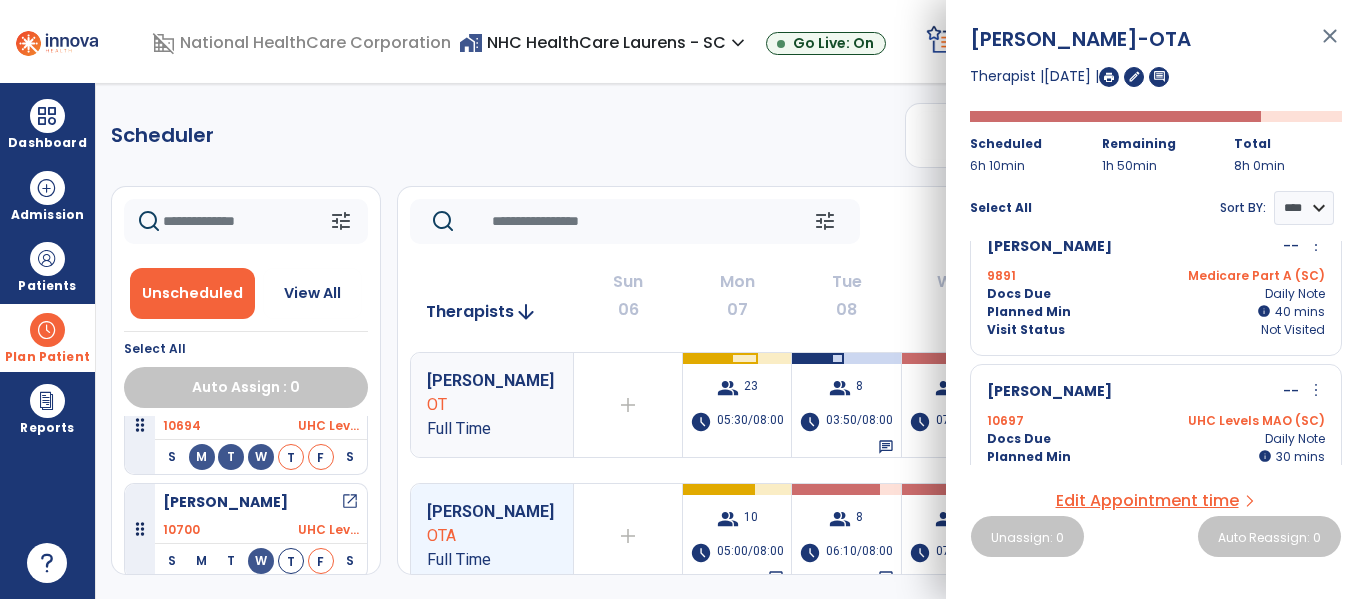 scroll, scrollTop: 936, scrollLeft: 0, axis: vertical 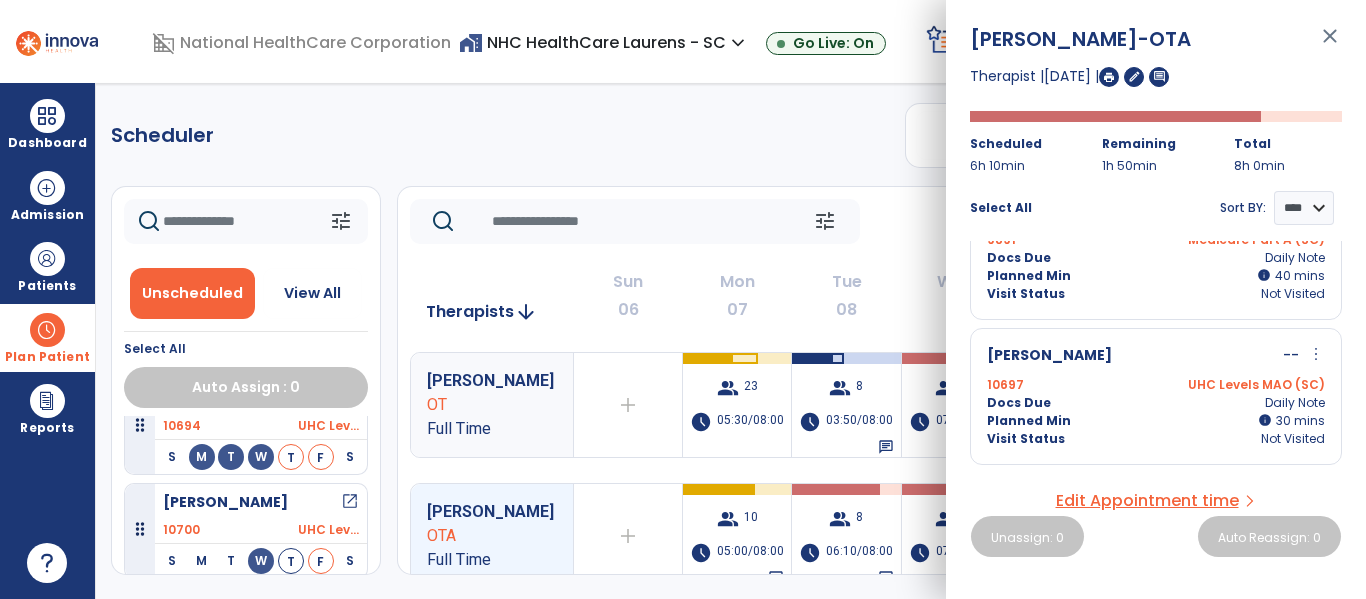 click on "close" at bounding box center (1330, 45) 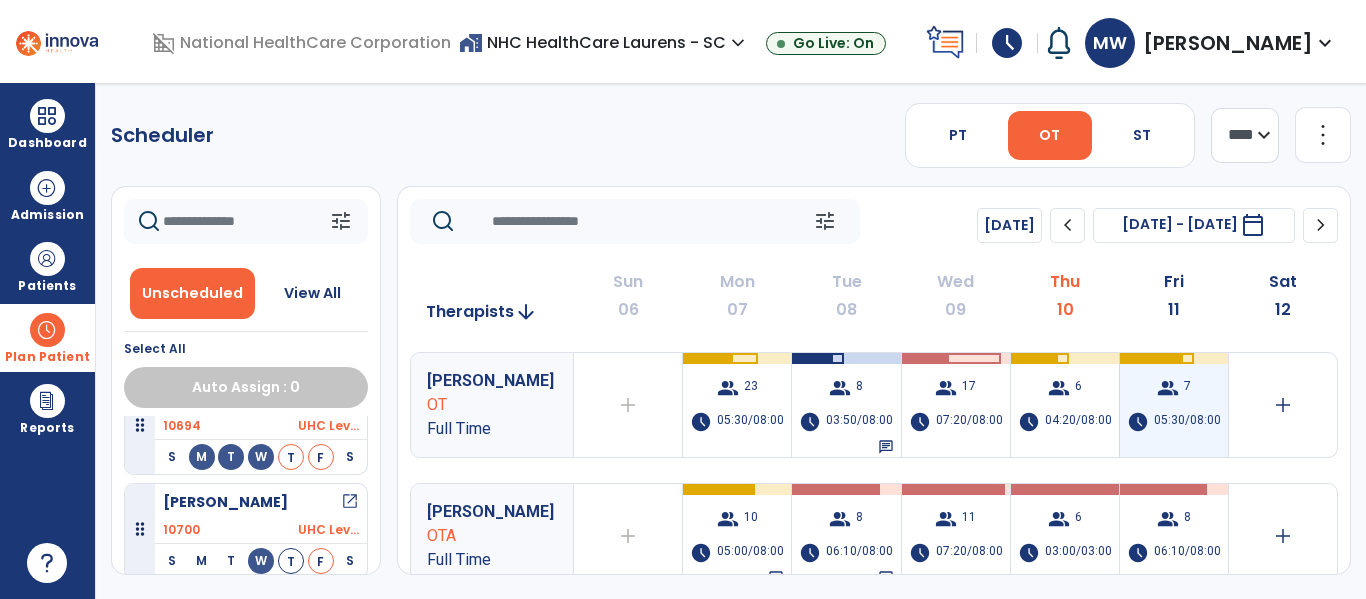 click on "group  7  schedule  05:30/08:00" at bounding box center [1174, 405] 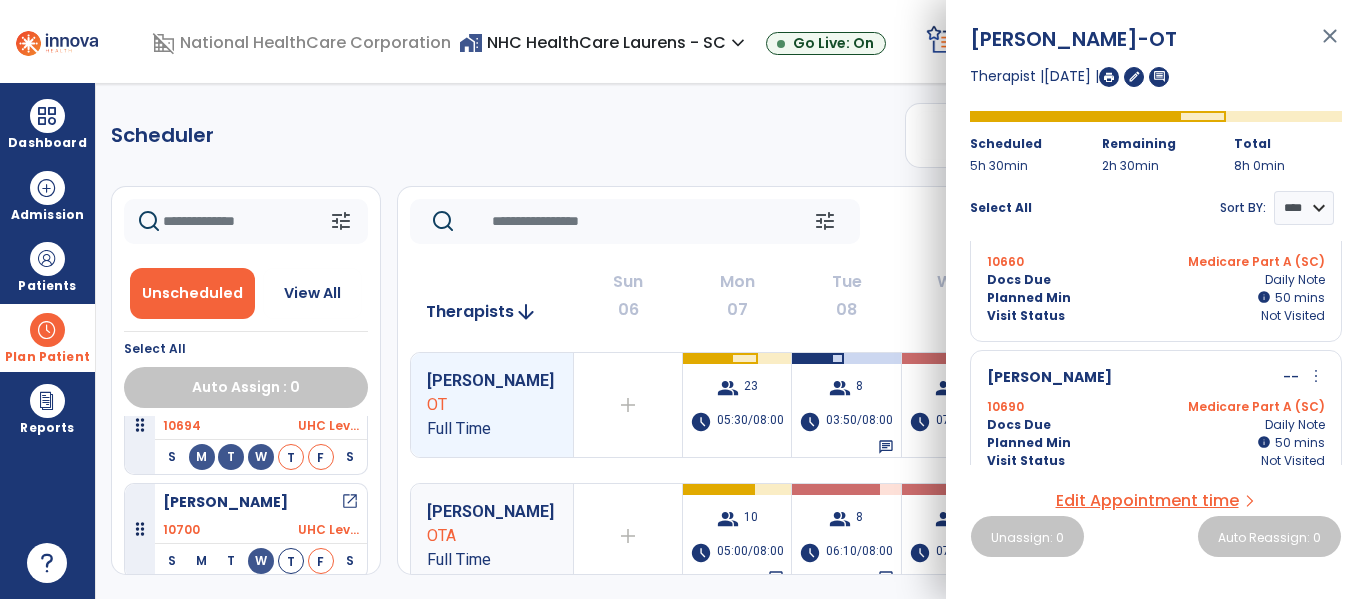 scroll, scrollTop: 84, scrollLeft: 0, axis: vertical 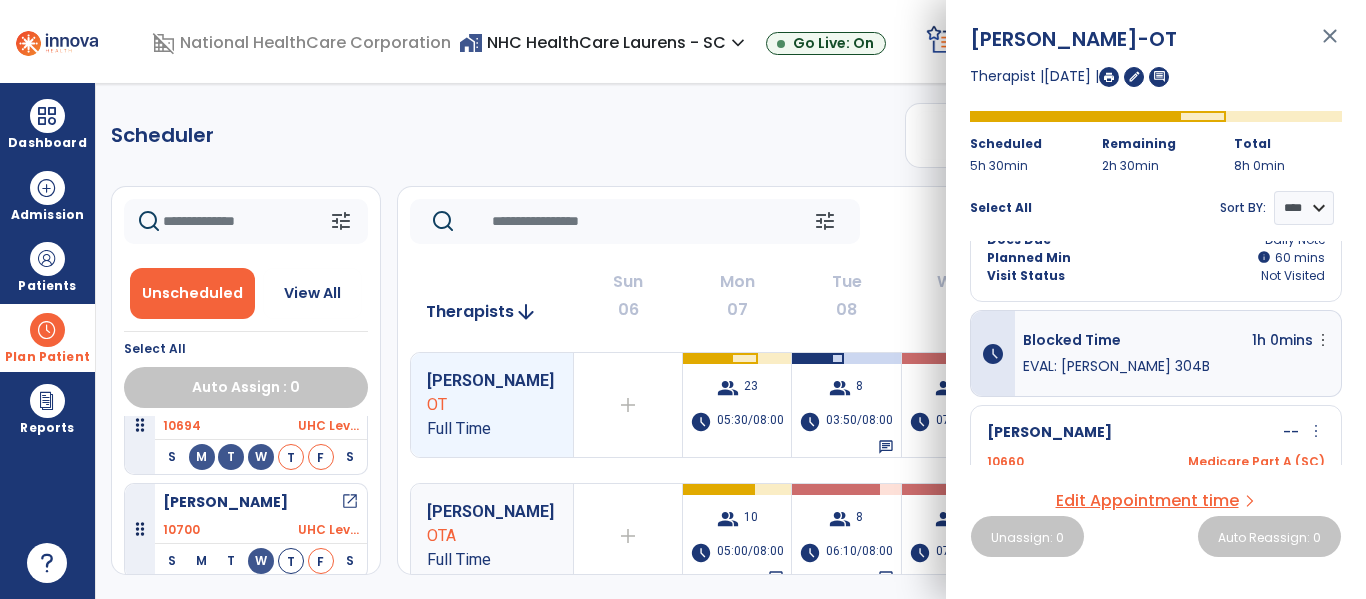 click on "[PERSON_NAME]   --  more_vert  edit   Edit Session   alt_route   Split Minutes" at bounding box center (1156, 433) 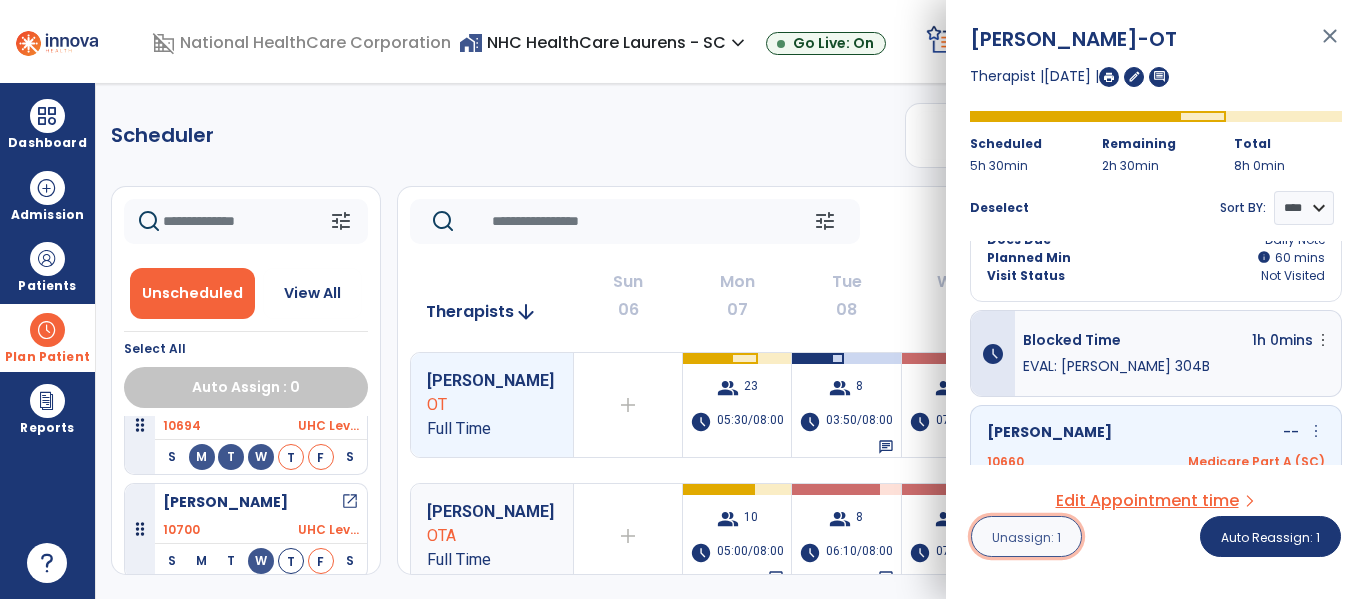 click on "Unassign: 1" at bounding box center (1026, 536) 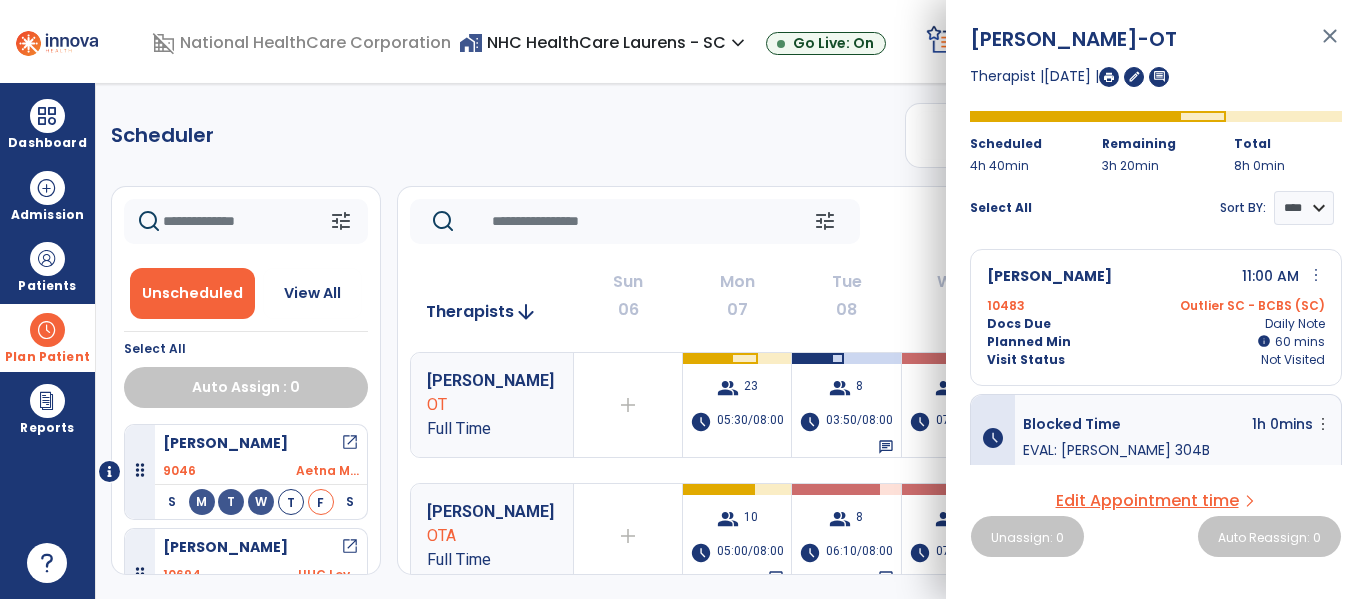 click on "Scheduler   PT   OT   ST  **** *** more_vert  Manage Labor   View All Therapists   Print" 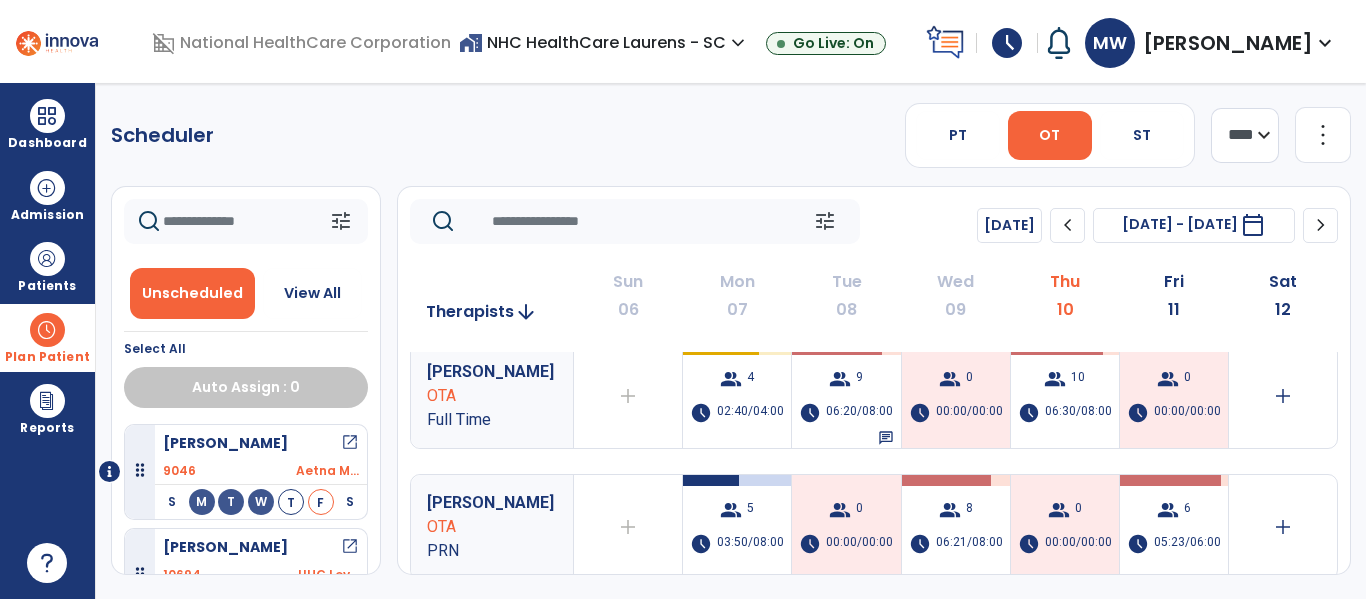 scroll, scrollTop: 300, scrollLeft: 0, axis: vertical 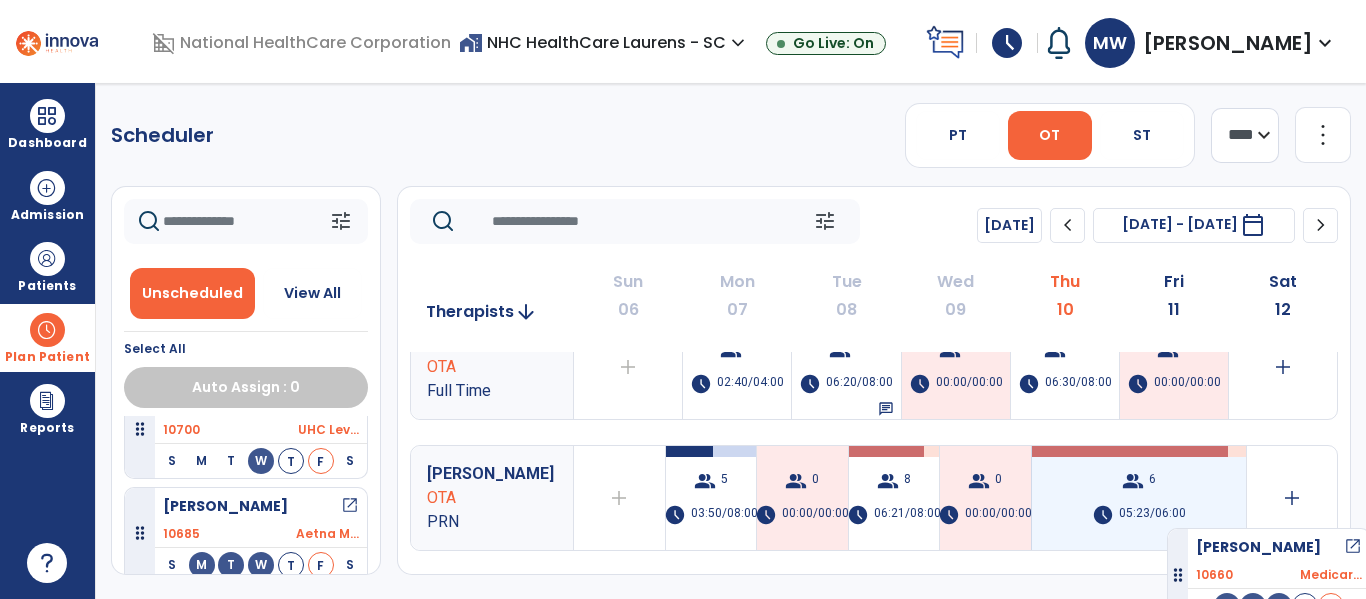 drag, startPoint x: 254, startPoint y: 515, endPoint x: 1167, endPoint y: 520, distance: 913.0137 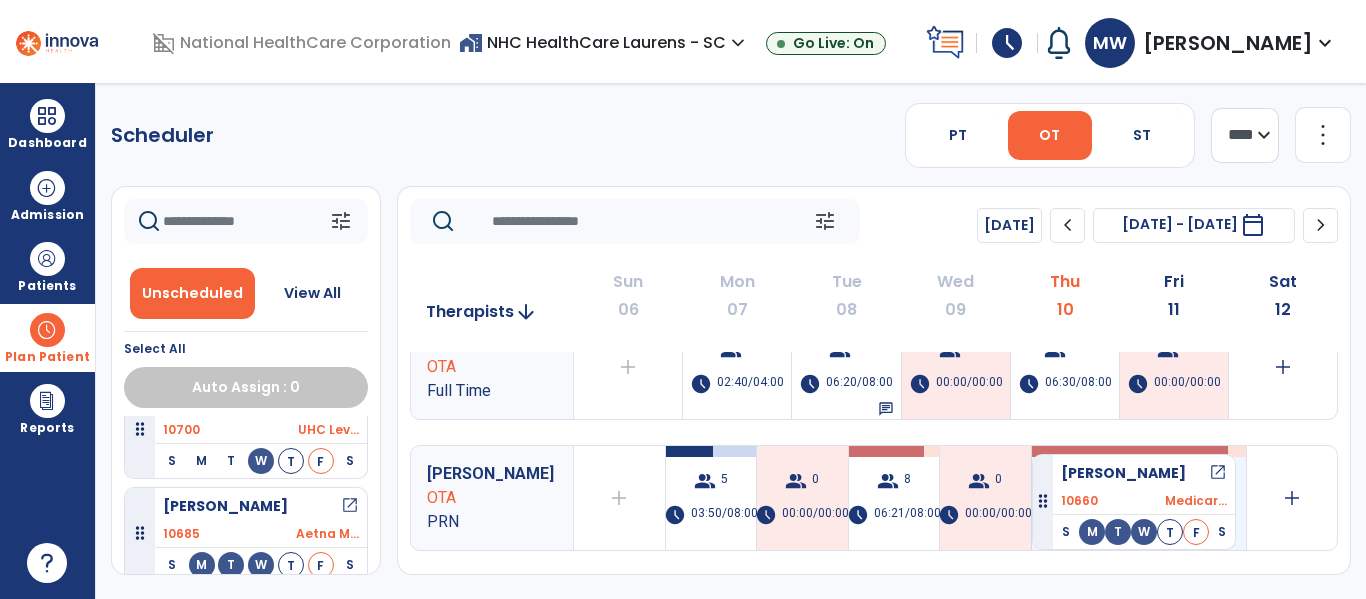 scroll, scrollTop: 353, scrollLeft: 0, axis: vertical 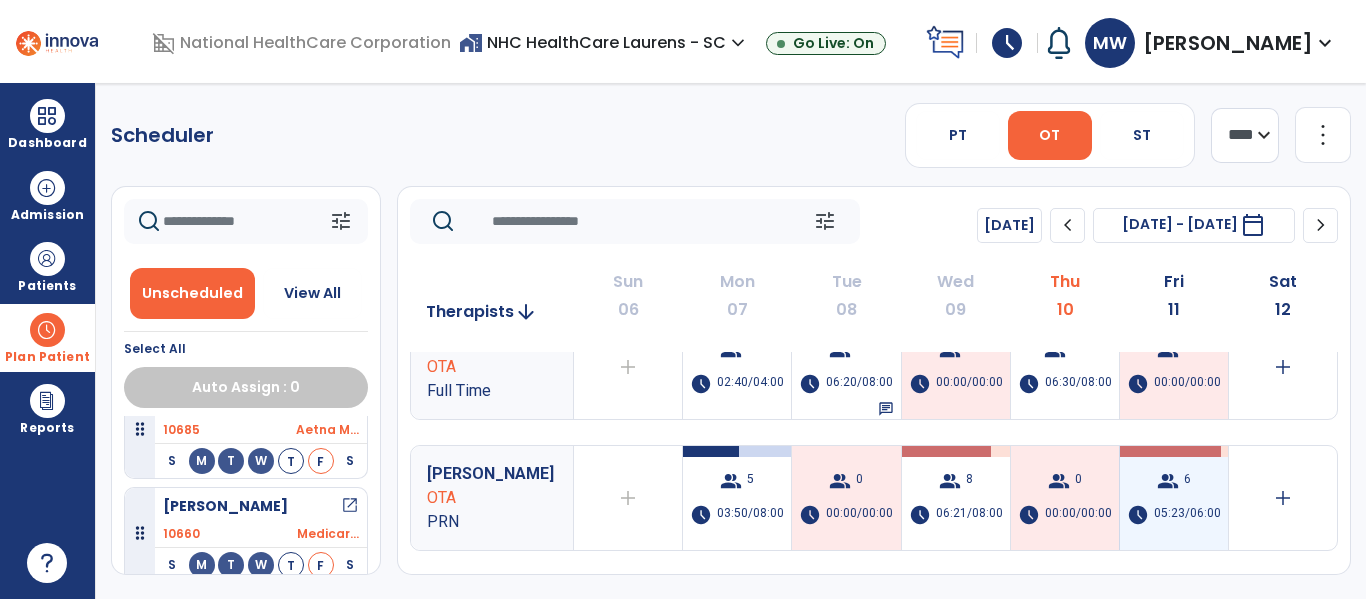 click on "group  6  schedule  05:23/06:00" at bounding box center (1174, 498) 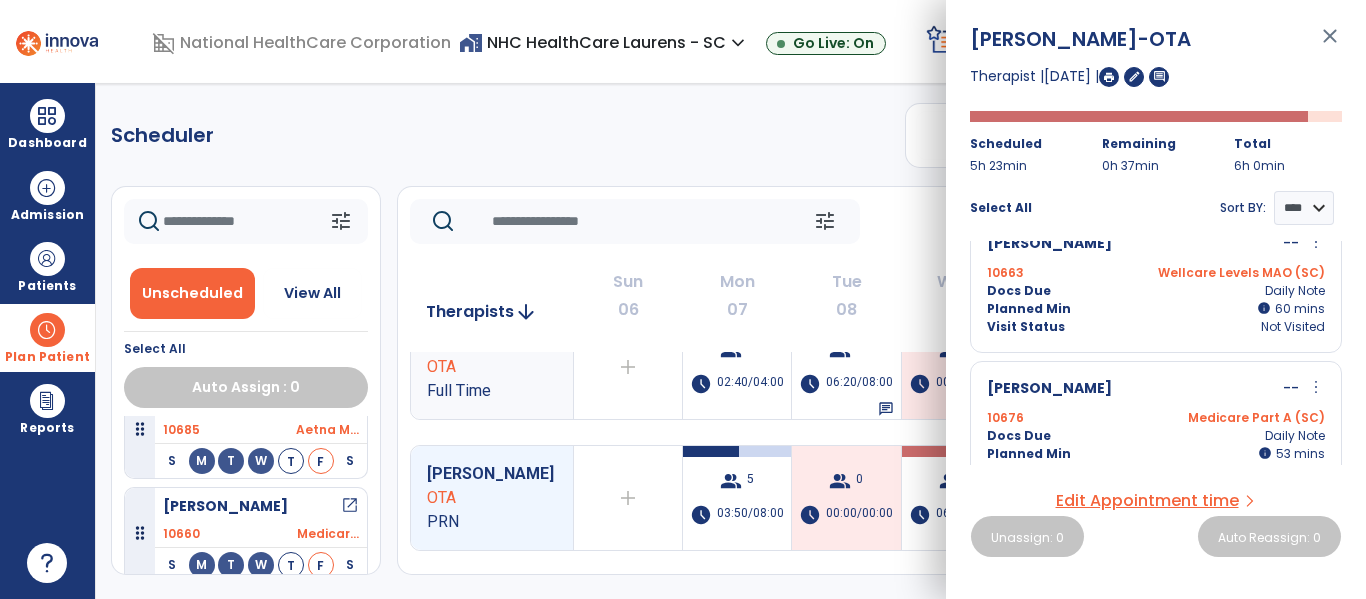scroll, scrollTop: 200, scrollLeft: 0, axis: vertical 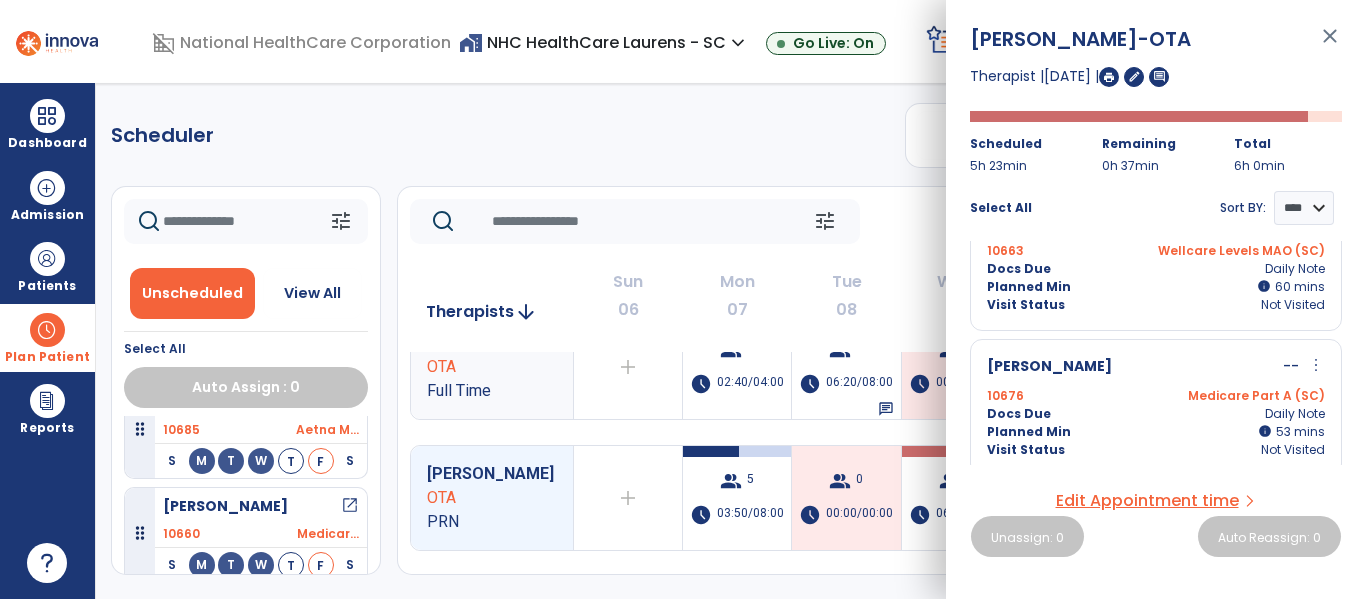 click on "more_vert" at bounding box center (1316, 365) 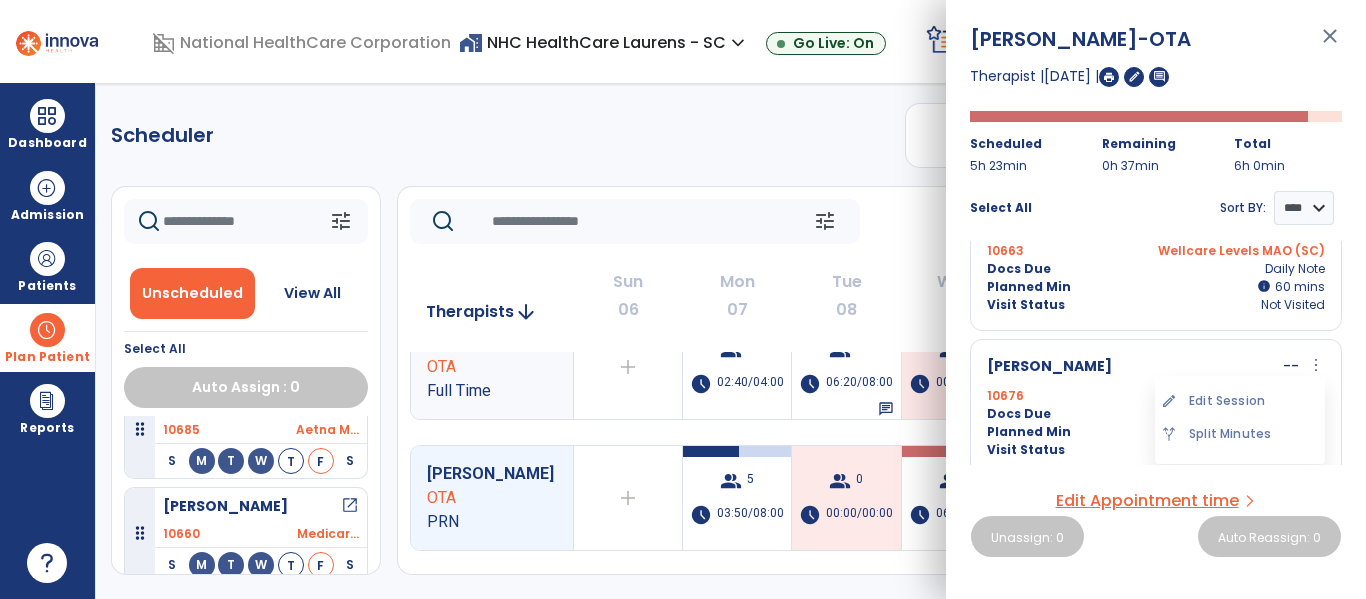 click on "edit   Edit Session" at bounding box center [1240, 401] 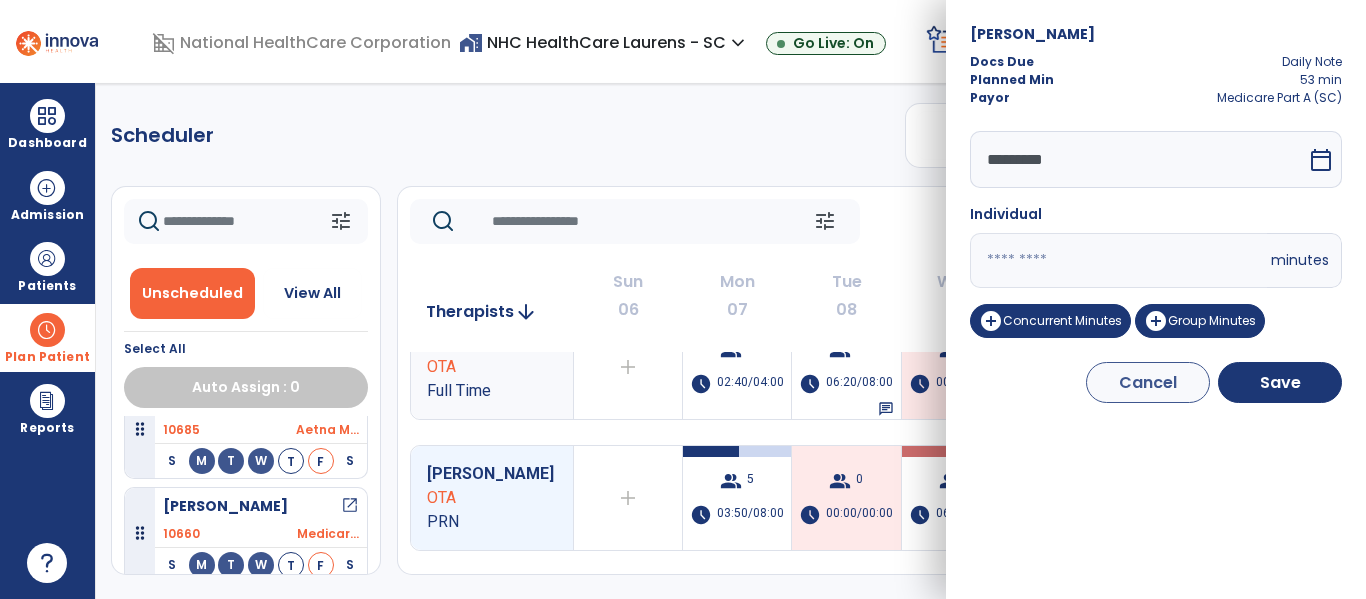 drag, startPoint x: 1029, startPoint y: 251, endPoint x: 956, endPoint y: 247, distance: 73.109505 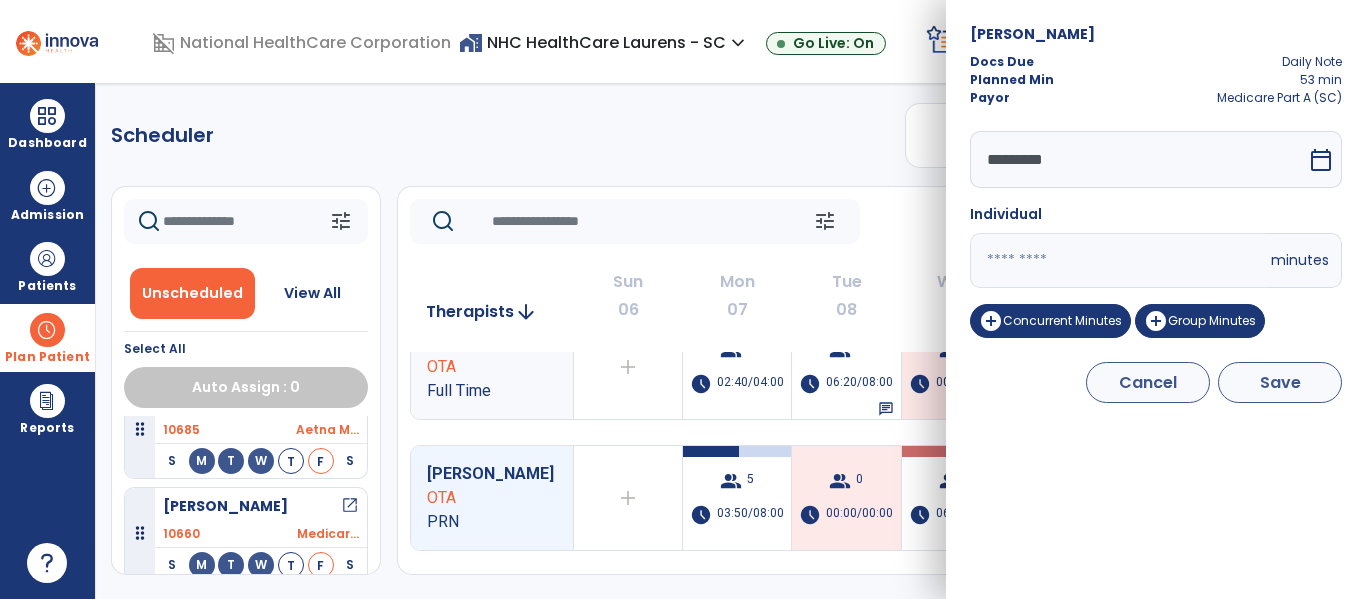 type on "**" 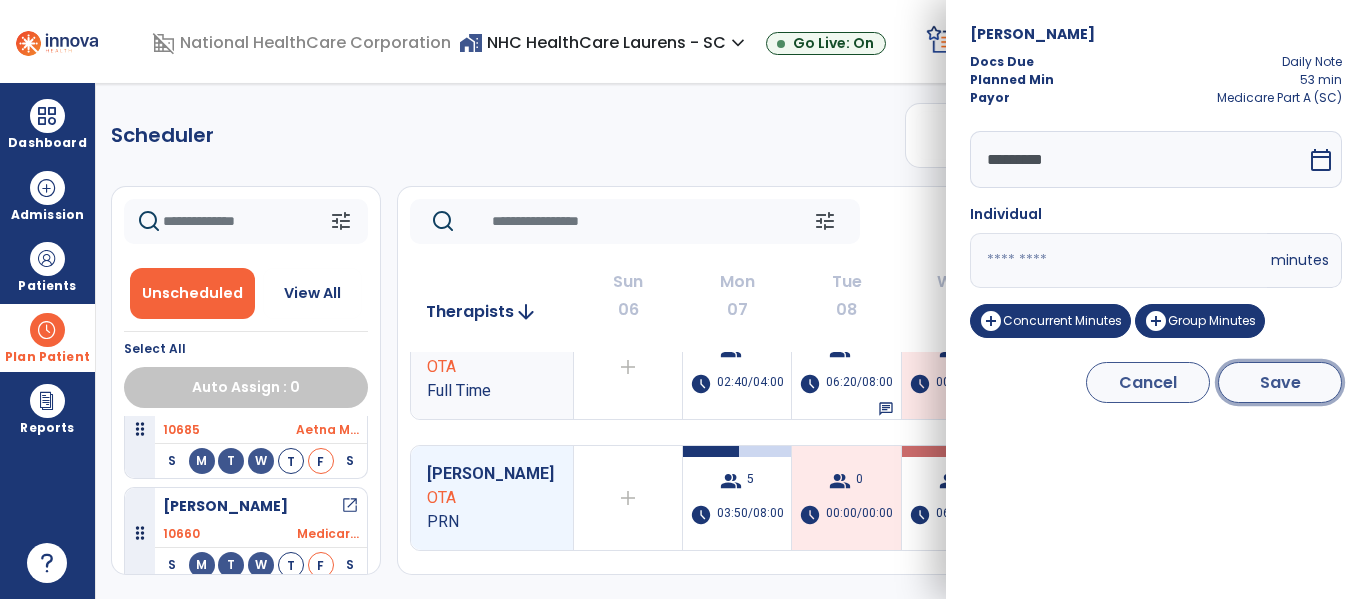 click on "Save" at bounding box center (1280, 382) 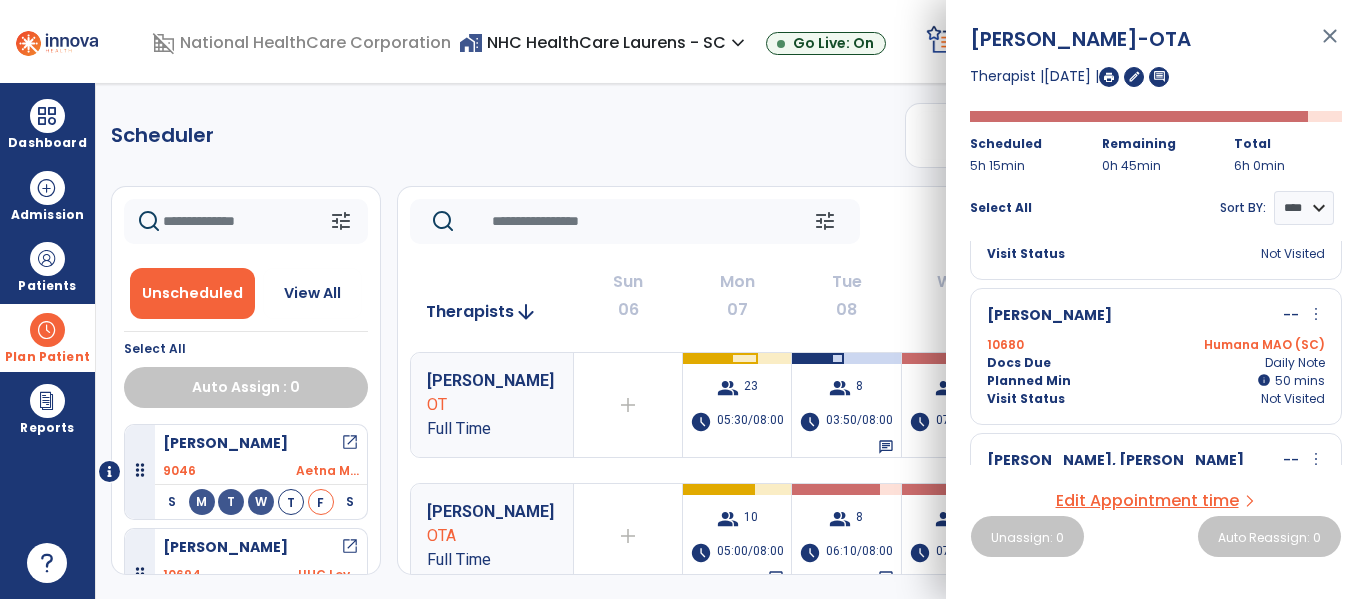 scroll, scrollTop: 300, scrollLeft: 0, axis: vertical 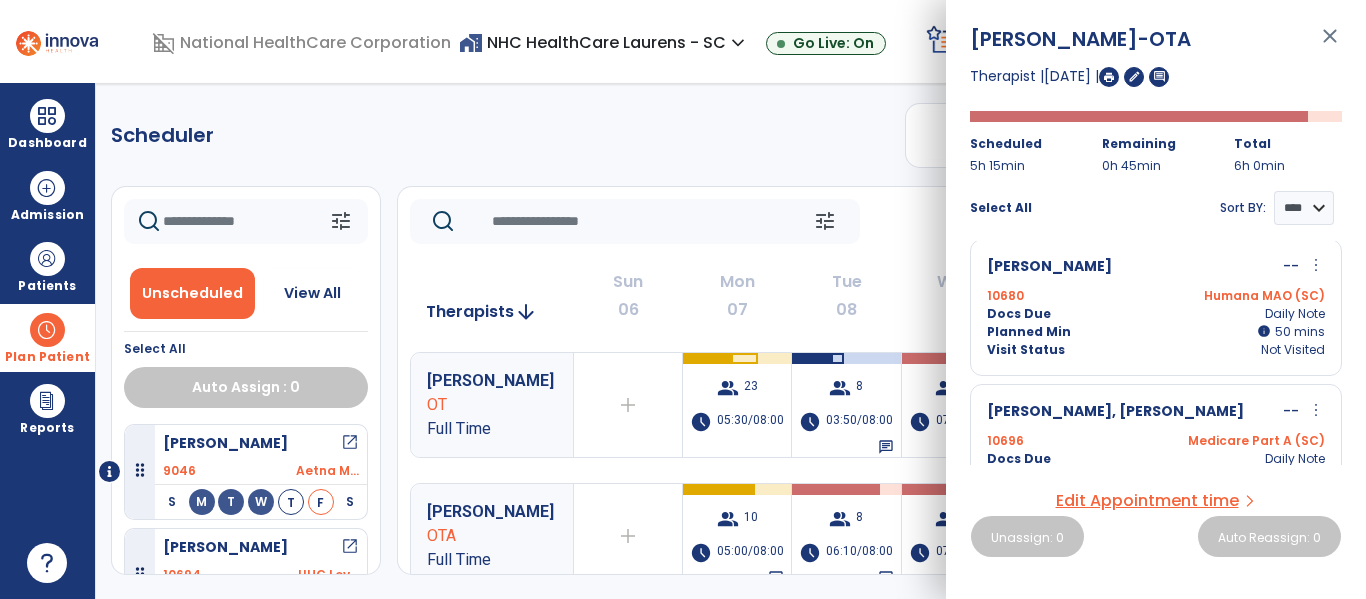 click on "more_vert" at bounding box center (1316, 265) 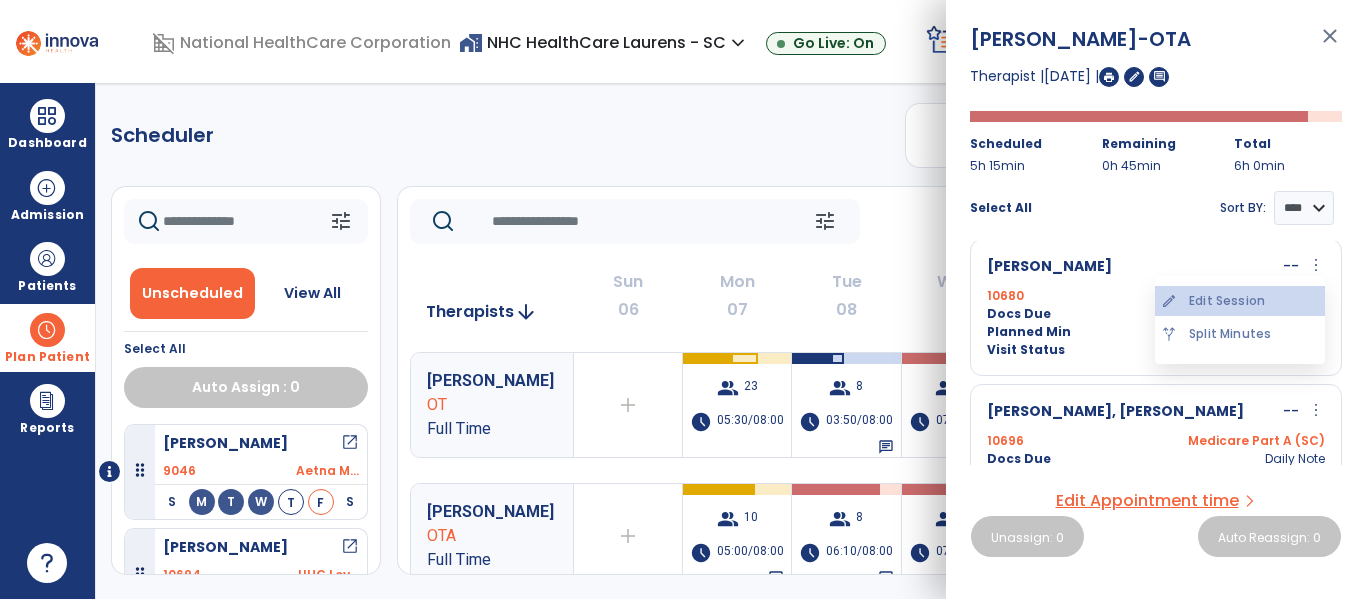 click on "edit   Edit Session" at bounding box center [1240, 301] 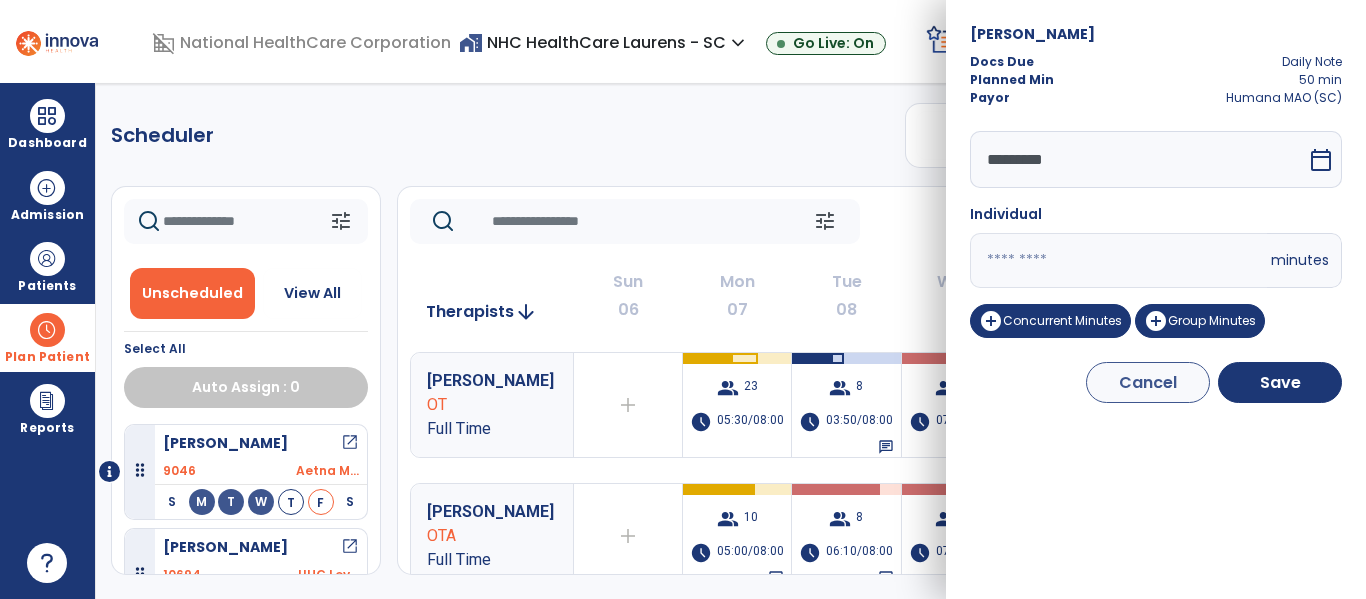 drag, startPoint x: 1006, startPoint y: 253, endPoint x: 931, endPoint y: 261, distance: 75.42546 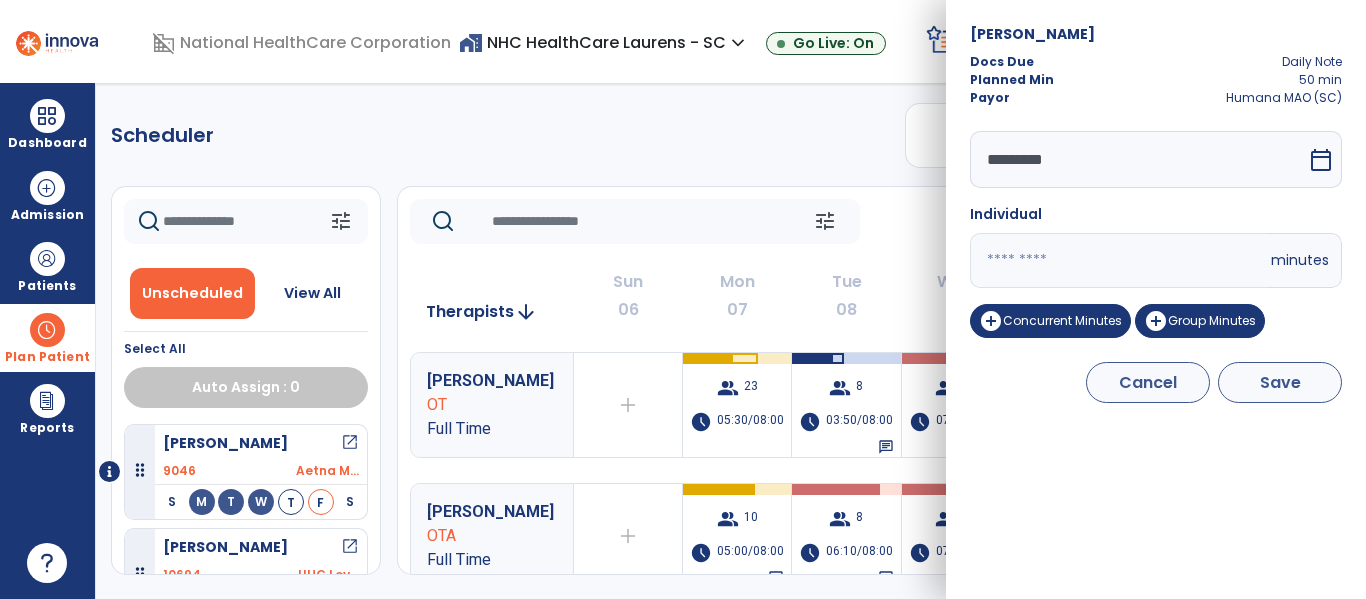 type on "**" 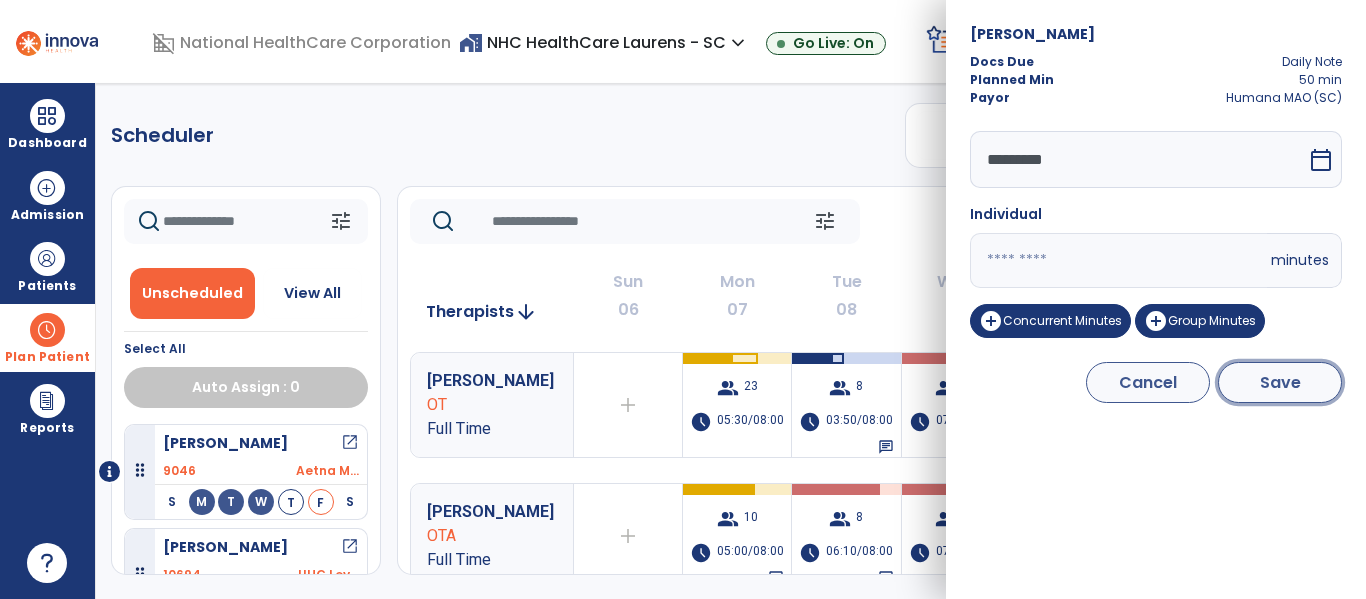click on "Save" at bounding box center (1280, 382) 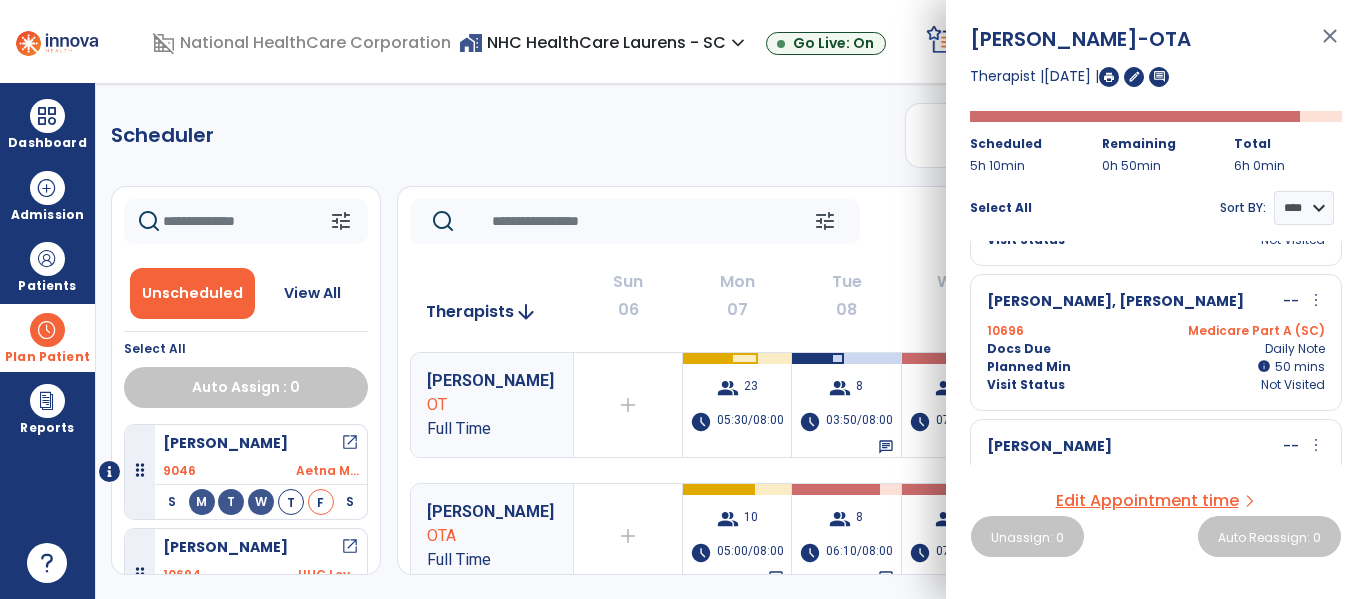 scroll, scrollTop: 300, scrollLeft: 0, axis: vertical 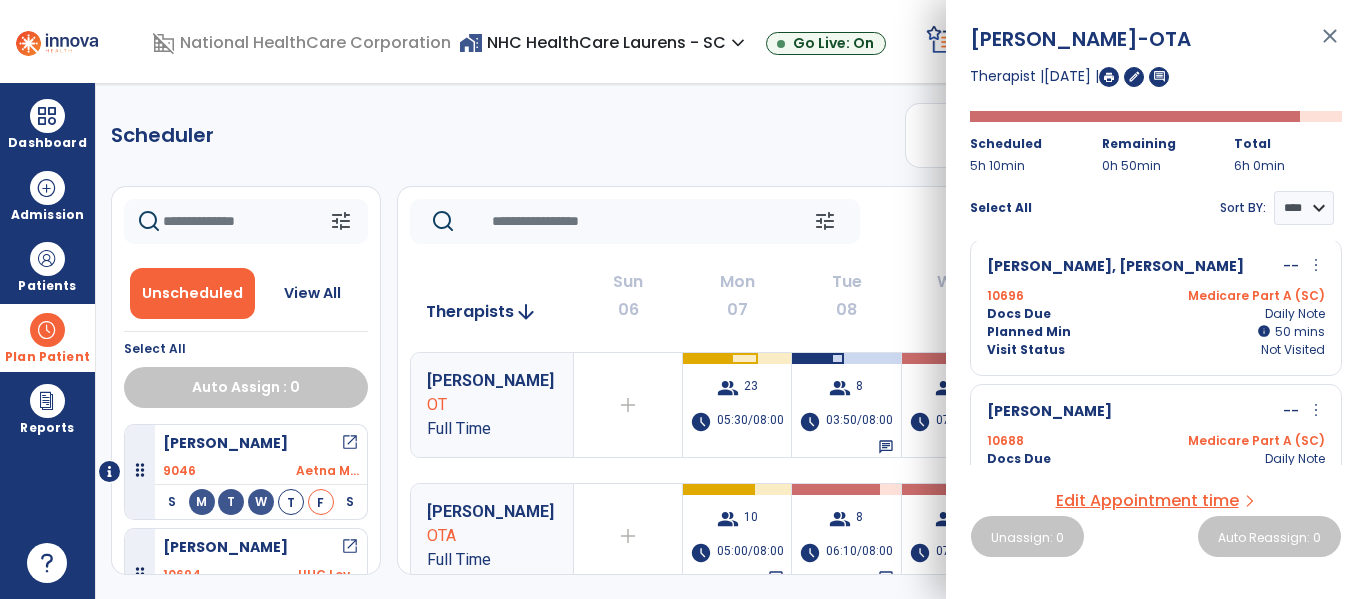 click on "more_vert" at bounding box center [1316, 265] 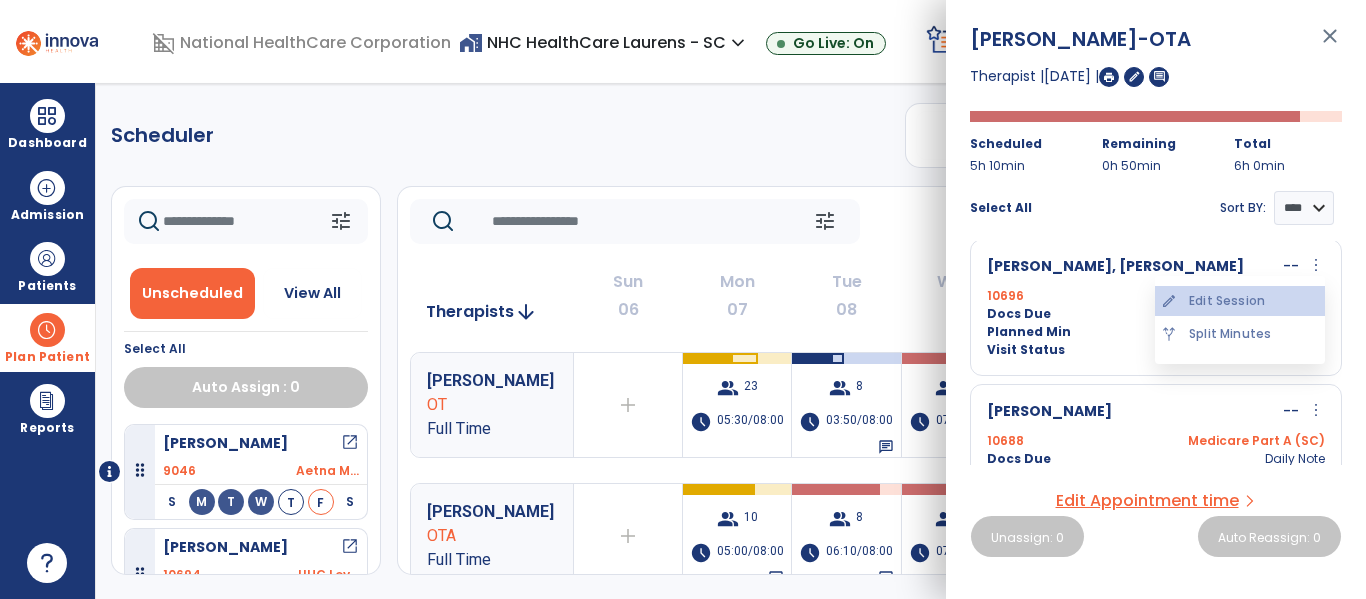 click on "edit   Edit Session" at bounding box center [1240, 301] 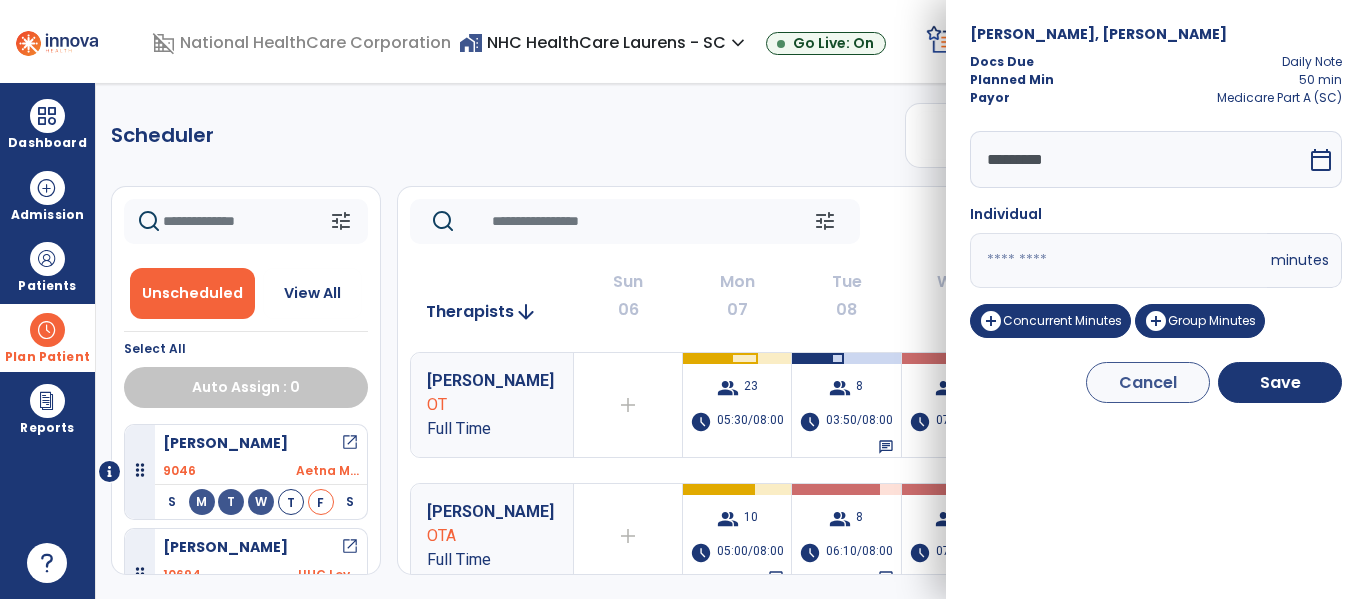 drag, startPoint x: 1074, startPoint y: 253, endPoint x: 958, endPoint y: 262, distance: 116.34862 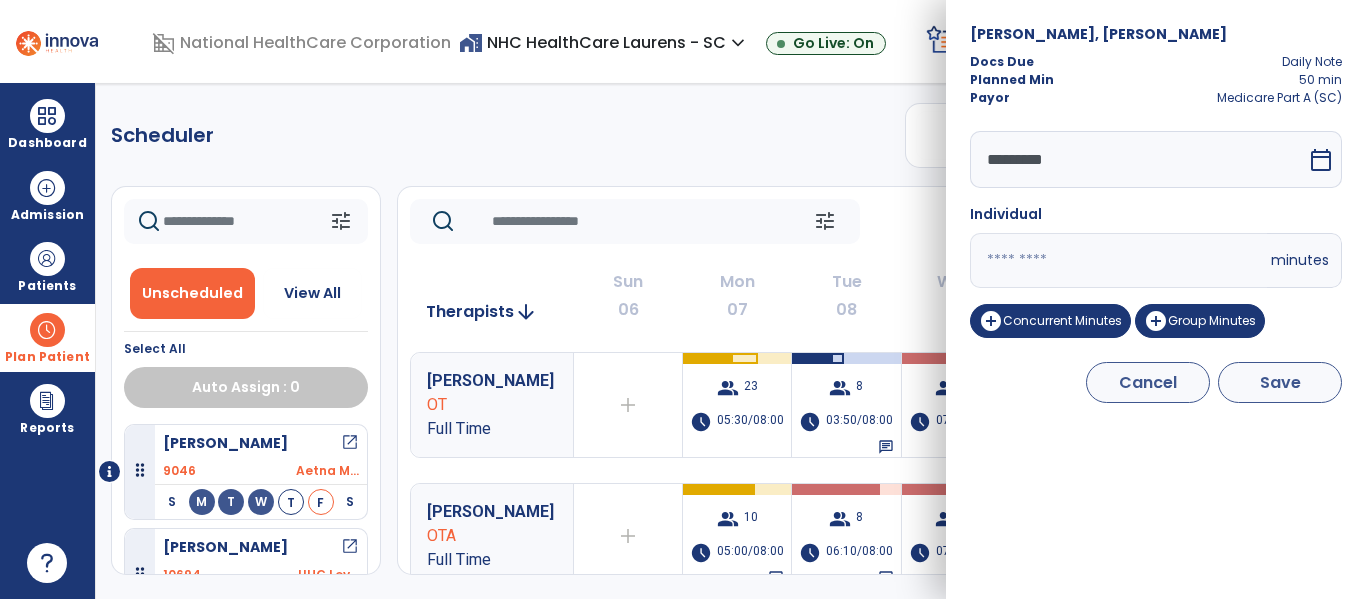 type on "**" 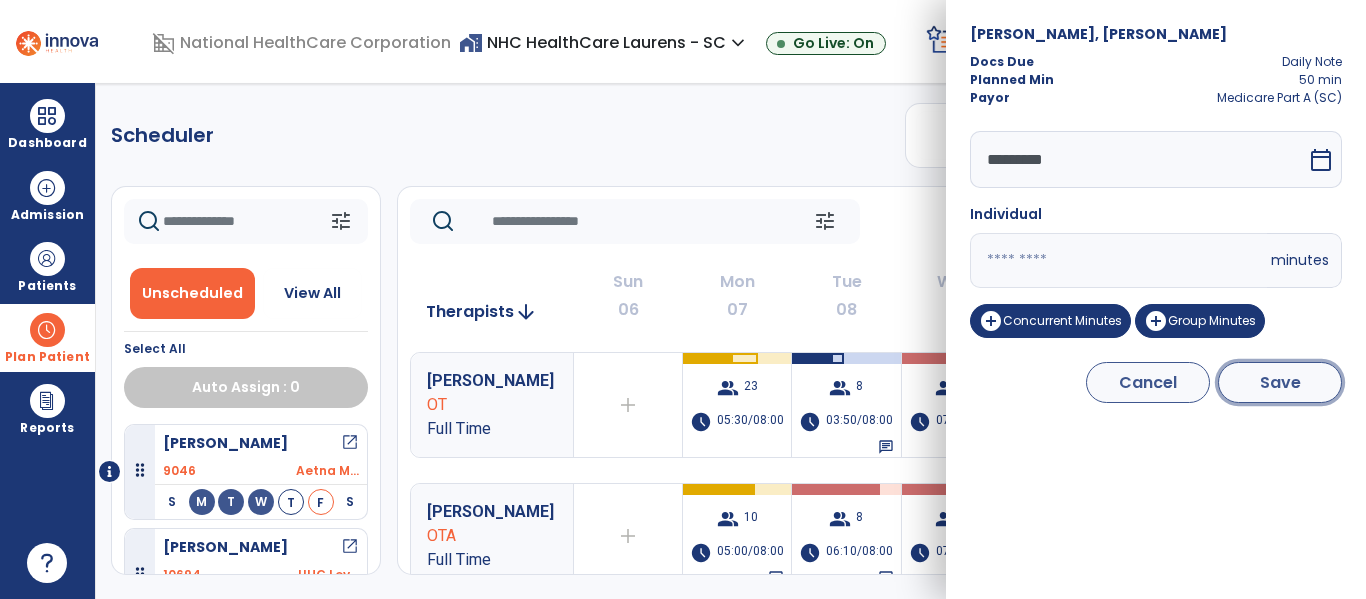click on "Save" at bounding box center [1280, 382] 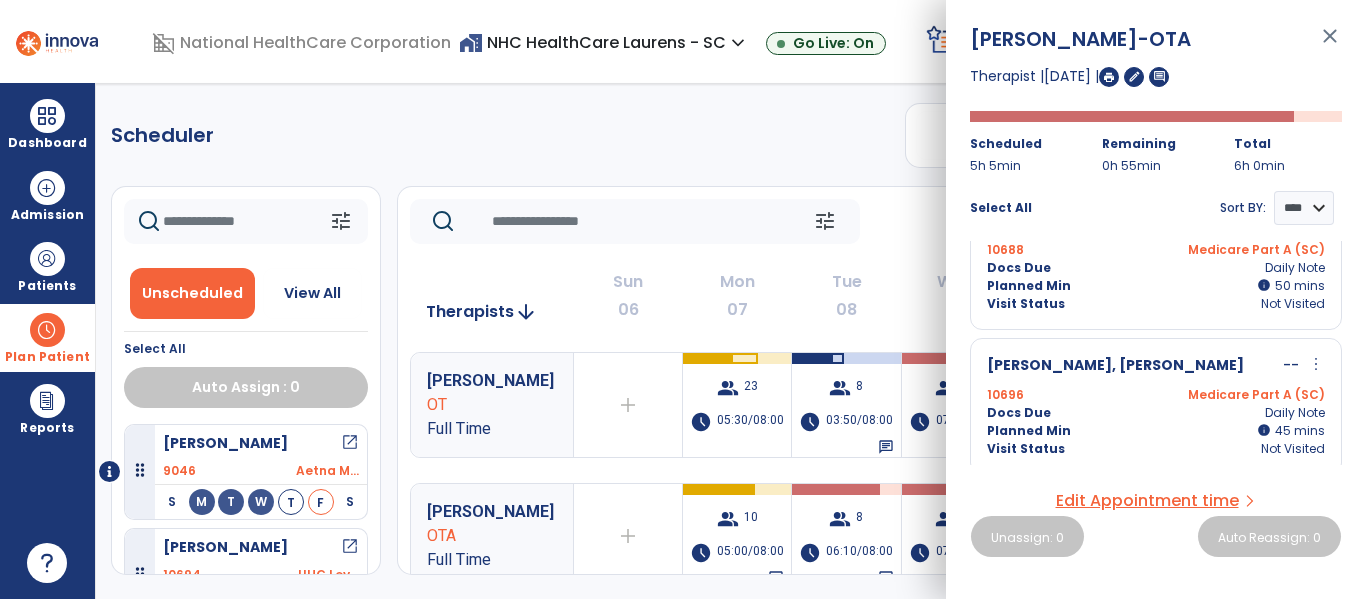 scroll, scrollTop: 246, scrollLeft: 0, axis: vertical 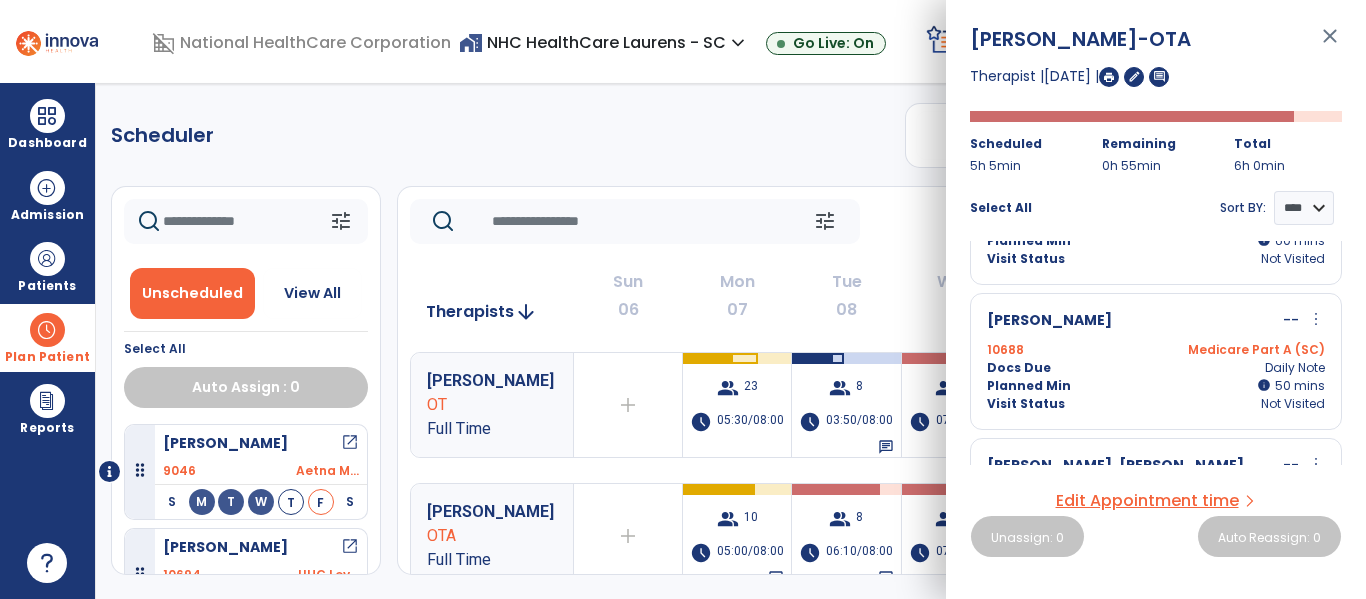 click on "more_vert" at bounding box center (1316, 319) 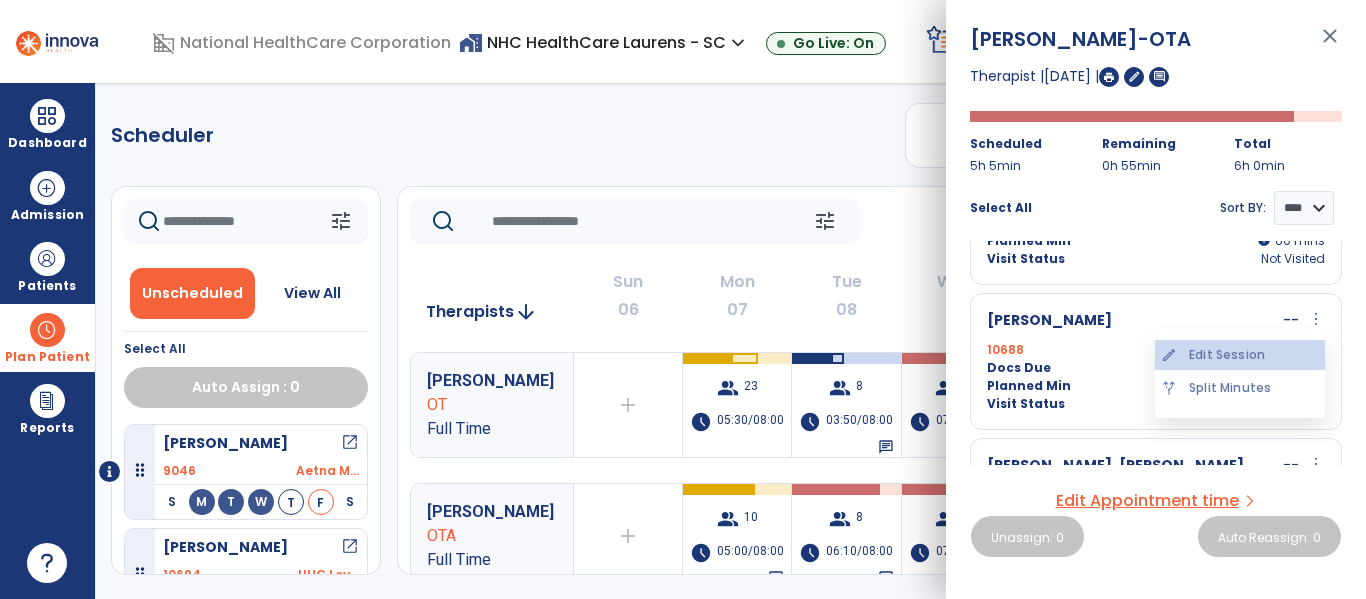 click on "edit   Edit Session" at bounding box center (1240, 355) 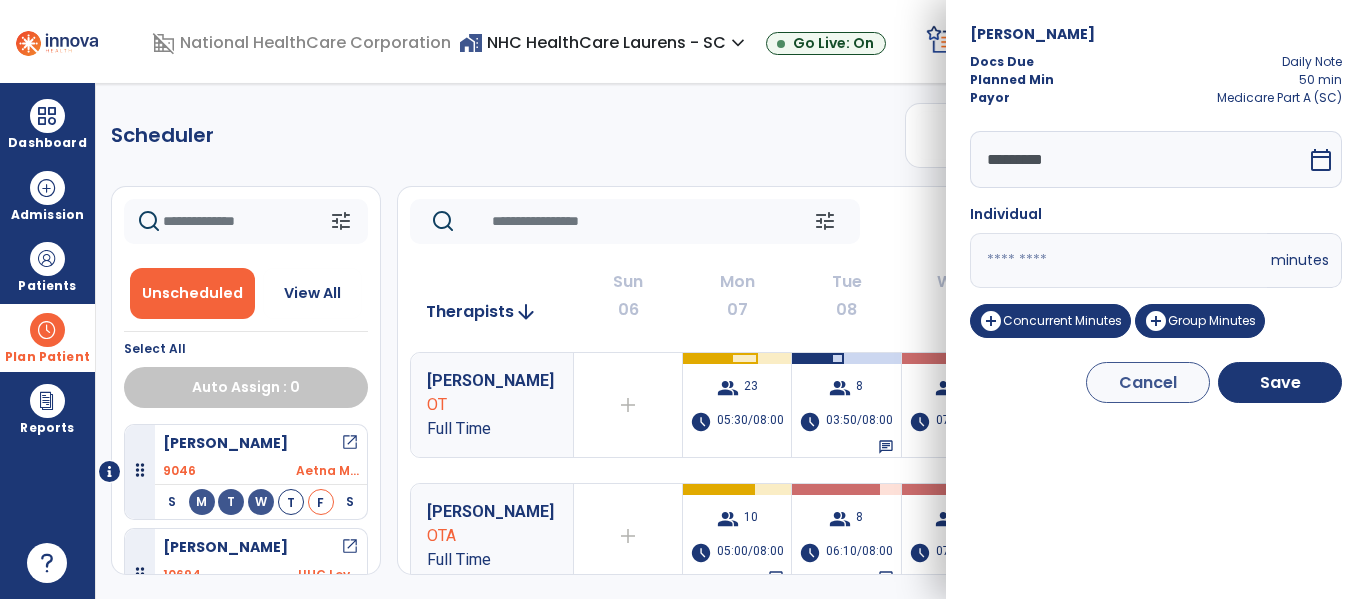 drag, startPoint x: 1058, startPoint y: 266, endPoint x: 931, endPoint y: 253, distance: 127.66362 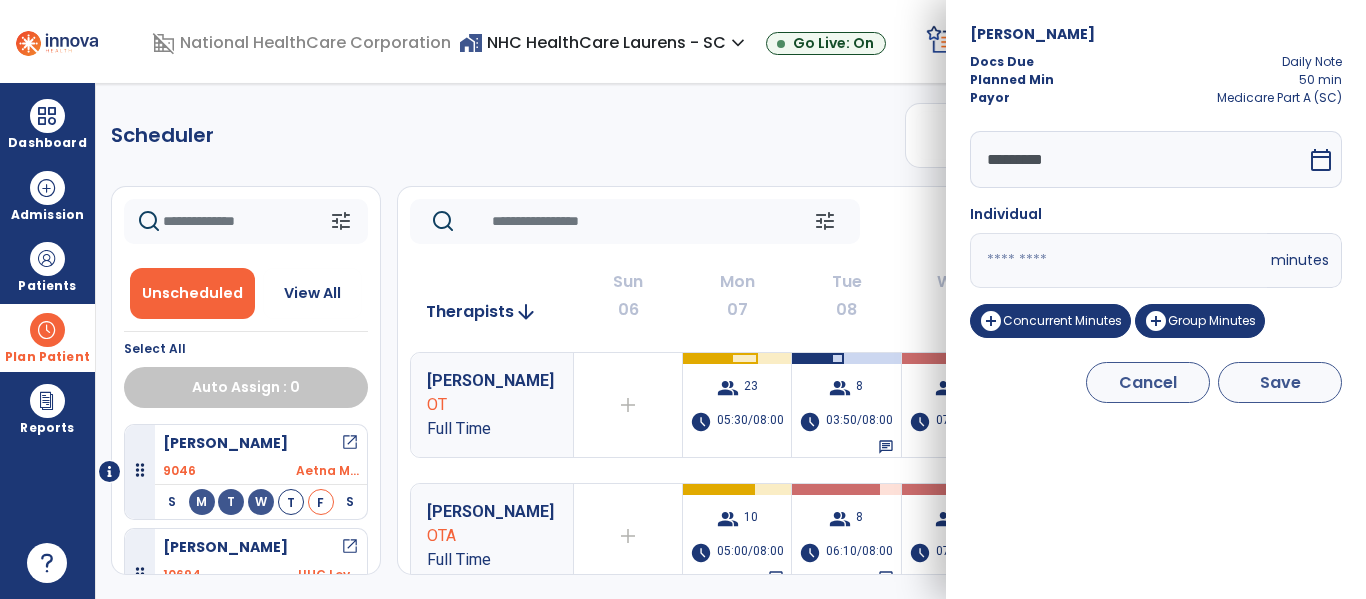 type on "**" 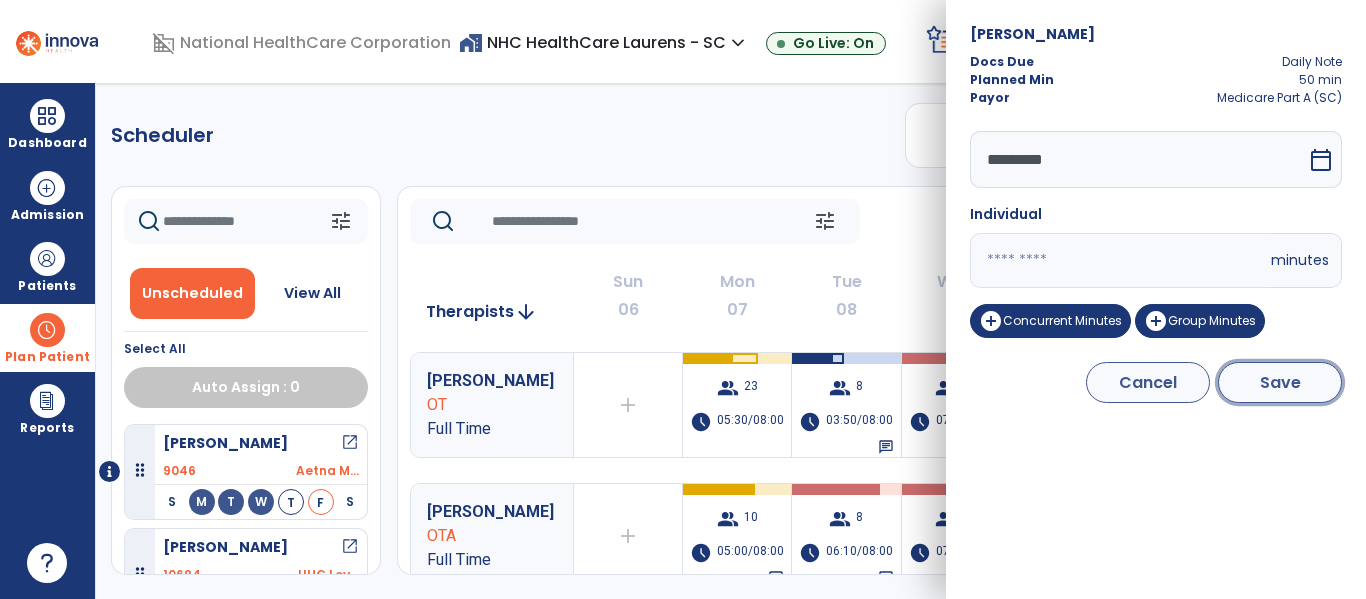 click on "Save" at bounding box center (1280, 382) 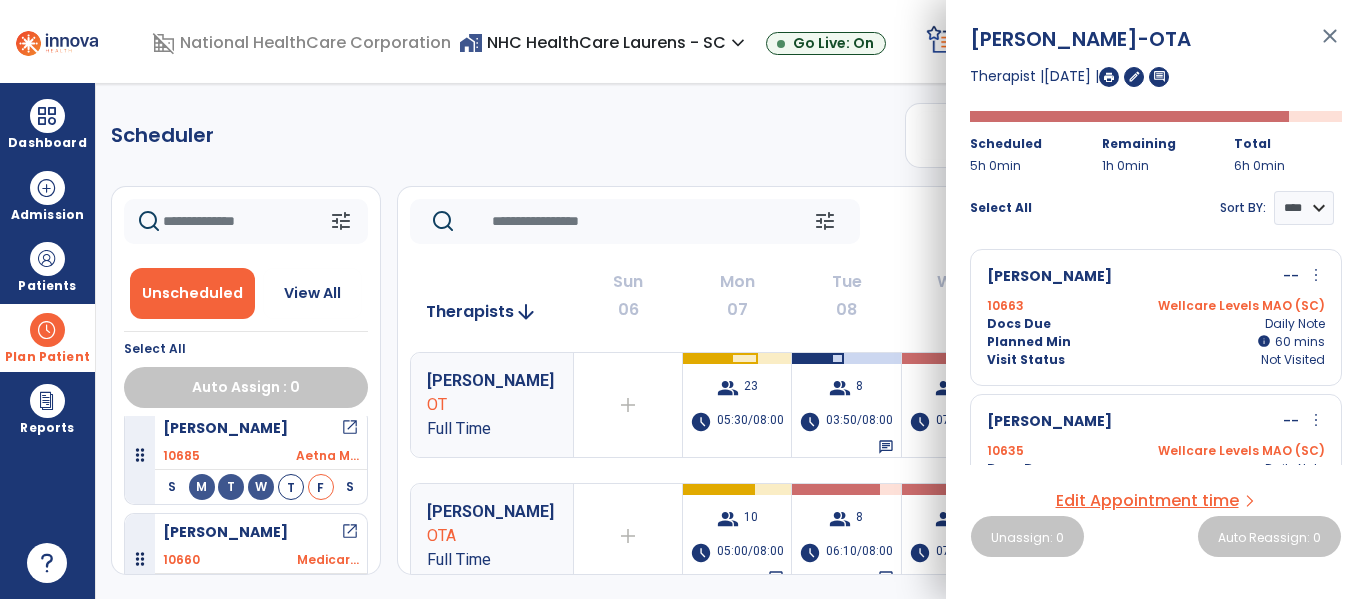 scroll, scrollTop: 353, scrollLeft: 0, axis: vertical 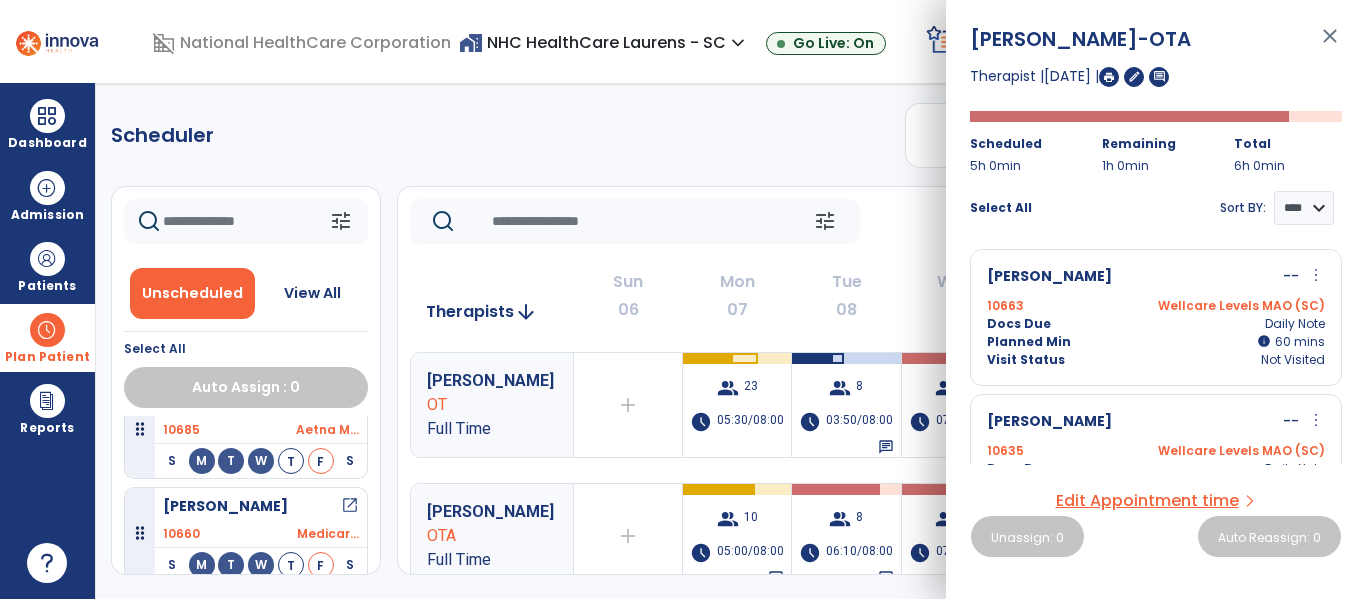 click on "close" at bounding box center (1330, 45) 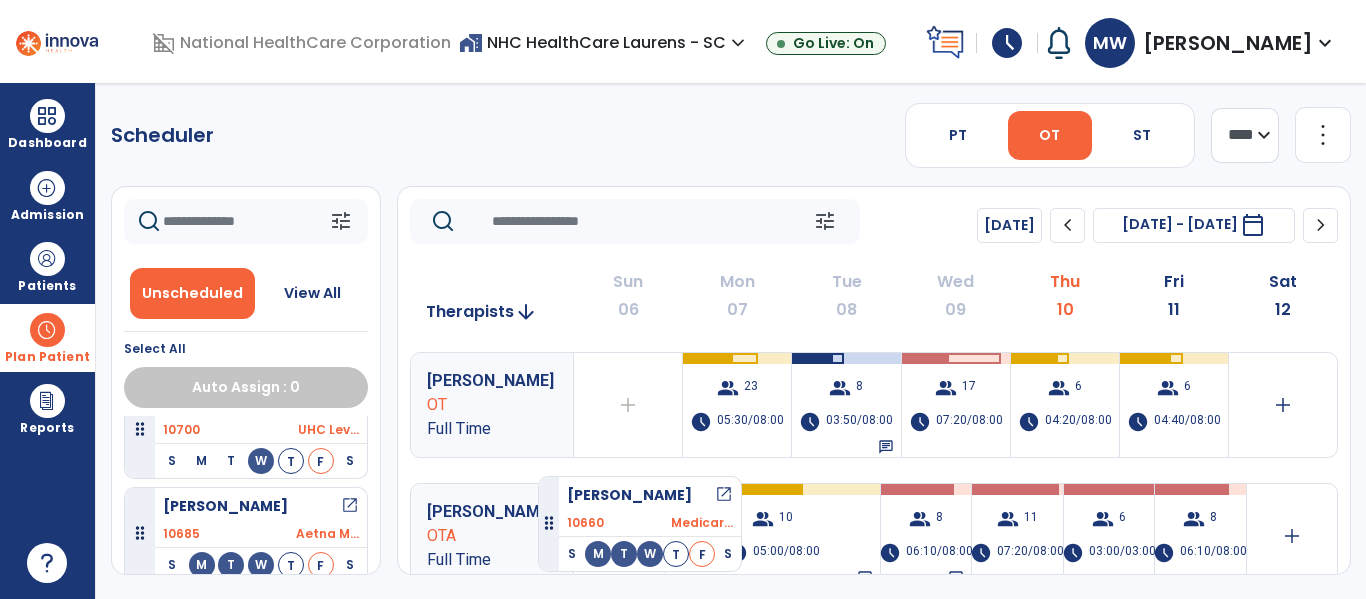scroll, scrollTop: 353, scrollLeft: 0, axis: vertical 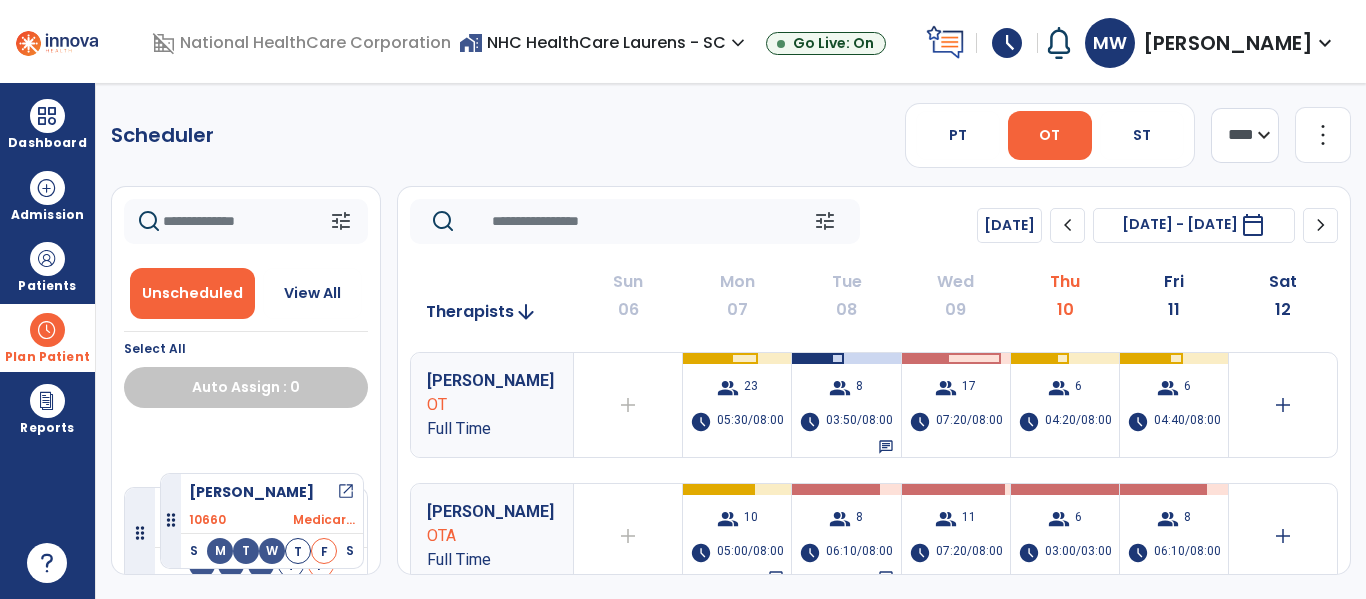 drag, startPoint x: 304, startPoint y: 512, endPoint x: 160, endPoint y: 465, distance: 151.47607 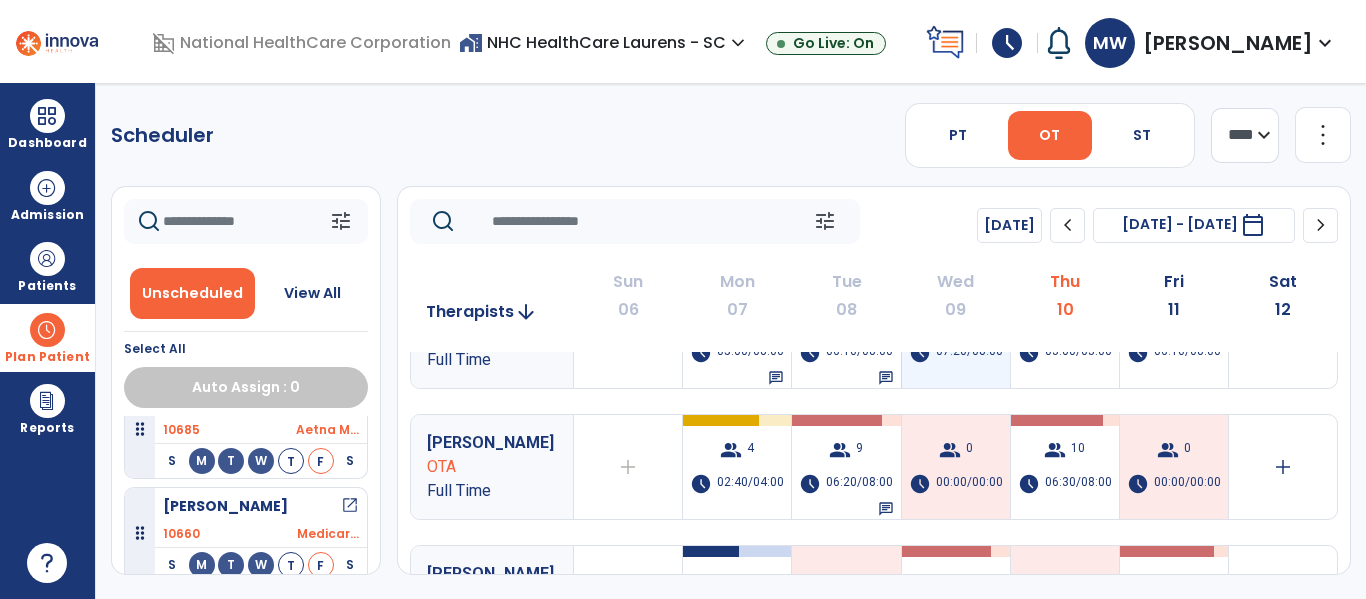 scroll, scrollTop: 300, scrollLeft: 0, axis: vertical 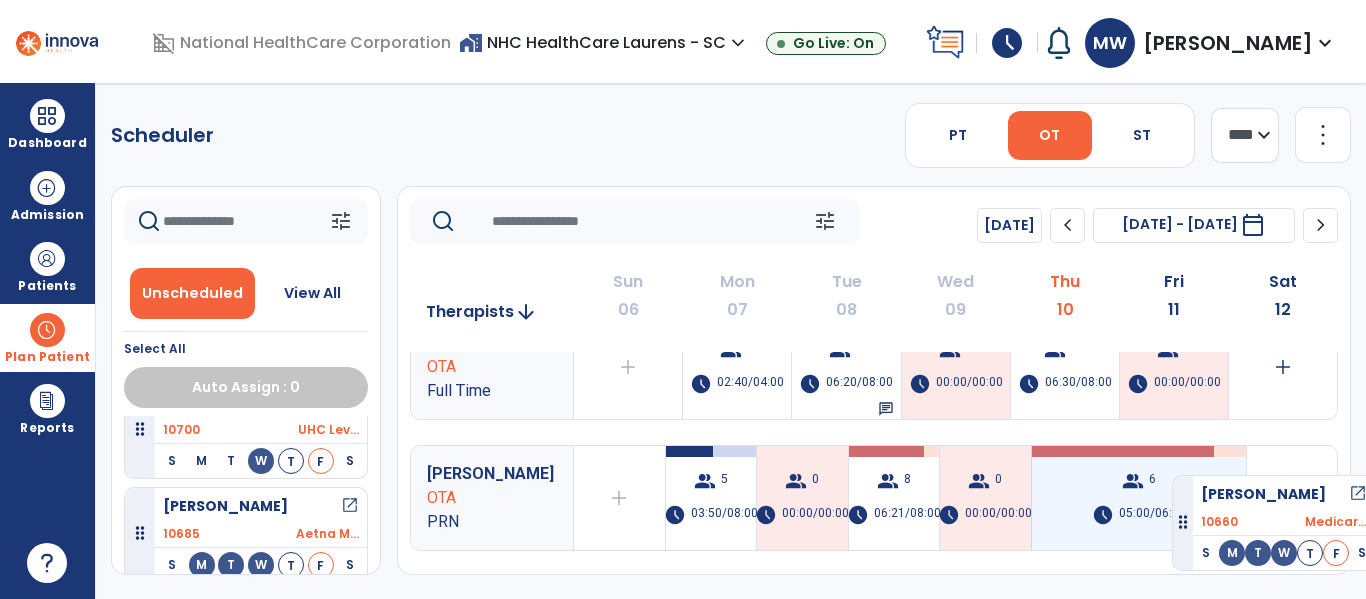 drag, startPoint x: 262, startPoint y: 516, endPoint x: 1172, endPoint y: 467, distance: 911.3183 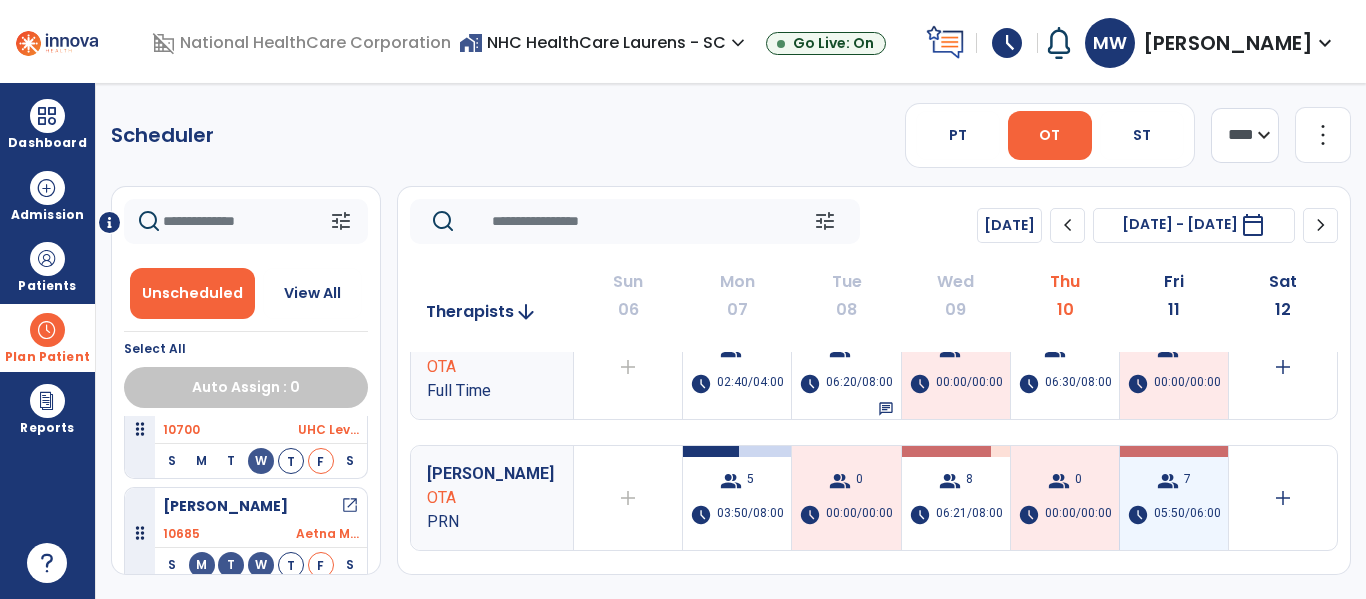 scroll, scrollTop: 249, scrollLeft: 0, axis: vertical 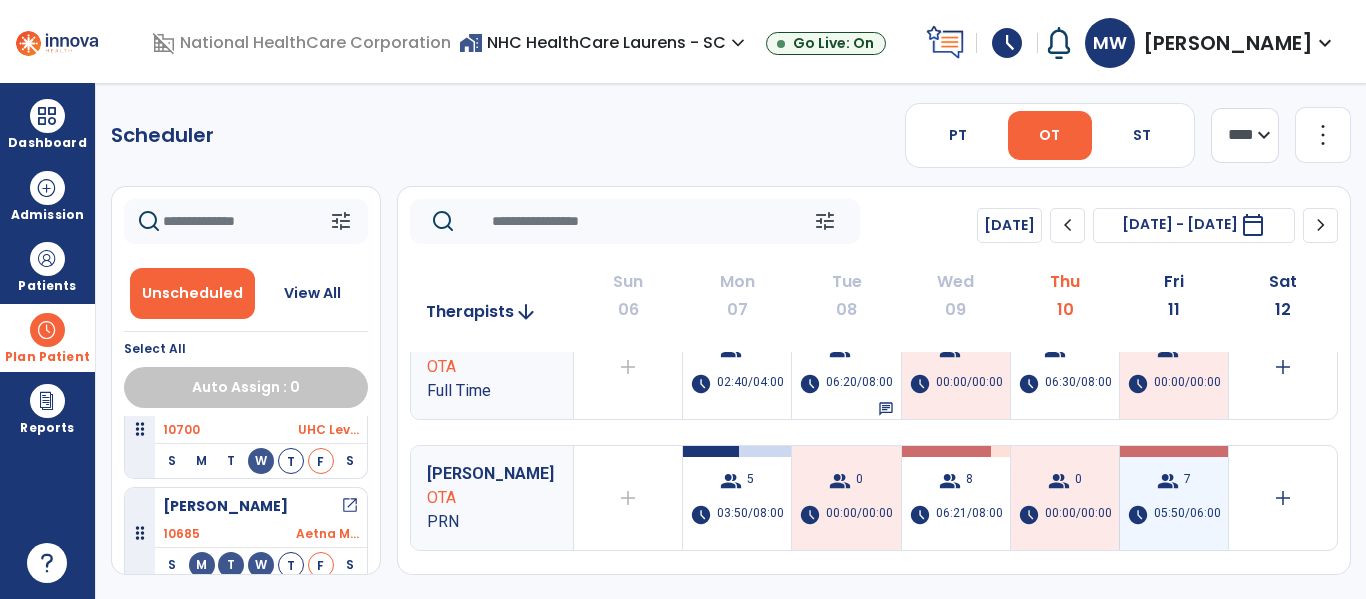 click on "group  7  schedule  05:50/06:00" at bounding box center (1174, 498) 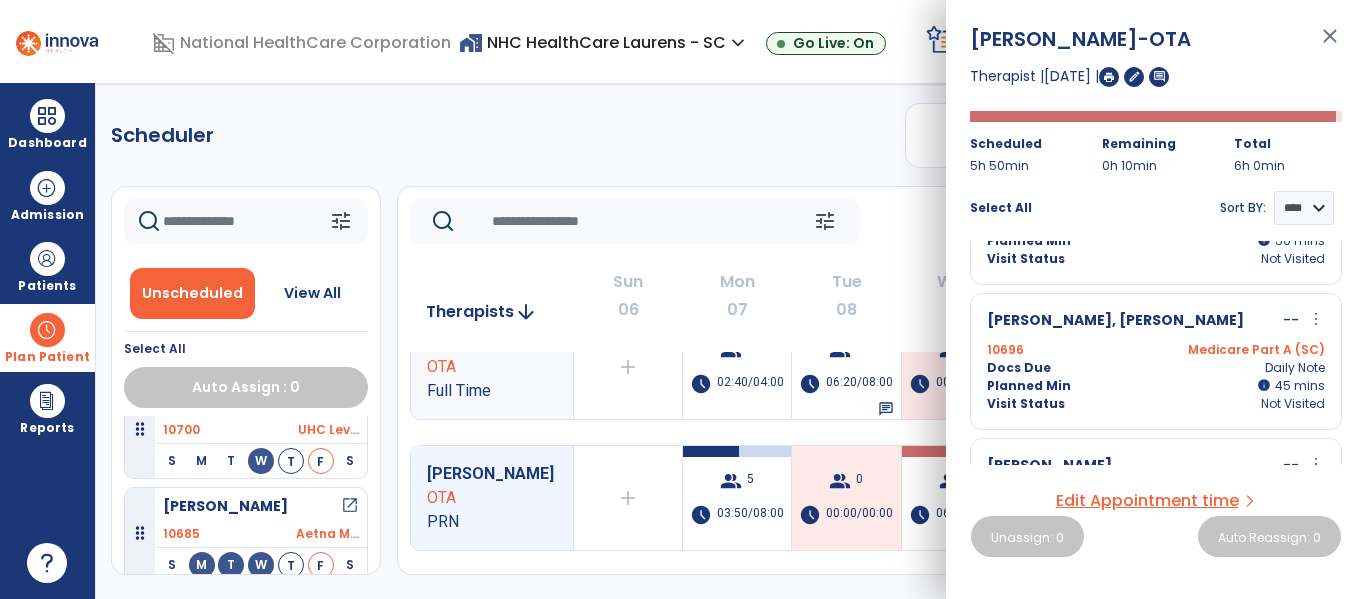 scroll, scrollTop: 291, scrollLeft: 0, axis: vertical 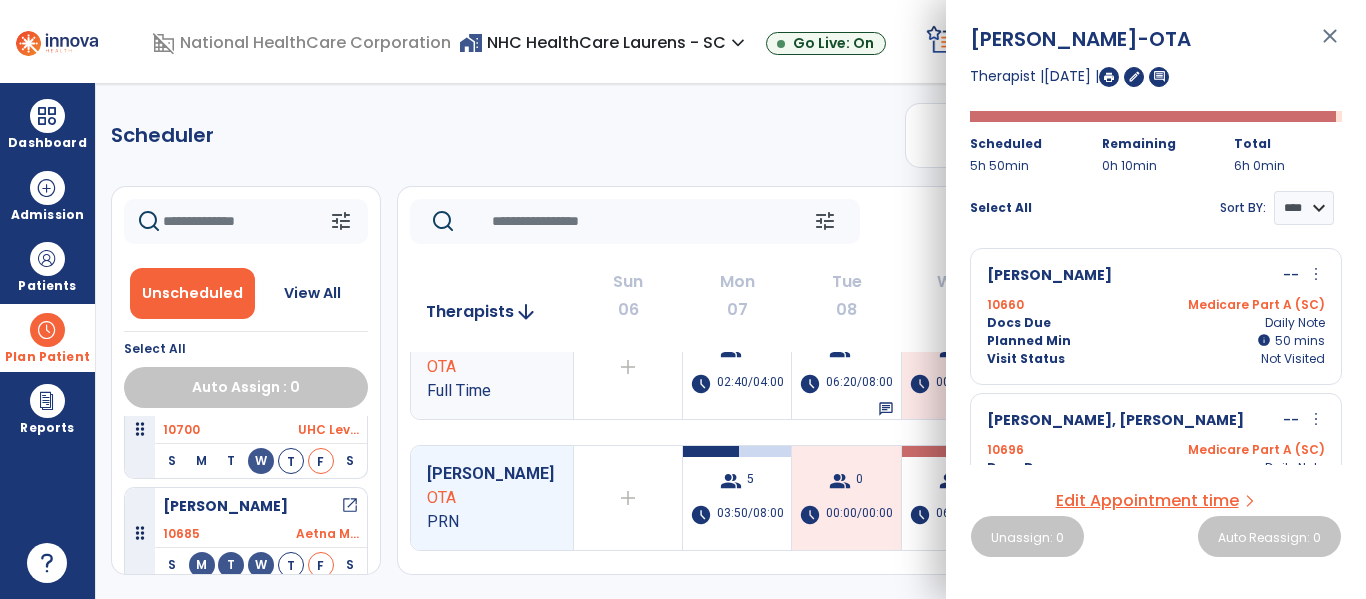 click on "more_vert" at bounding box center (1316, 274) 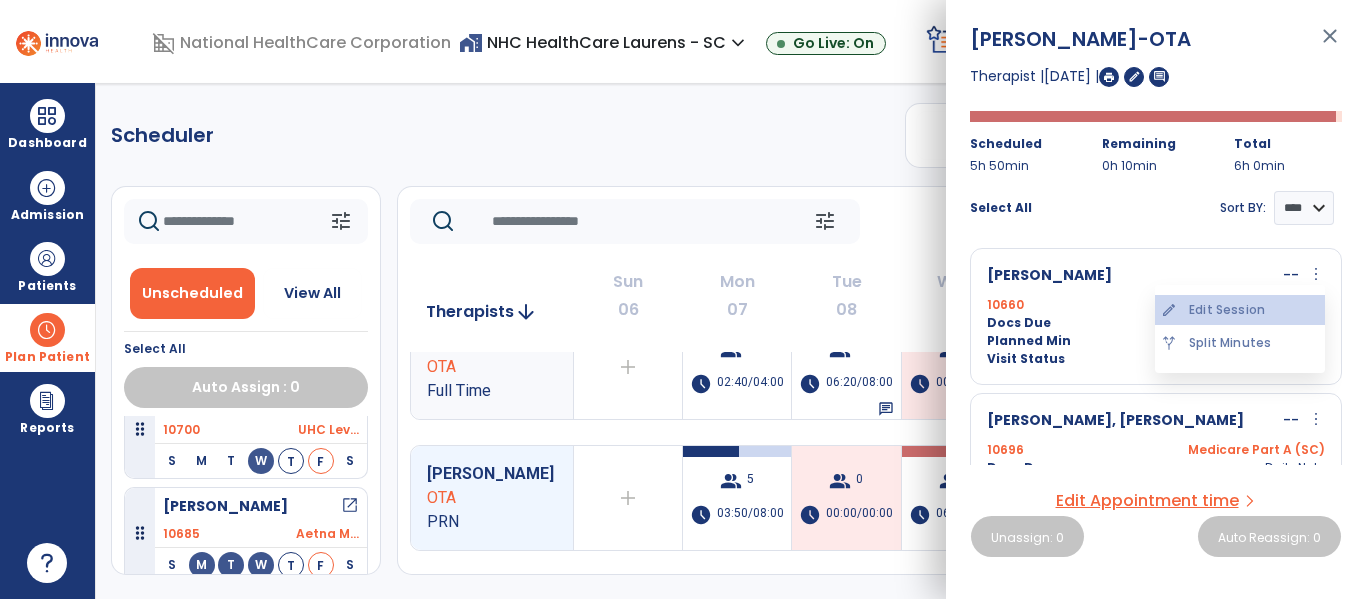click on "edit   Edit Session" at bounding box center (1240, 310) 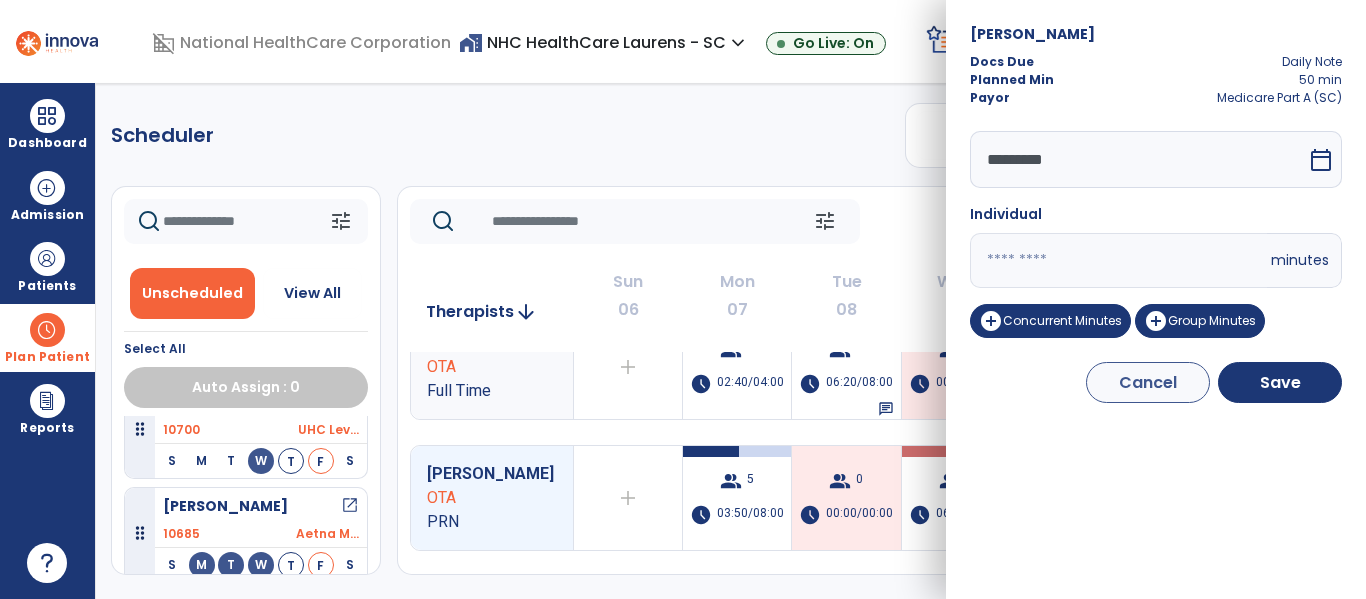 drag, startPoint x: 1036, startPoint y: 259, endPoint x: 942, endPoint y: 249, distance: 94.53042 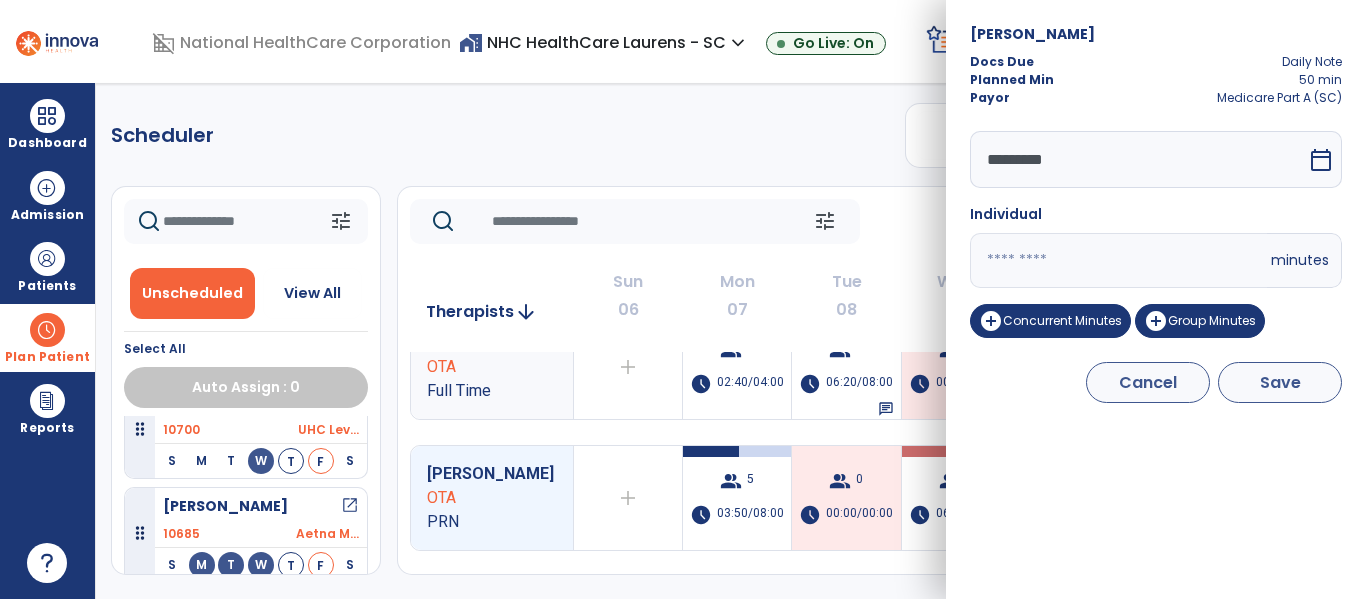 type on "**" 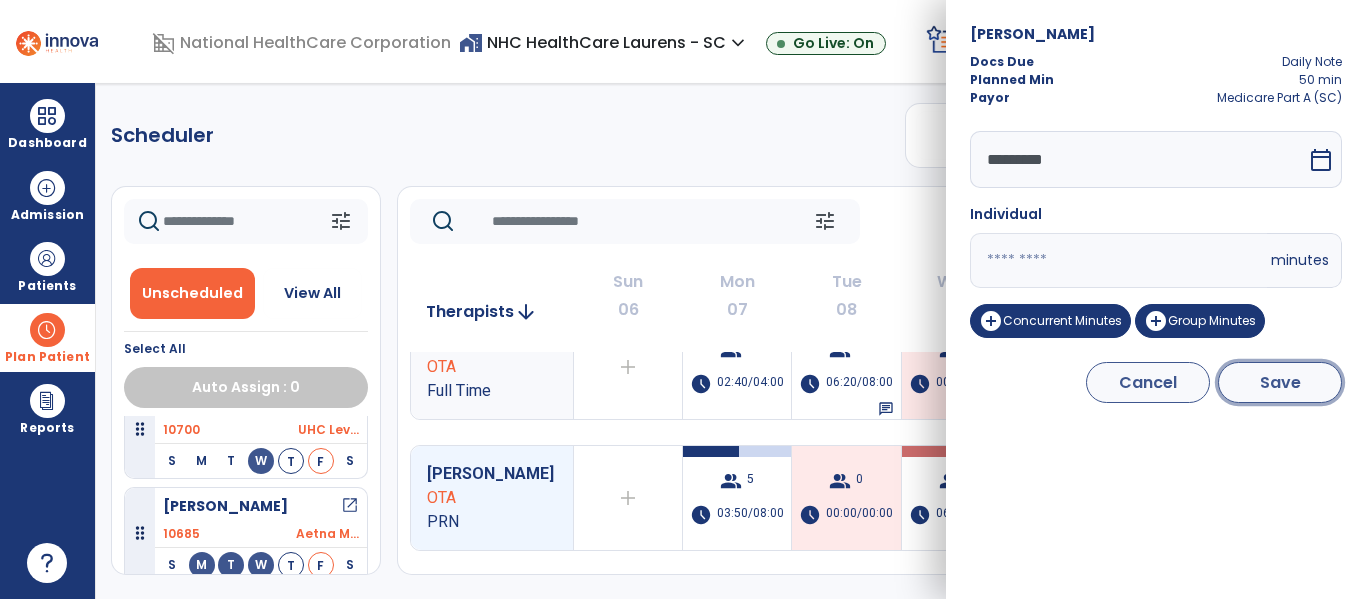 click on "Save" at bounding box center (1280, 382) 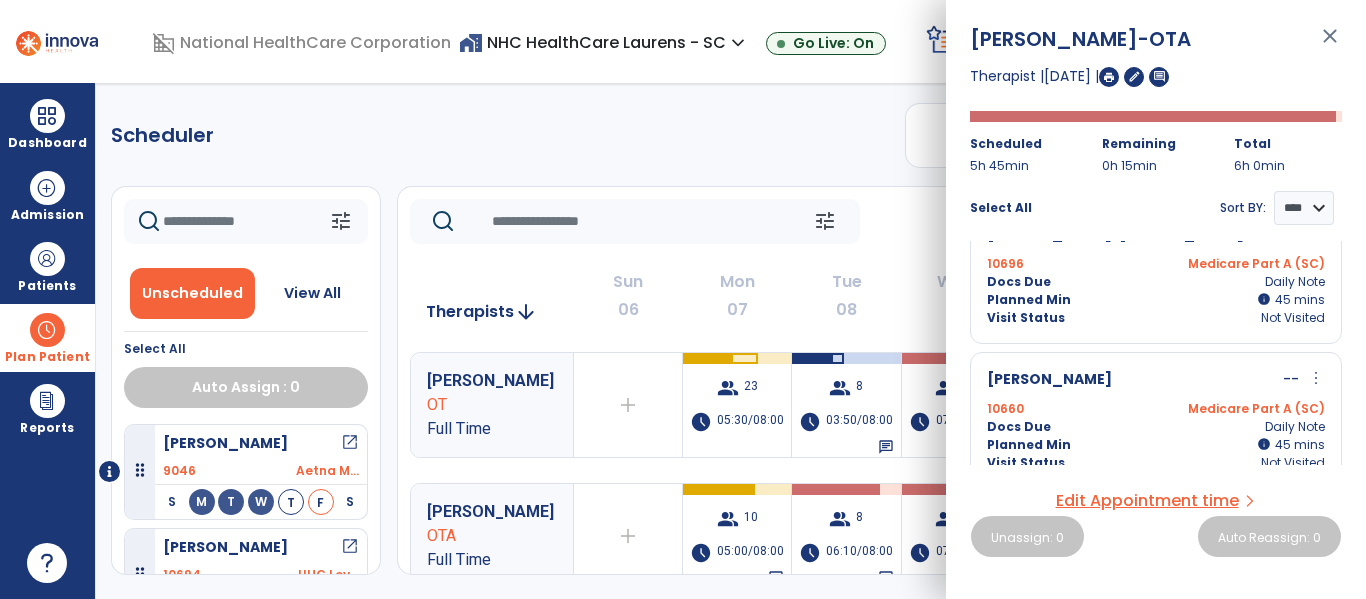 scroll, scrollTop: 0, scrollLeft: 0, axis: both 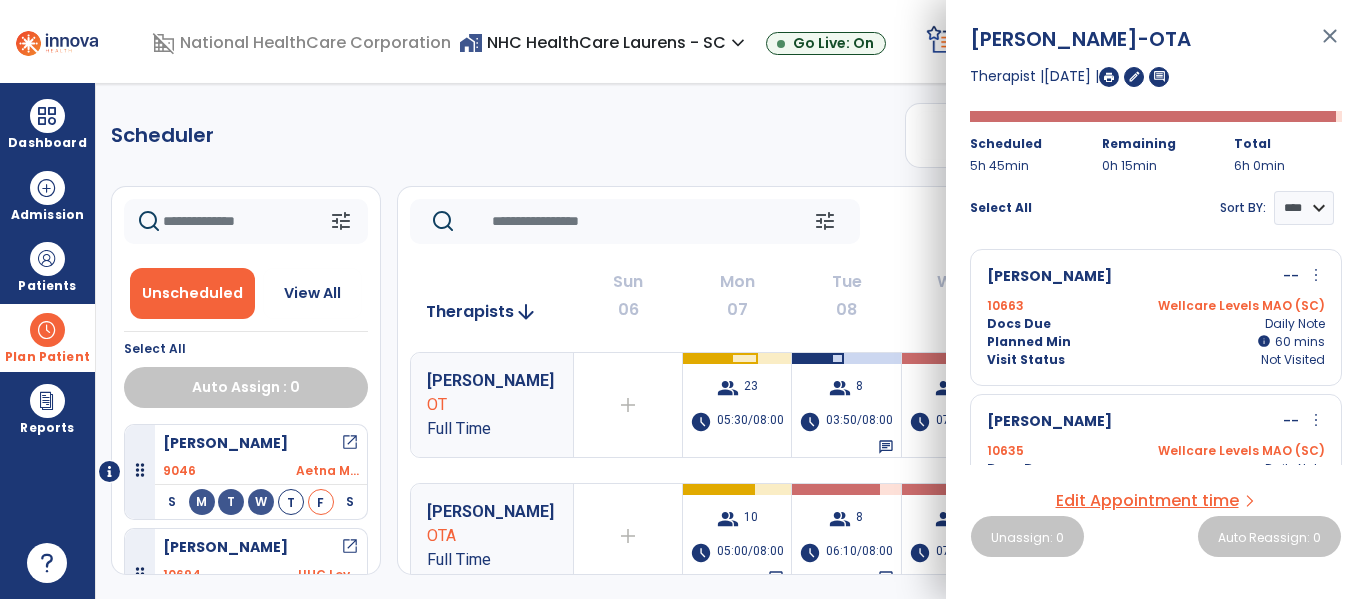 click on "close" at bounding box center [1330, 45] 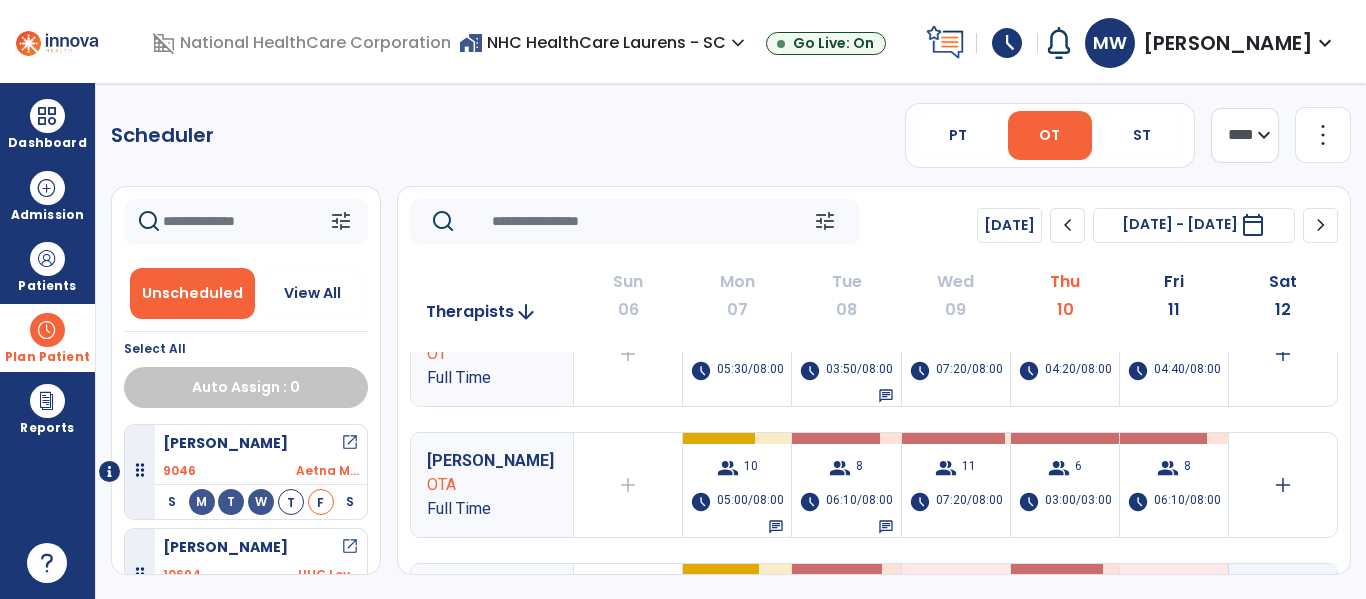 scroll, scrollTop: 100, scrollLeft: 0, axis: vertical 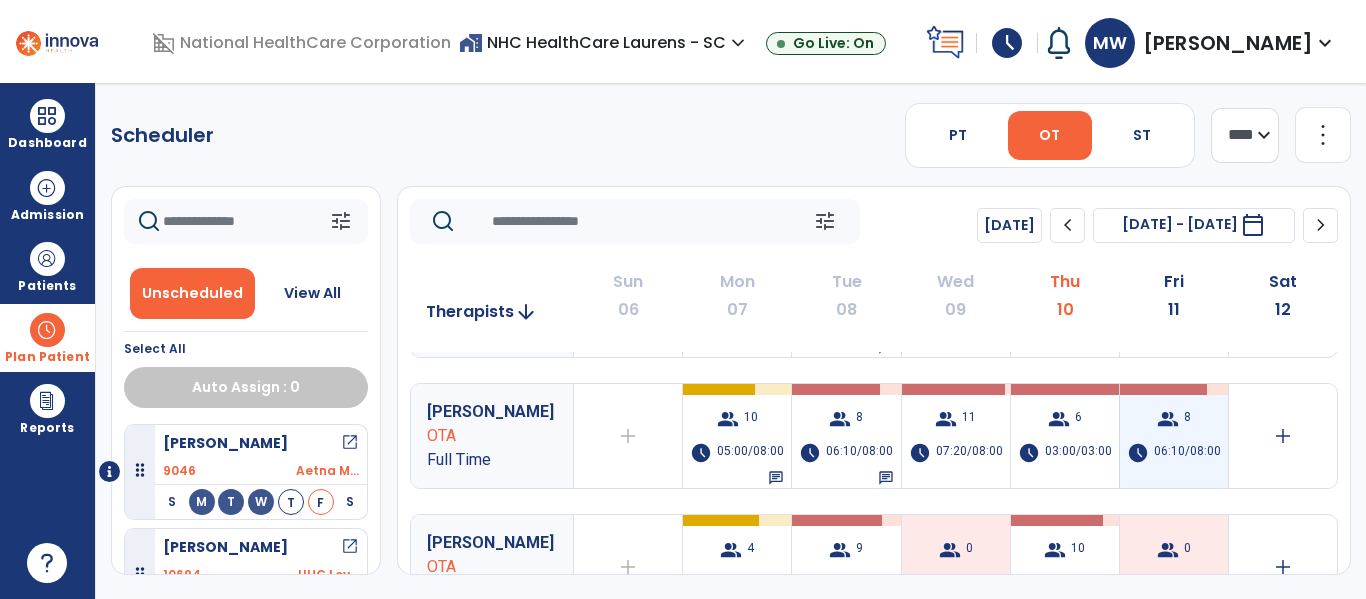 click on "group  8  schedule  06:10/08:00" at bounding box center [1174, 436] 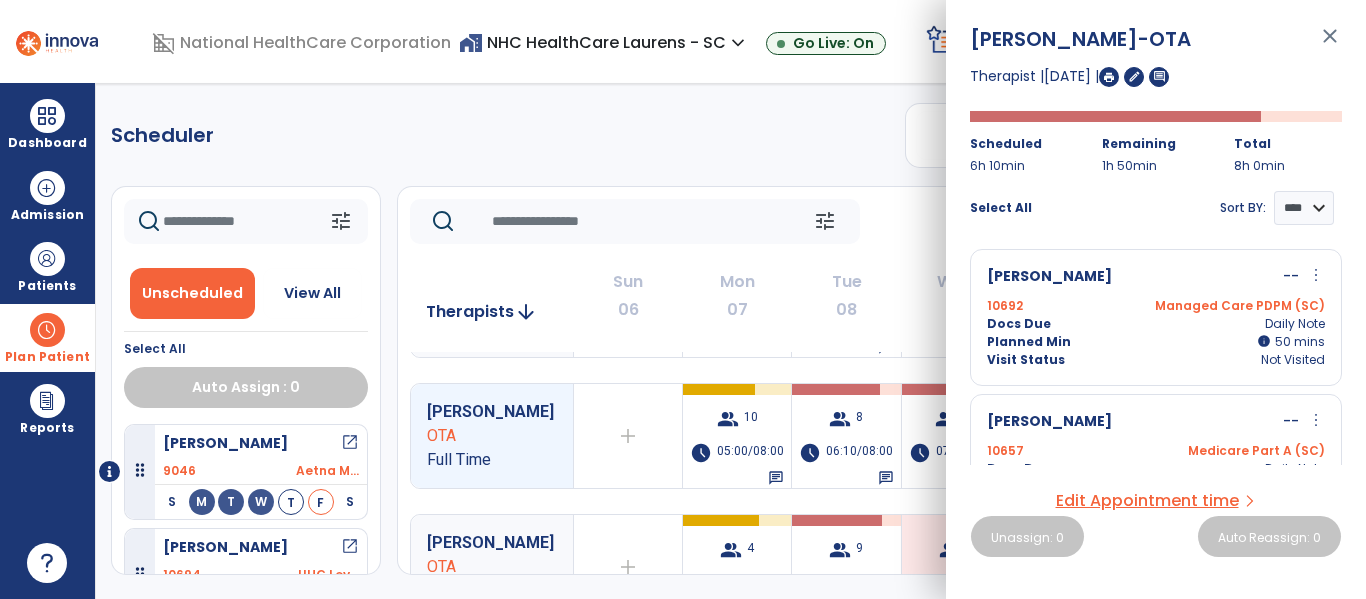 click on "more_vert" at bounding box center [1316, 275] 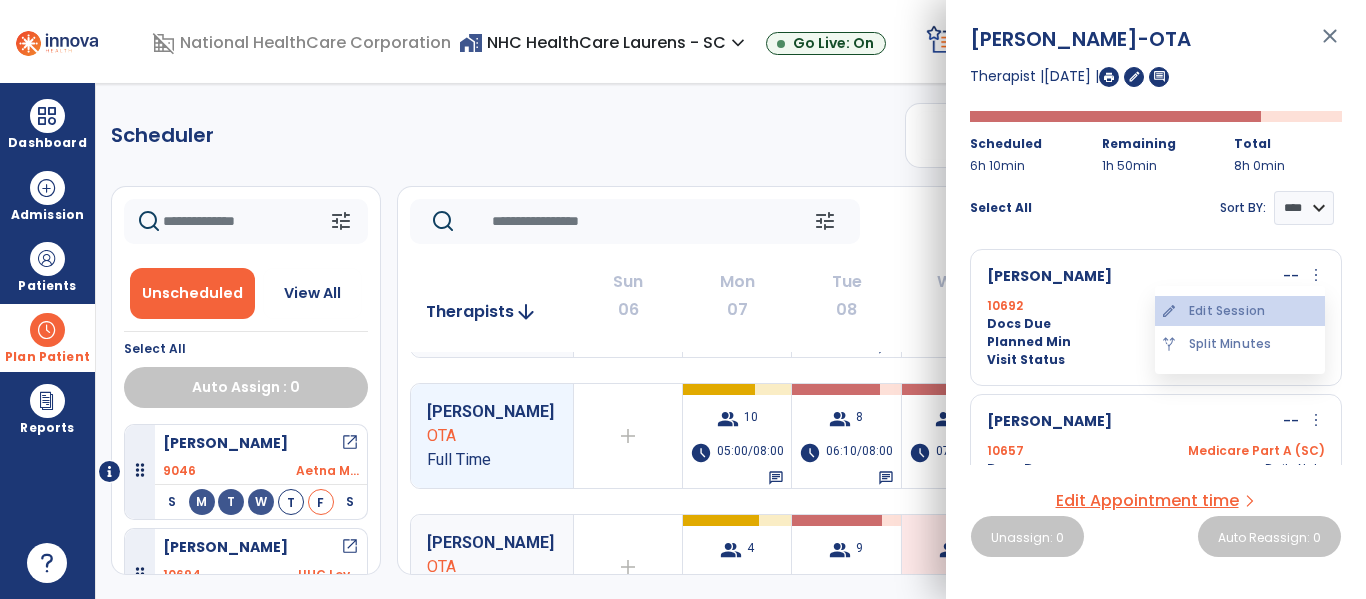 click on "edit   Edit Session" at bounding box center [1240, 311] 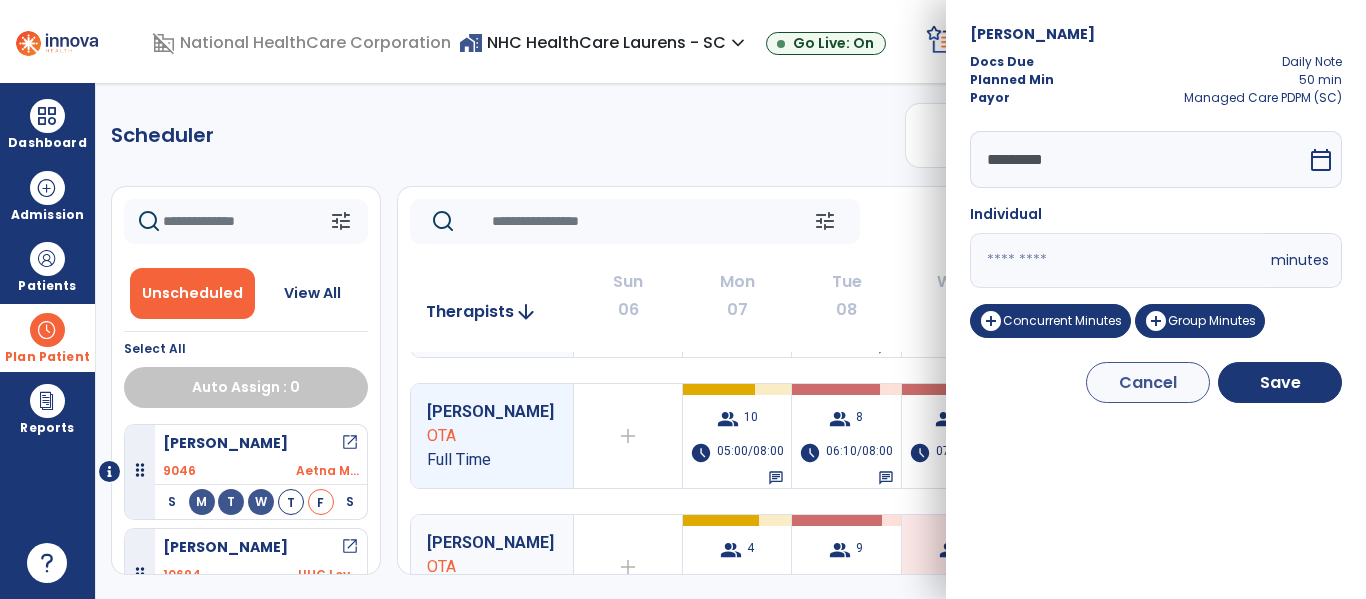 drag, startPoint x: 1058, startPoint y: 242, endPoint x: 908, endPoint y: 228, distance: 150.65192 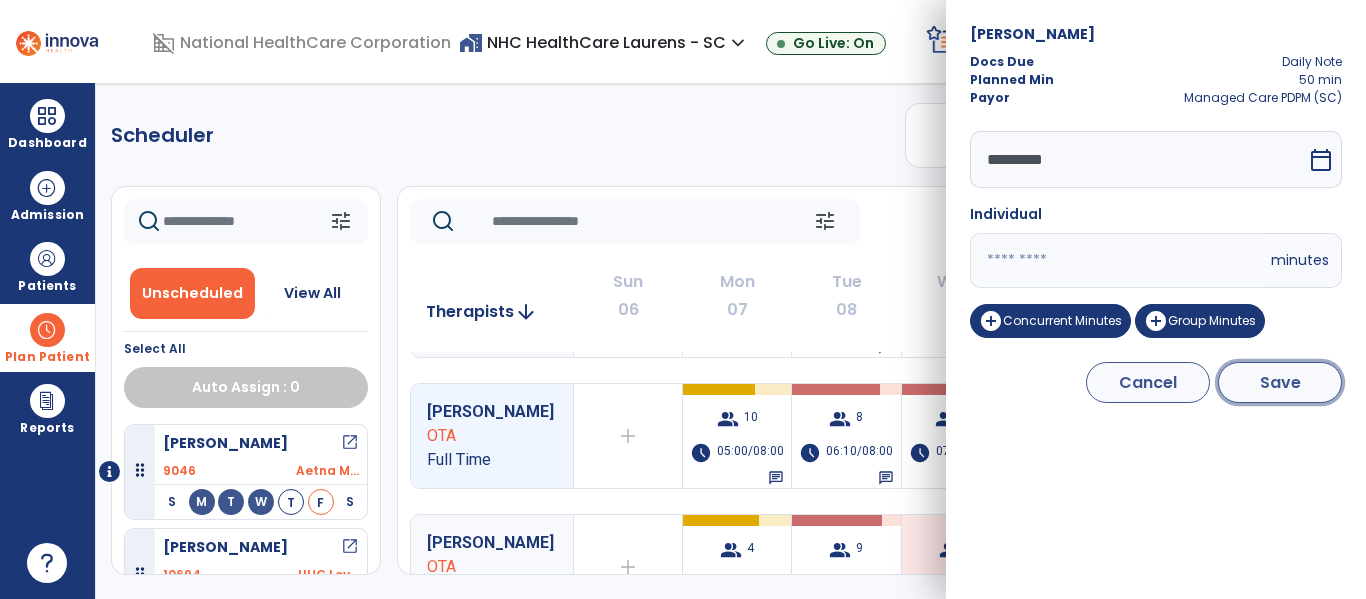click on "Save" at bounding box center [1280, 382] 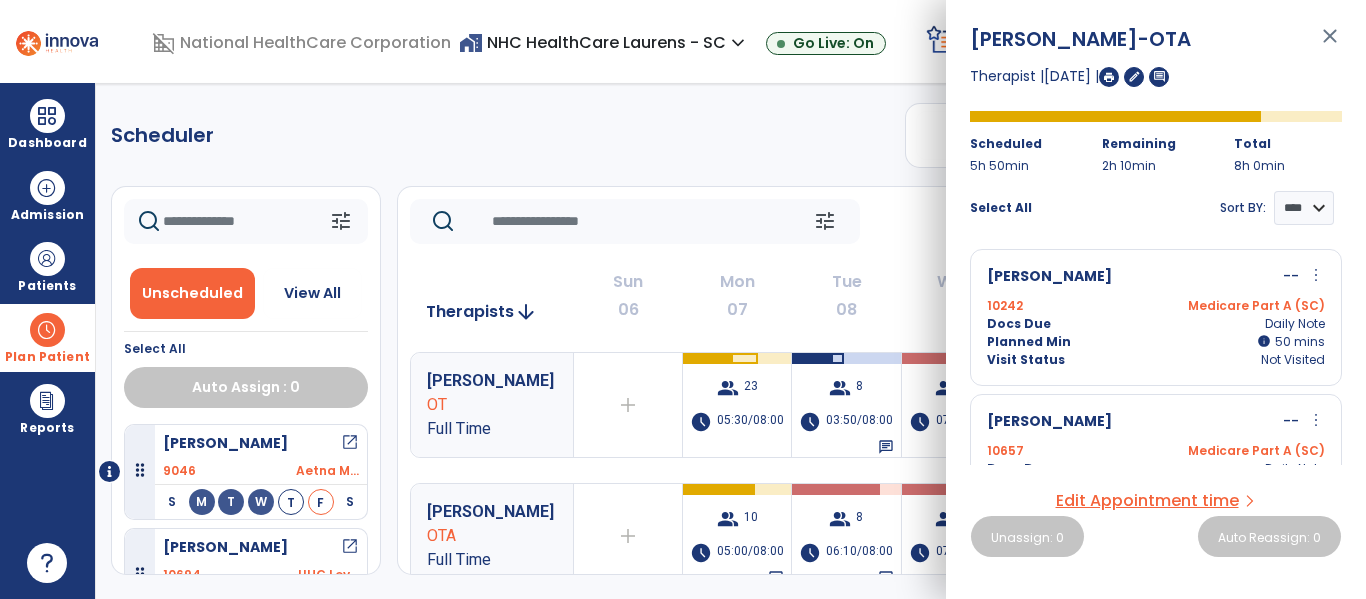 click on "more_vert" at bounding box center (1316, 275) 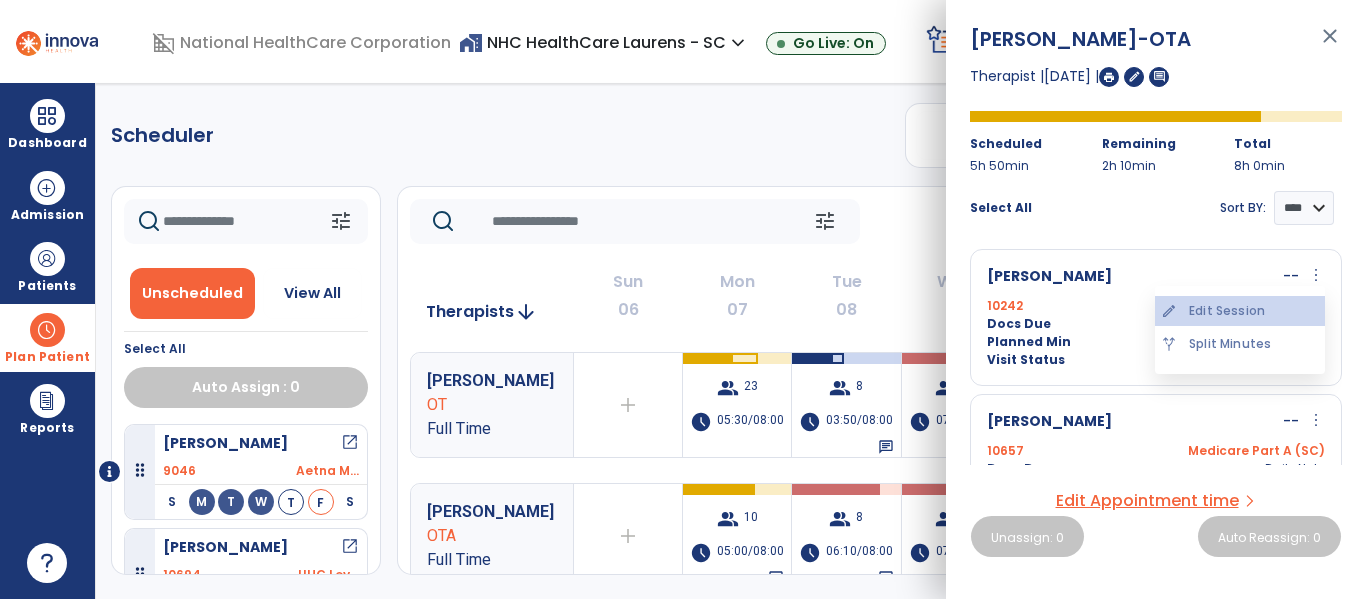 click on "edit   Edit Session" at bounding box center [1240, 311] 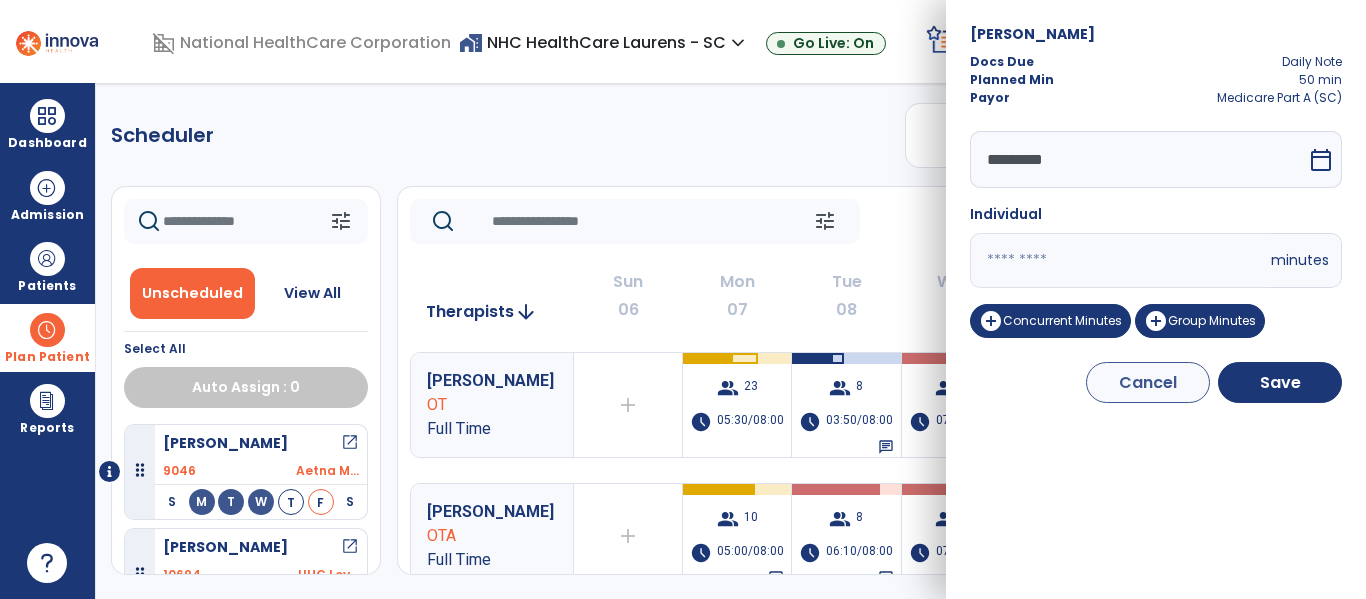 drag, startPoint x: 1111, startPoint y: 262, endPoint x: 938, endPoint y: 251, distance: 173.34937 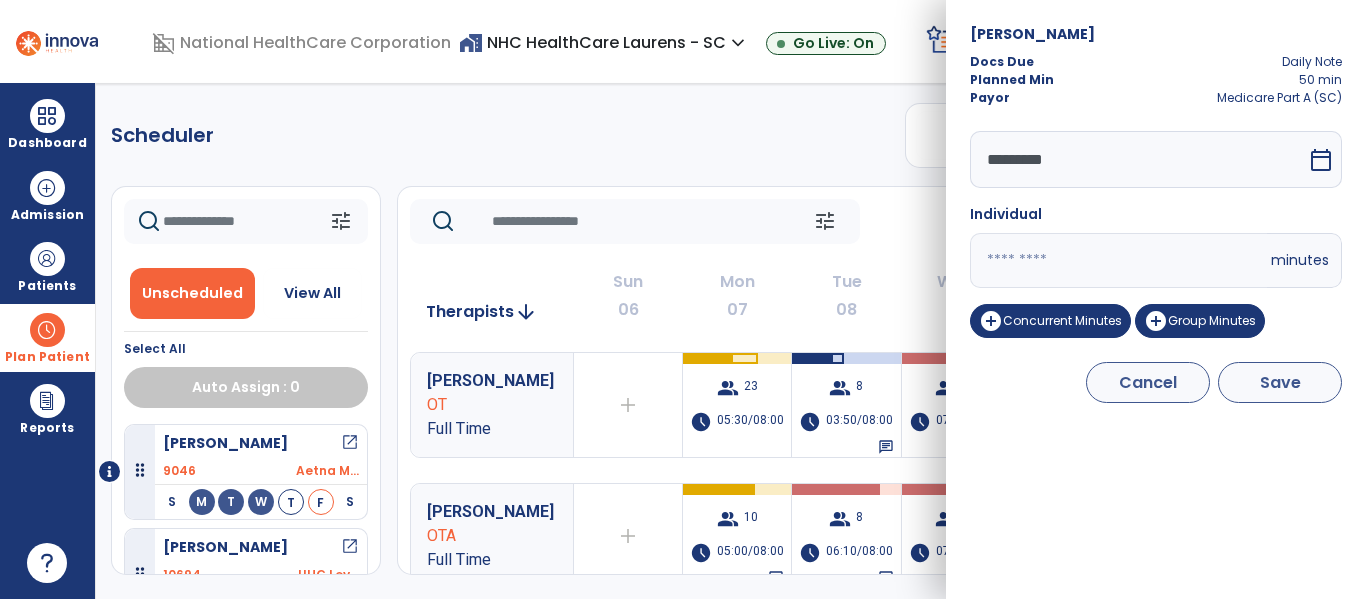 type on "**" 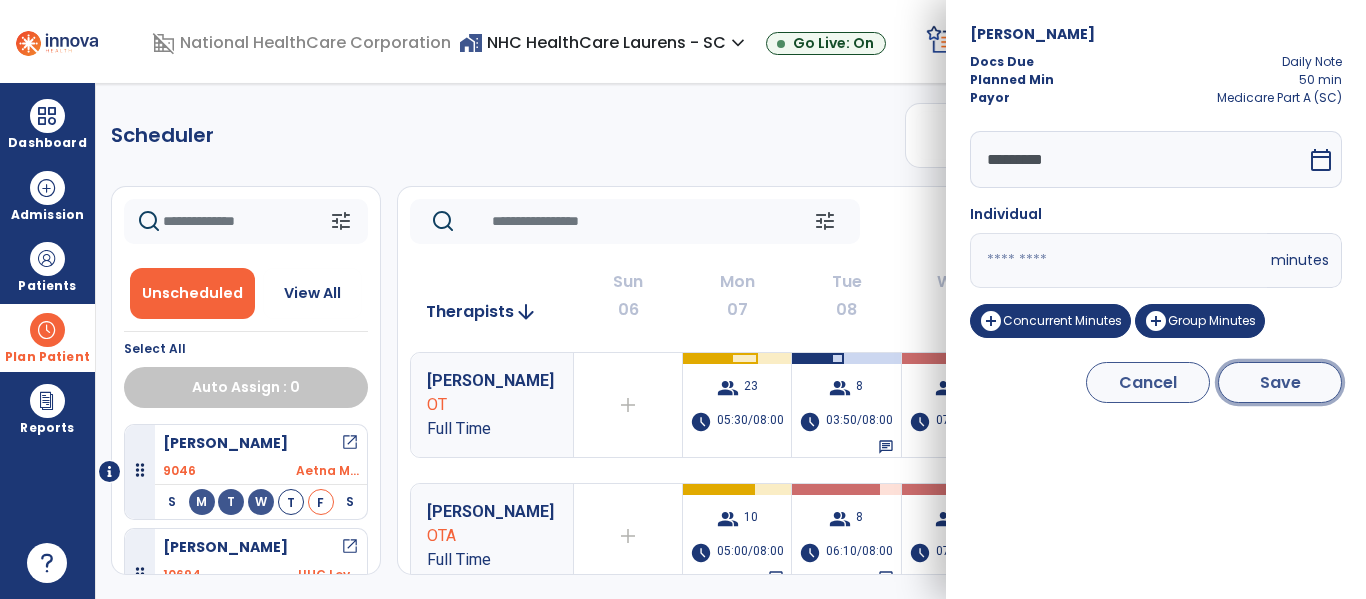 click on "Save" at bounding box center [1280, 382] 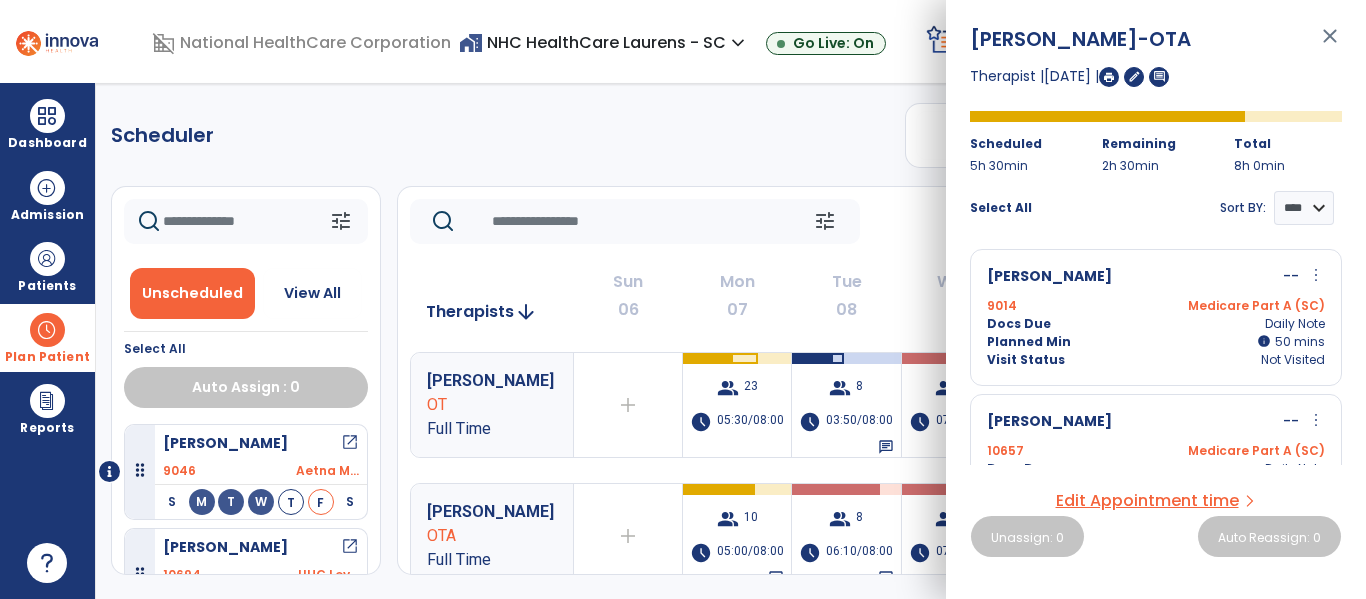 click on "more_vert" at bounding box center (1316, 275) 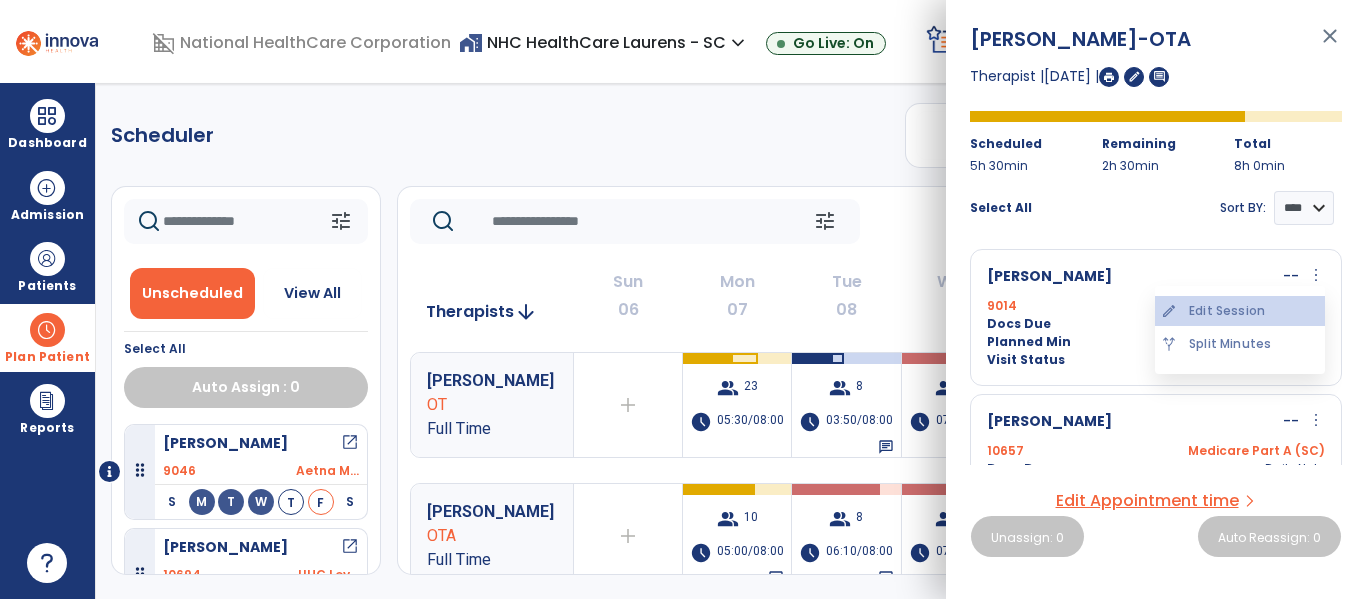 click on "edit   Edit Session" at bounding box center [1240, 311] 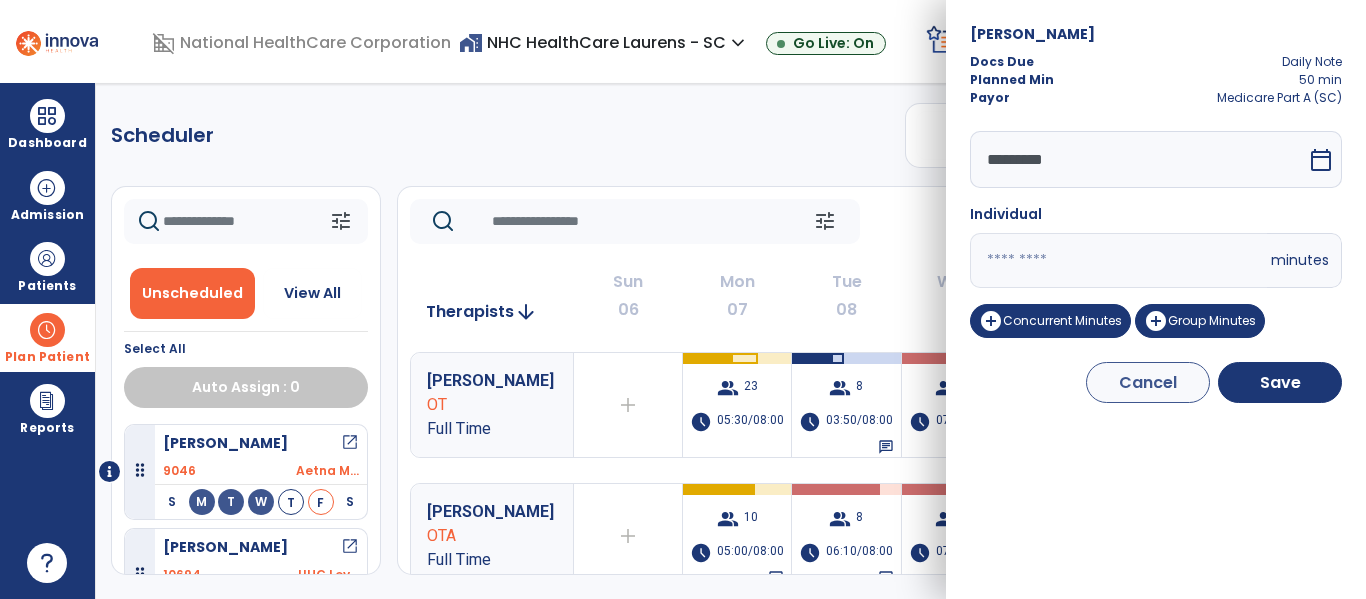 drag, startPoint x: 1073, startPoint y: 259, endPoint x: 910, endPoint y: 251, distance: 163.1962 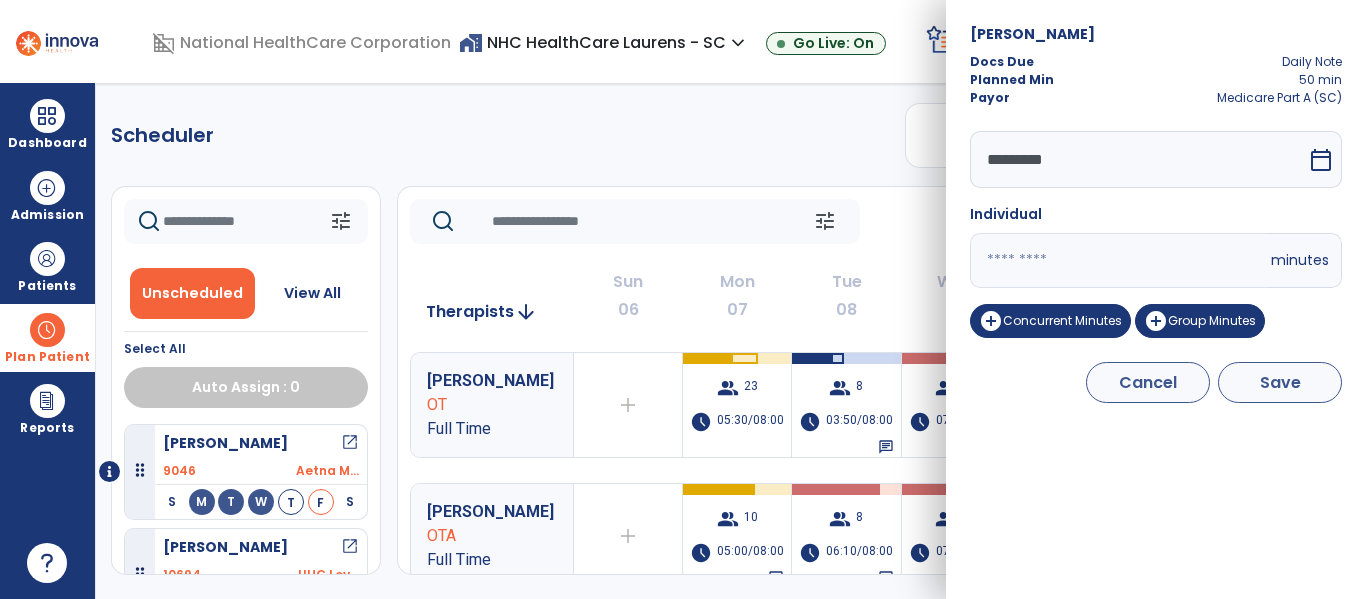 type on "**" 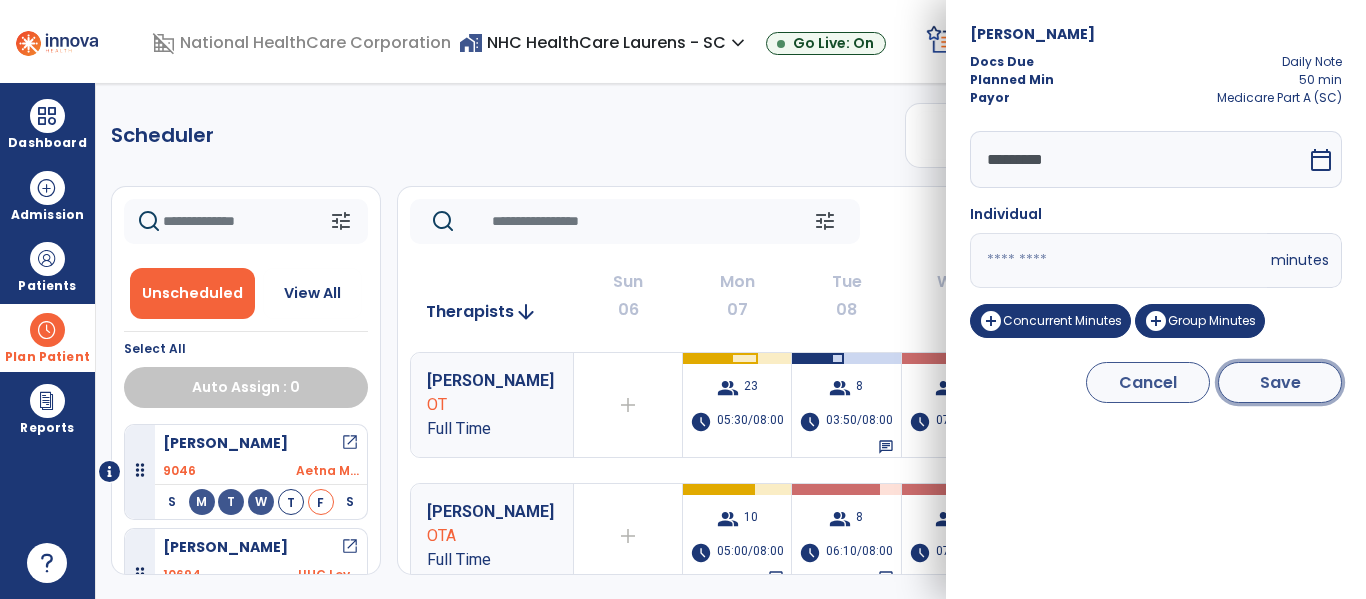 click on "Save" at bounding box center (1280, 382) 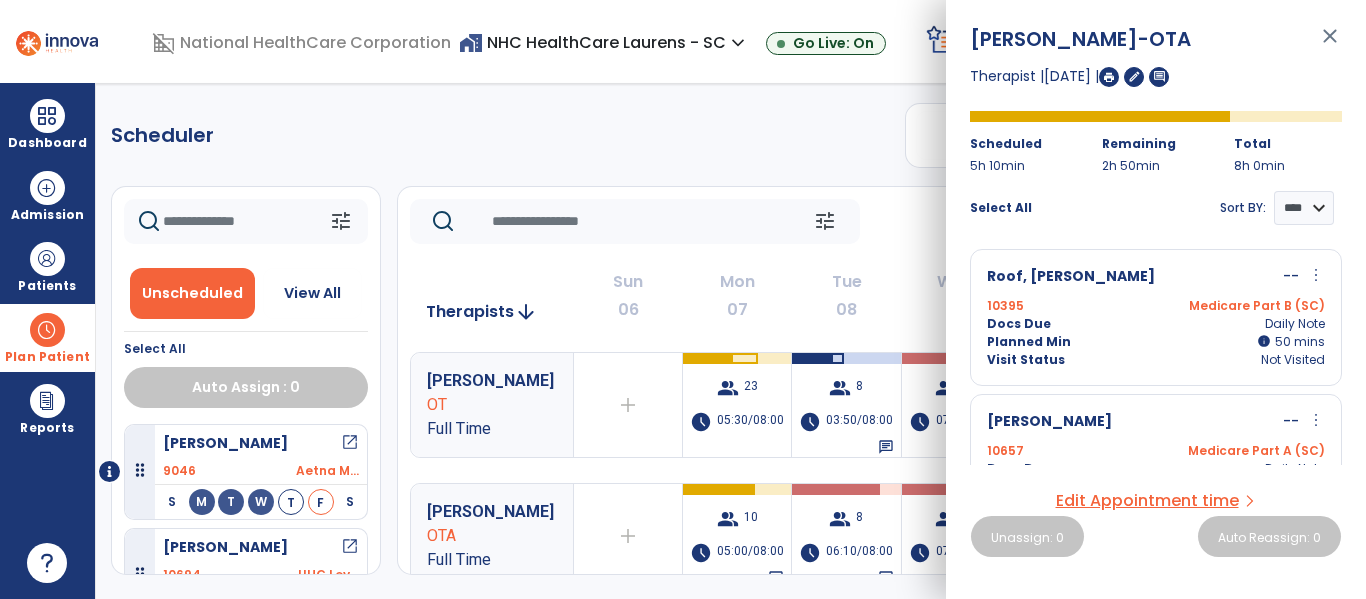 click on "more_vert" at bounding box center (1316, 275) 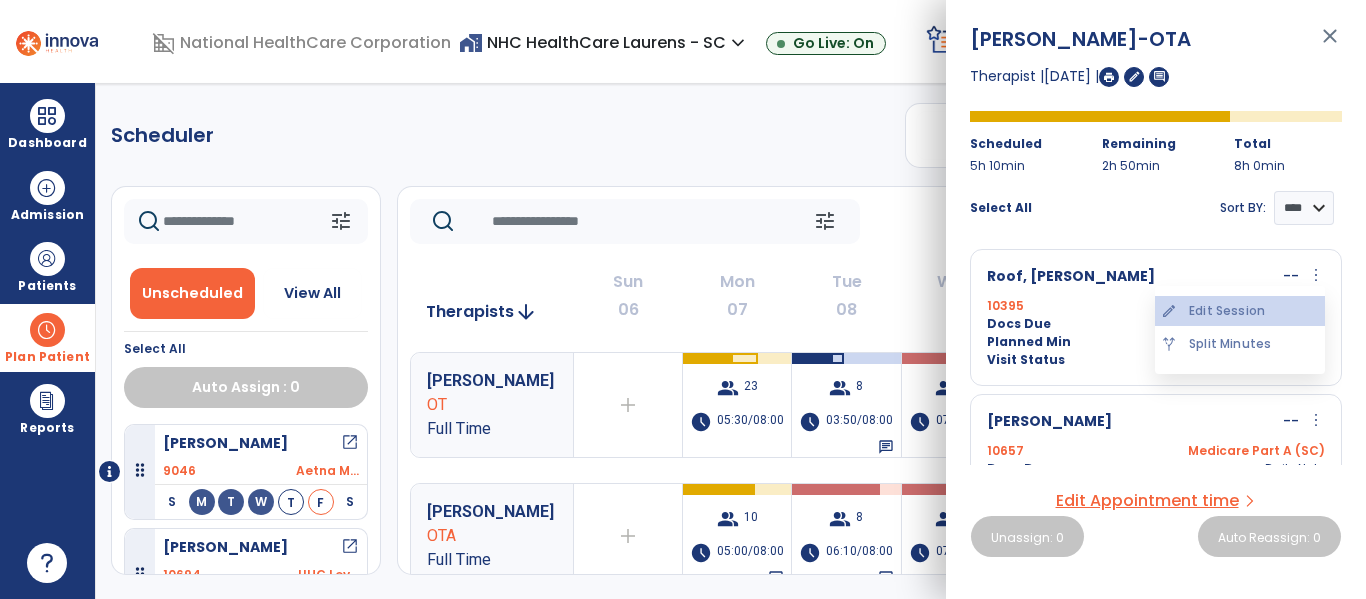 click on "edit   Edit Session" at bounding box center (1240, 311) 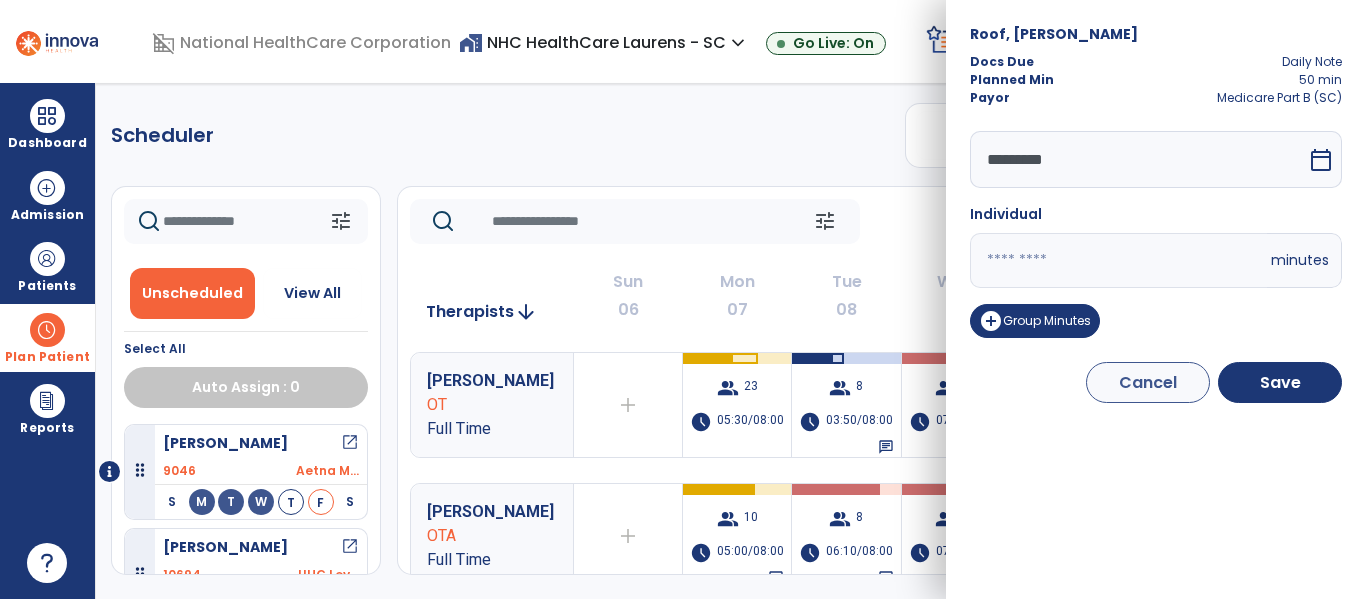 drag, startPoint x: 1077, startPoint y: 260, endPoint x: 914, endPoint y: 262, distance: 163.01227 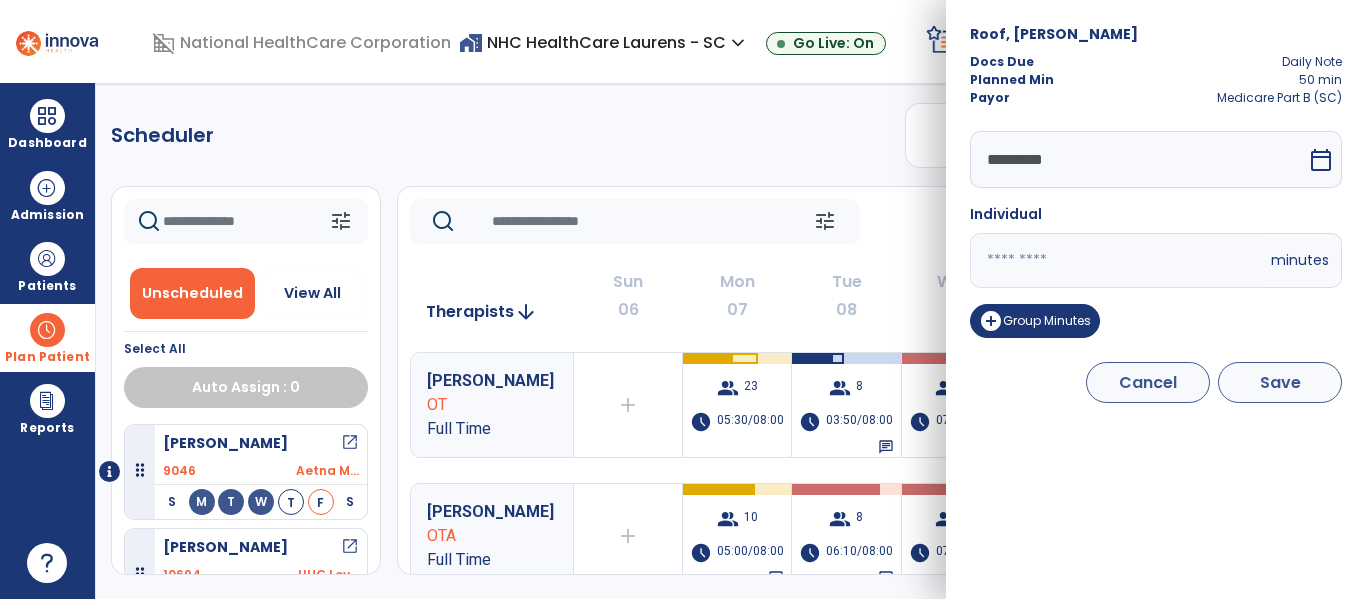 type on "**" 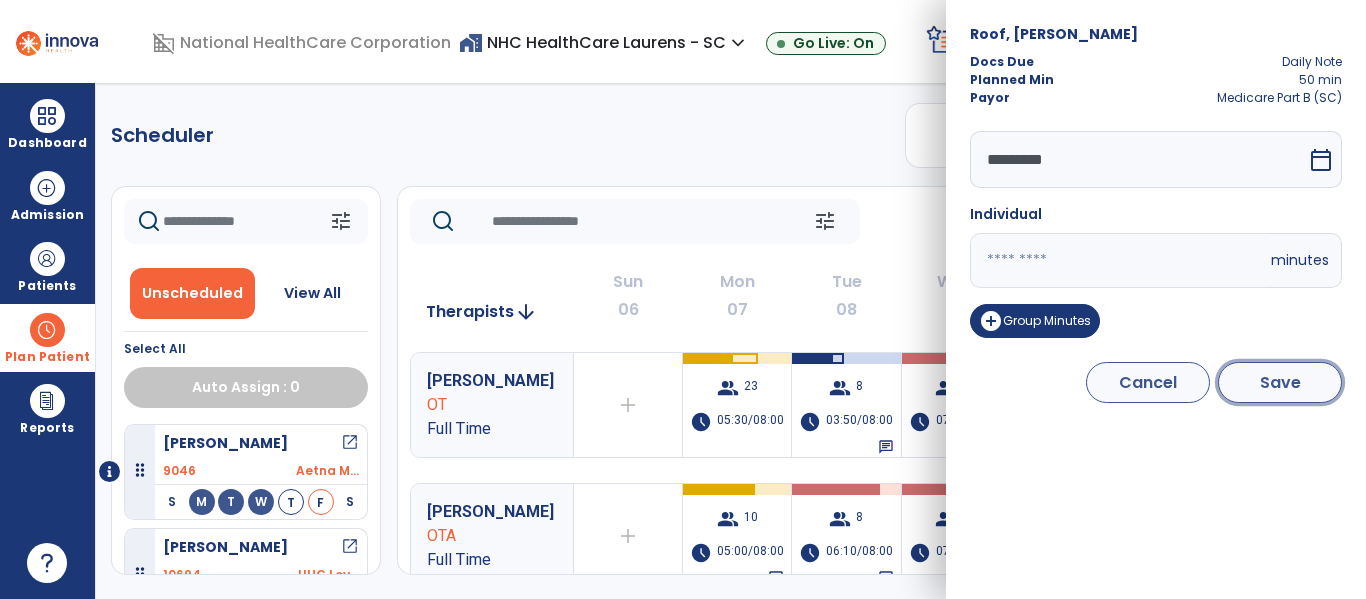 click on "Save" at bounding box center [1280, 382] 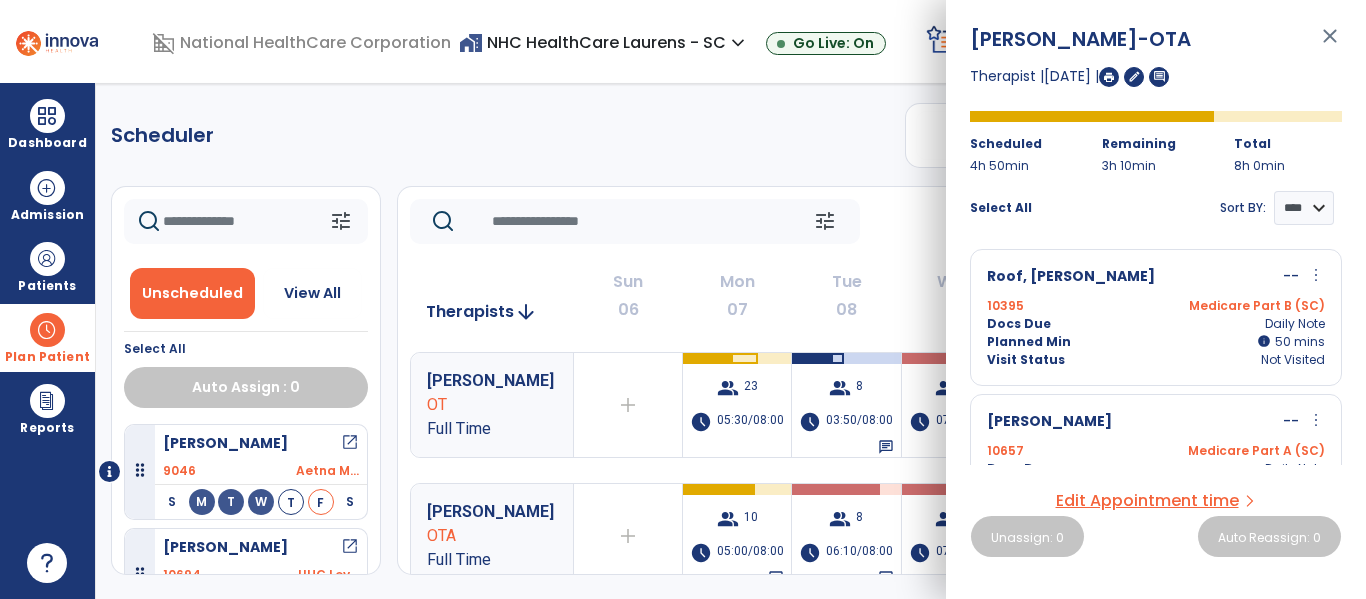 click on "more_vert" at bounding box center (1316, 275) 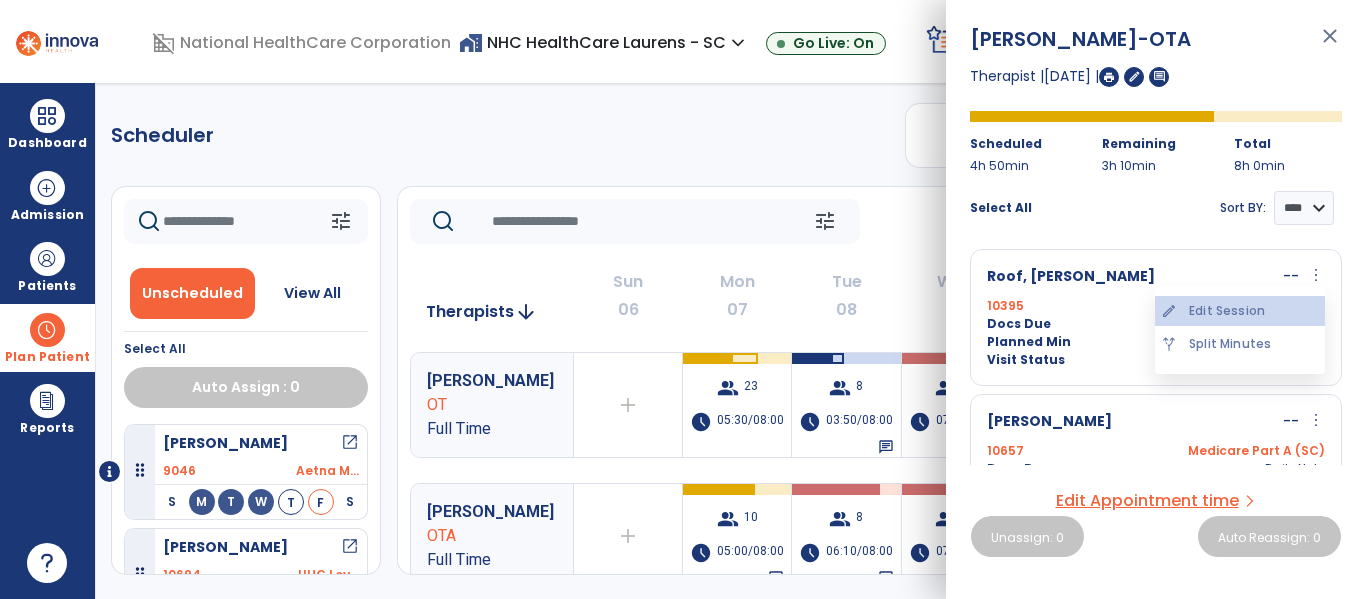 click on "edit   Edit Session" at bounding box center (1240, 311) 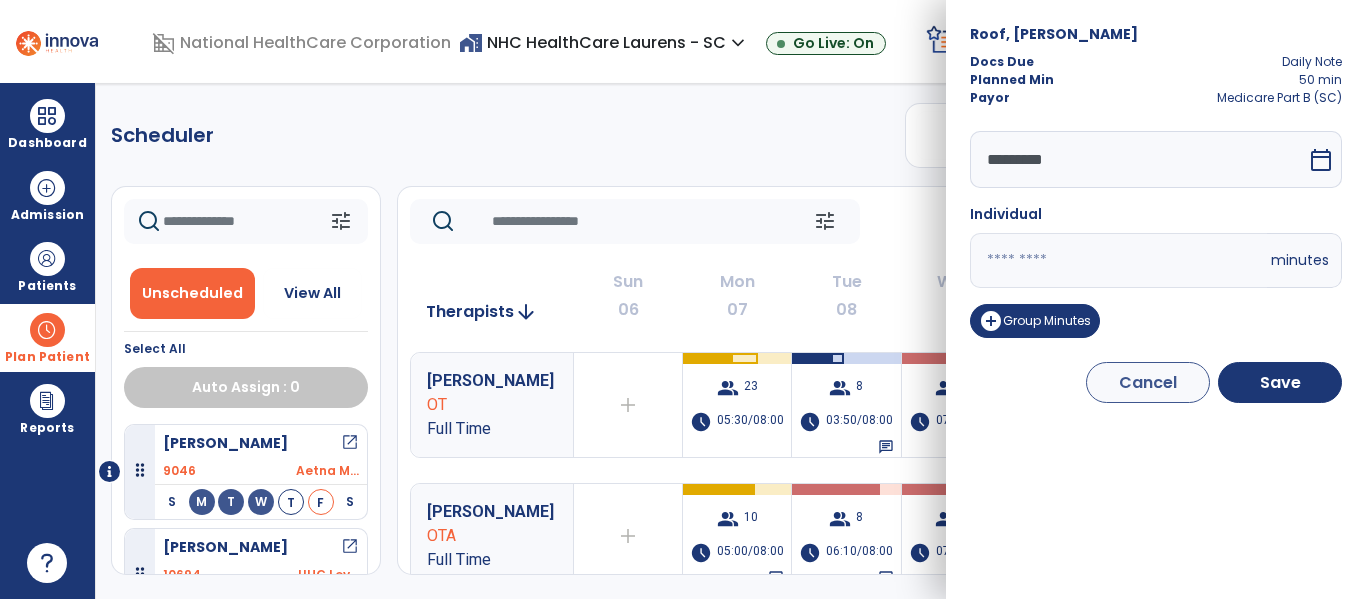 drag, startPoint x: 1059, startPoint y: 266, endPoint x: 902, endPoint y: 263, distance: 157.02866 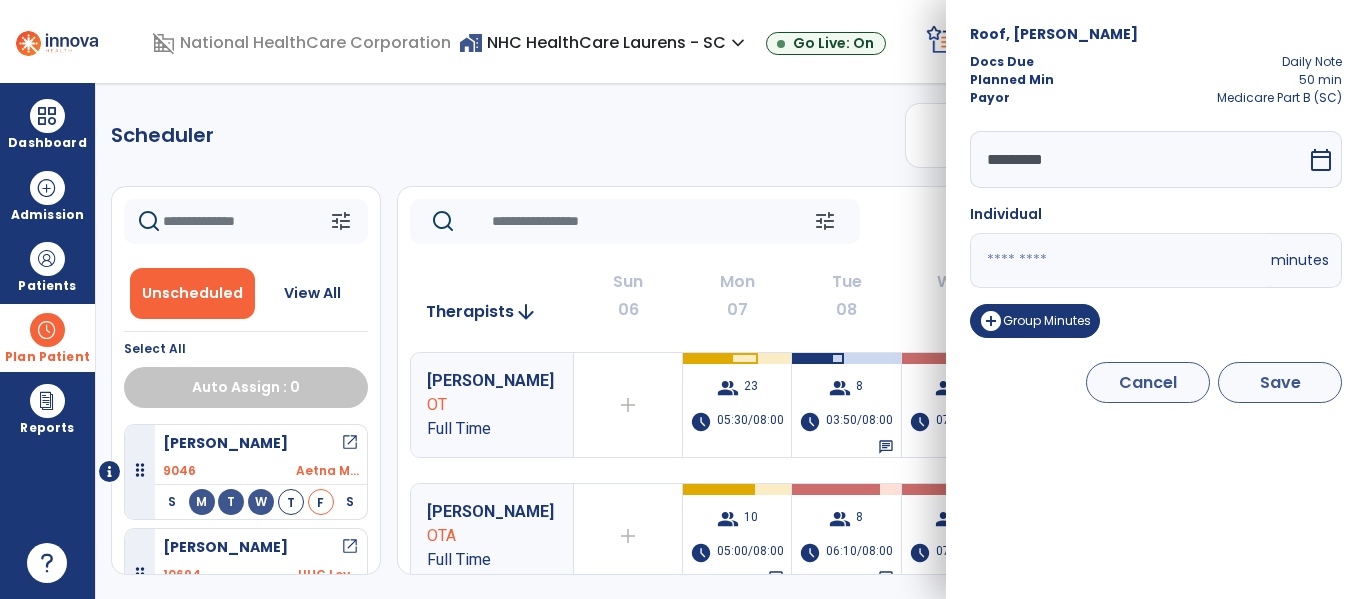 type on "**" 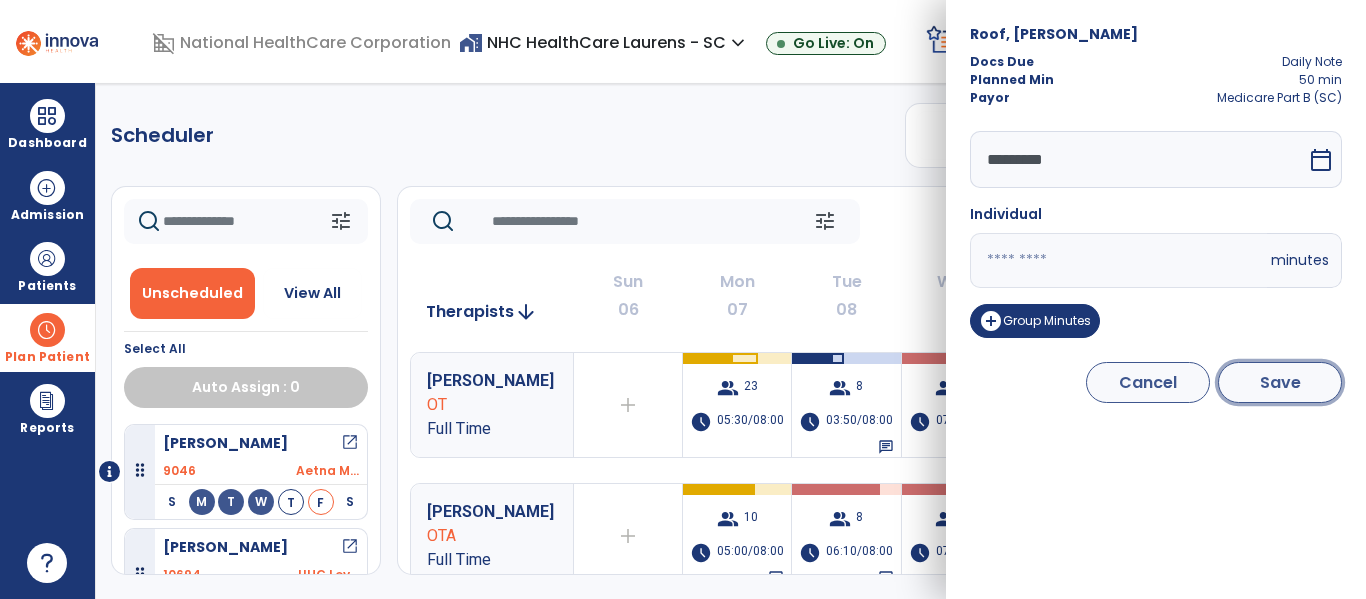 click on "Save" at bounding box center [1280, 382] 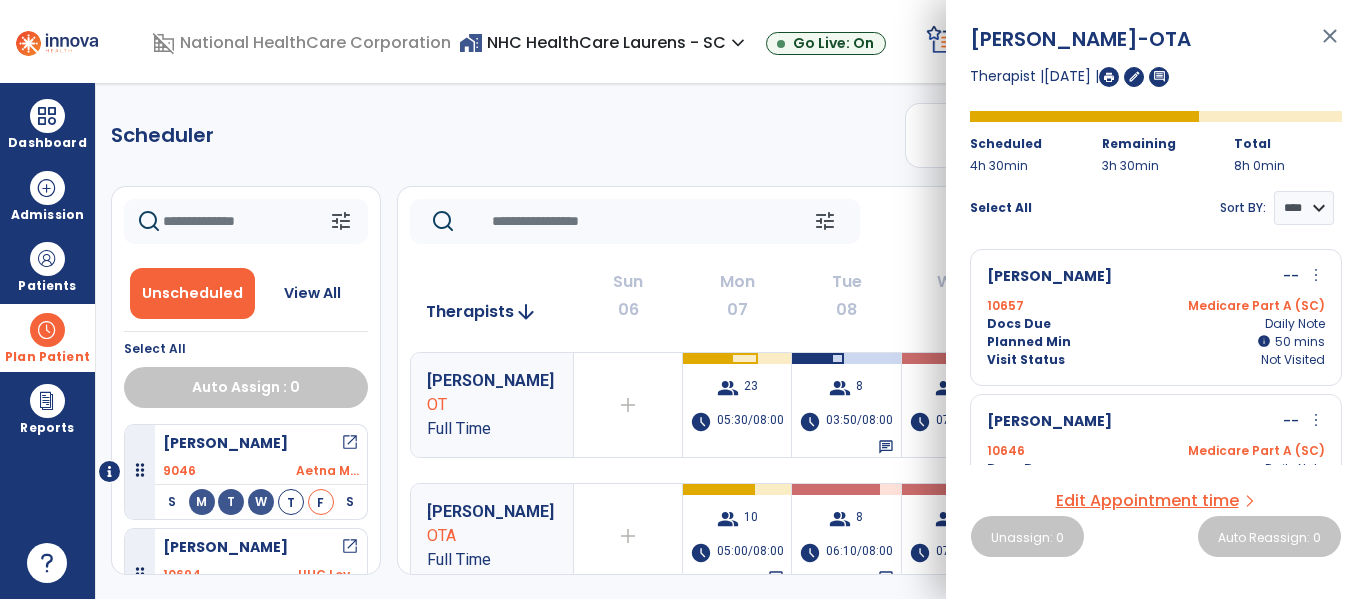click on "more_vert" at bounding box center [1316, 275] 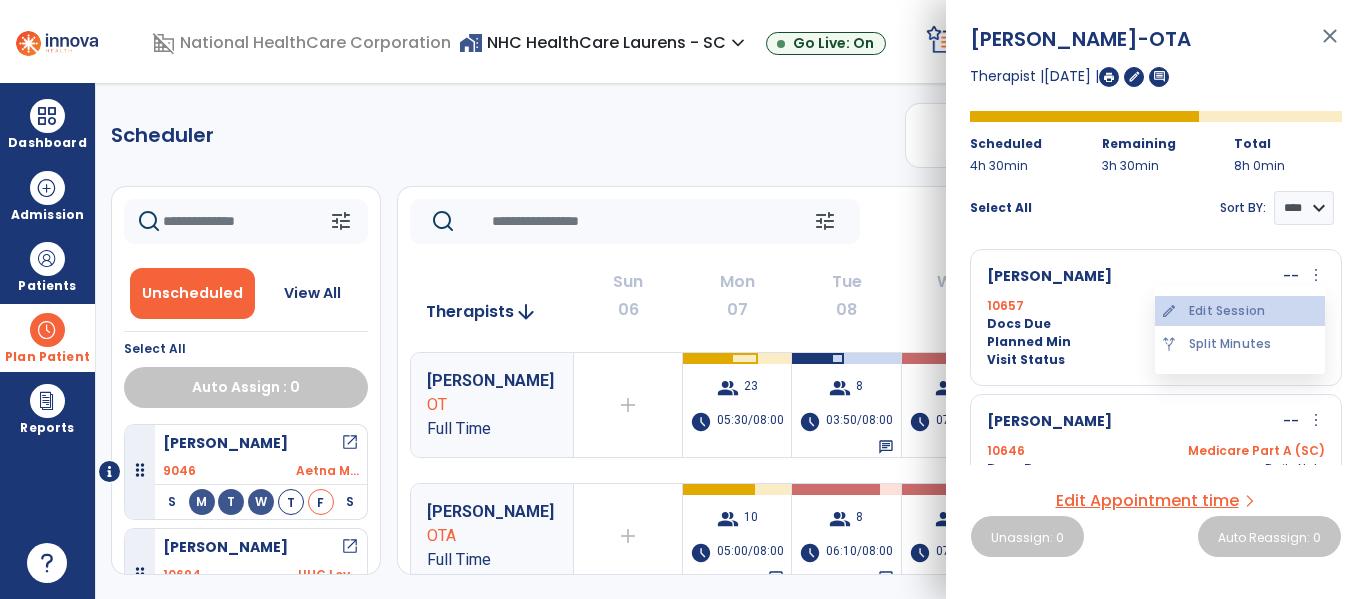 click on "edit   Edit Session" at bounding box center (1240, 311) 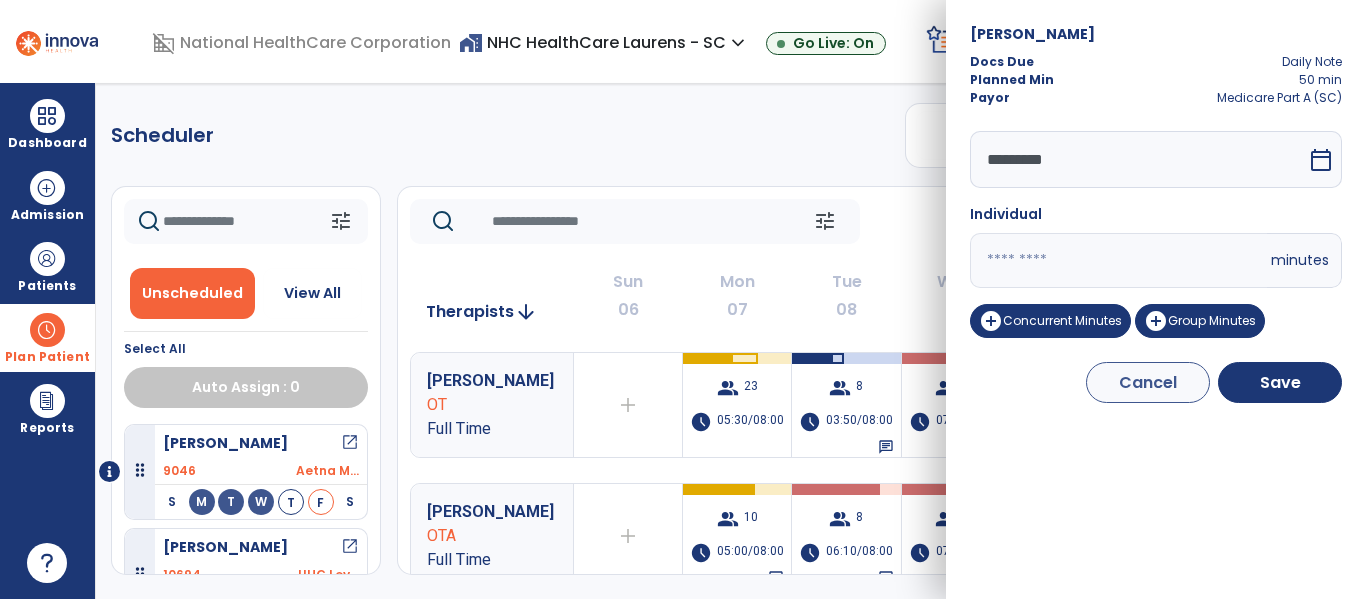 drag, startPoint x: 1029, startPoint y: 266, endPoint x: 929, endPoint y: 261, distance: 100.12492 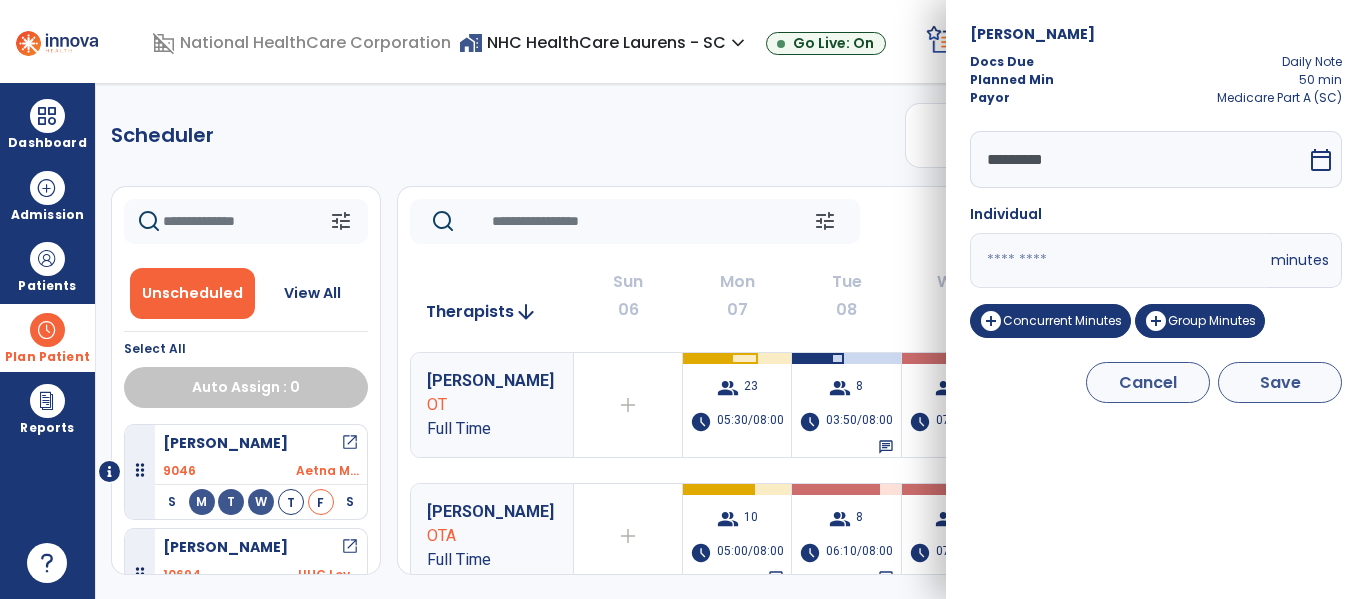 type on "**" 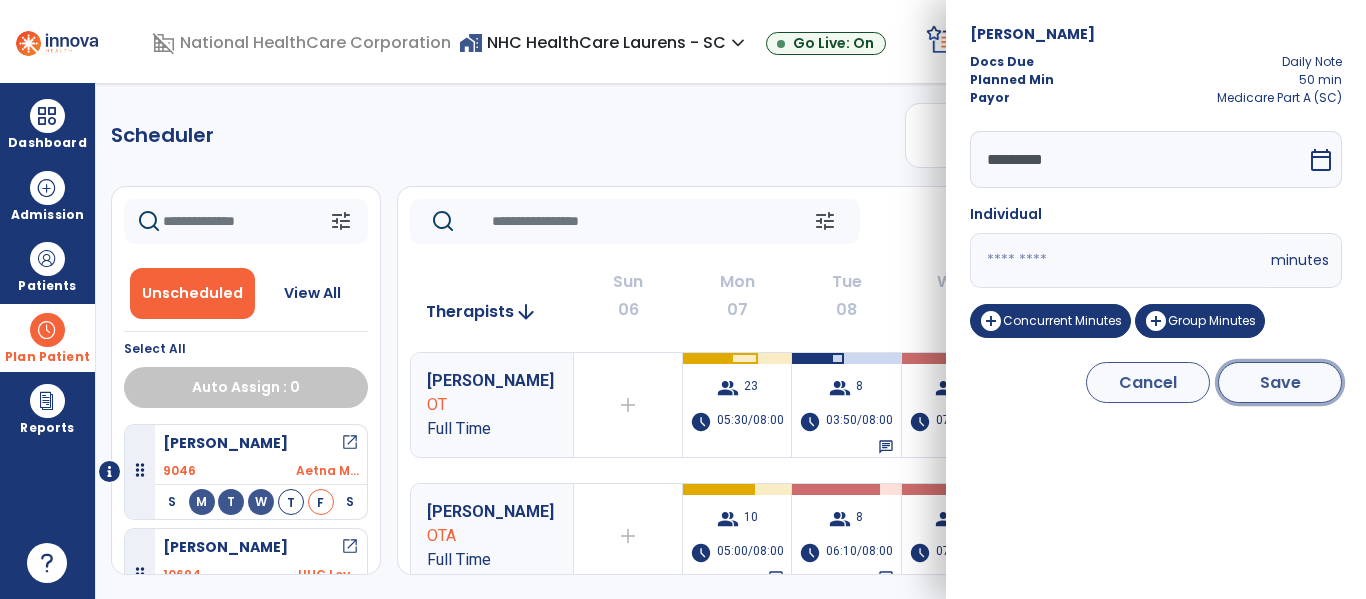 click on "Save" at bounding box center (1280, 382) 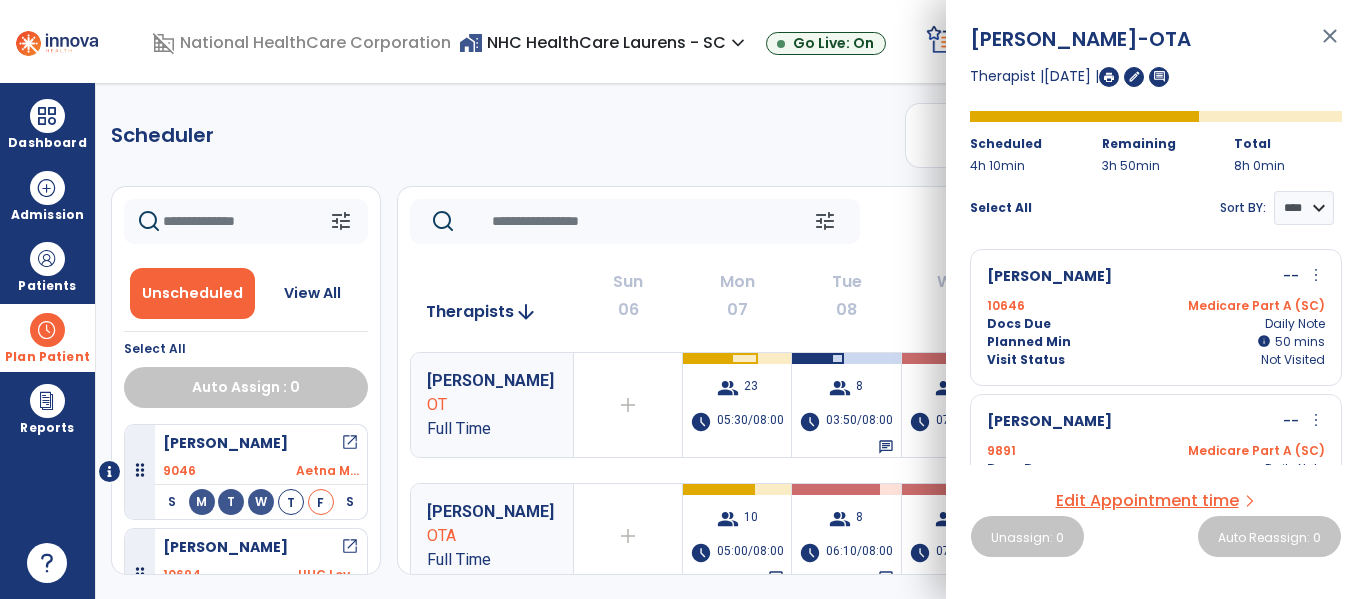 click on "more_vert" at bounding box center (1316, 275) 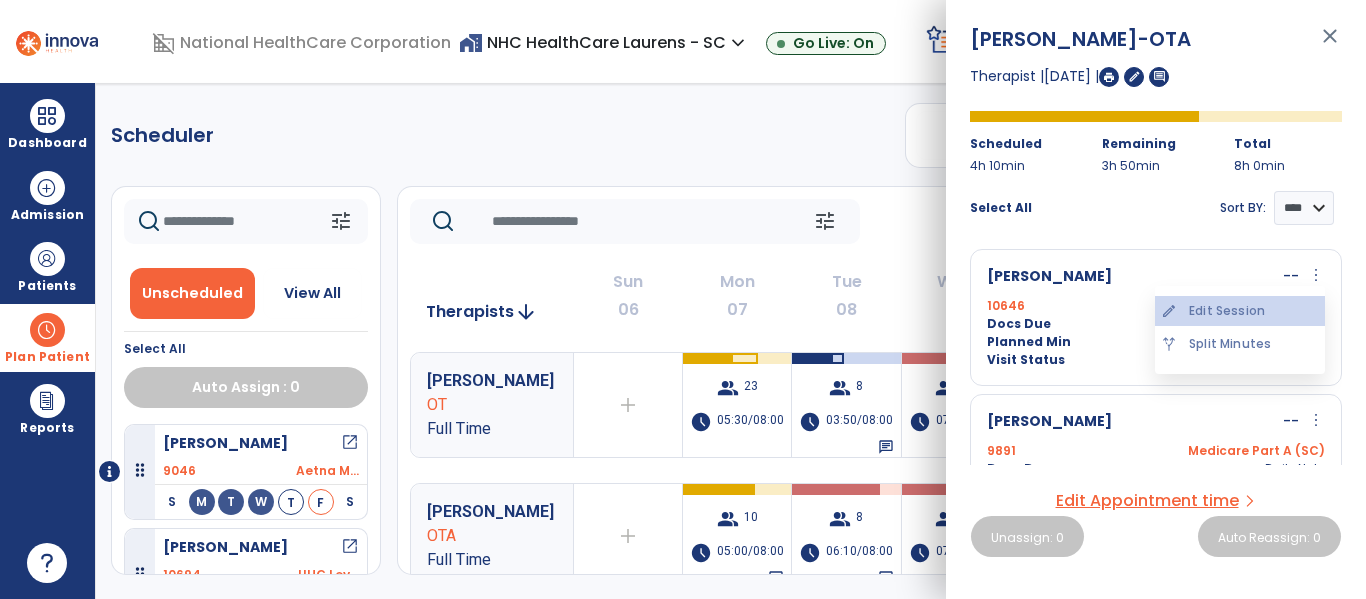 click on "edit   Edit Session" at bounding box center (1240, 311) 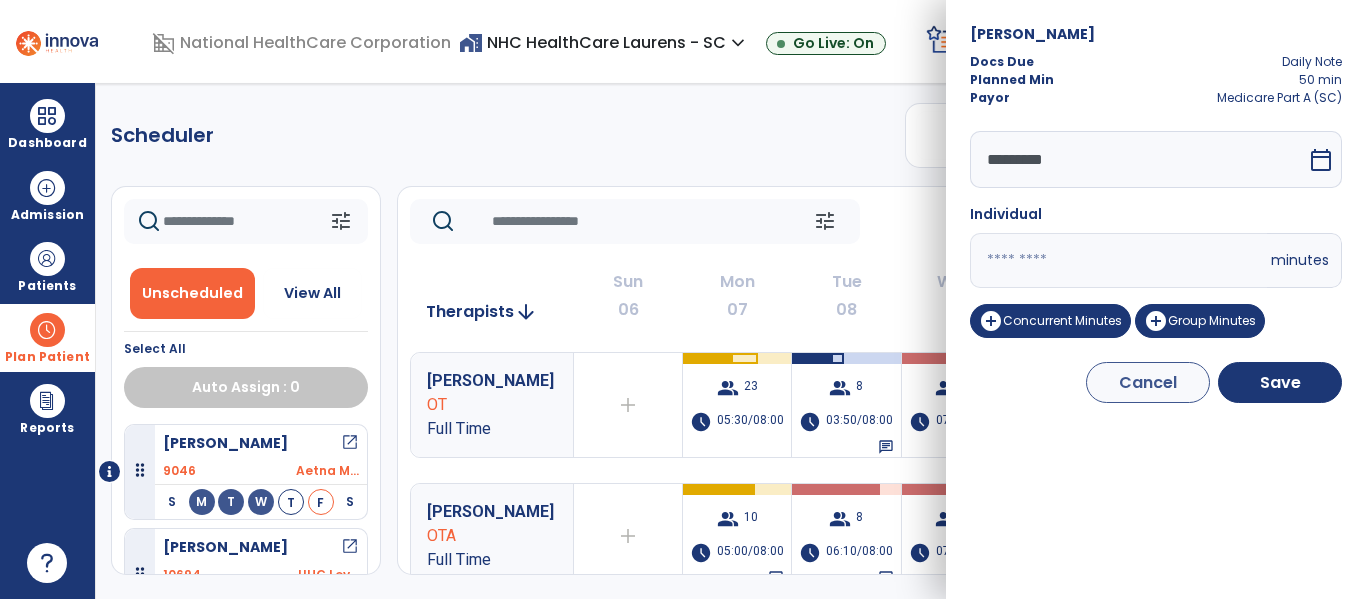 drag, startPoint x: 1069, startPoint y: 265, endPoint x: 932, endPoint y: 247, distance: 138.17743 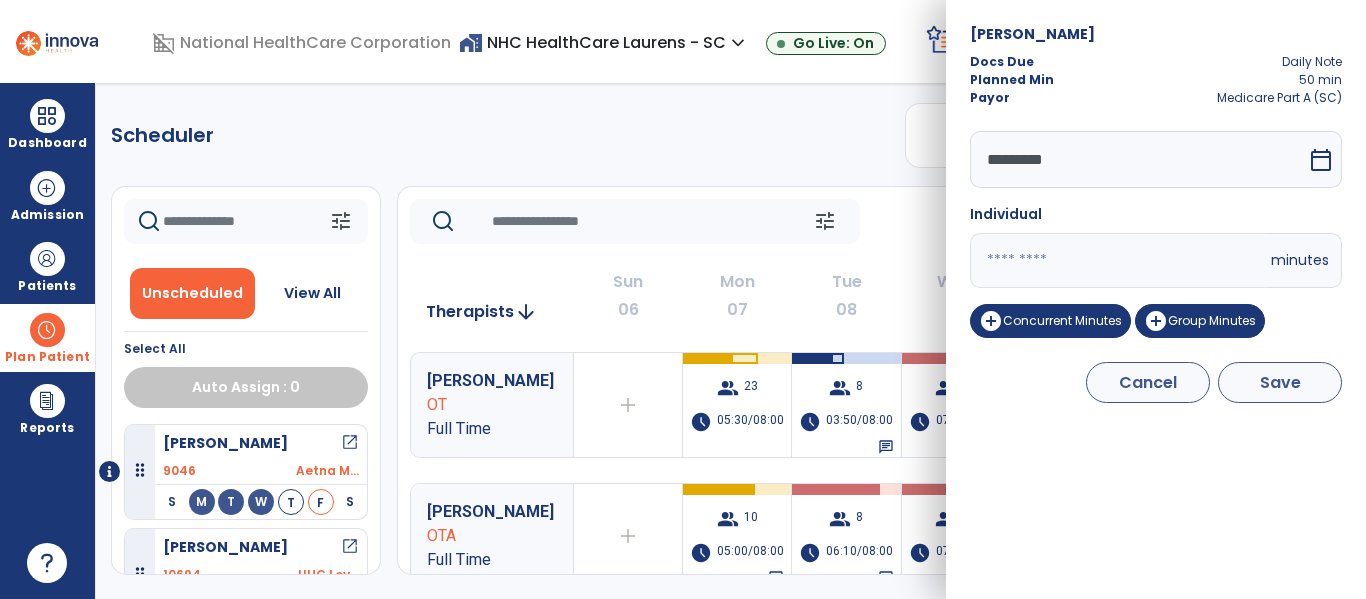 type on "**" 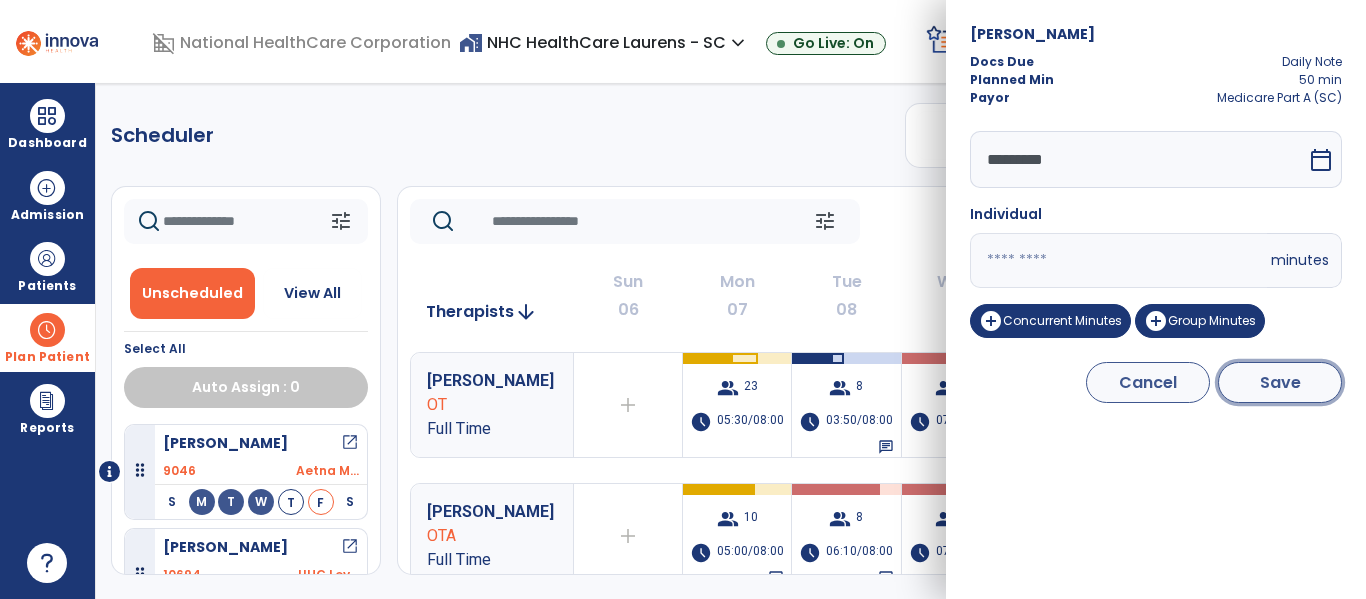 click on "Save" at bounding box center (1280, 382) 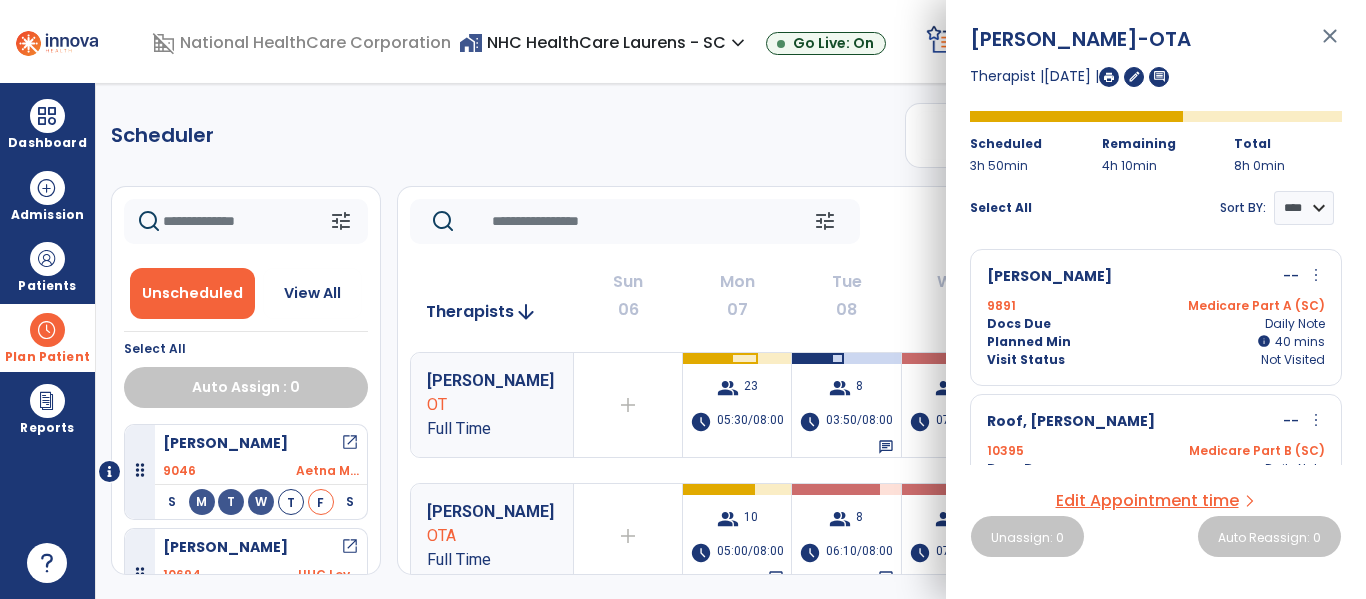 click on "more_vert" at bounding box center (1316, 275) 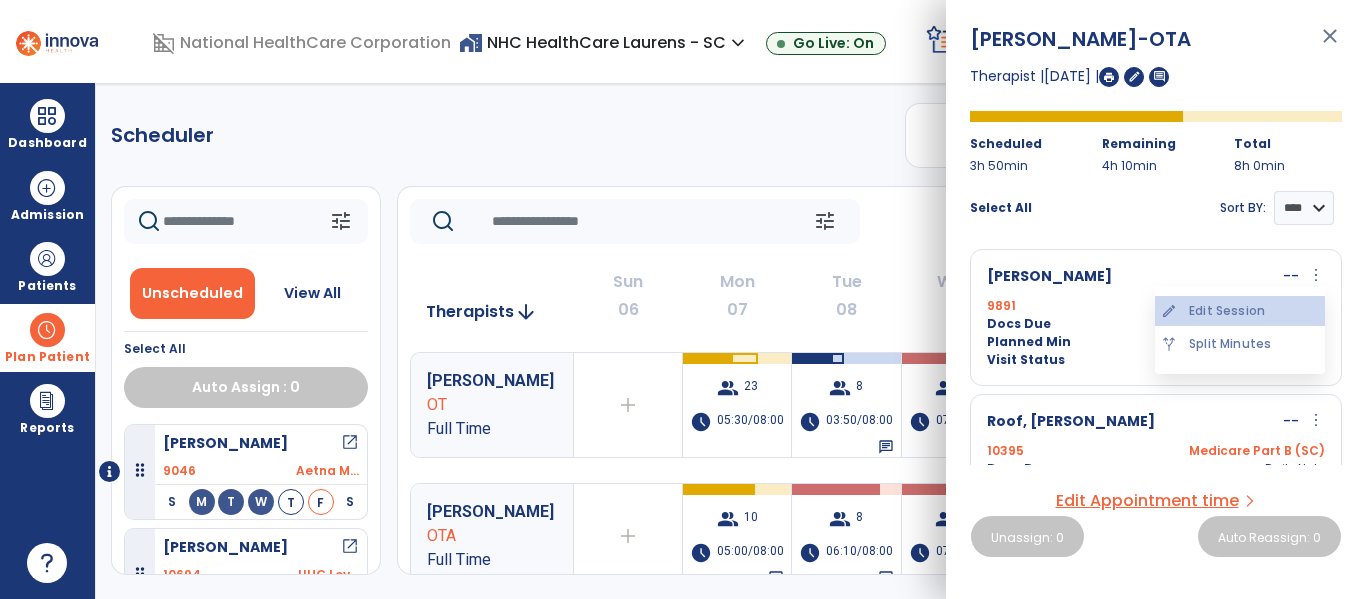 click on "edit   Edit Session" at bounding box center [1240, 311] 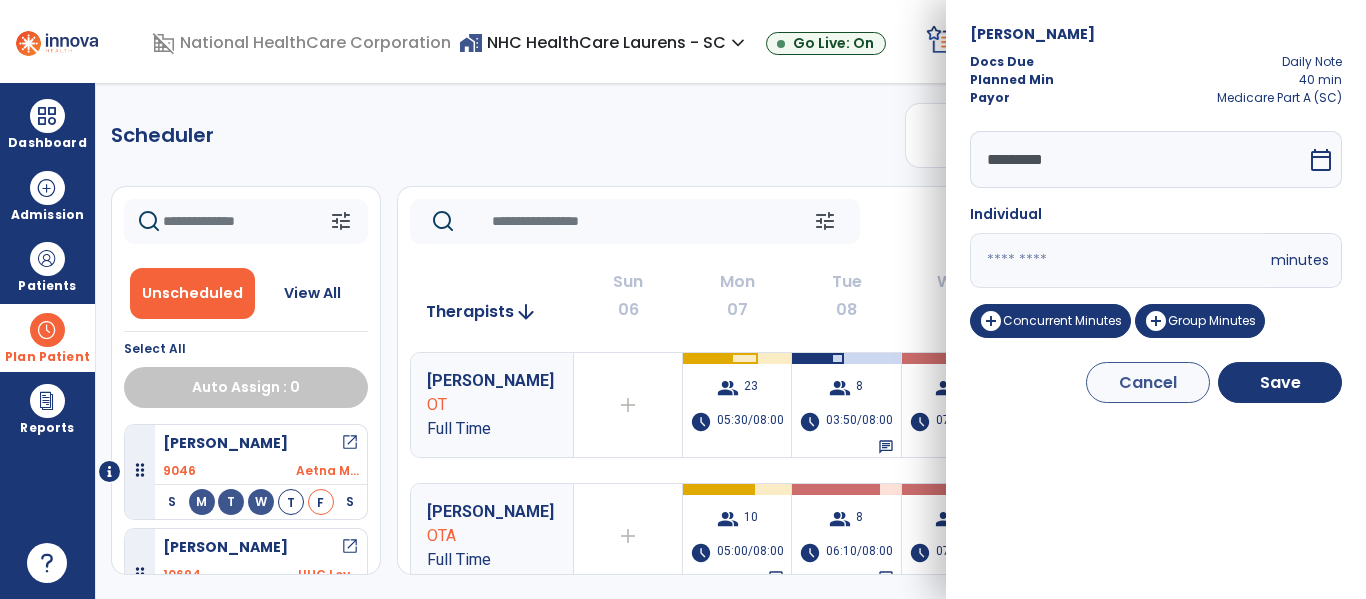 drag, startPoint x: 1092, startPoint y: 263, endPoint x: 947, endPoint y: 255, distance: 145.22052 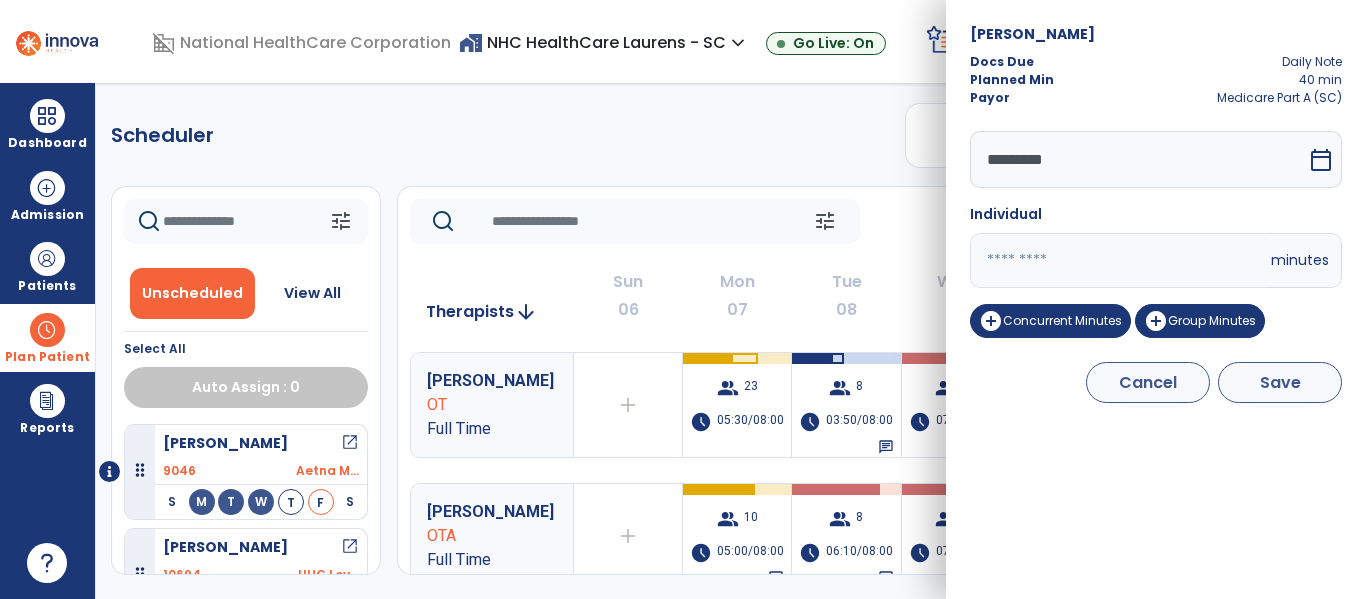 type on "**" 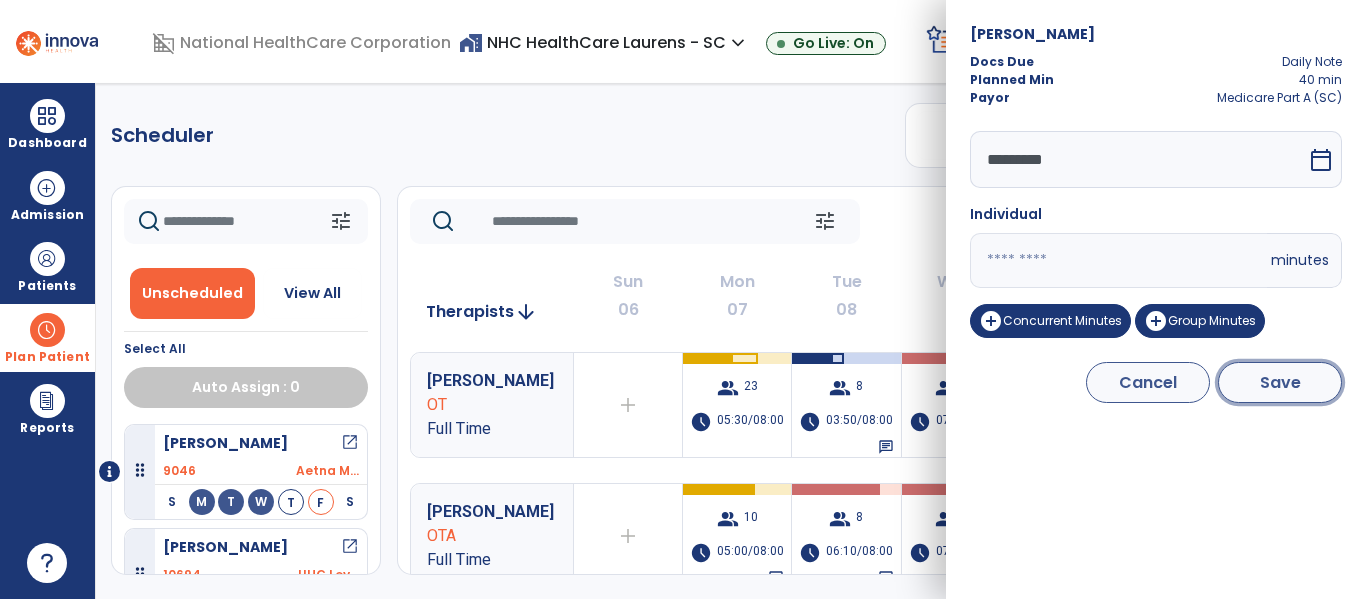 click on "Save" at bounding box center (1280, 382) 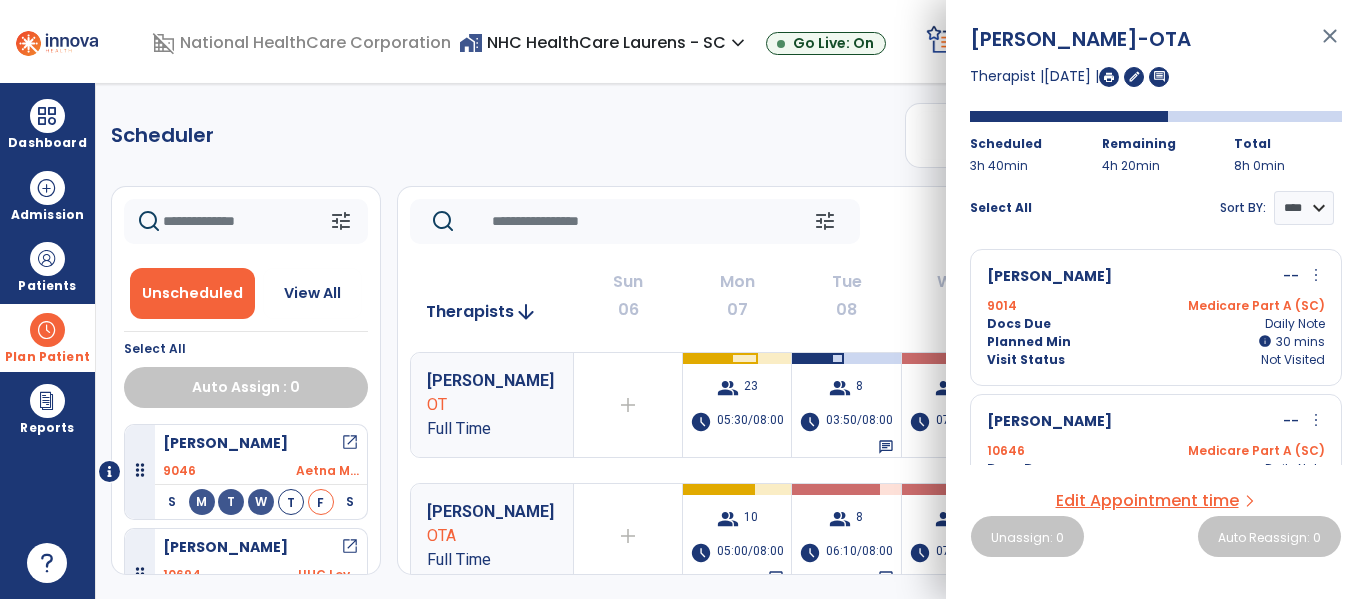 click on "close" at bounding box center (1330, 45) 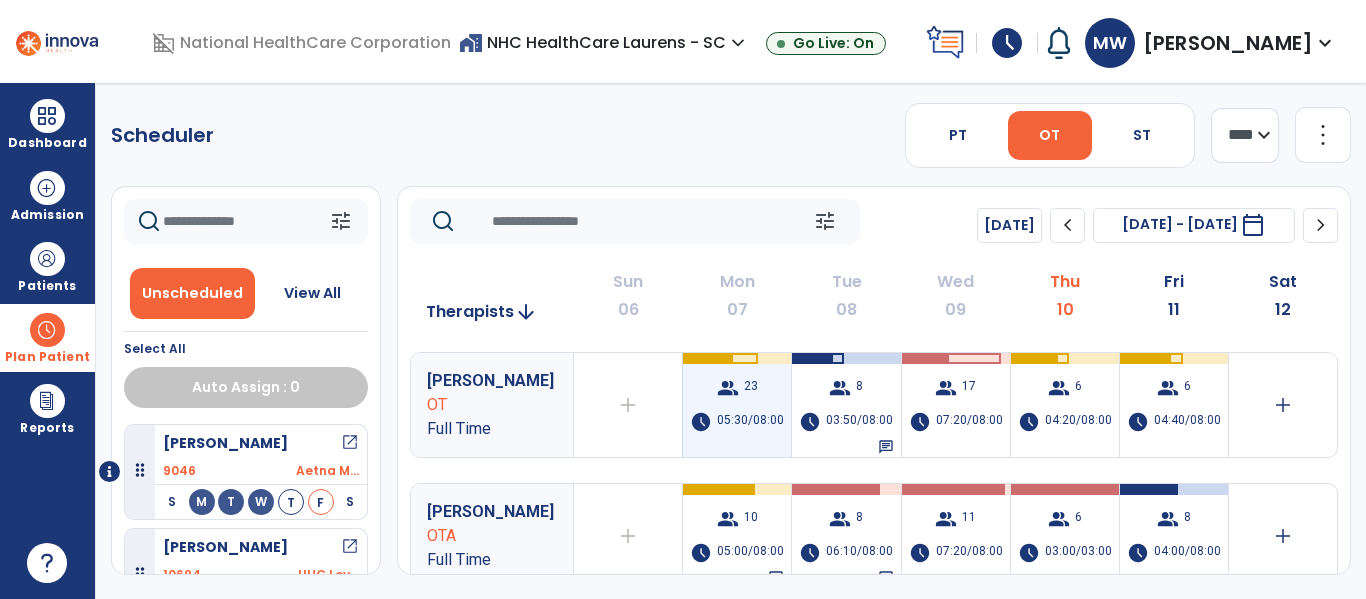 scroll, scrollTop: 100, scrollLeft: 0, axis: vertical 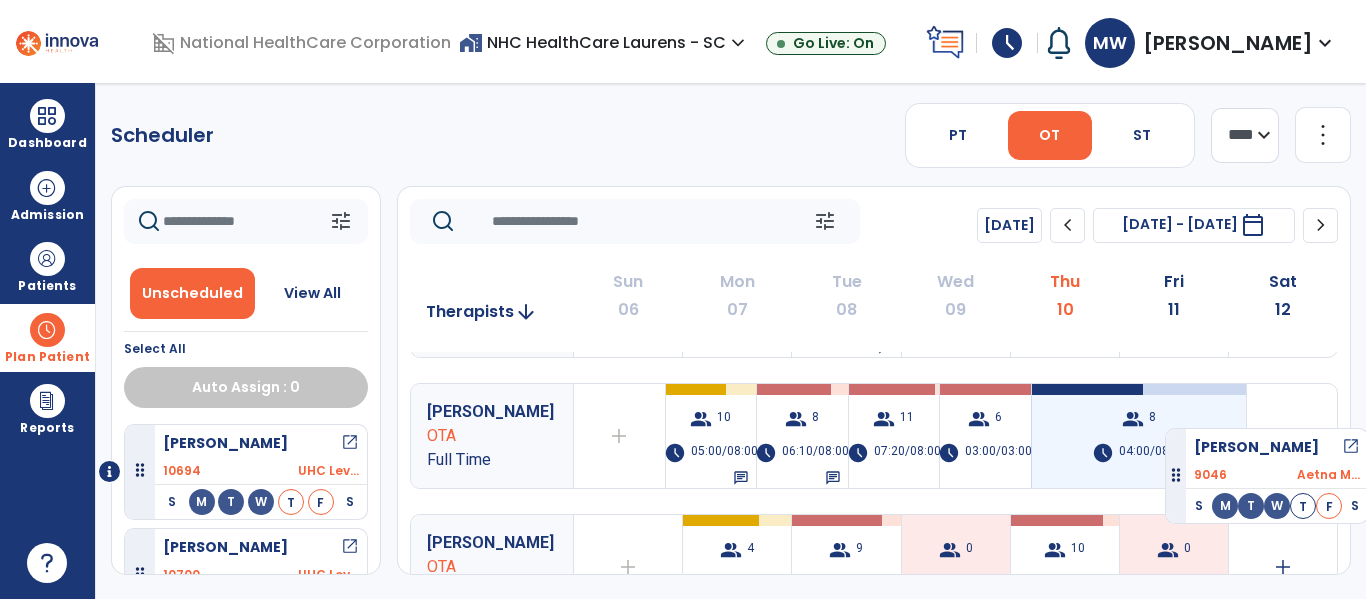 drag, startPoint x: 300, startPoint y: 452, endPoint x: 1165, endPoint y: 420, distance: 865.5917 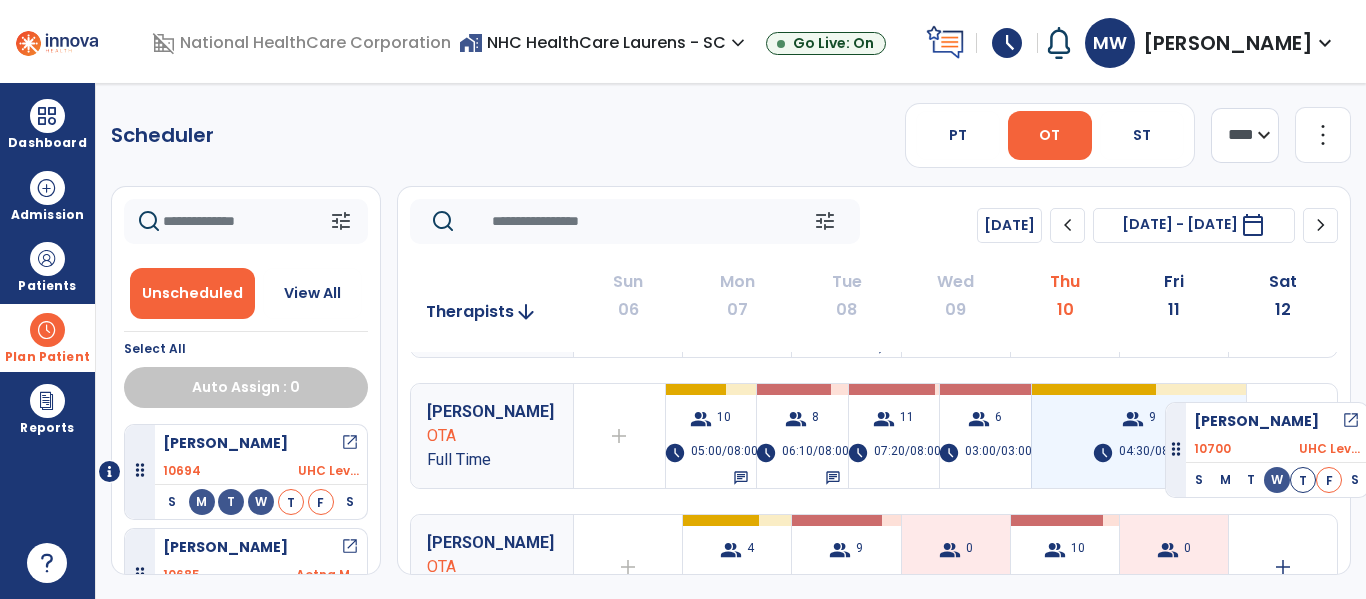 drag, startPoint x: 267, startPoint y: 549, endPoint x: 1165, endPoint y: 394, distance: 911.27875 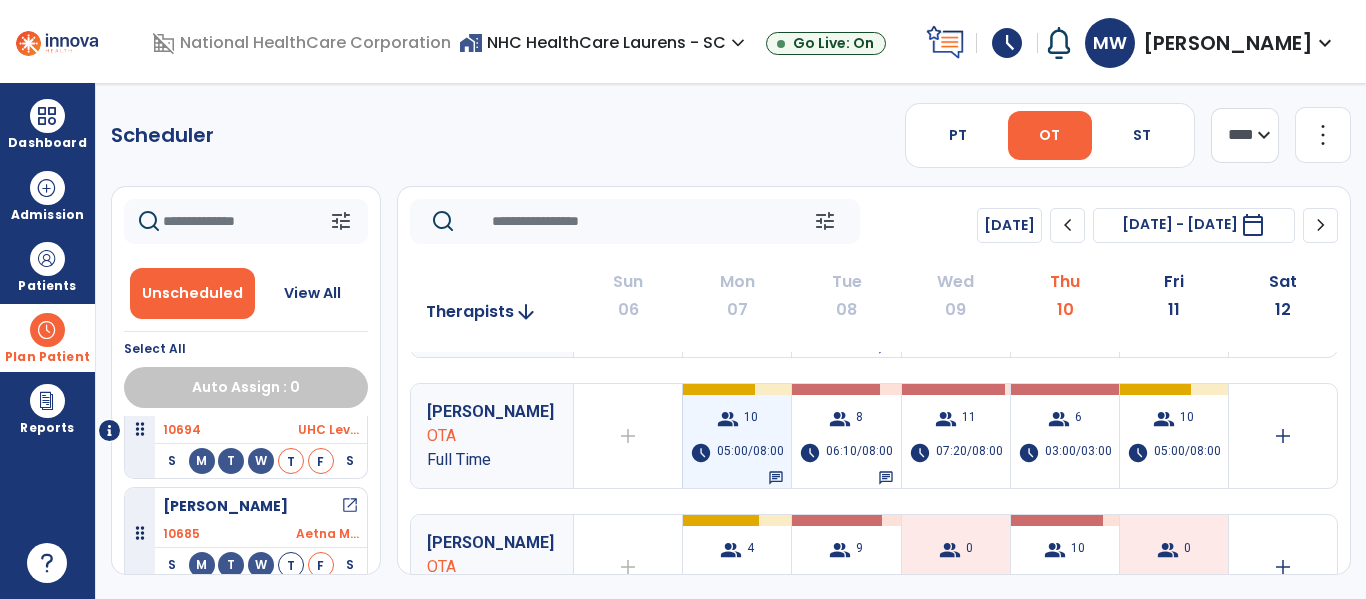 scroll, scrollTop: 0, scrollLeft: 0, axis: both 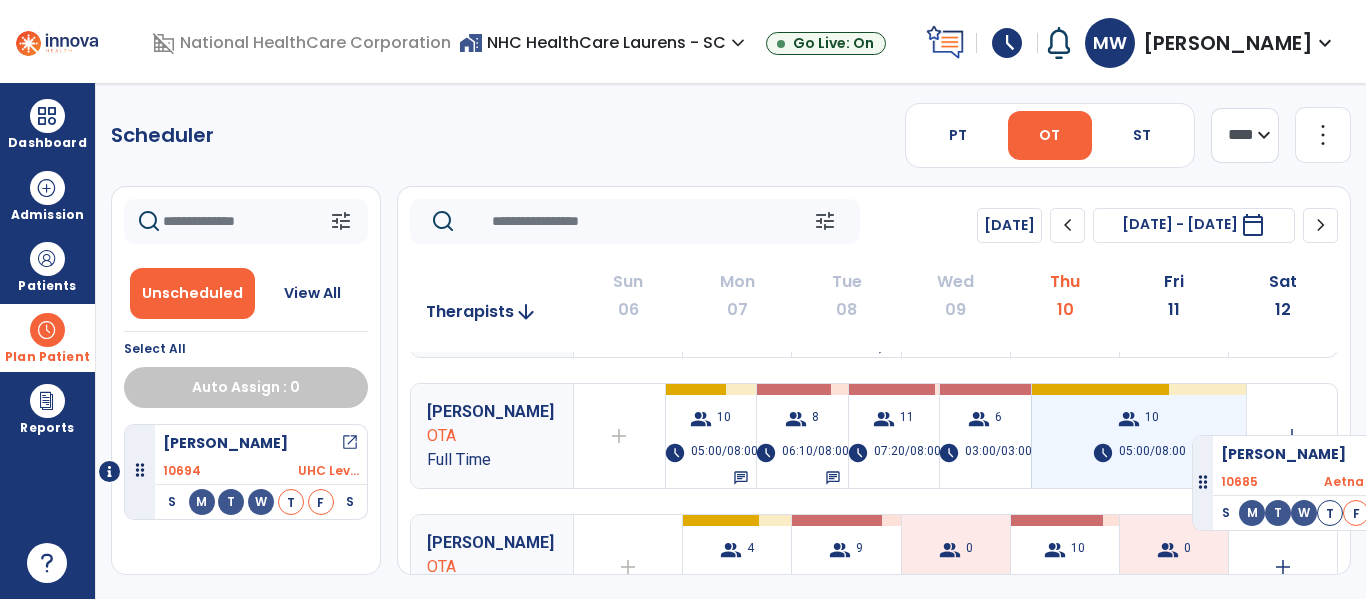 drag, startPoint x: 265, startPoint y: 511, endPoint x: 1192, endPoint y: 427, distance: 930.79803 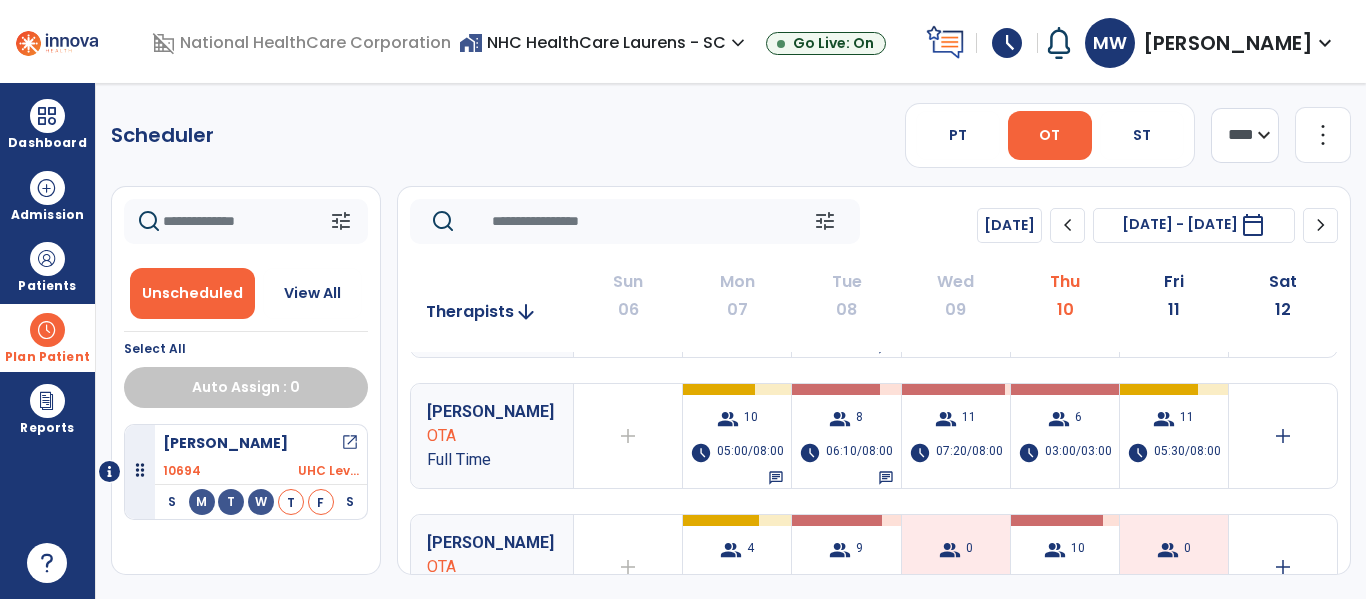 click on "group  11  schedule  05:30/08:00" at bounding box center [1174, 436] 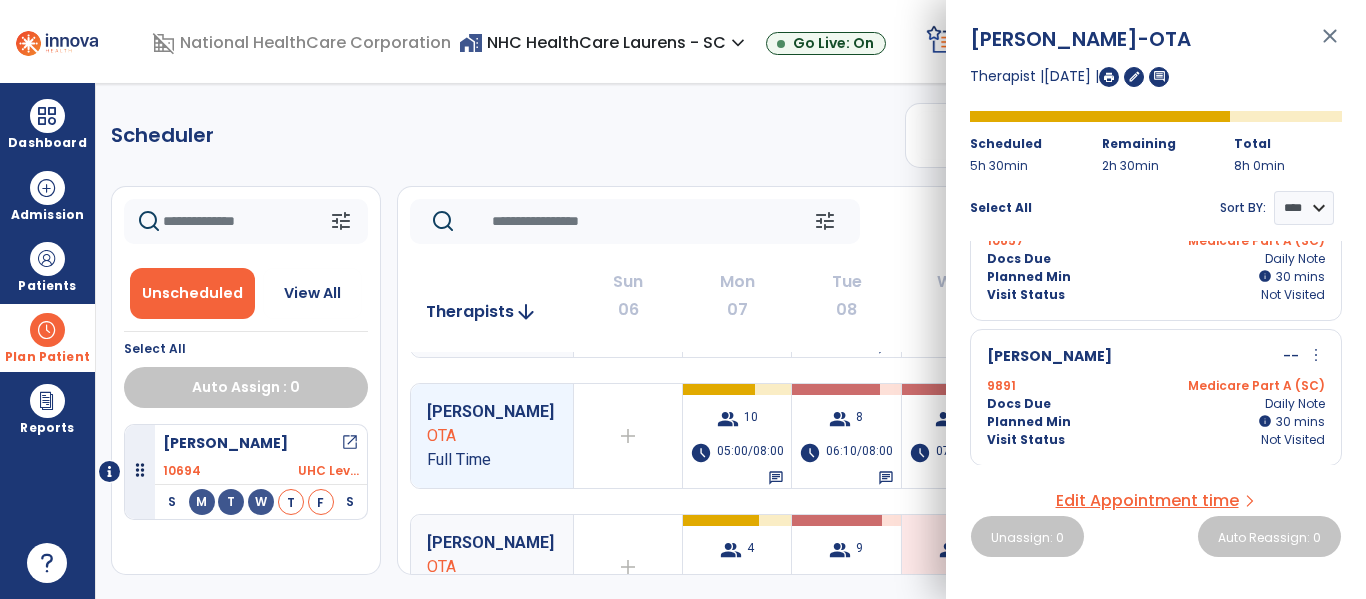 scroll, scrollTop: 1371, scrollLeft: 0, axis: vertical 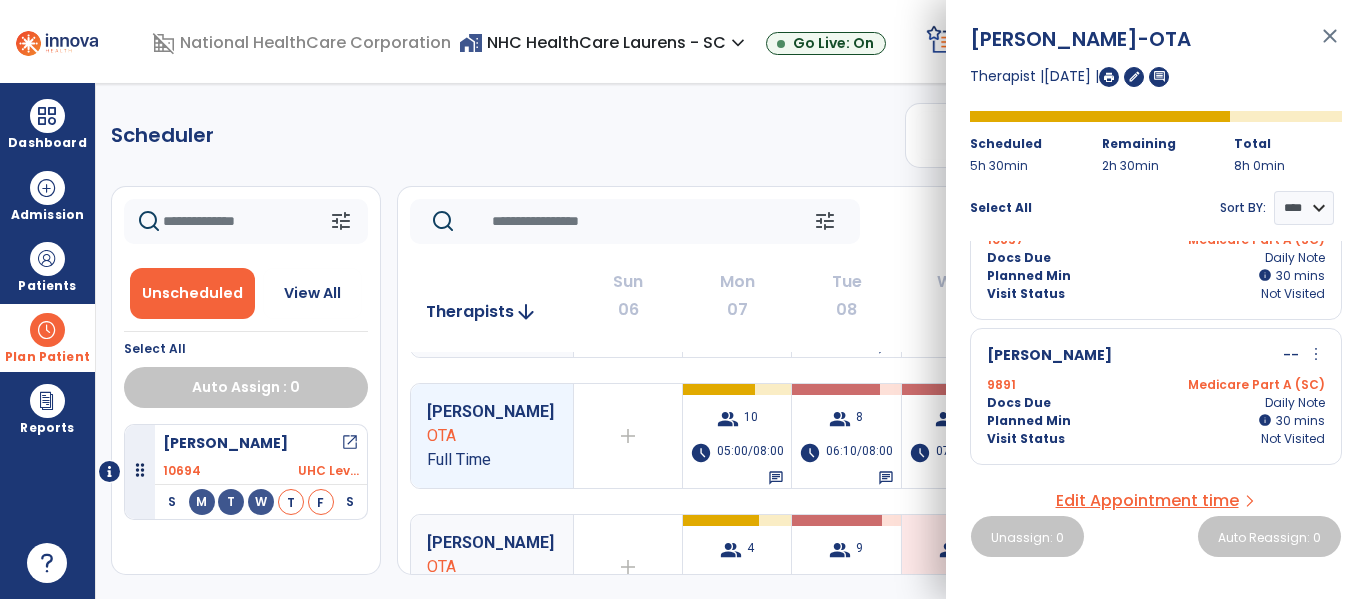 click on "close" at bounding box center [1330, 45] 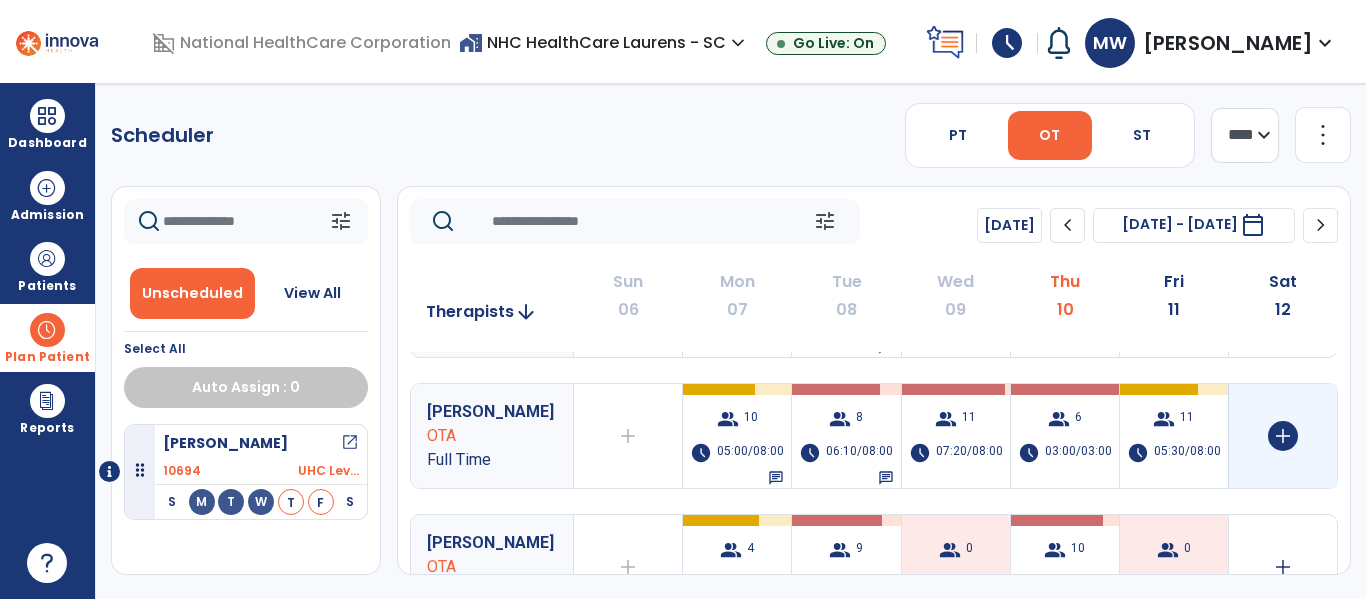 scroll, scrollTop: 0, scrollLeft: 0, axis: both 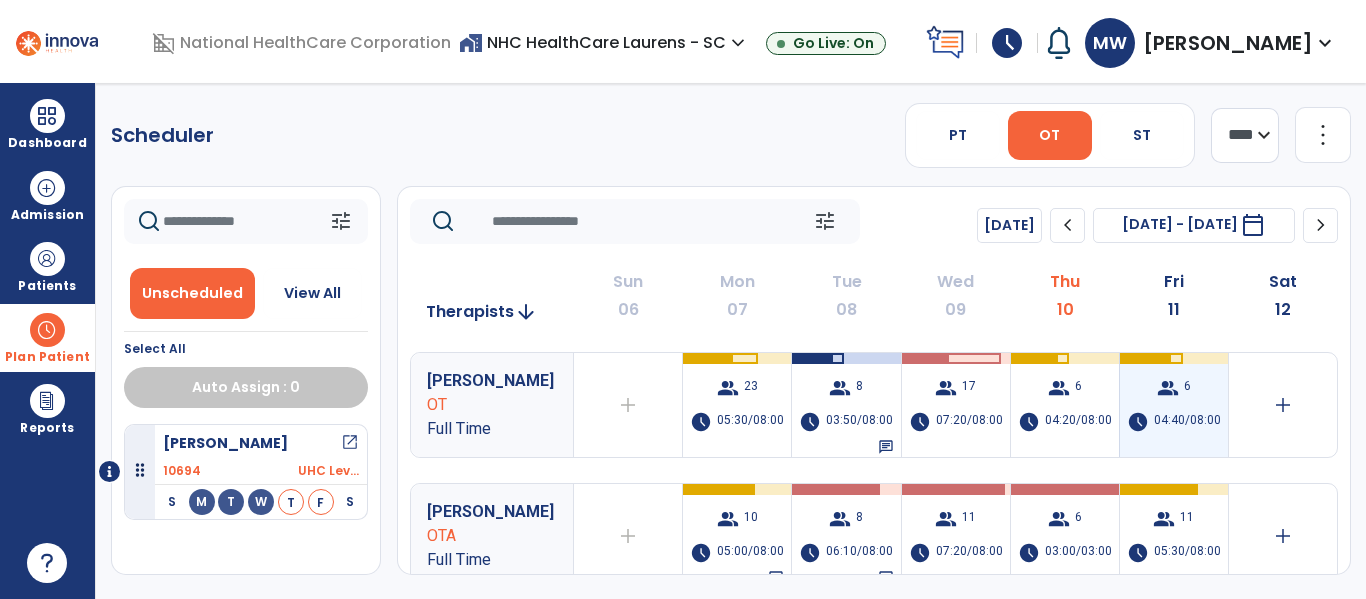 click on "group  6  schedule  04:40/08:00" at bounding box center (1174, 405) 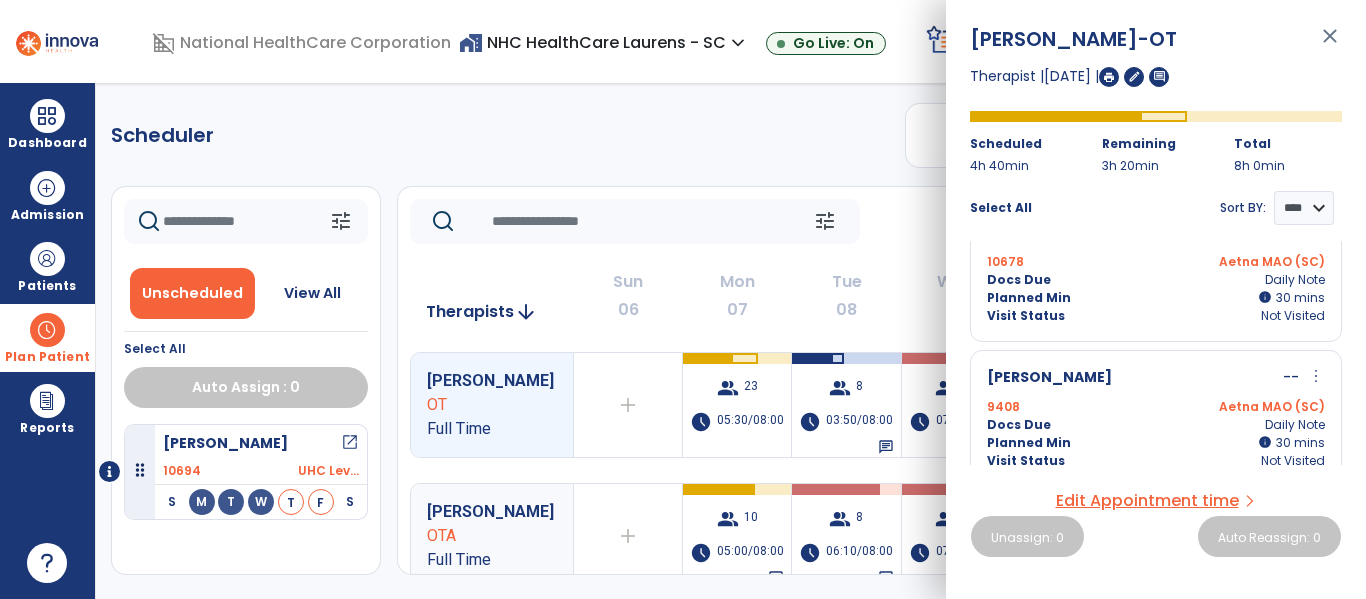 scroll, scrollTop: 539, scrollLeft: 0, axis: vertical 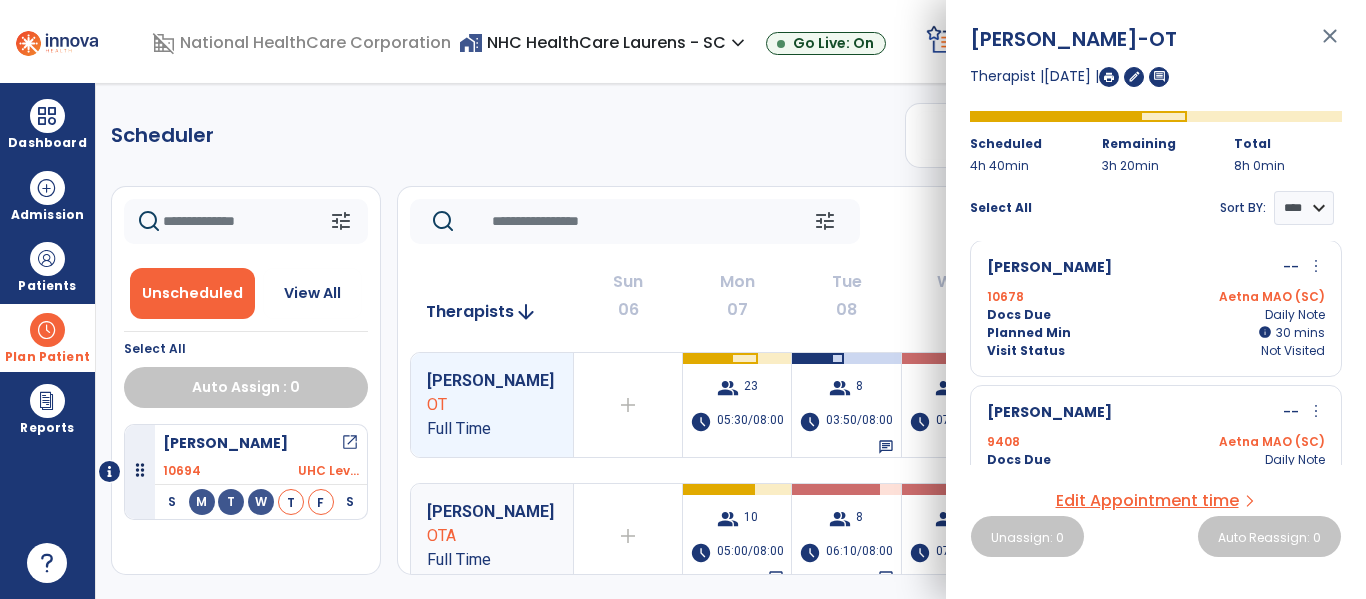 click on "Planned Min  info   30 I 30 mins" at bounding box center (1156, 333) 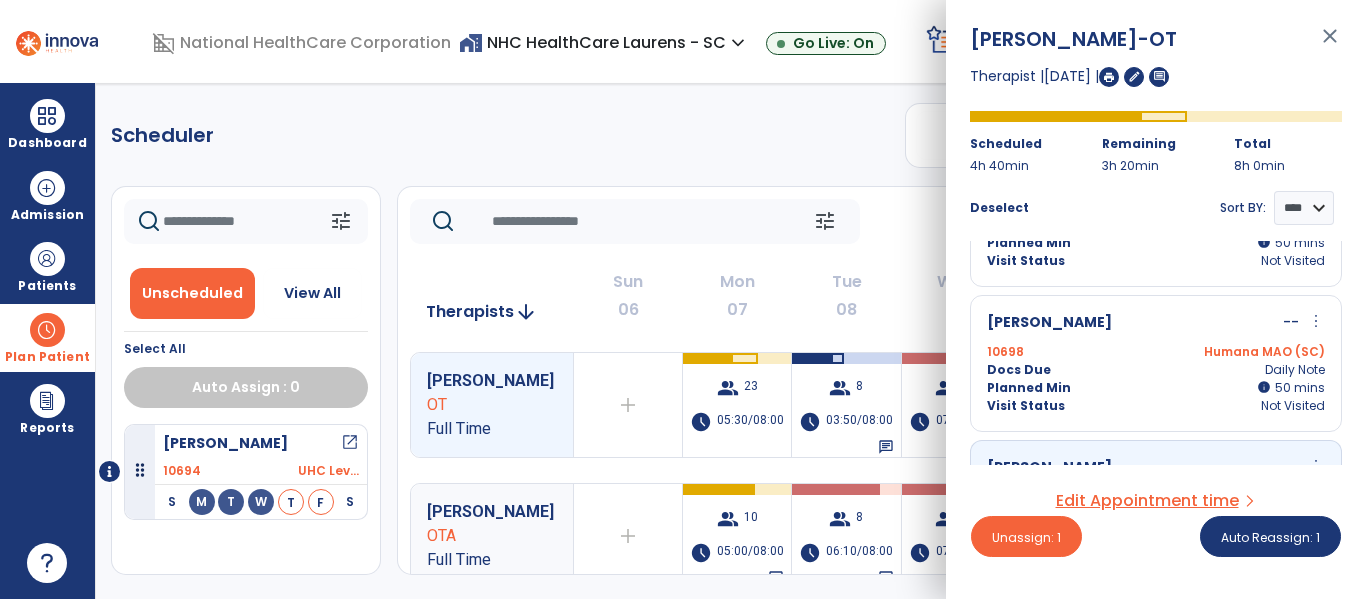 scroll, scrollTop: 239, scrollLeft: 0, axis: vertical 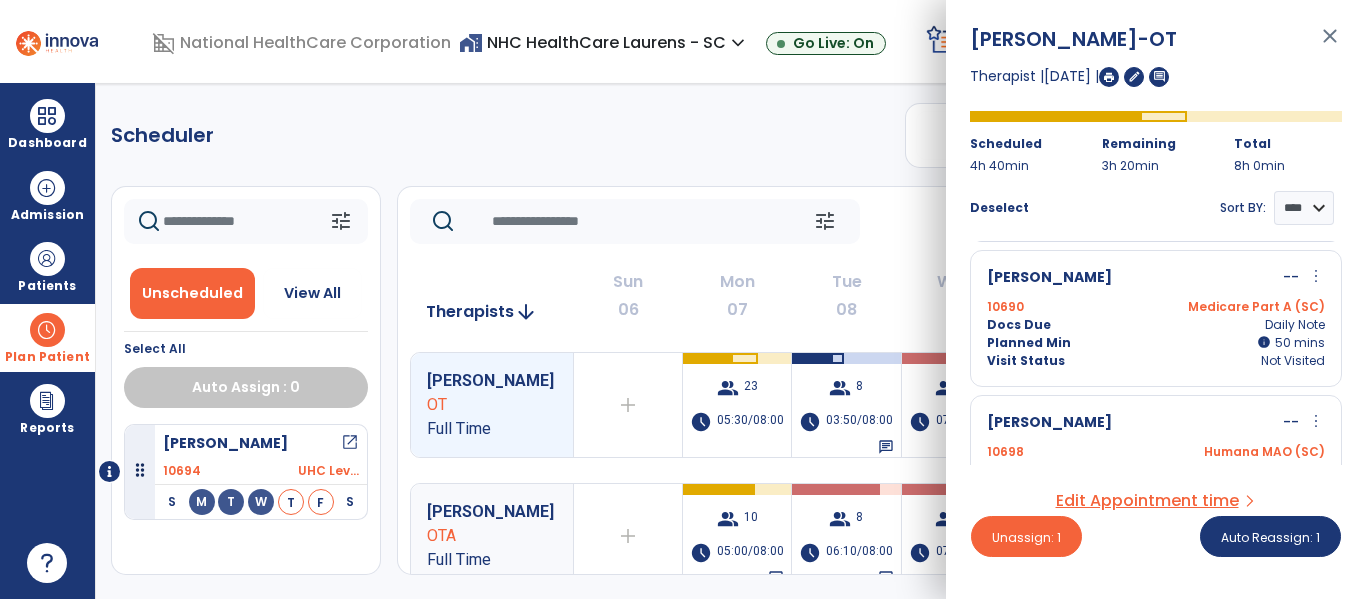 click on "Planned Min  info   50 I 50 mins" at bounding box center [1156, 343] 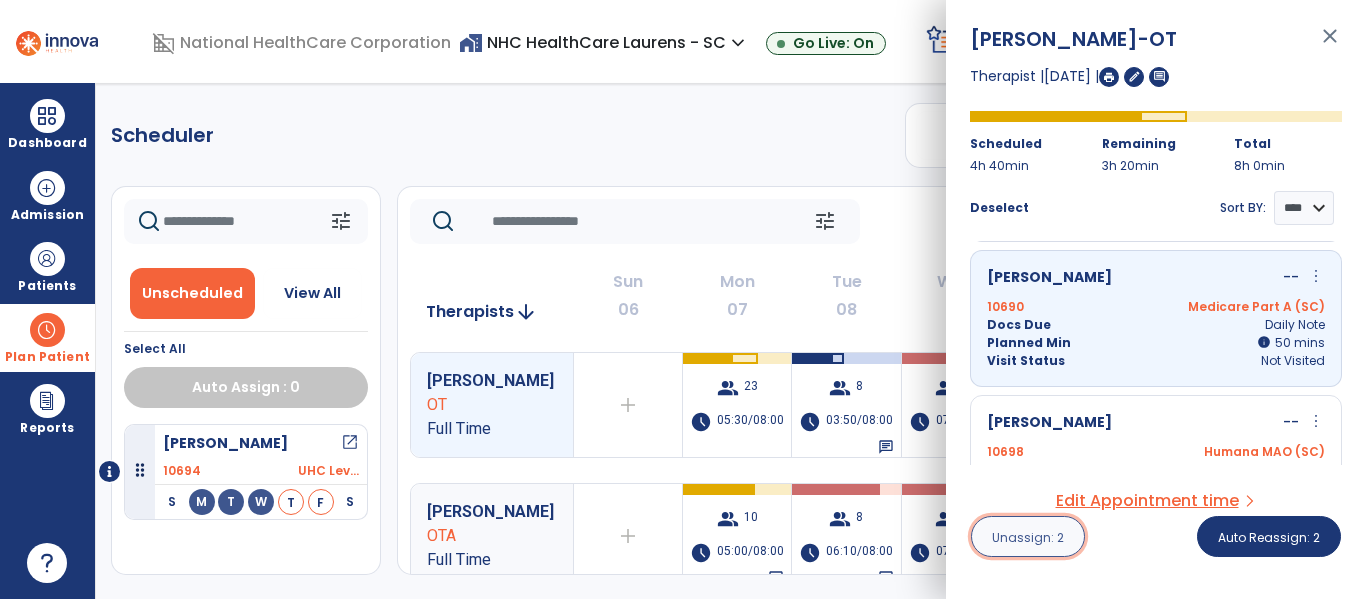 click on "Unassign: 2" at bounding box center [1028, 537] 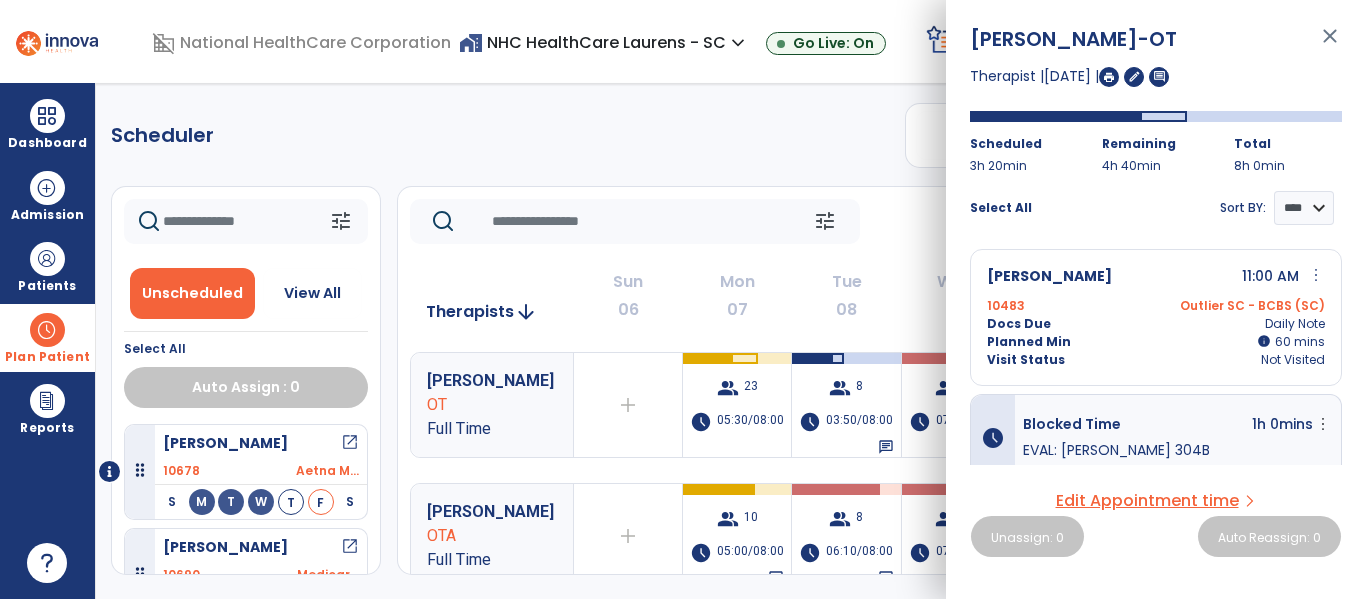 click on "close" at bounding box center (1330, 45) 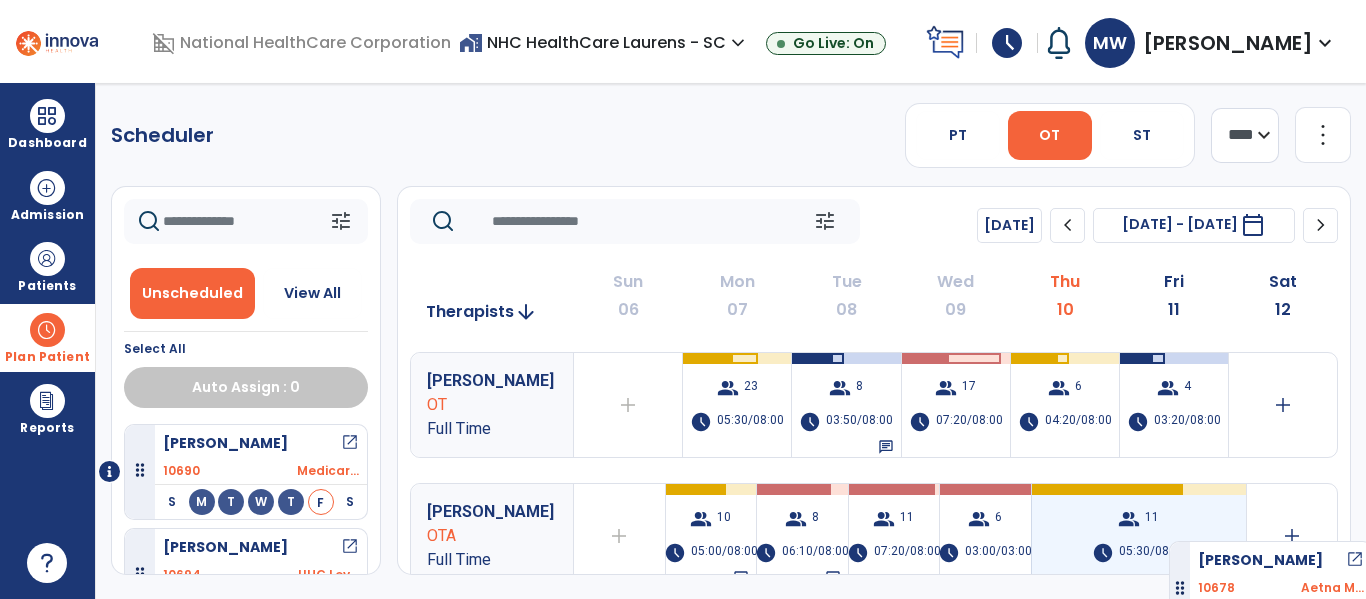 drag, startPoint x: 299, startPoint y: 452, endPoint x: 1178, endPoint y: 533, distance: 882.7242 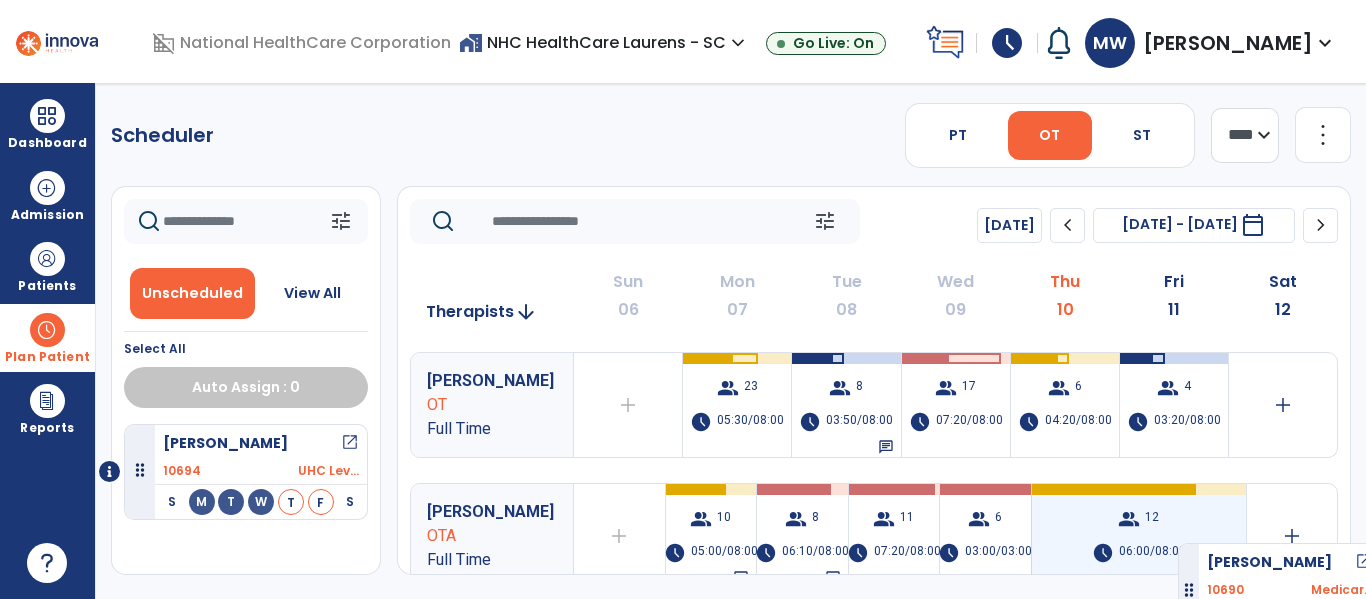 drag, startPoint x: 296, startPoint y: 446, endPoint x: 1182, endPoint y: 535, distance: 890.45886 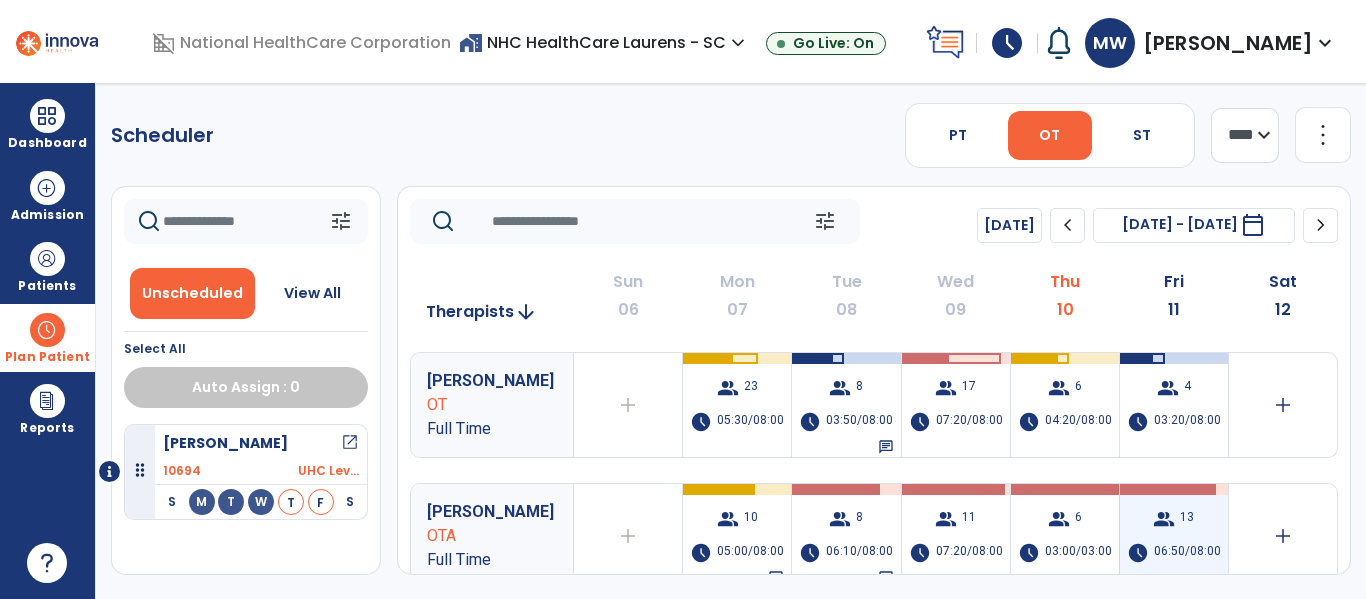 click on "group  13  schedule  06:50/08:00" at bounding box center (1174, 536) 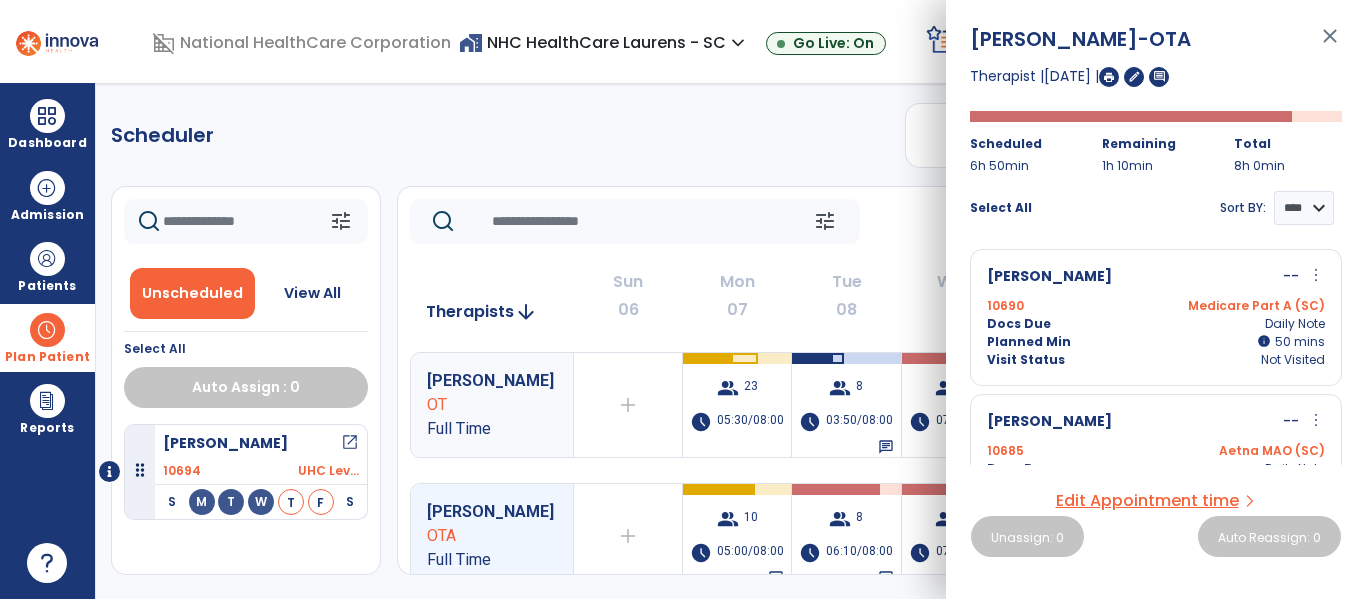 click on "more_vert" at bounding box center (1316, 275) 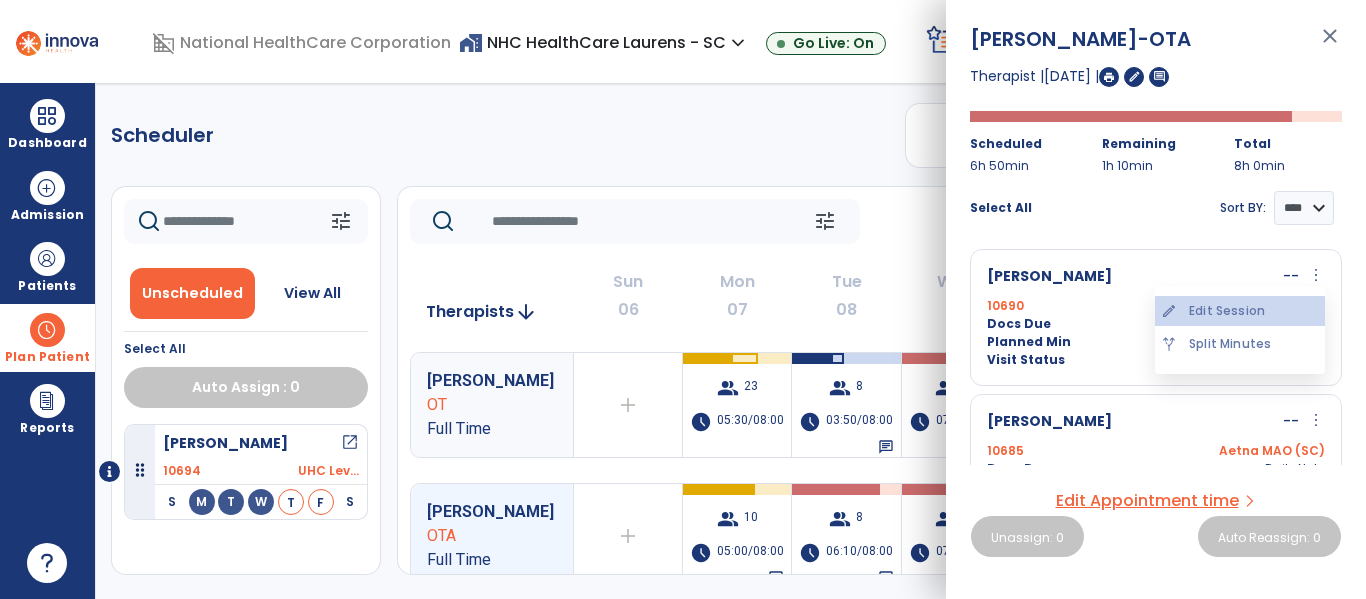 click on "edit   Edit Session" at bounding box center [1240, 311] 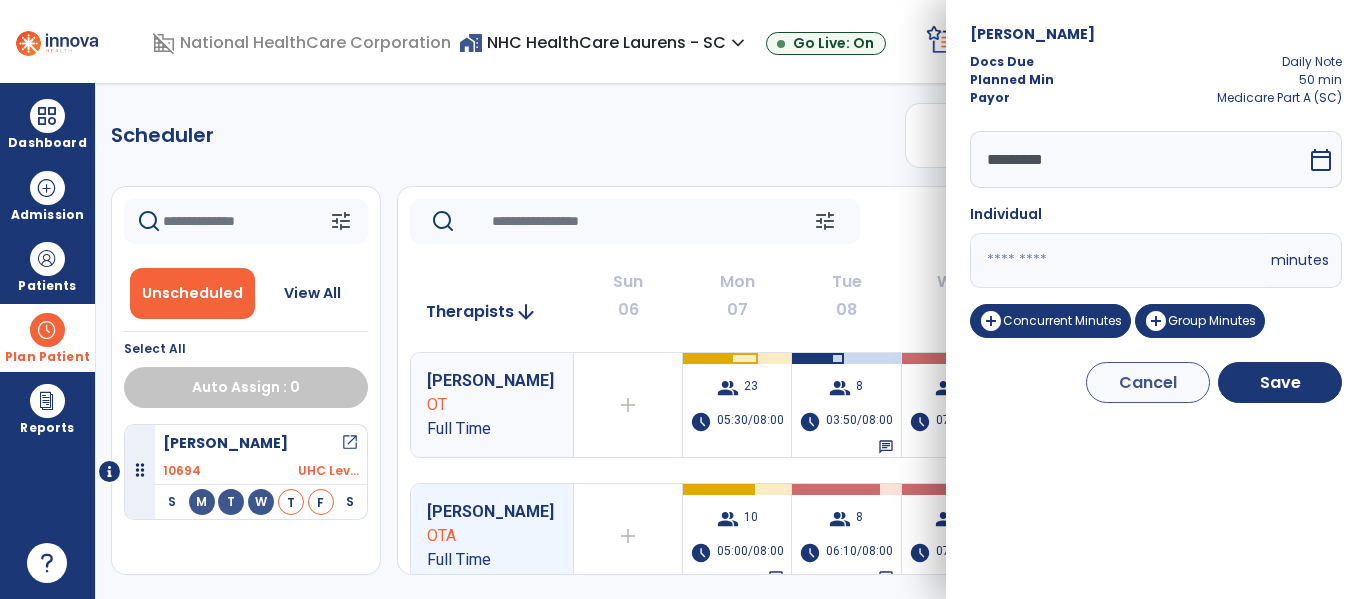 drag, startPoint x: 1020, startPoint y: 262, endPoint x: 914, endPoint y: 248, distance: 106.92053 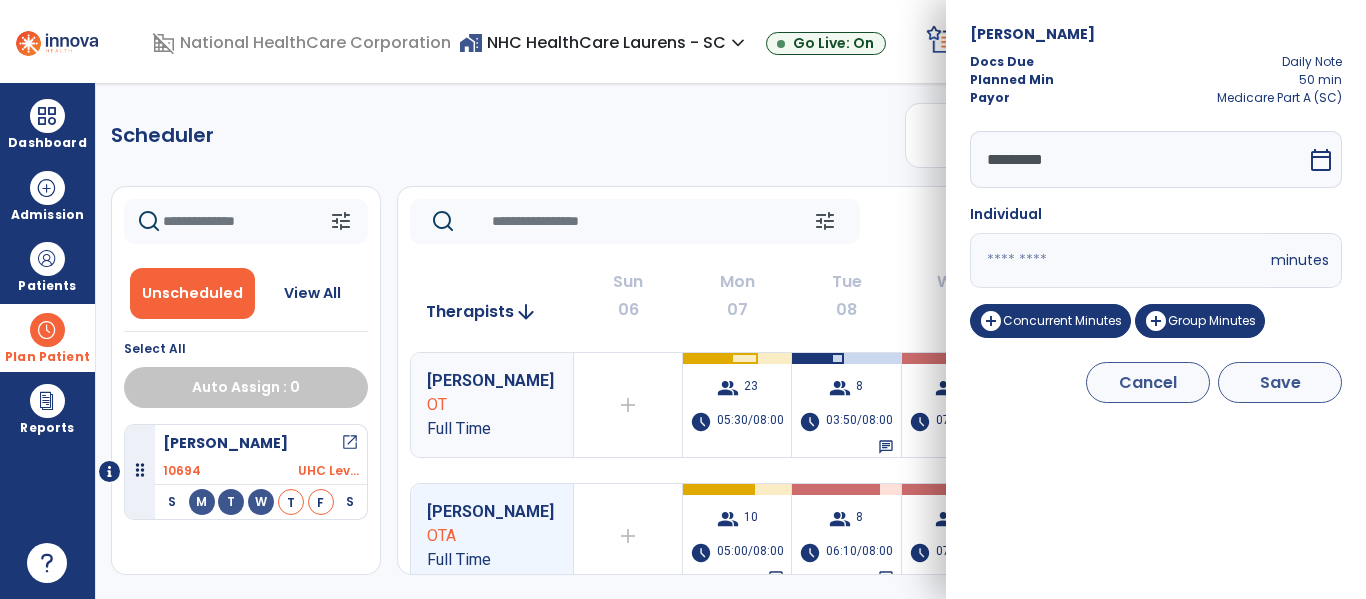 type on "**" 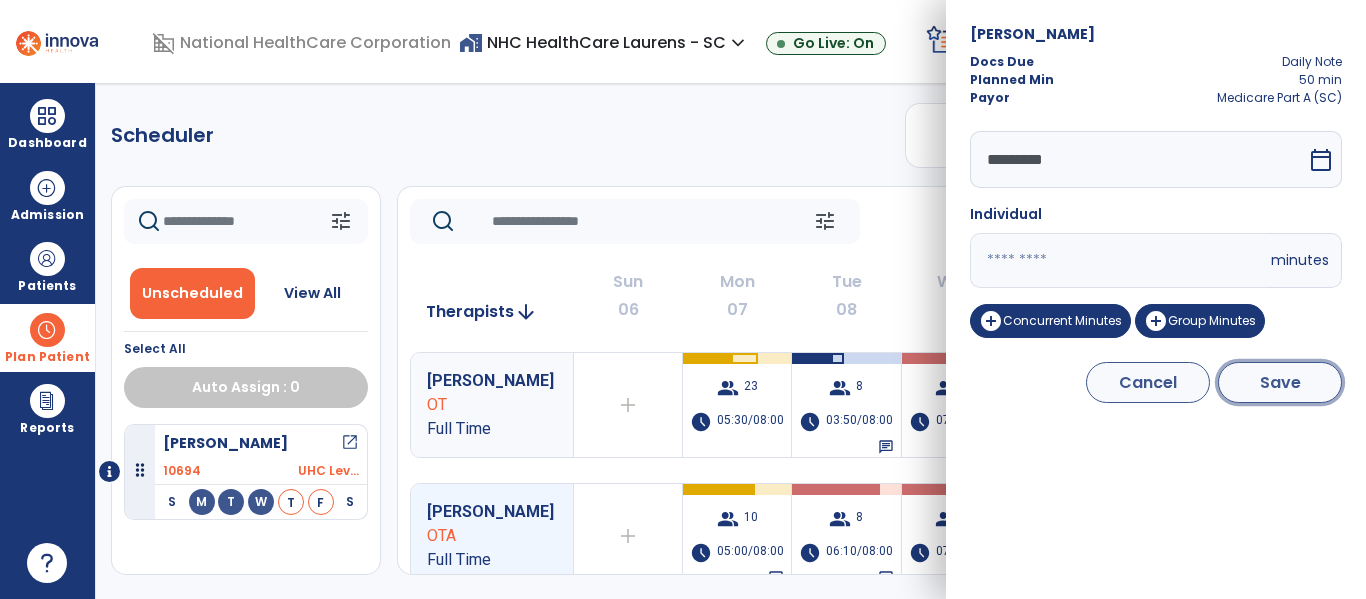 click on "Save" at bounding box center [1280, 382] 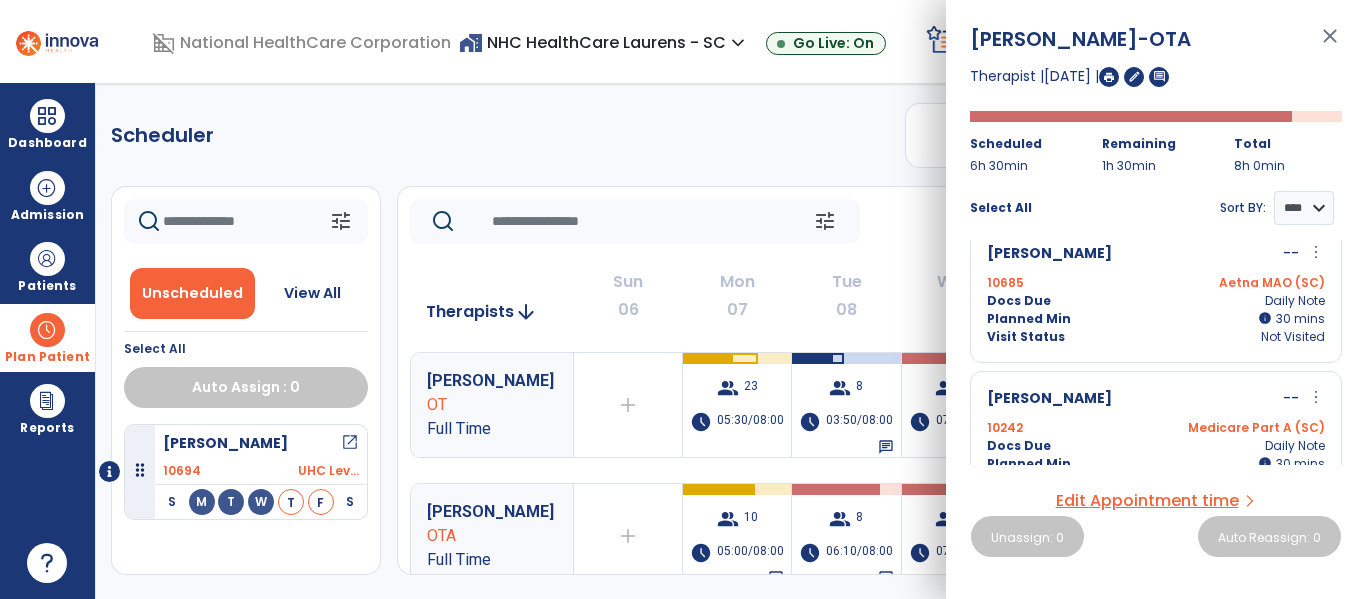 scroll, scrollTop: 200, scrollLeft: 0, axis: vertical 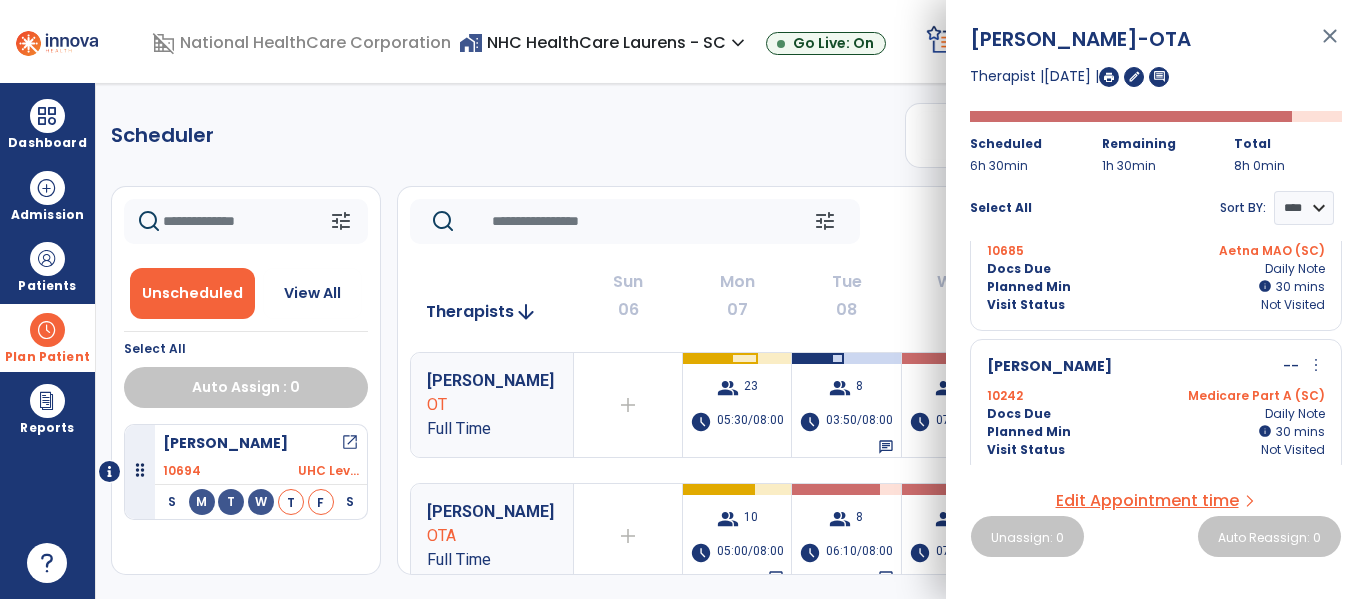 click on "close" at bounding box center (1330, 45) 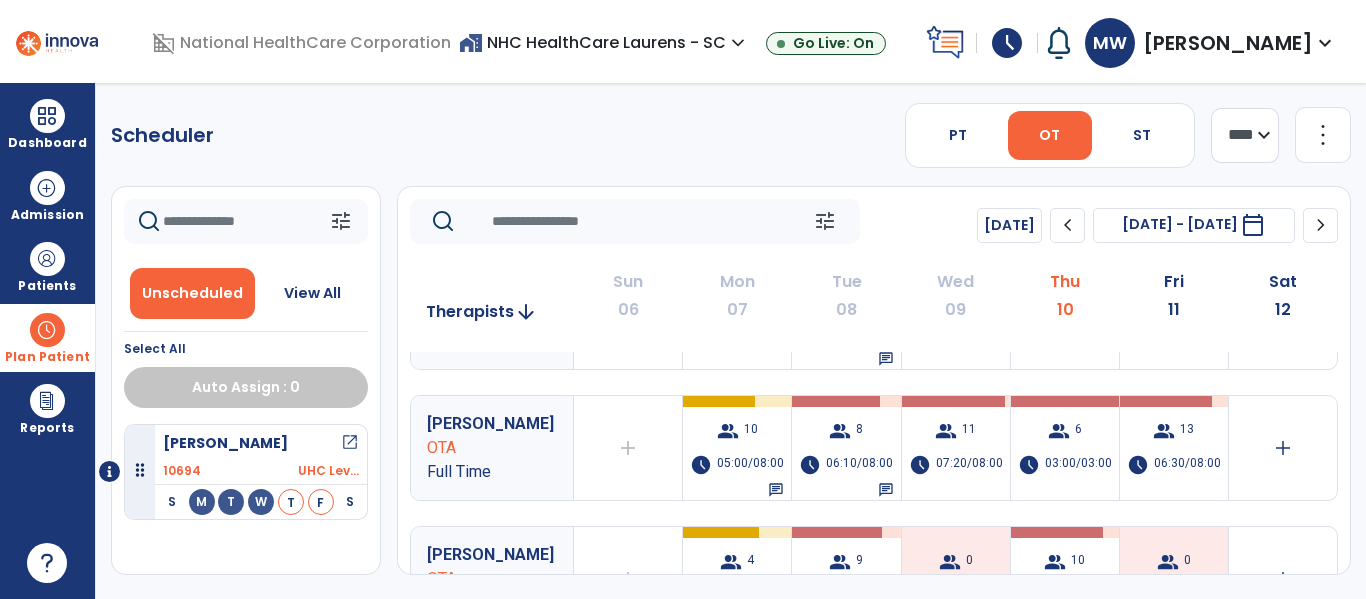 scroll, scrollTop: 0, scrollLeft: 0, axis: both 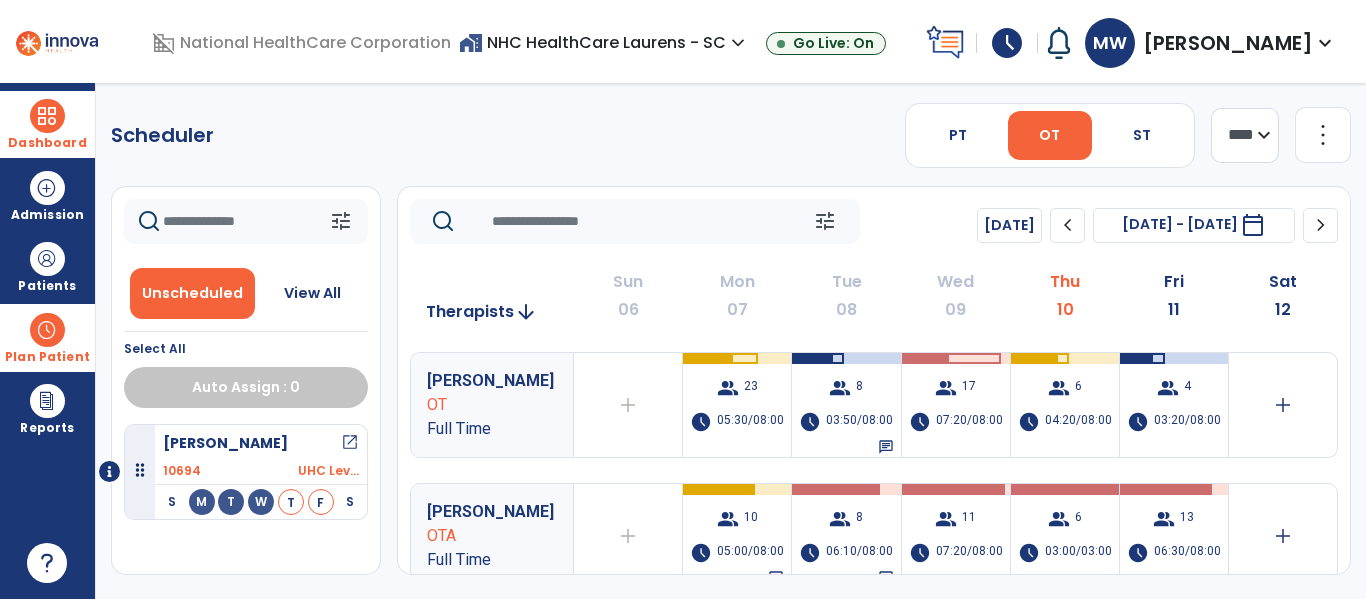 click on "Dashboard" at bounding box center [47, 124] 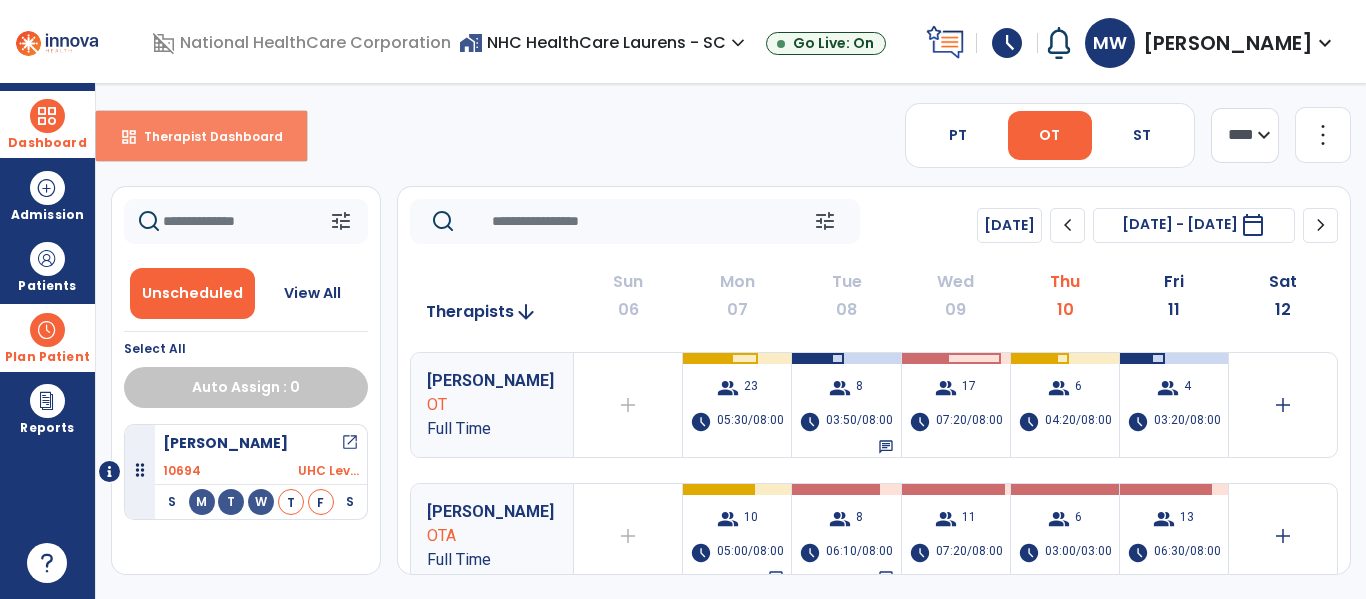 click on "dashboard" at bounding box center [129, 137] 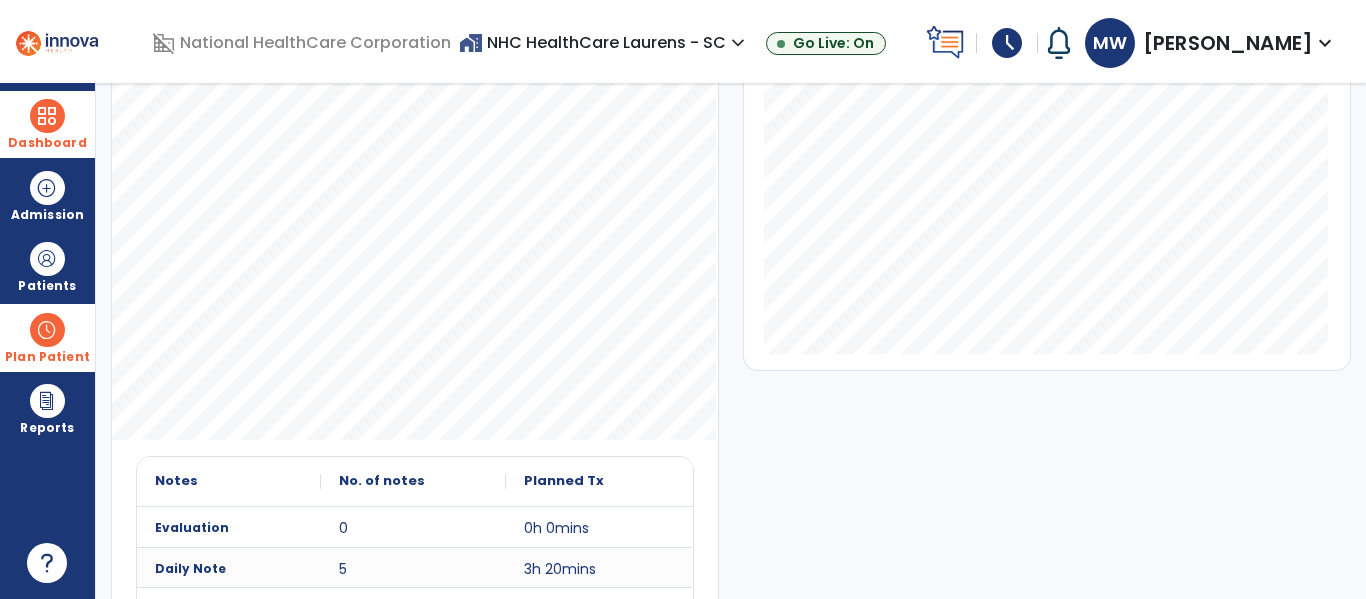 scroll, scrollTop: 300, scrollLeft: 0, axis: vertical 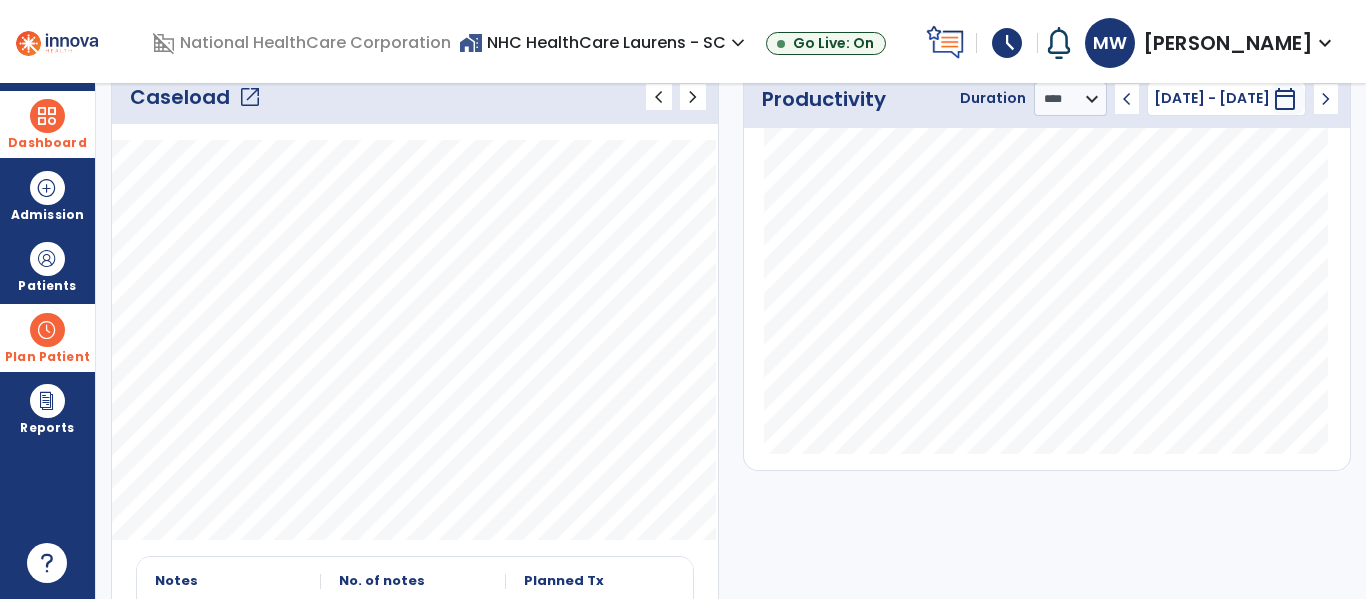 click on "open_in_new" 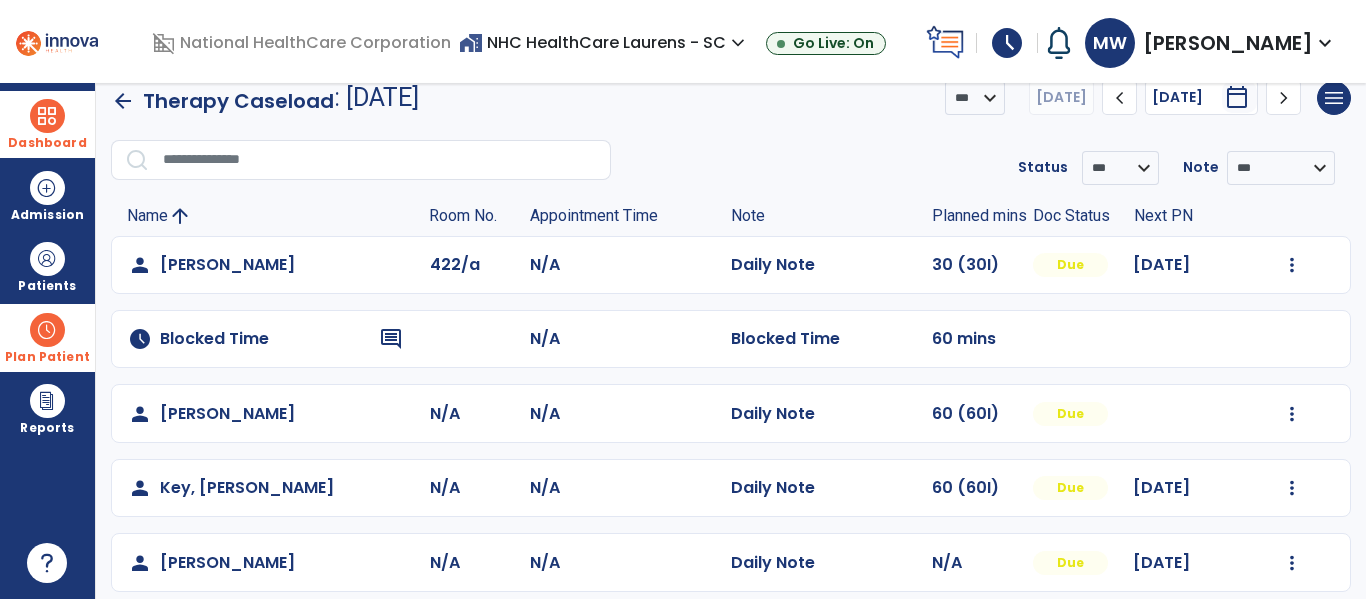 scroll, scrollTop: 0, scrollLeft: 0, axis: both 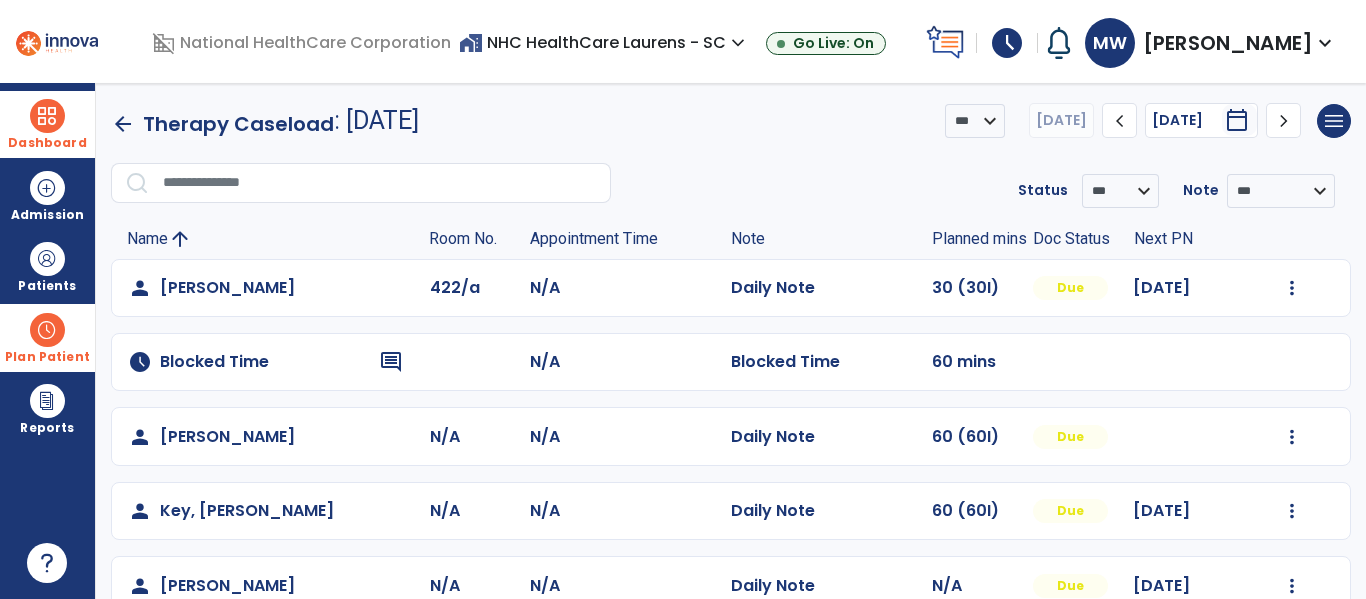 click on "chevron_left" 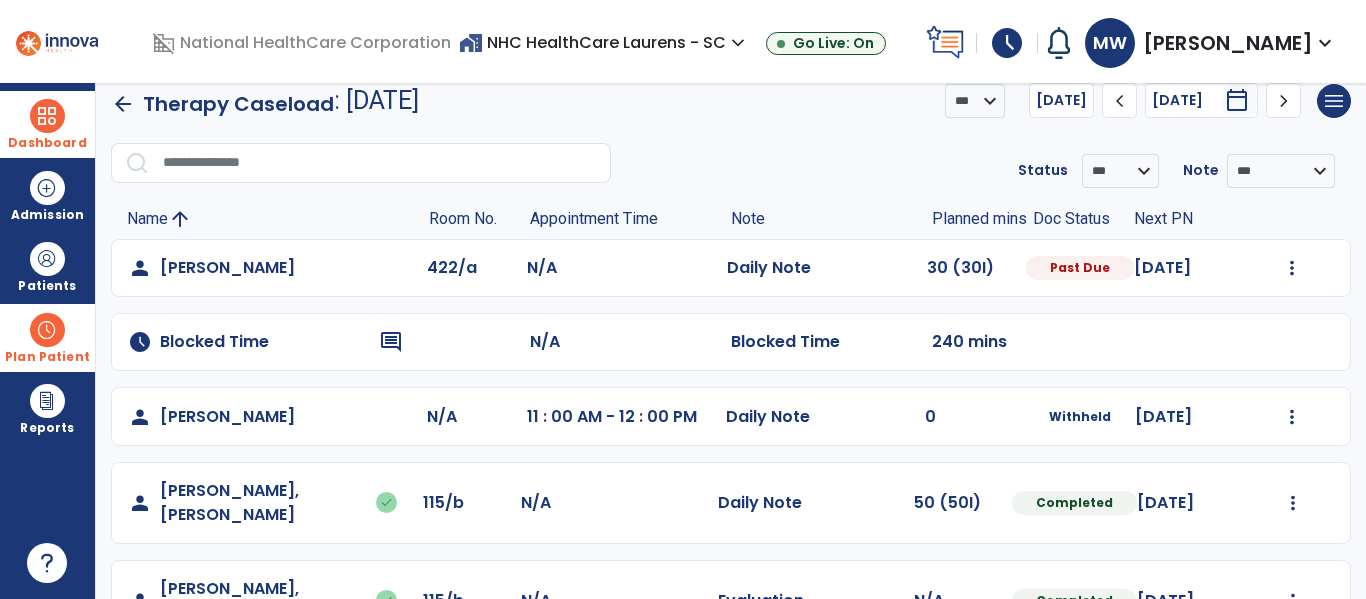 scroll, scrollTop: 9, scrollLeft: 0, axis: vertical 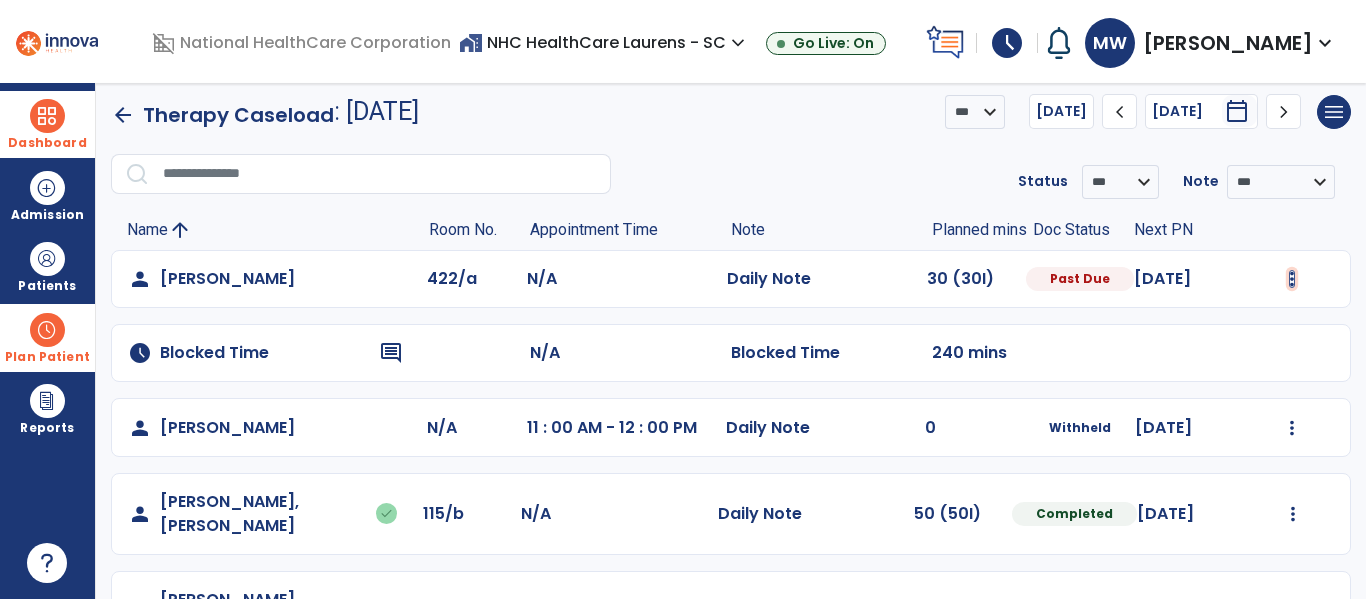 click at bounding box center (1292, 279) 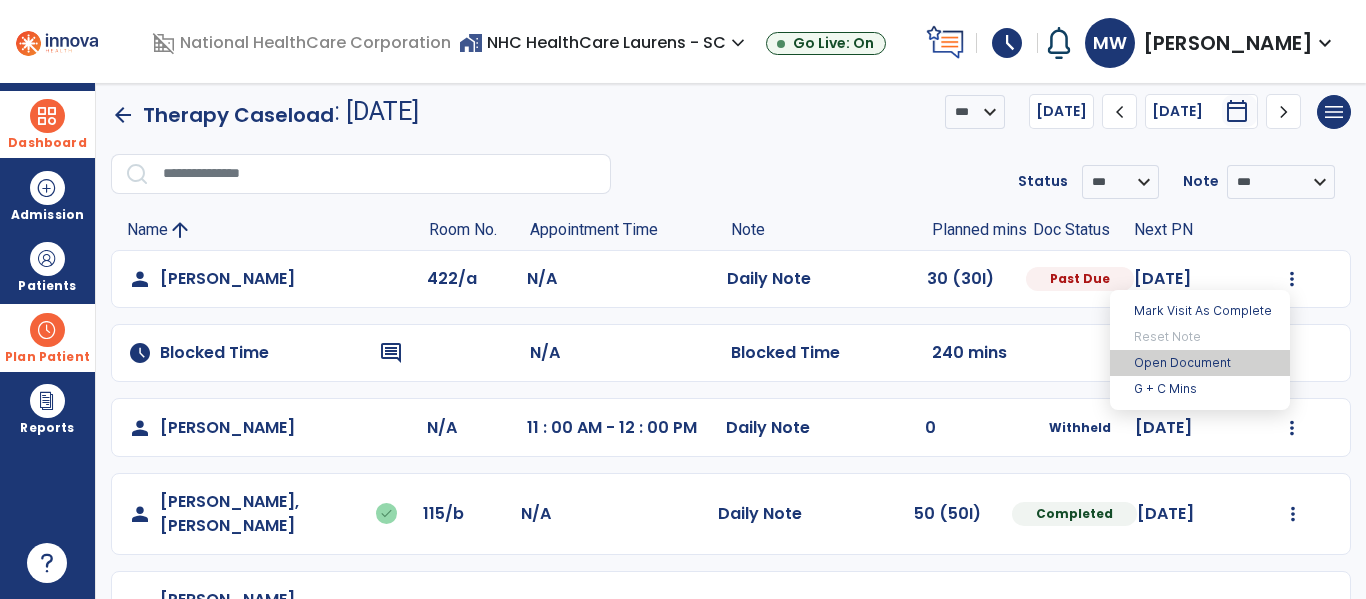 click on "Open Document" at bounding box center (1200, 363) 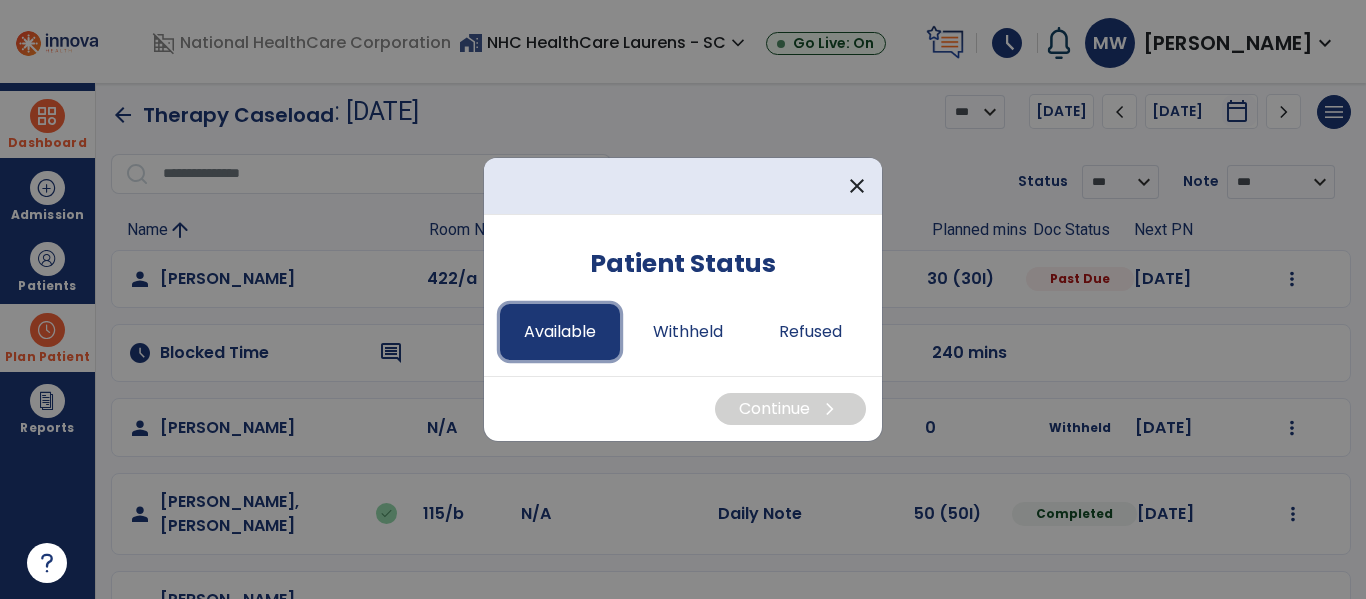 drag, startPoint x: 531, startPoint y: 341, endPoint x: 562, endPoint y: 357, distance: 34.88553 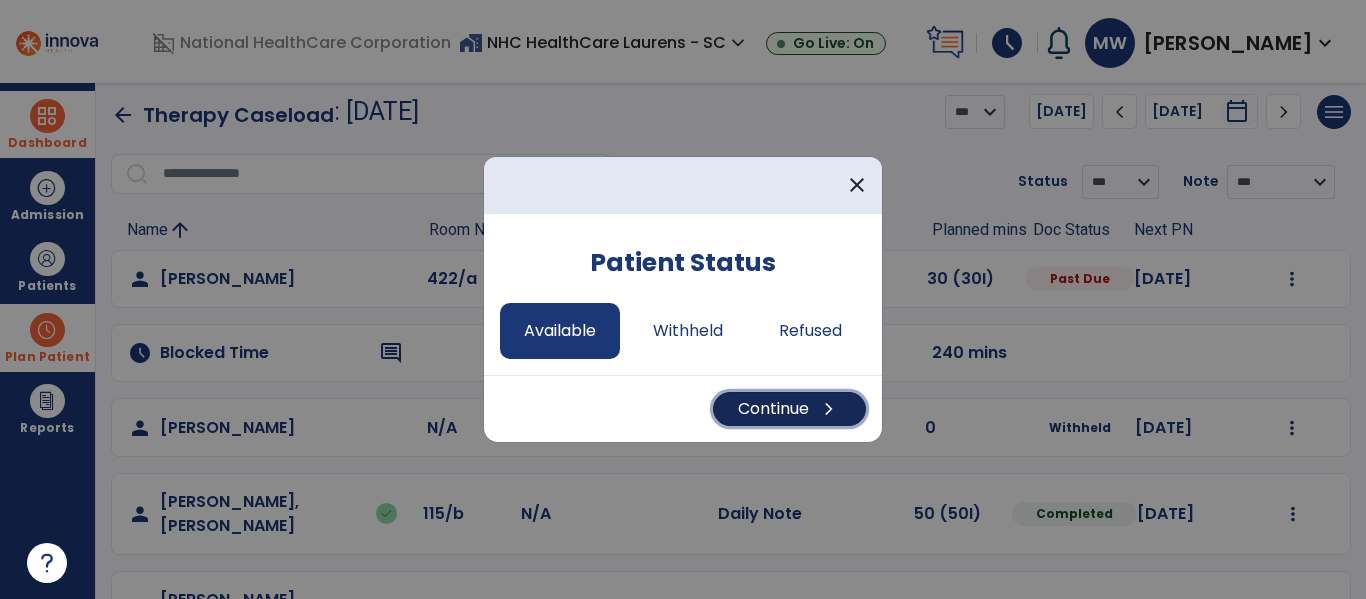 click on "Continue   chevron_right" at bounding box center (789, 409) 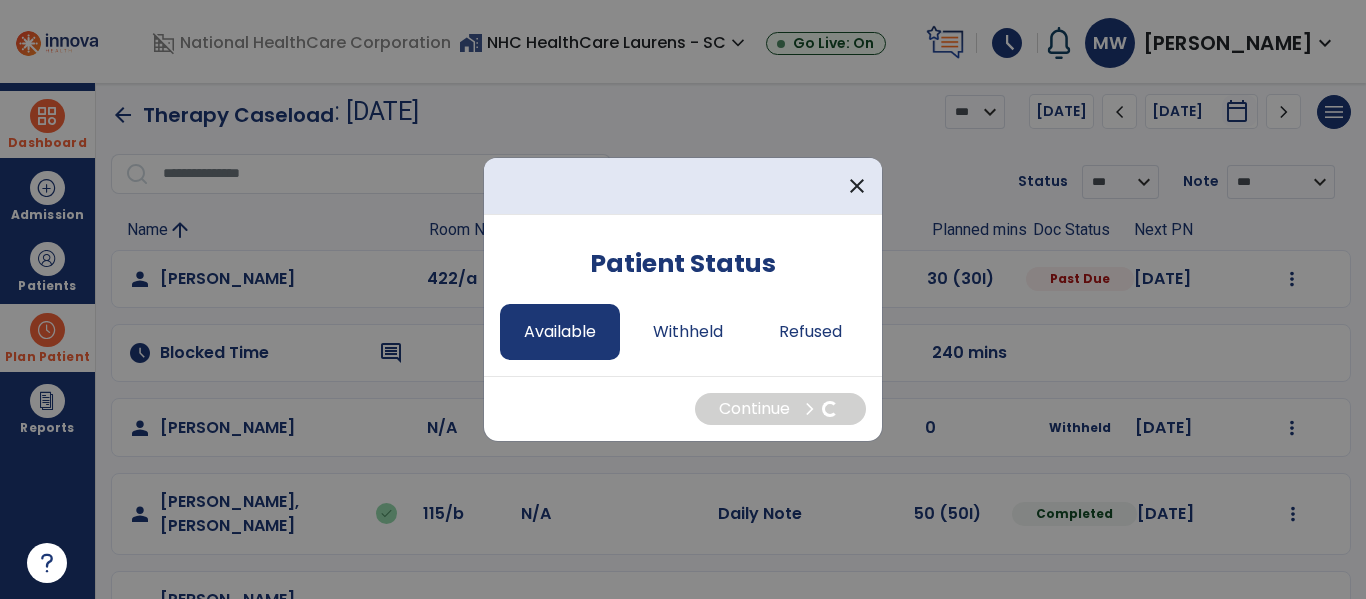 select on "*" 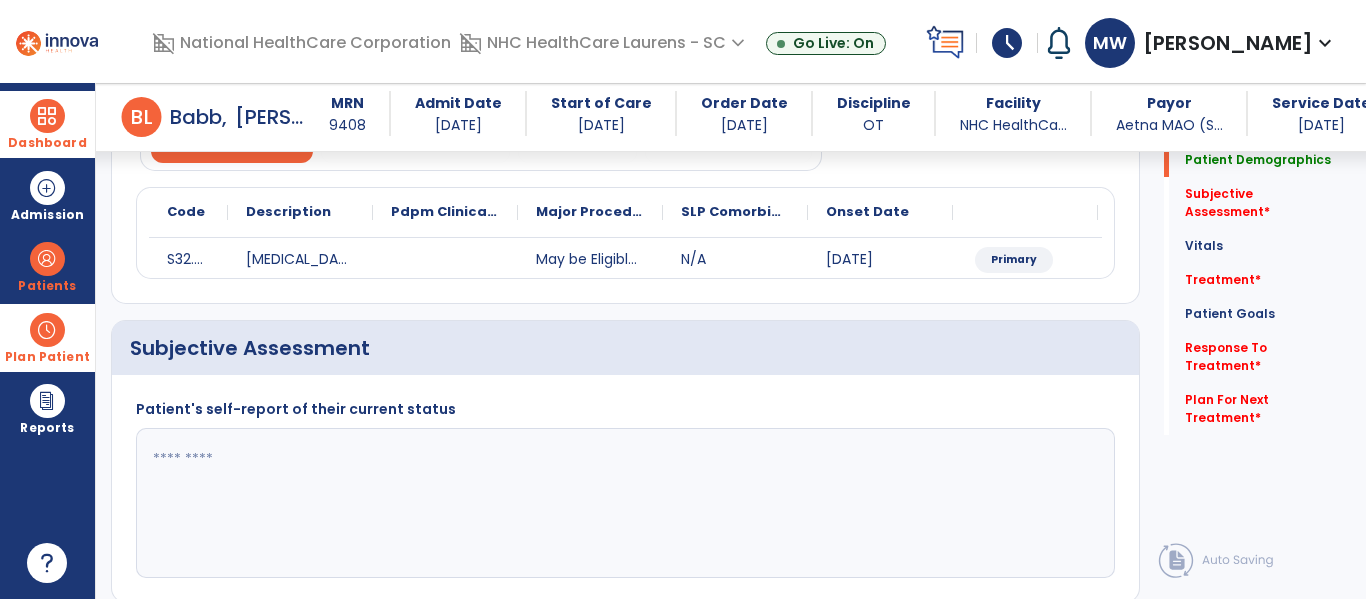 scroll, scrollTop: 209, scrollLeft: 0, axis: vertical 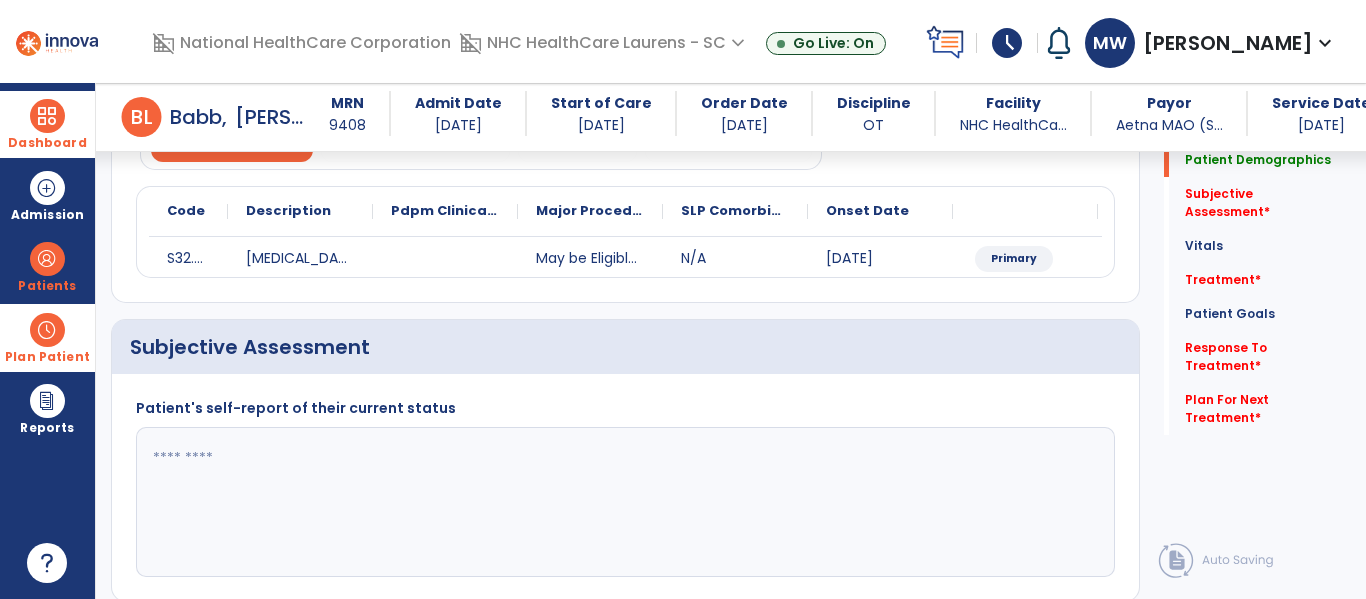 click 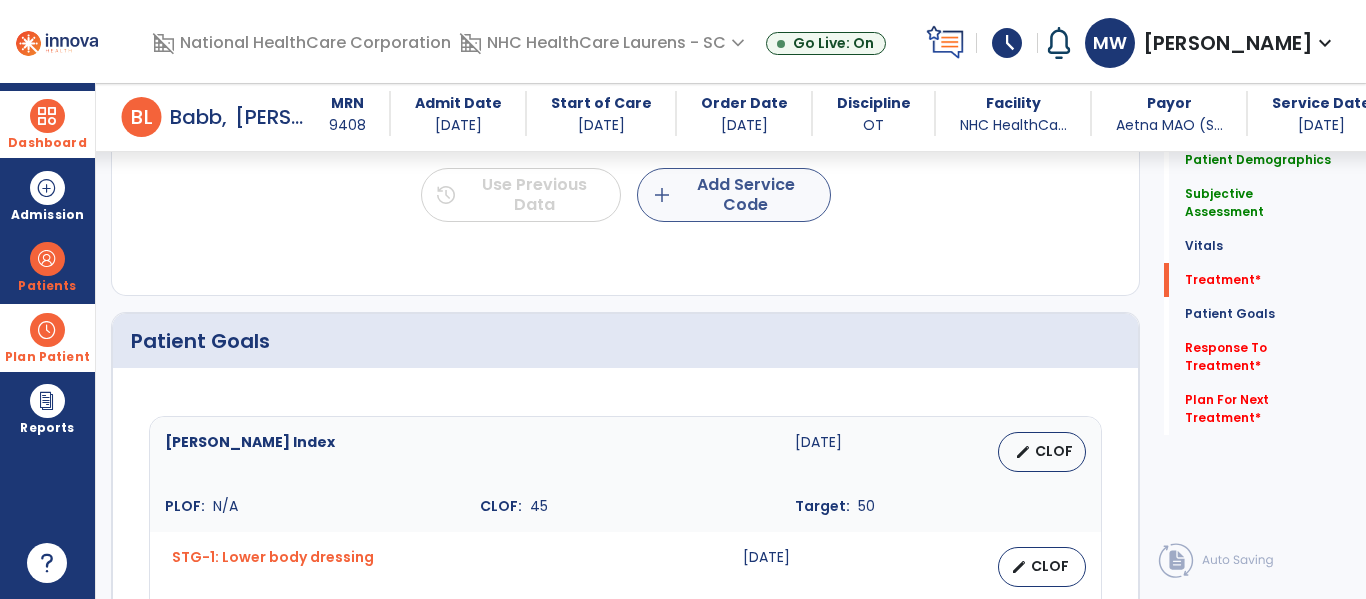 type on "**********" 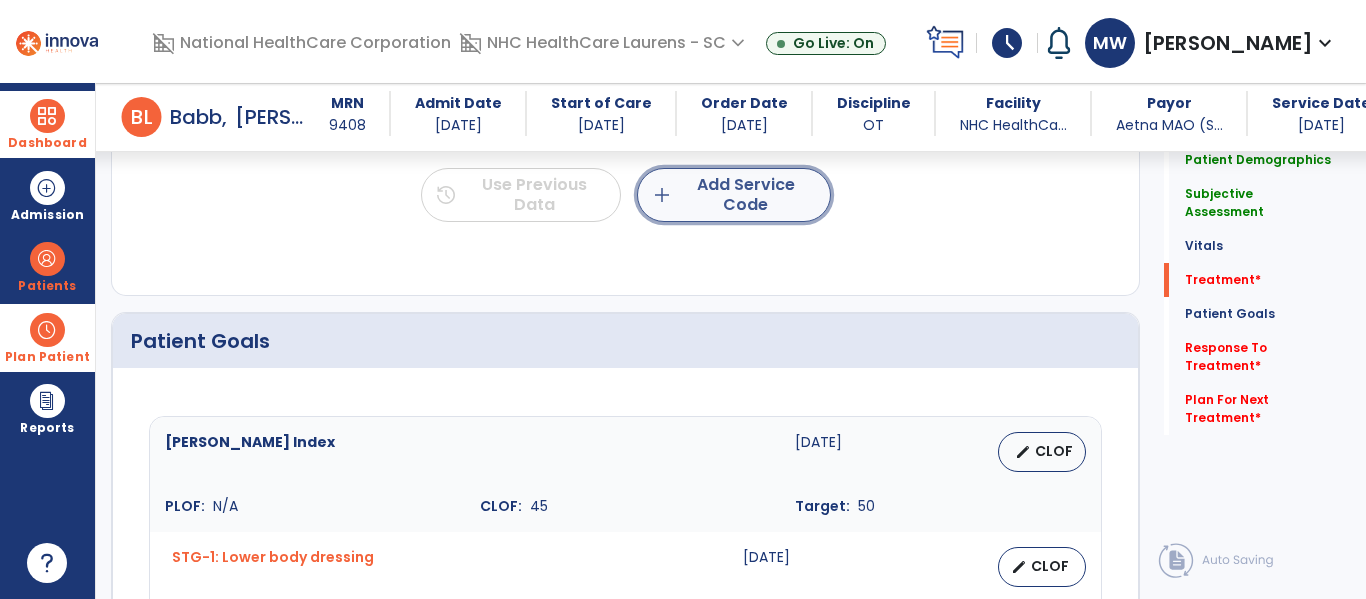 click on "add  Add Service Code" 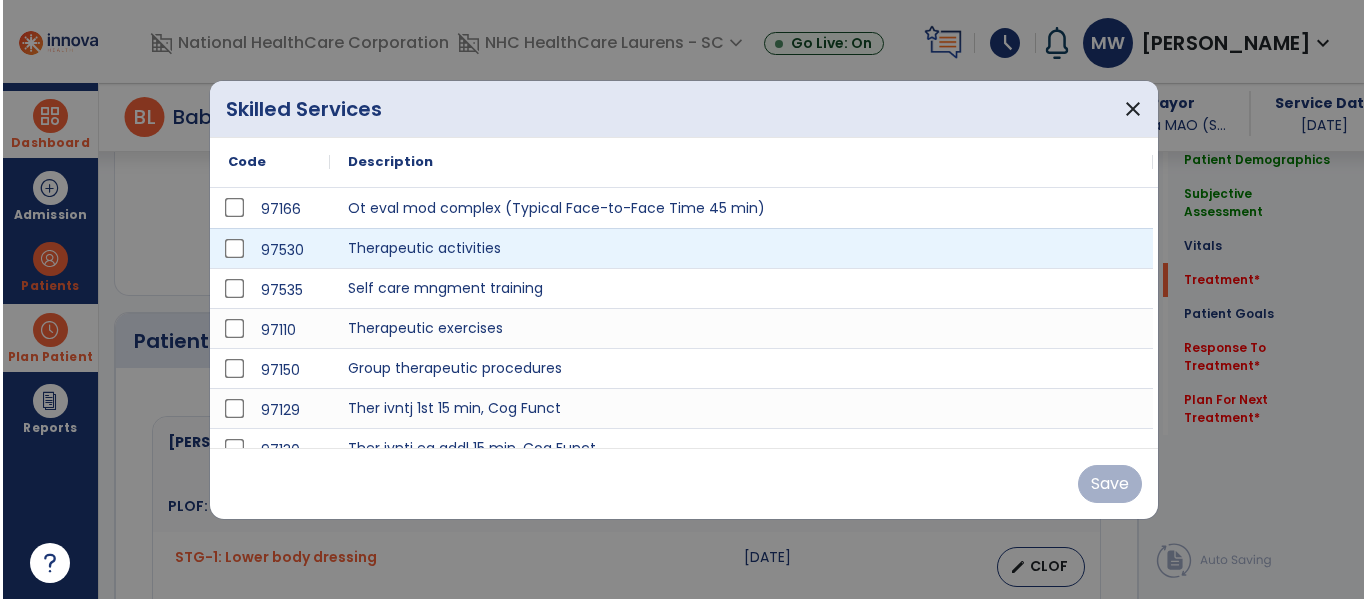 scroll, scrollTop: 1209, scrollLeft: 0, axis: vertical 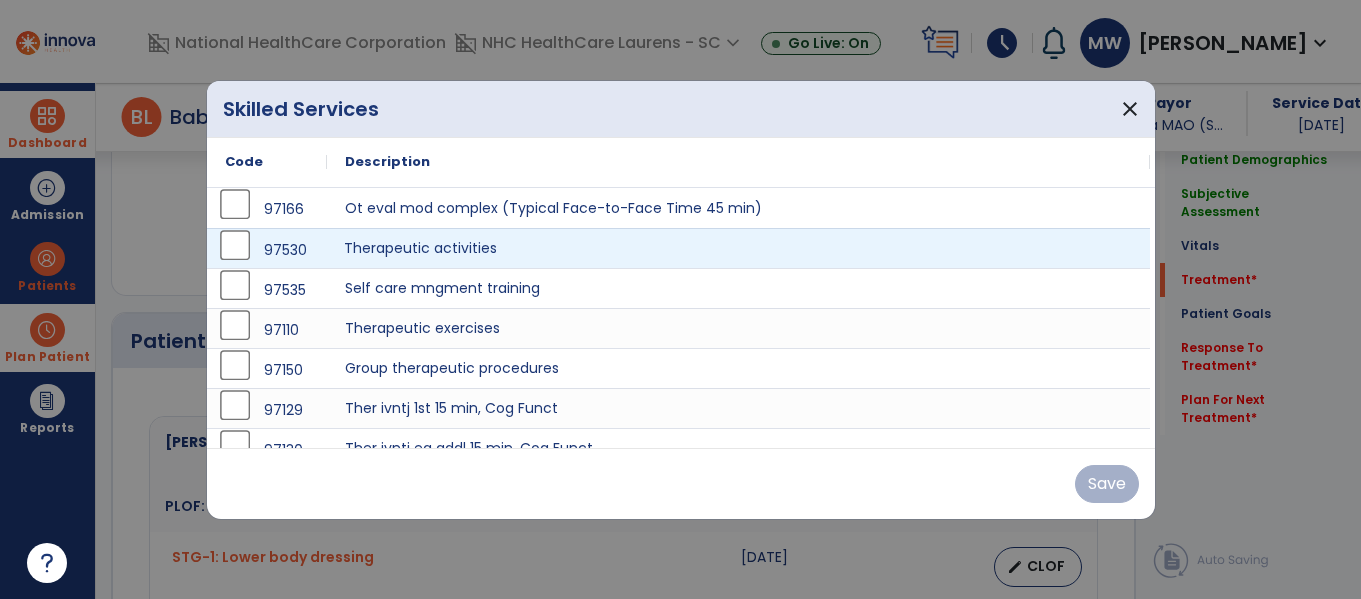 click on "Therapeutic activities" at bounding box center (738, 248) 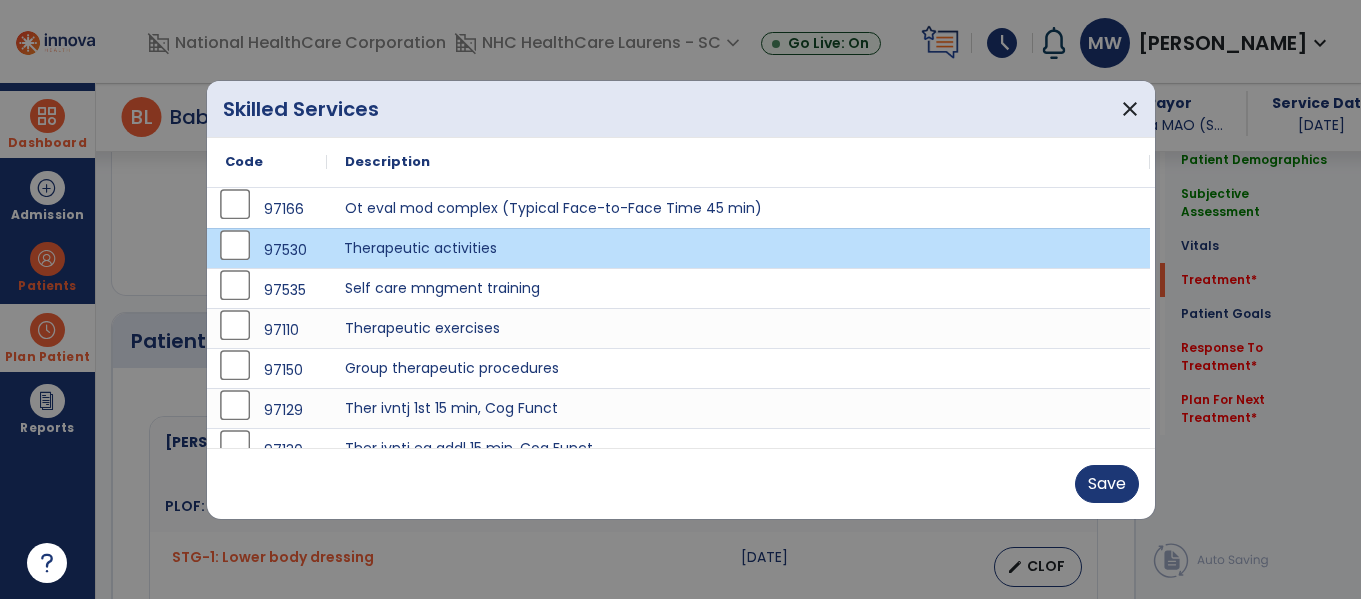 click on "Therapeutic activities" at bounding box center [738, 248] 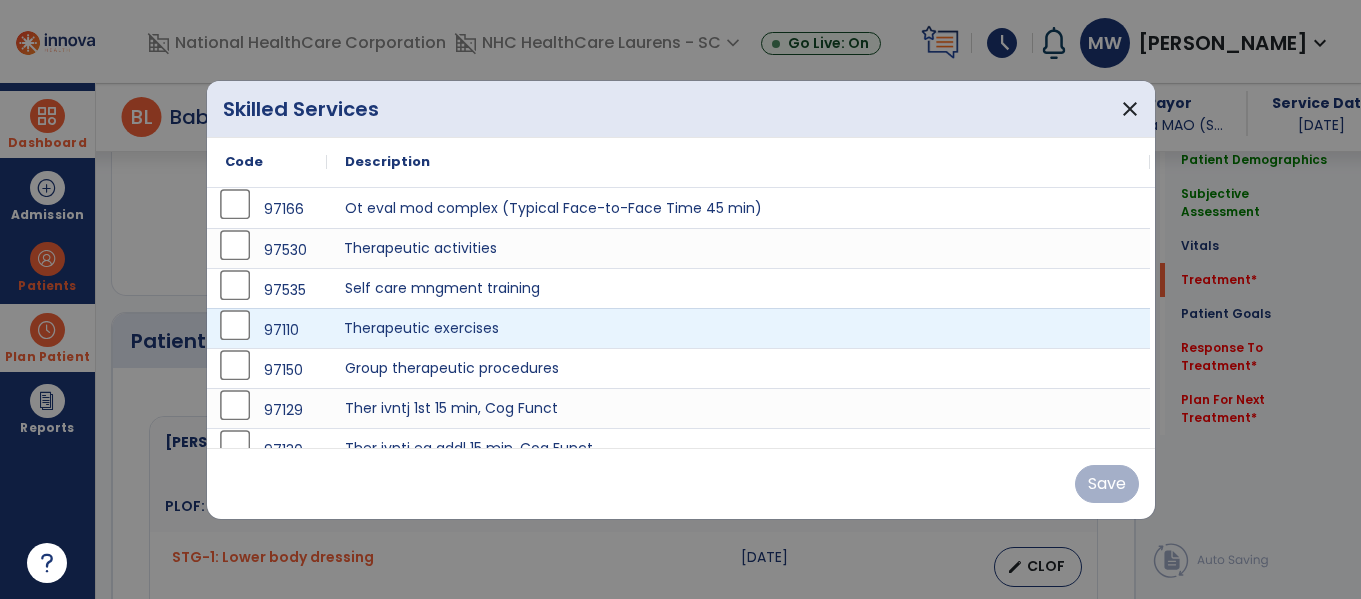 drag, startPoint x: 526, startPoint y: 326, endPoint x: 553, endPoint y: 268, distance: 63.97656 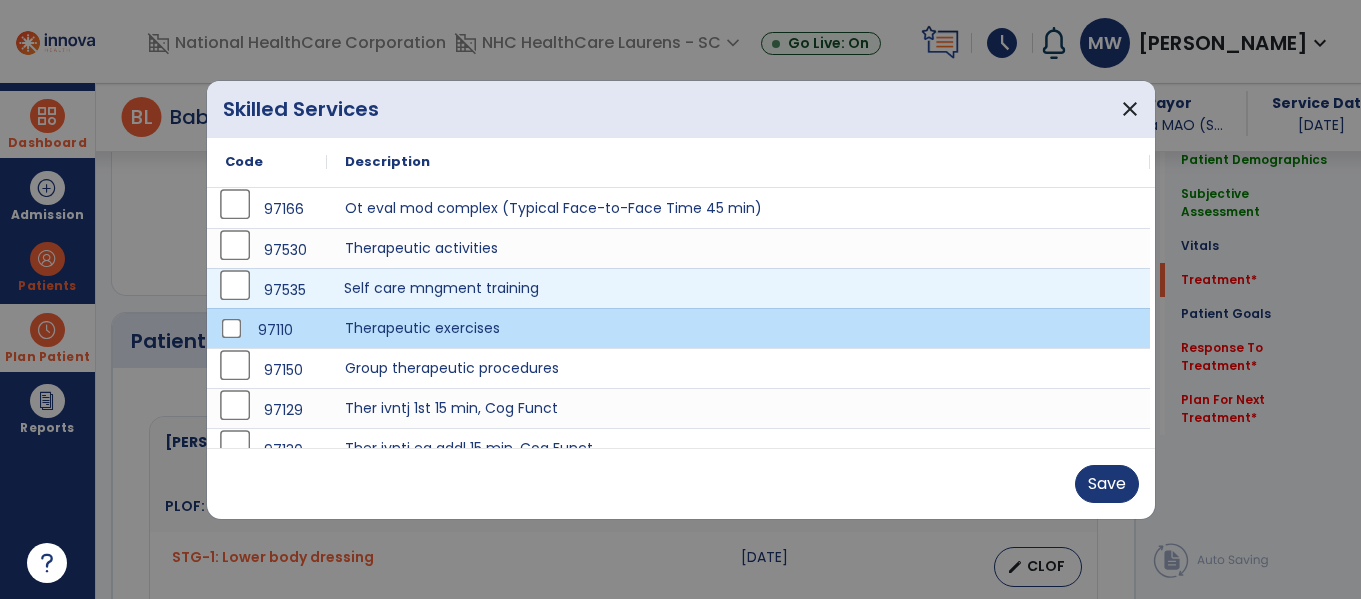 click on "Self care mngment training" at bounding box center [738, 288] 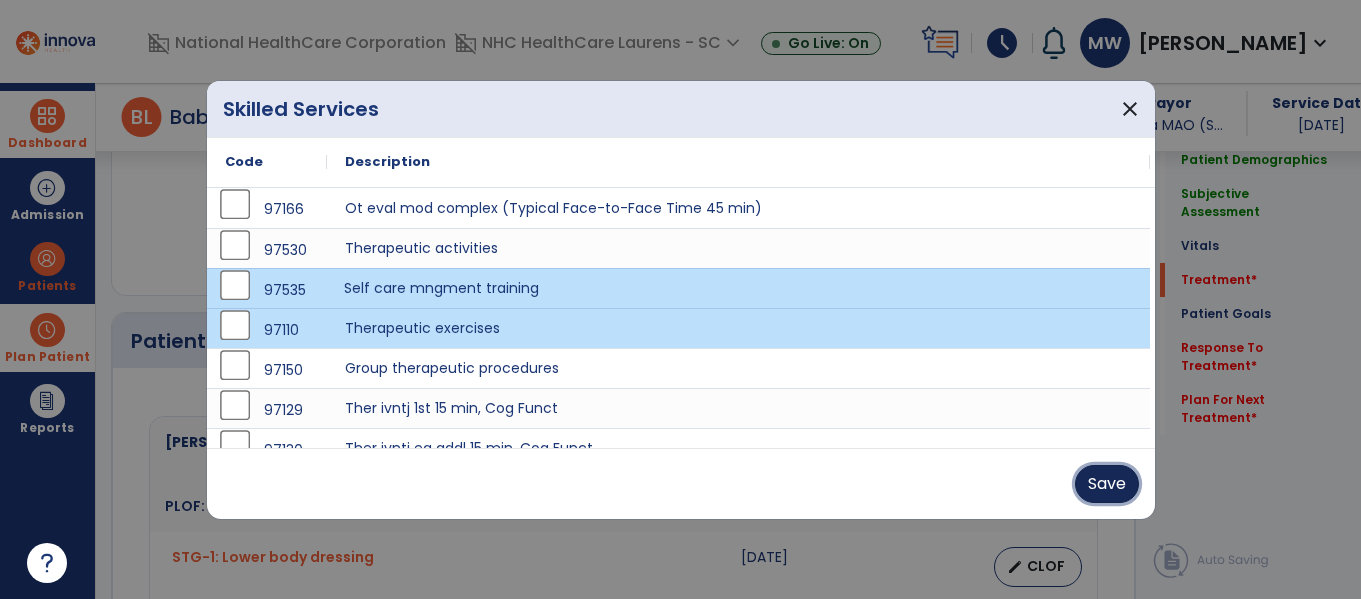 click on "Save" at bounding box center [1107, 484] 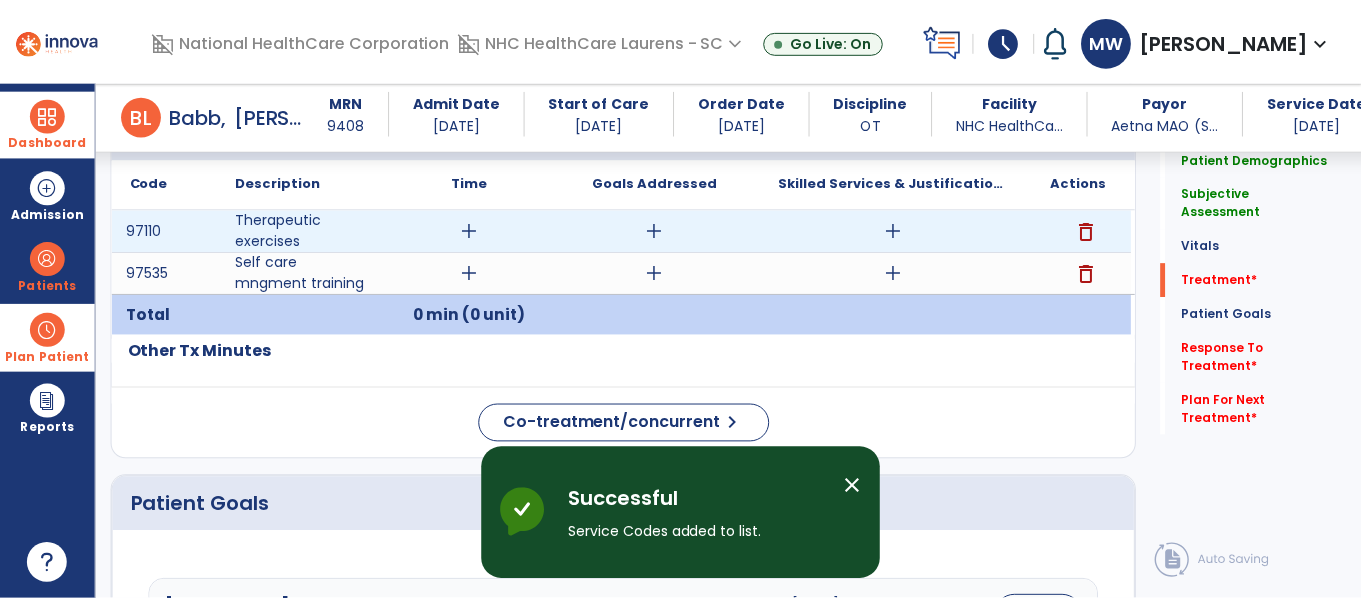 scroll, scrollTop: 1110, scrollLeft: 0, axis: vertical 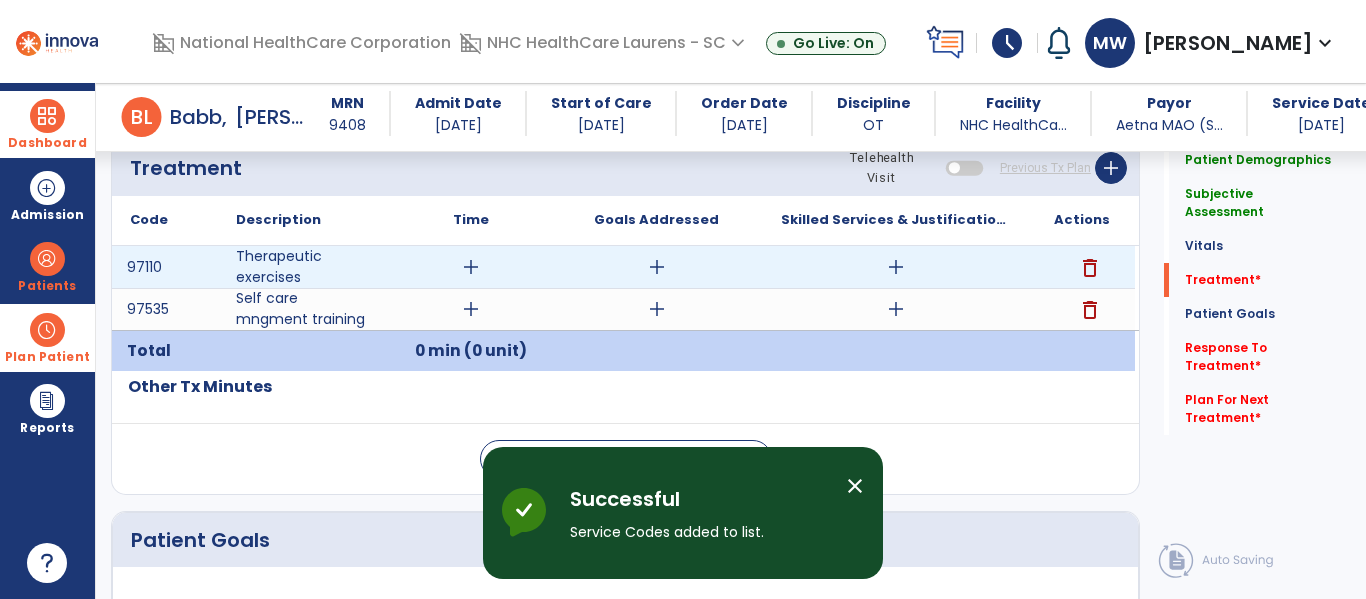 click on "add" at bounding box center (471, 267) 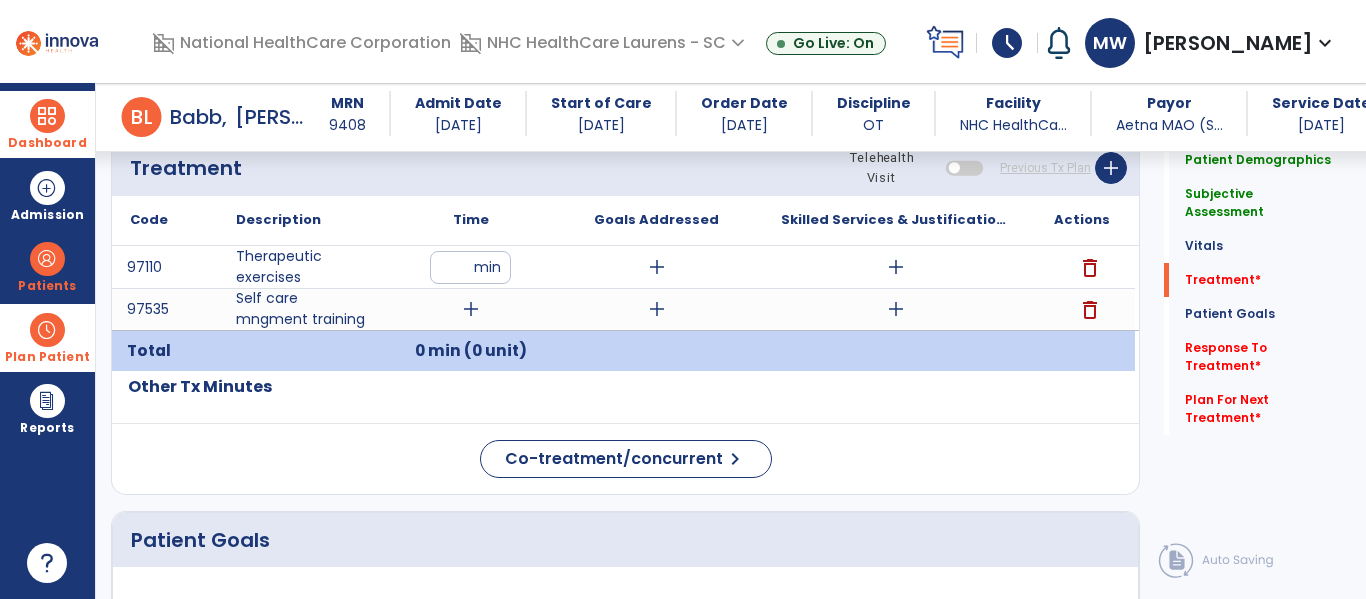 type on "**" 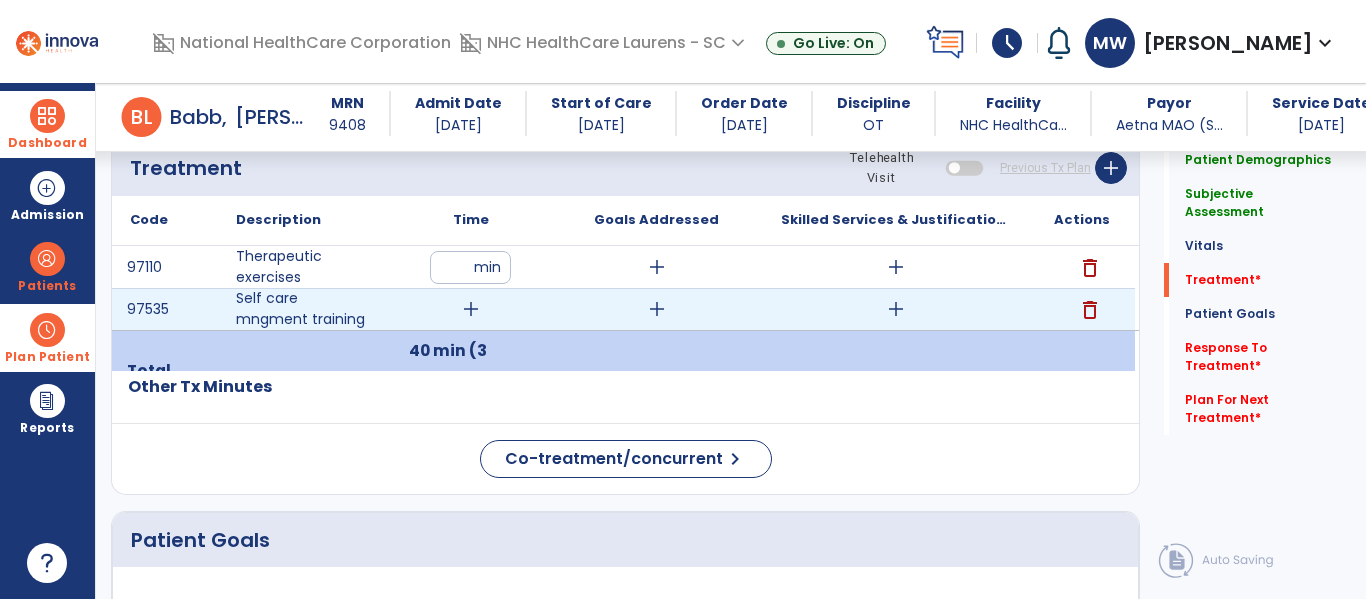 click on "add" at bounding box center [471, 309] 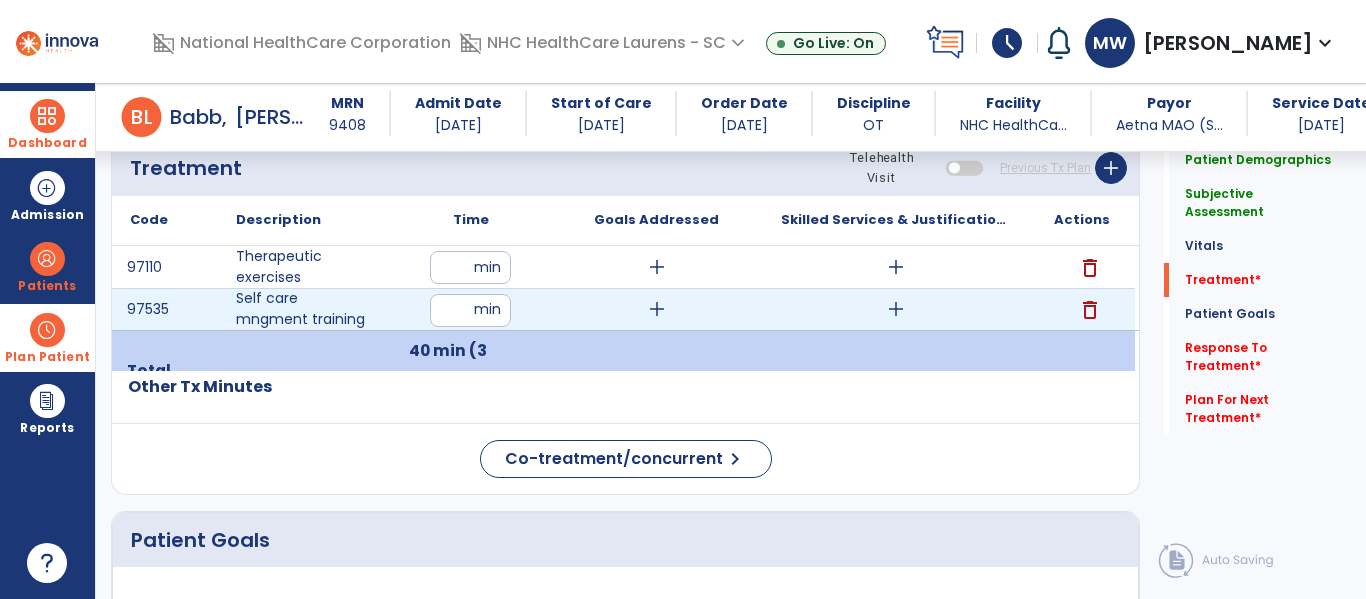 type on "**" 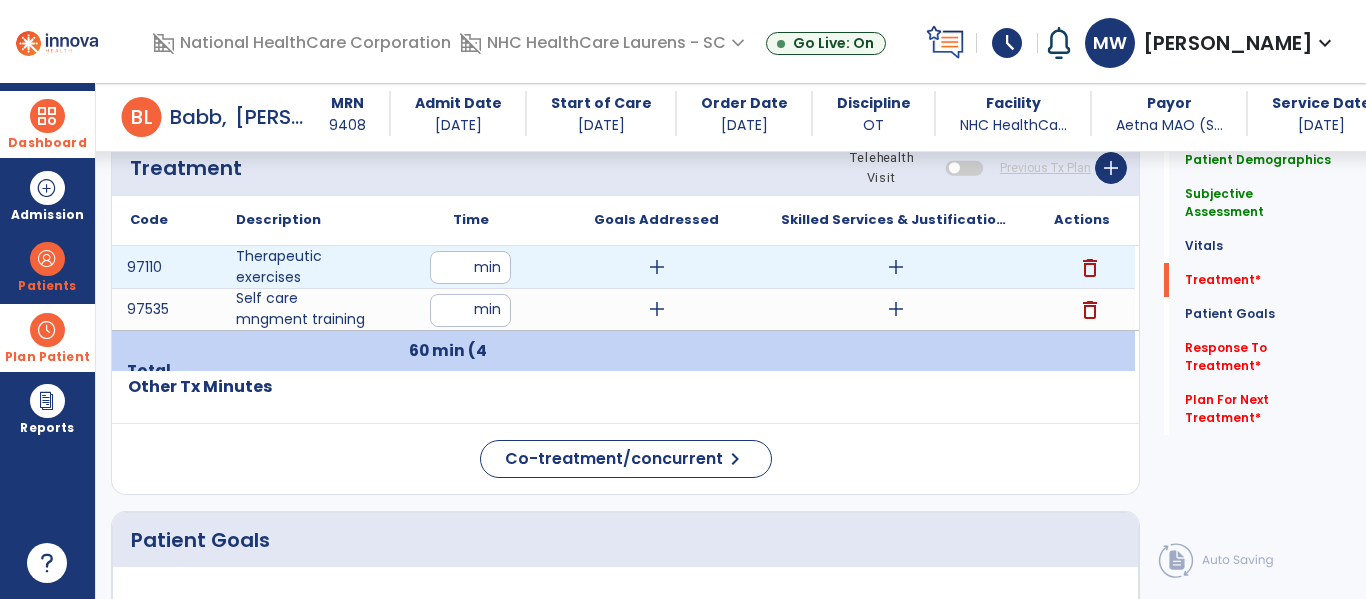 click on "add" at bounding box center (657, 267) 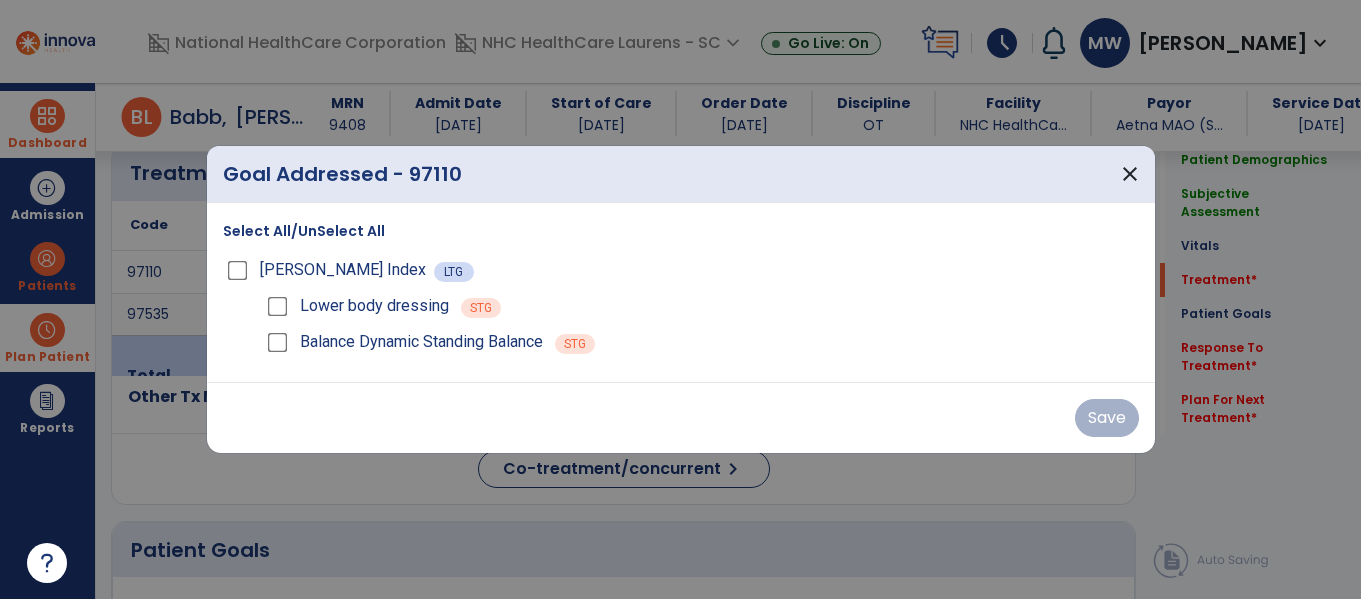 scroll, scrollTop: 1110, scrollLeft: 0, axis: vertical 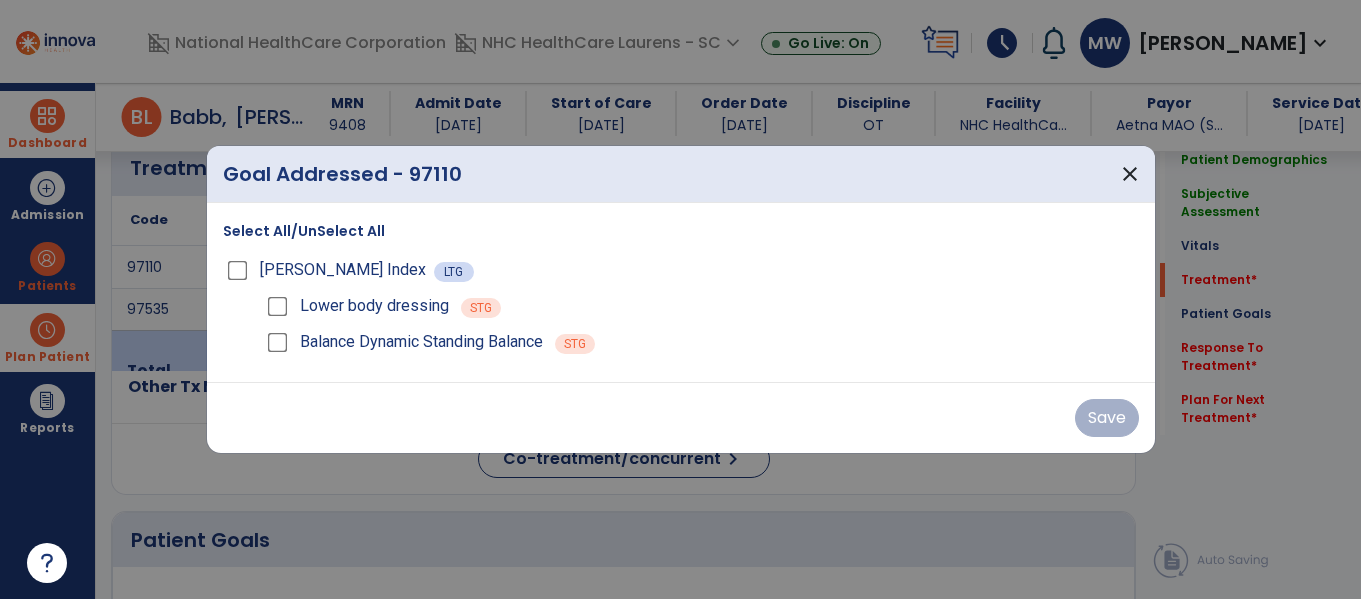 click on "Select All/UnSelect All" at bounding box center (304, 231) 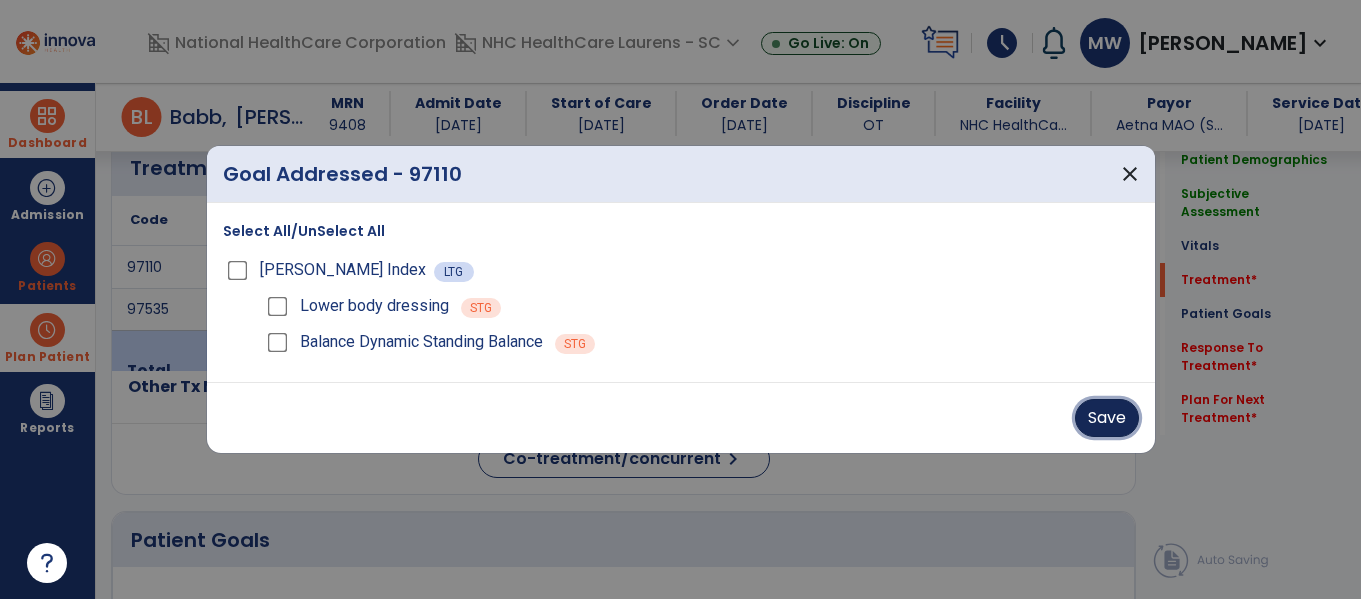 click on "Save" at bounding box center (1107, 418) 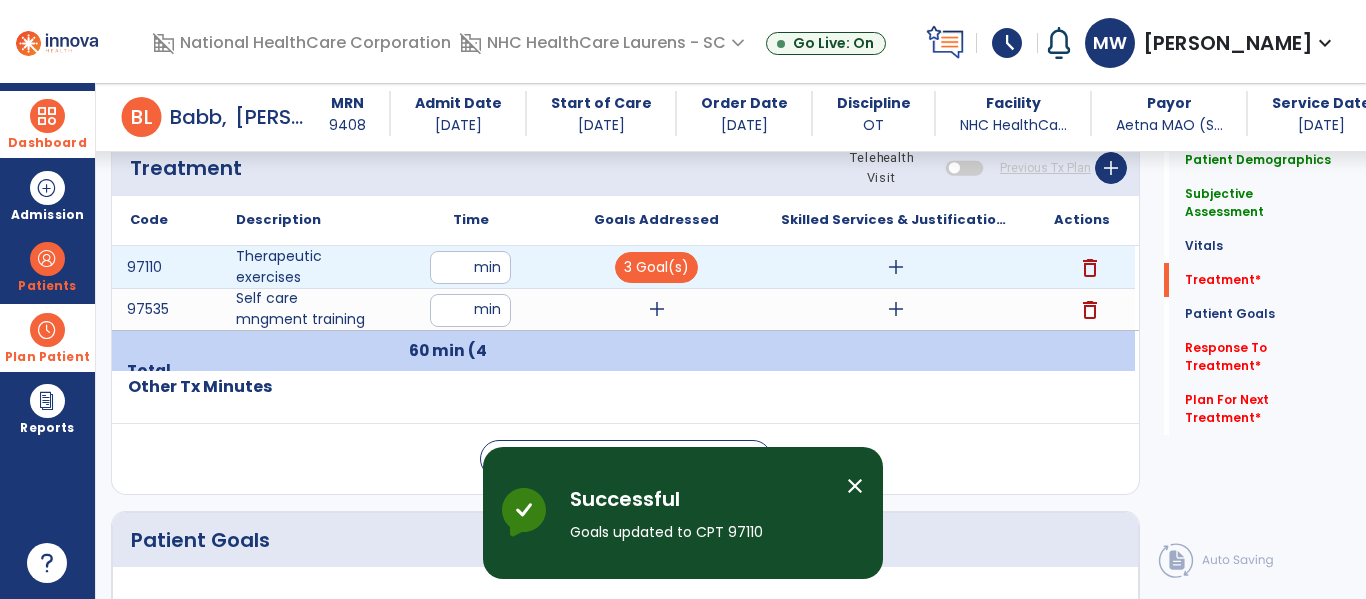click on "add" at bounding box center [896, 267] 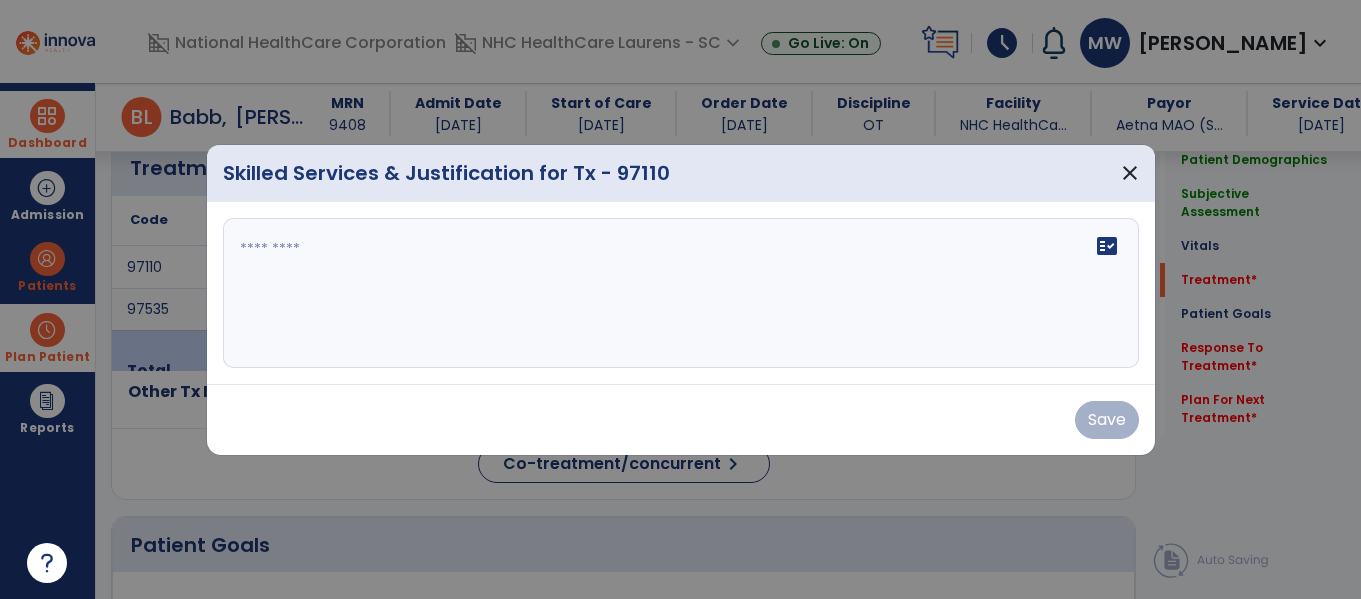 click on "fact_check" at bounding box center (681, 293) 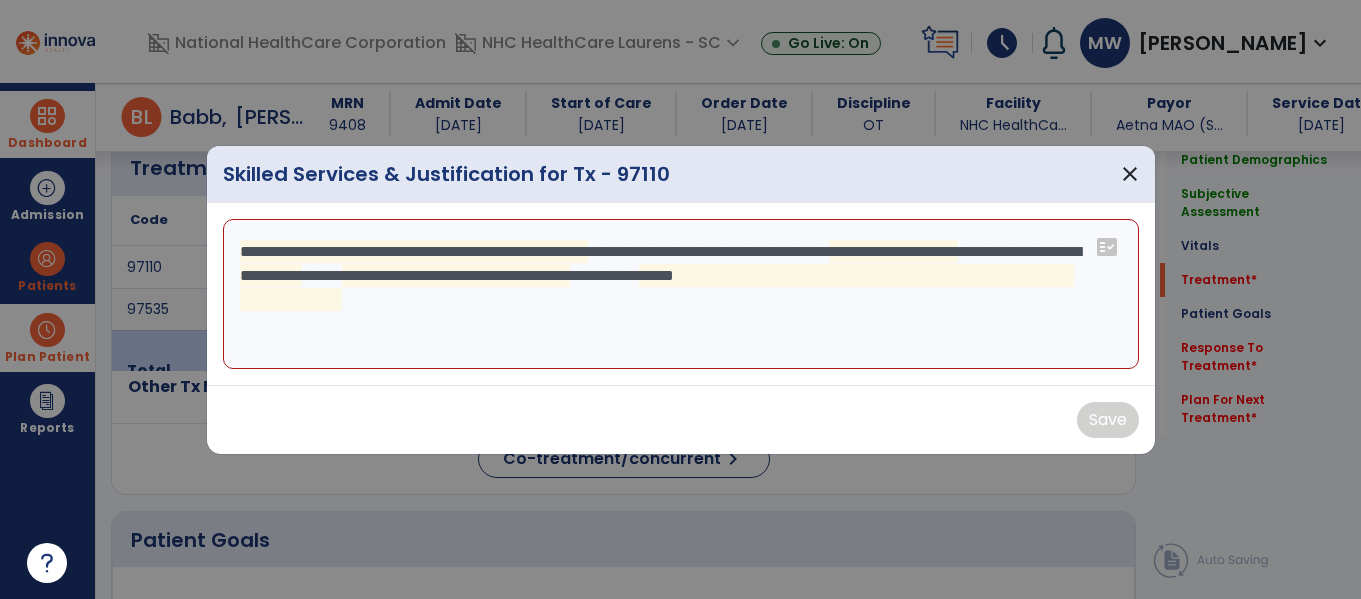drag, startPoint x: 522, startPoint y: 242, endPoint x: 673, endPoint y: 191, distance: 159.38005 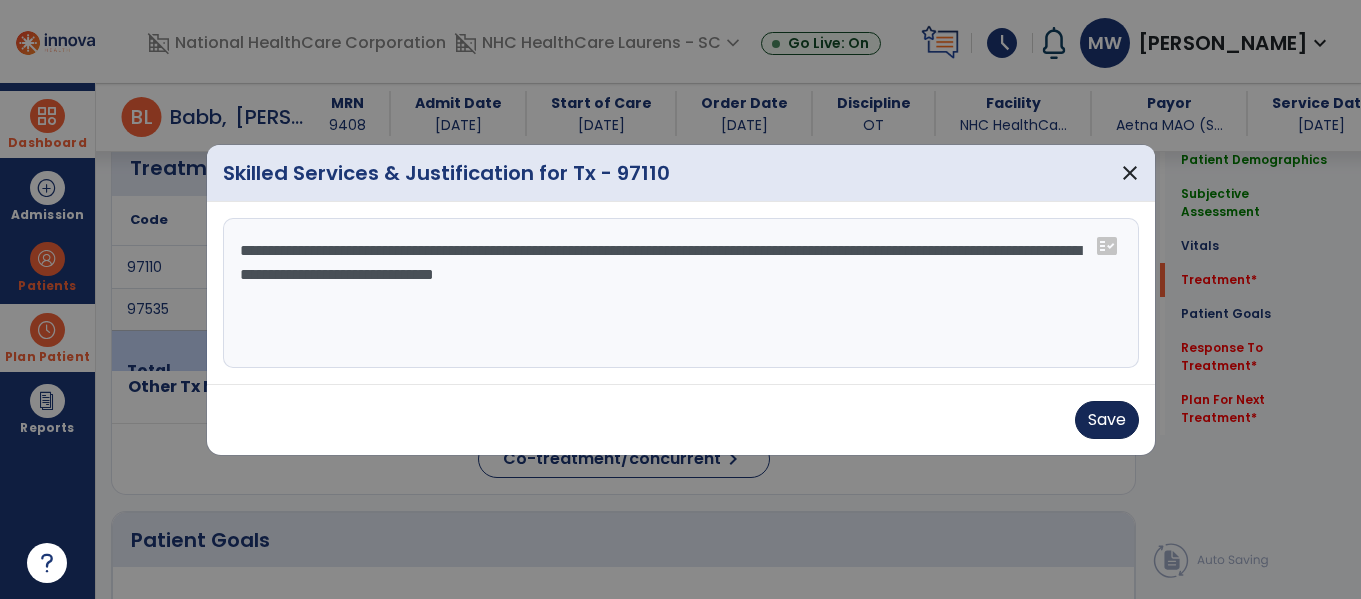 type on "**********" 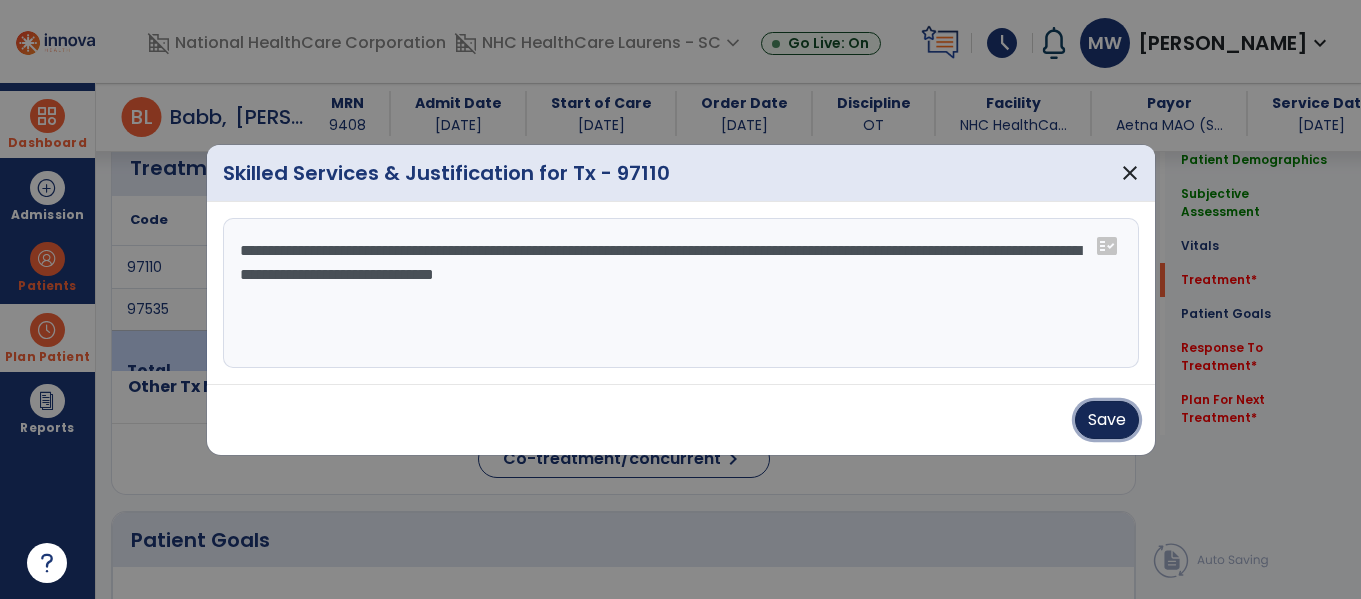 click on "Save" at bounding box center [1107, 420] 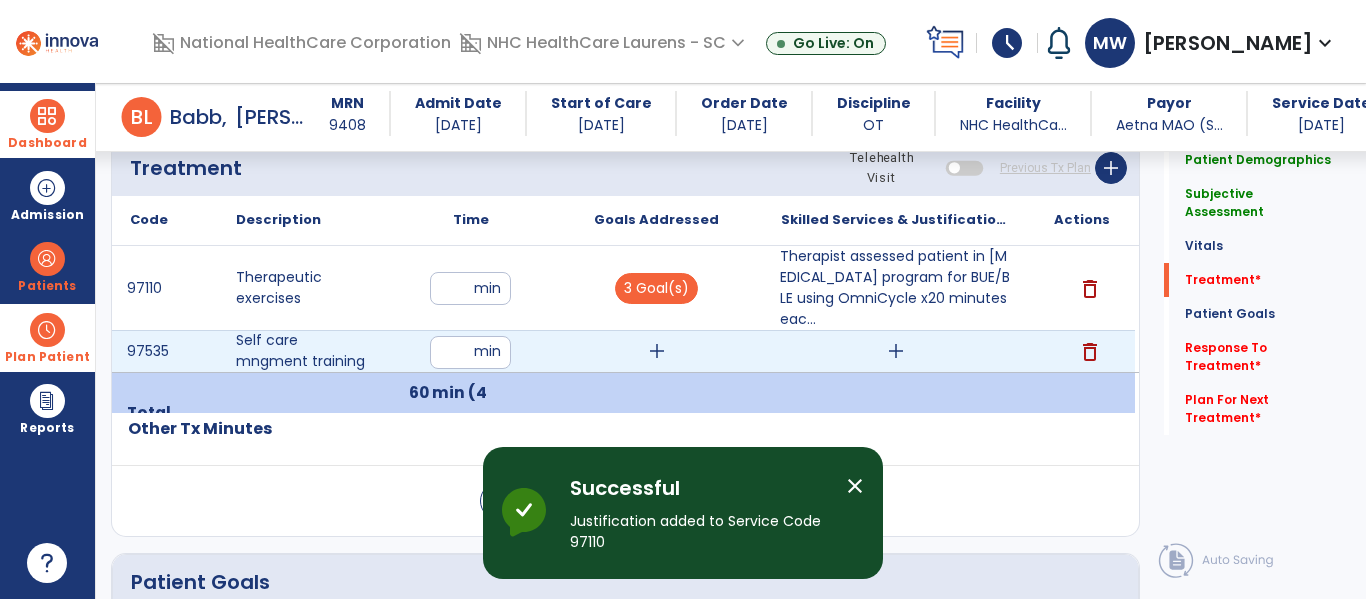 click on "add" at bounding box center [657, 351] 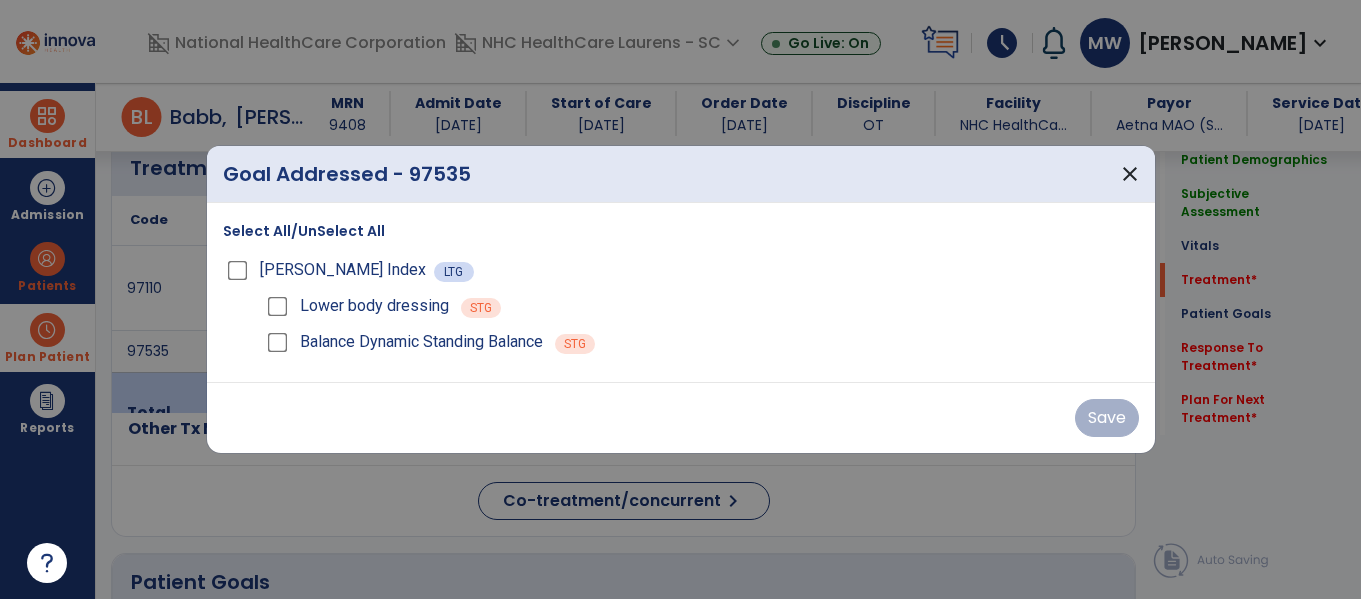 scroll, scrollTop: 1110, scrollLeft: 0, axis: vertical 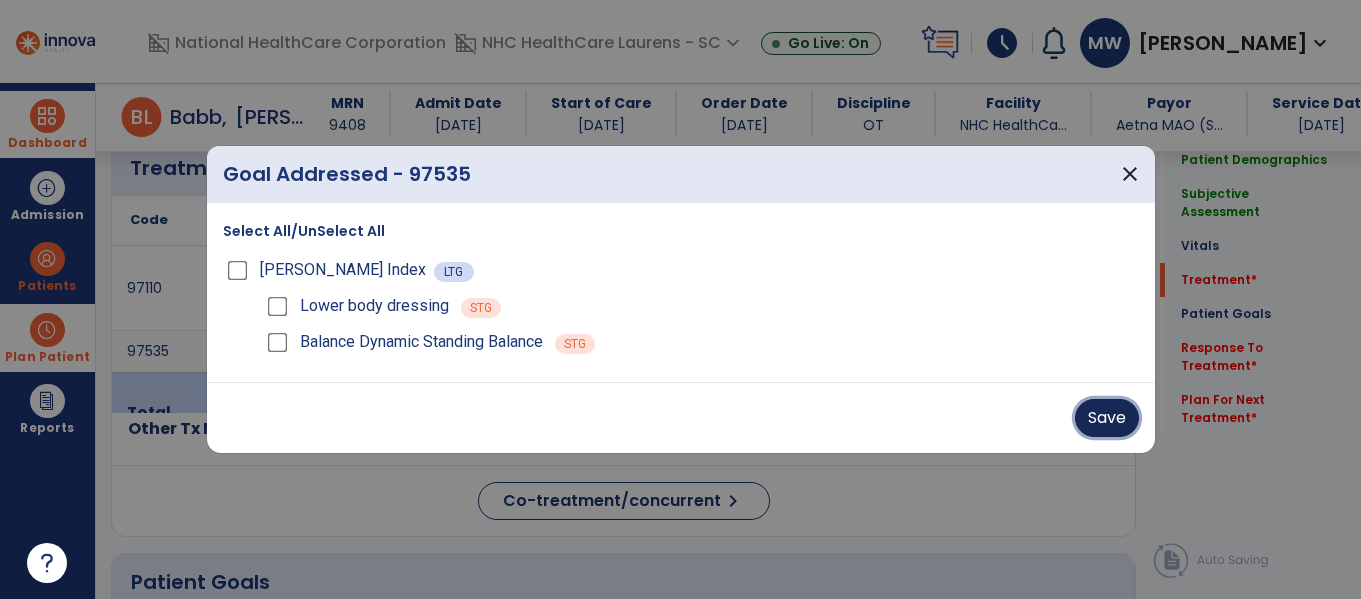 click on "Save" at bounding box center (1107, 418) 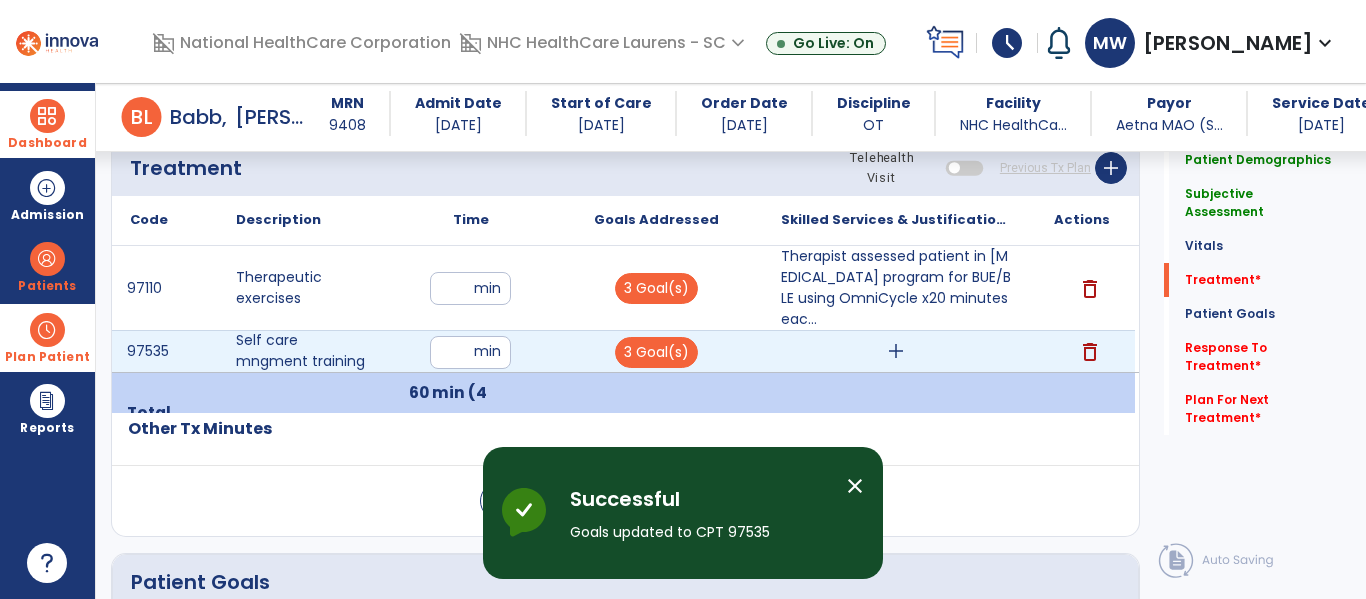 click on "add" at bounding box center [896, 351] 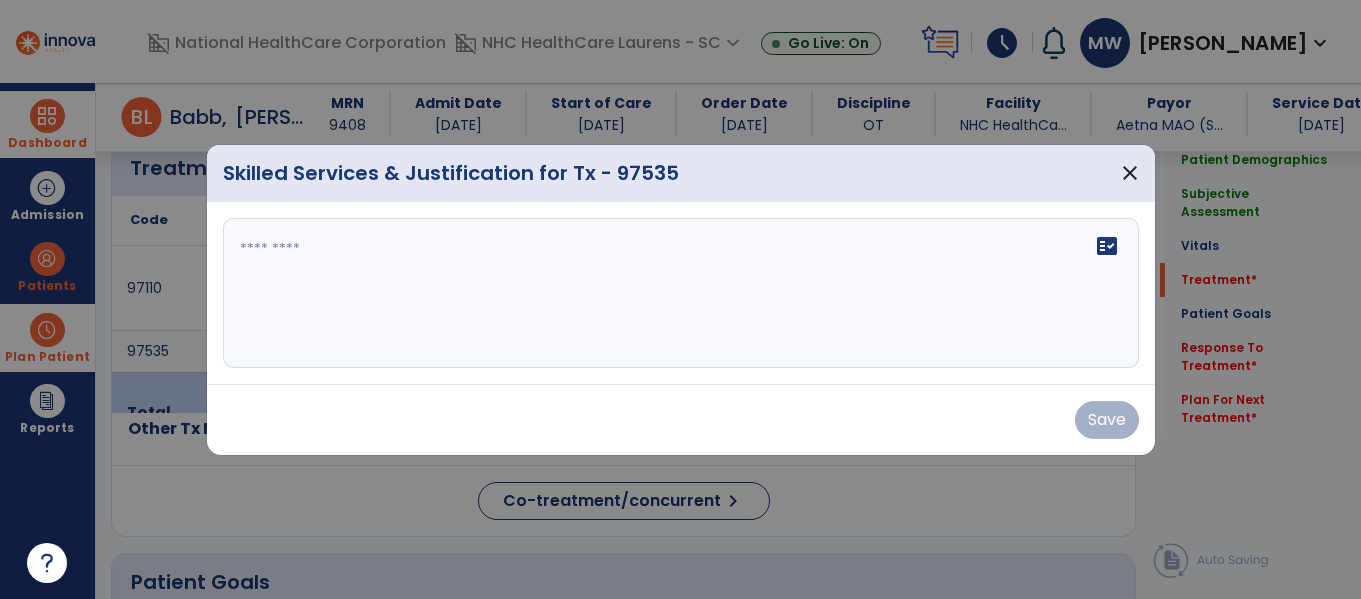 scroll, scrollTop: 1110, scrollLeft: 0, axis: vertical 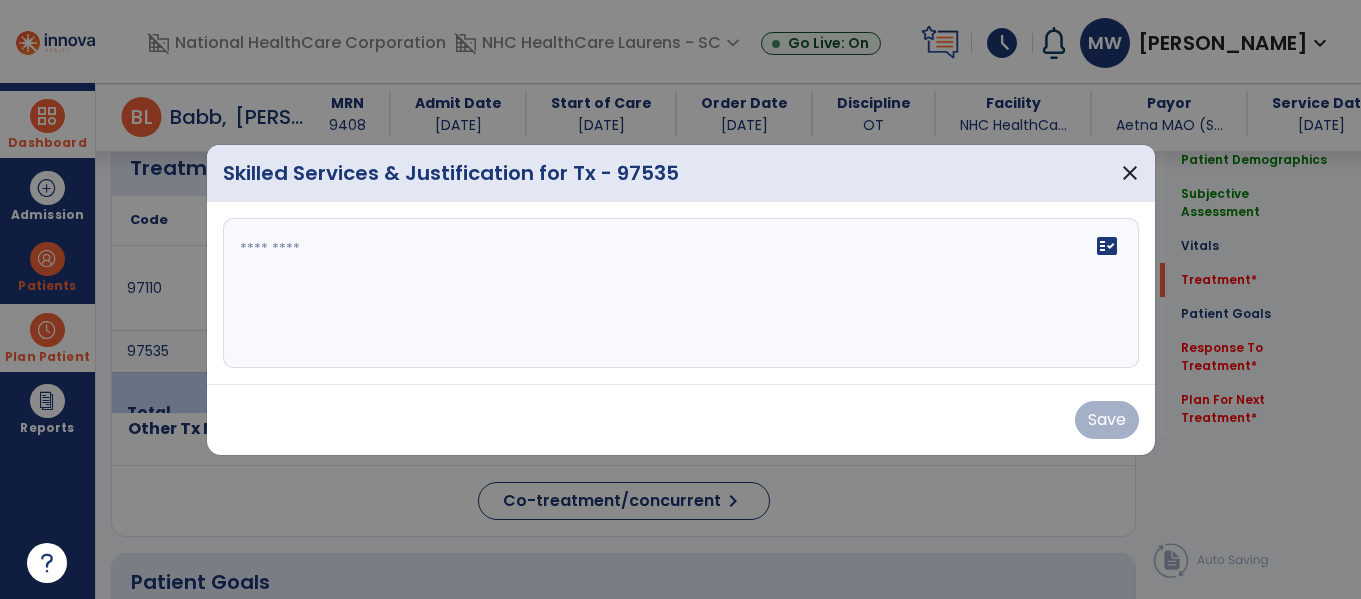 click on "fact_check" at bounding box center [681, 293] 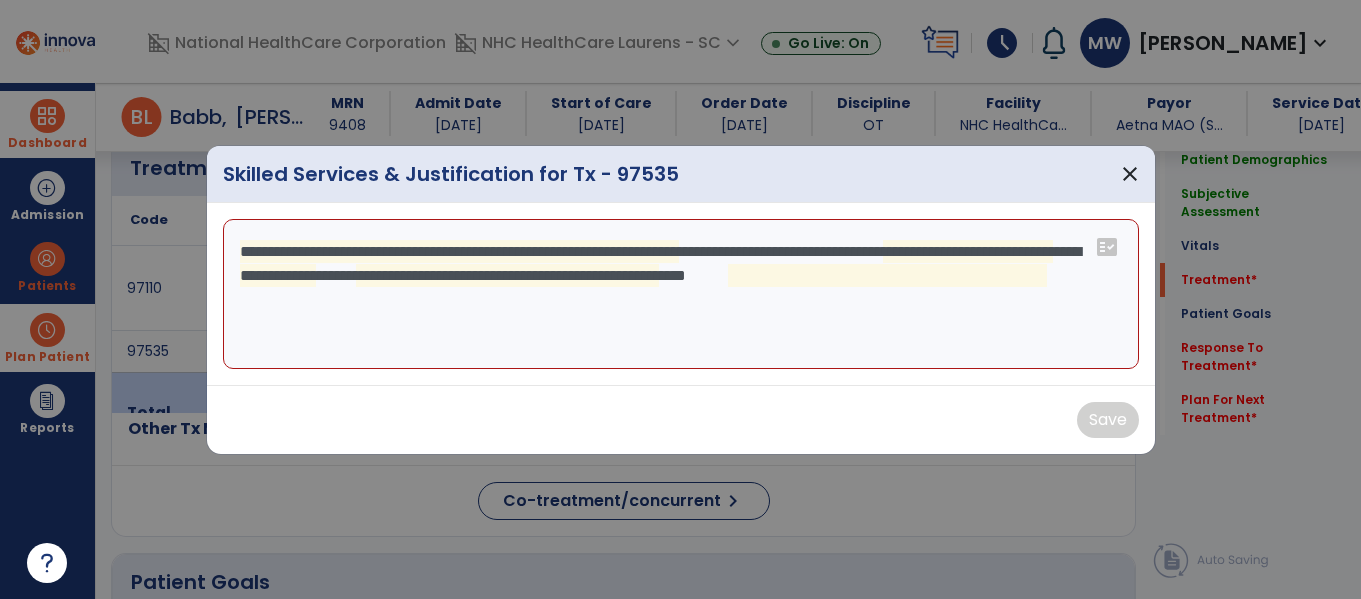 click on "**********" at bounding box center [681, 294] 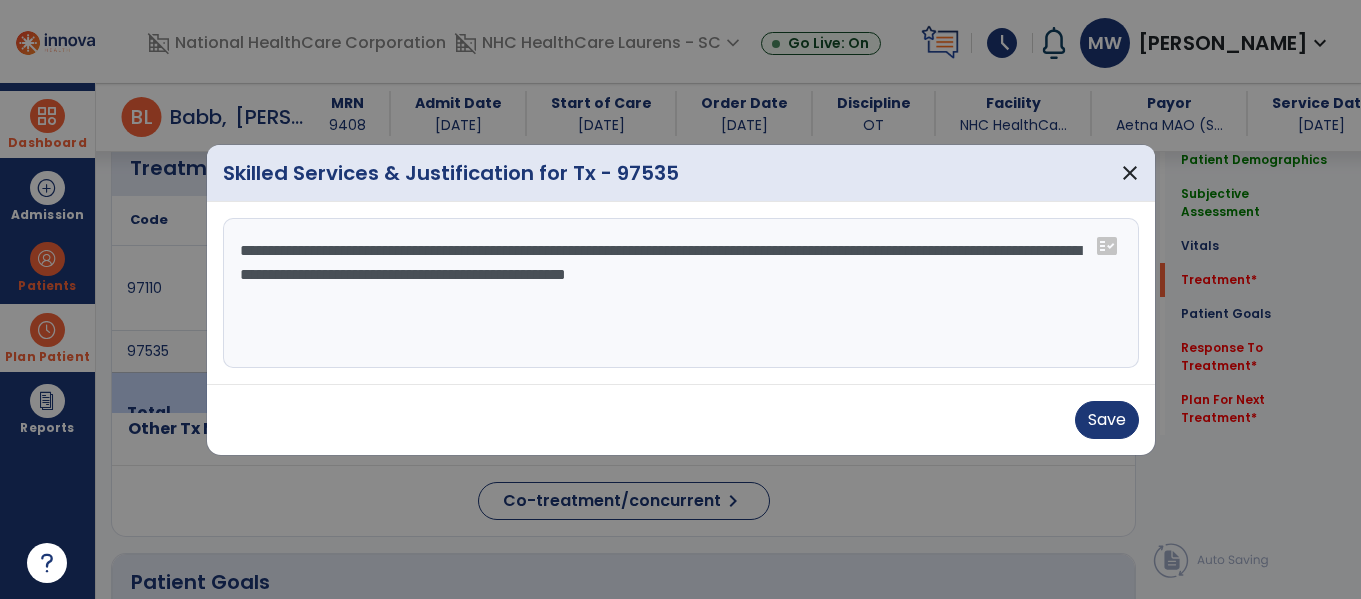 click on "**********" at bounding box center [681, 293] 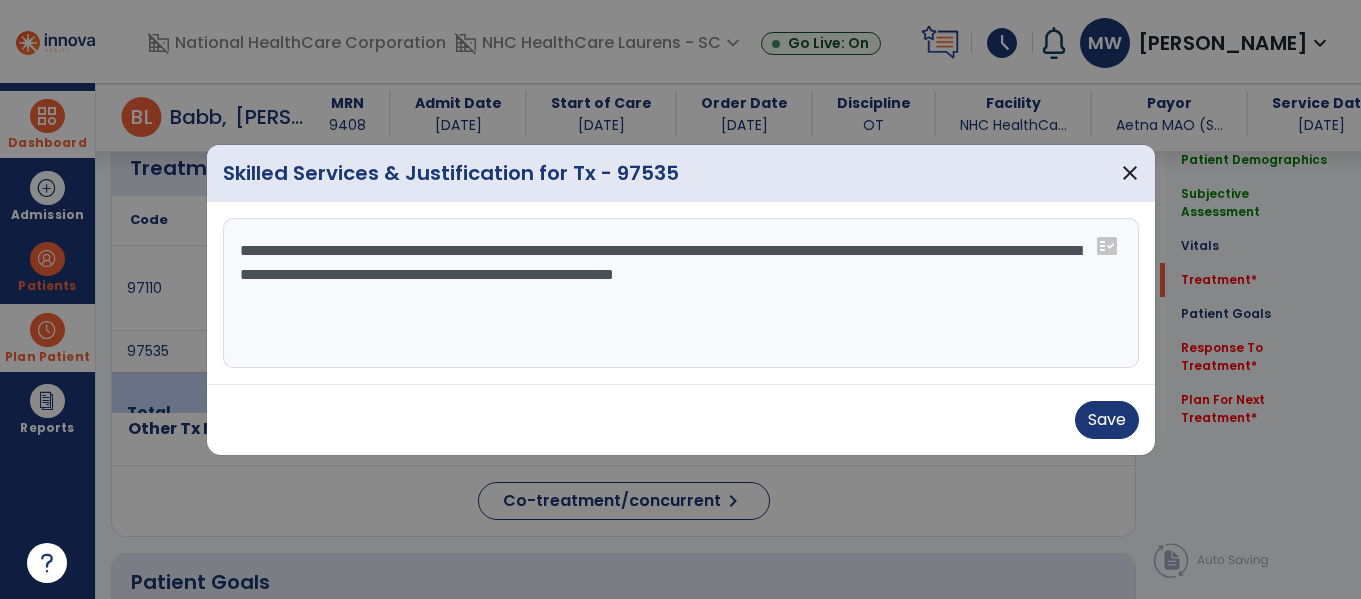 drag, startPoint x: 746, startPoint y: 274, endPoint x: 793, endPoint y: 258, distance: 49.648766 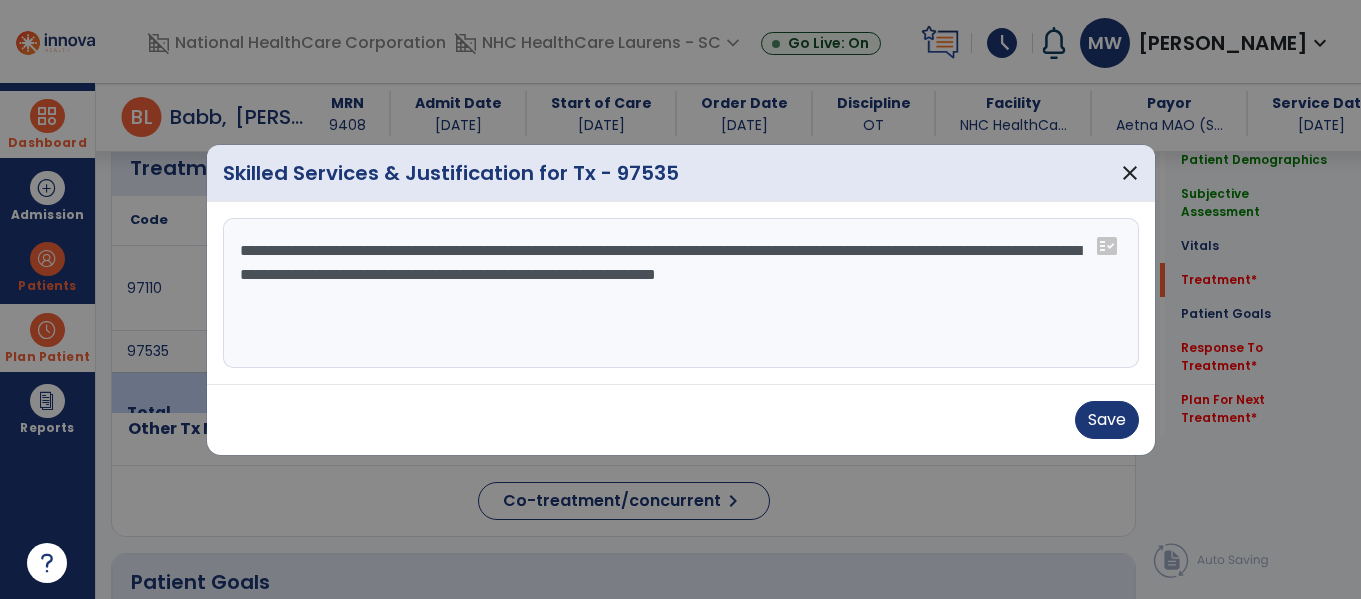 drag, startPoint x: 865, startPoint y: 270, endPoint x: 1001, endPoint y: 270, distance: 136 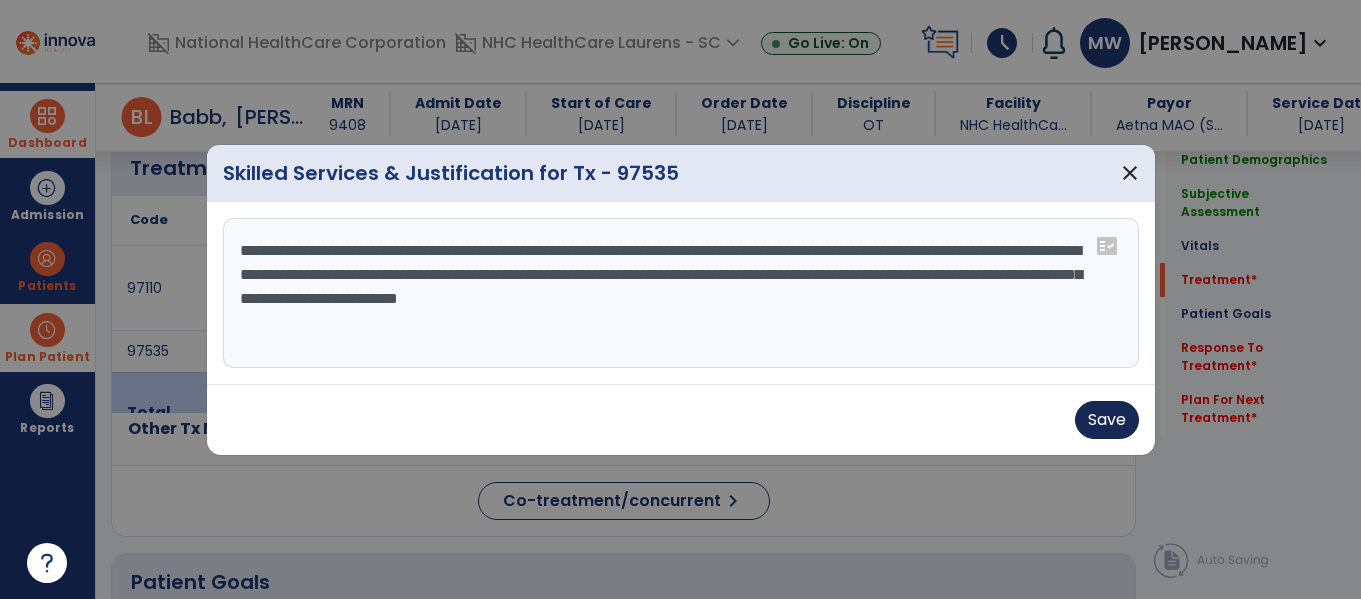 type on "**********" 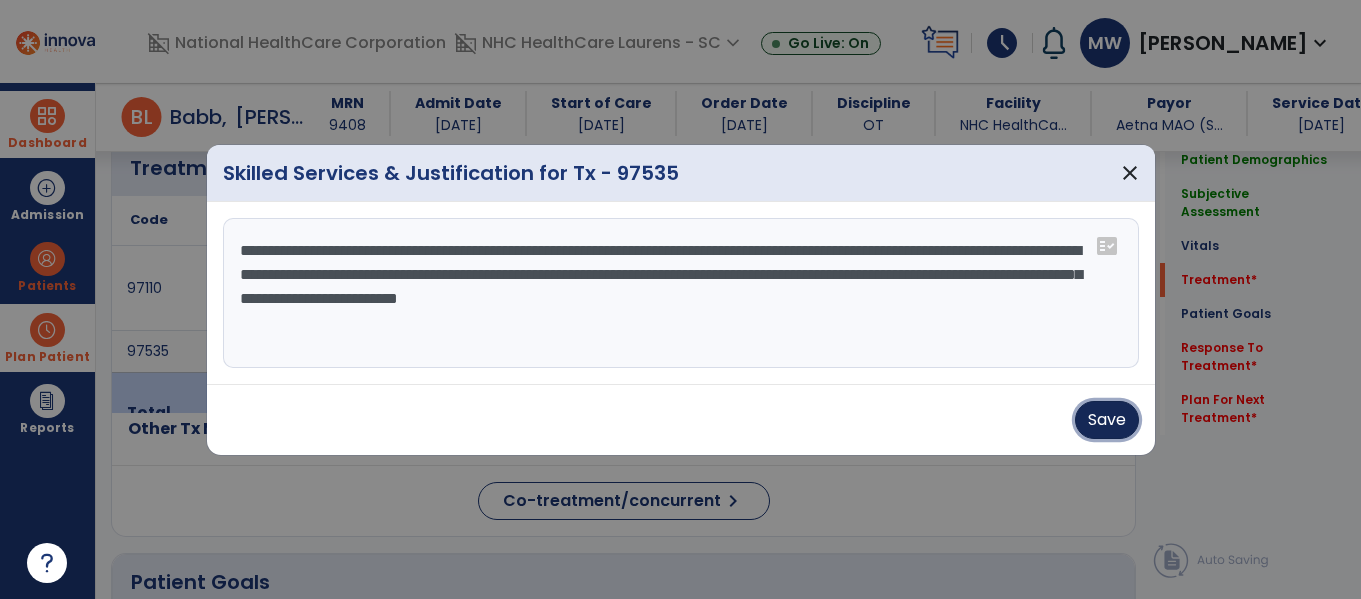 click on "Save" at bounding box center [1107, 420] 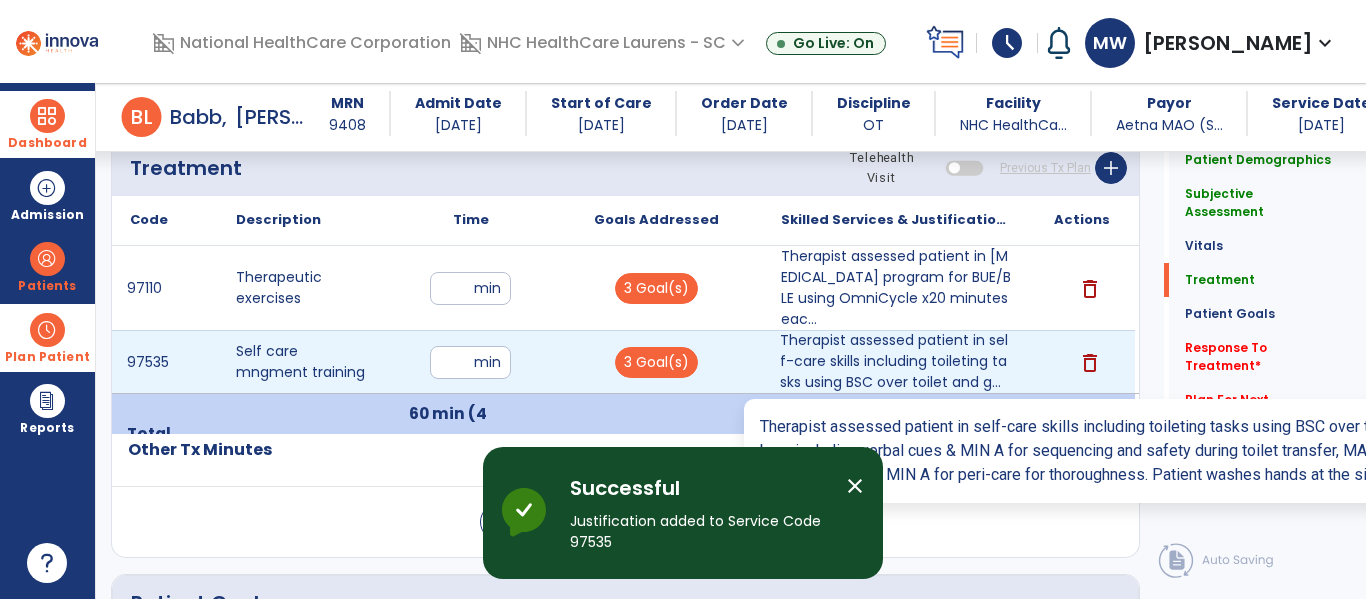 click on "Therapist assessed patient in self-care skills including toileting tasks using BSC over toilet and g..." at bounding box center [896, 361] 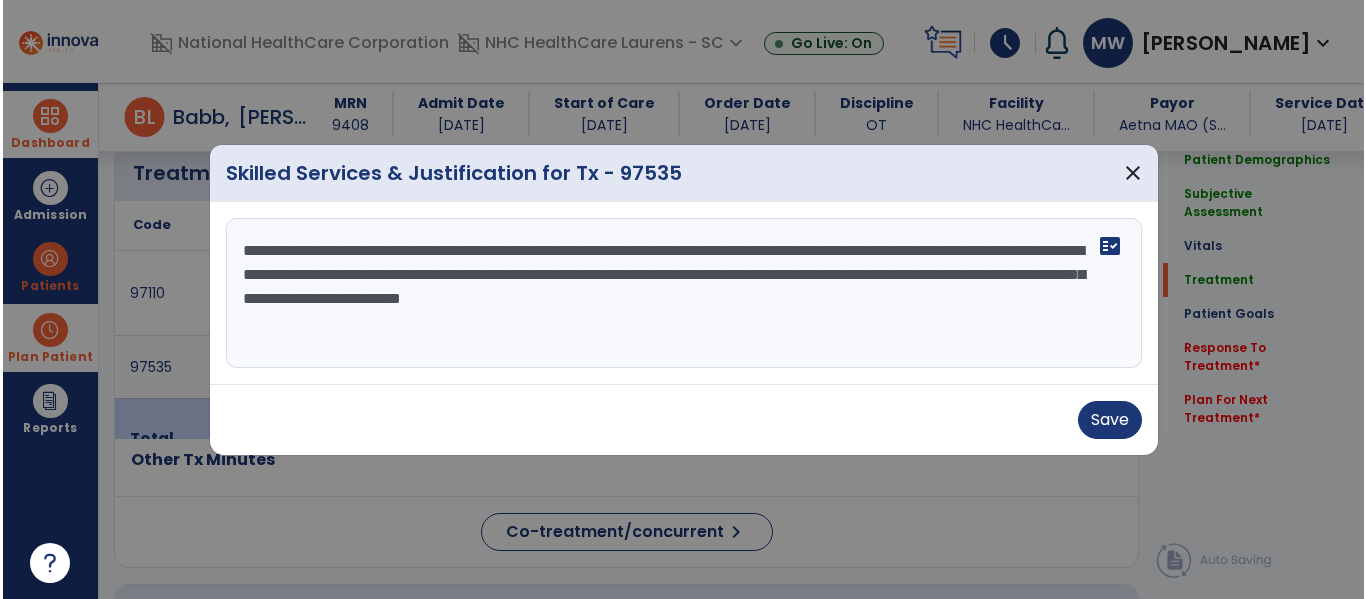 scroll, scrollTop: 1110, scrollLeft: 0, axis: vertical 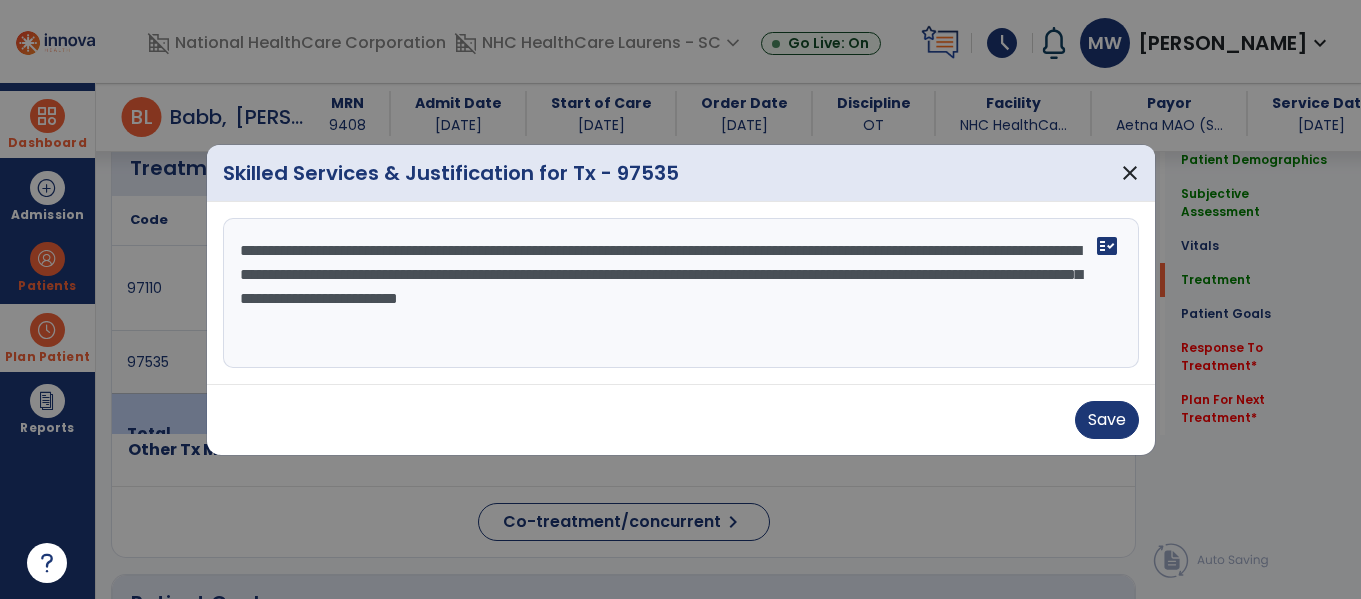 click on "**********" at bounding box center [681, 293] 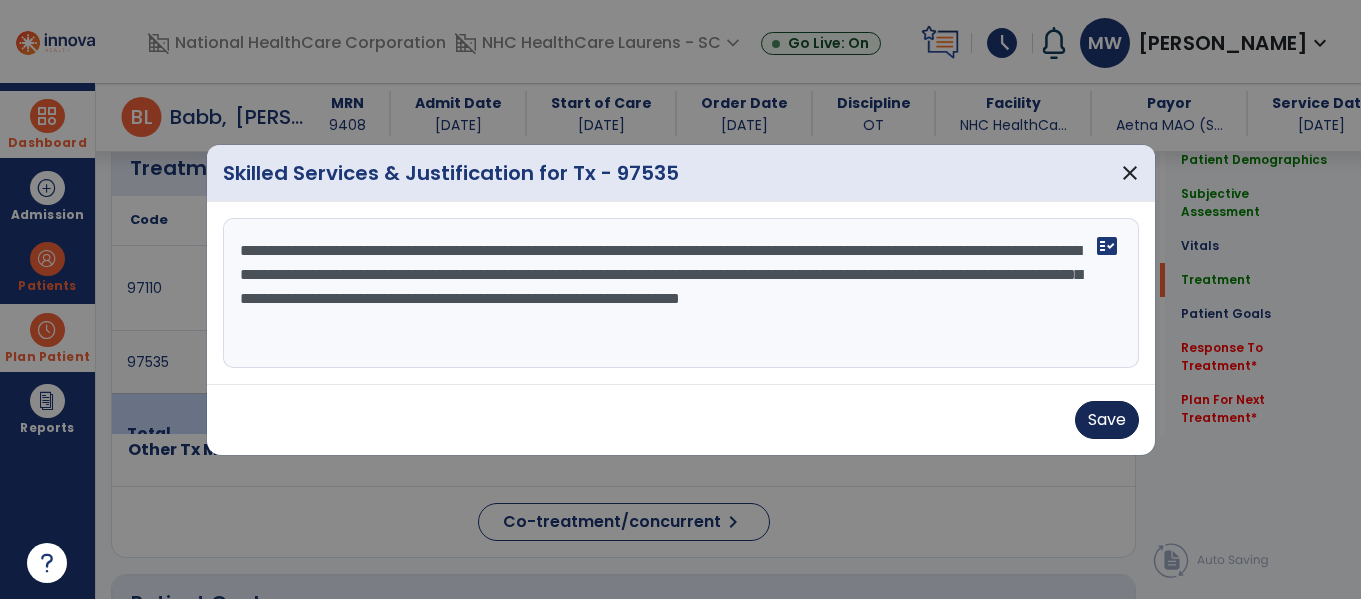 type on "**********" 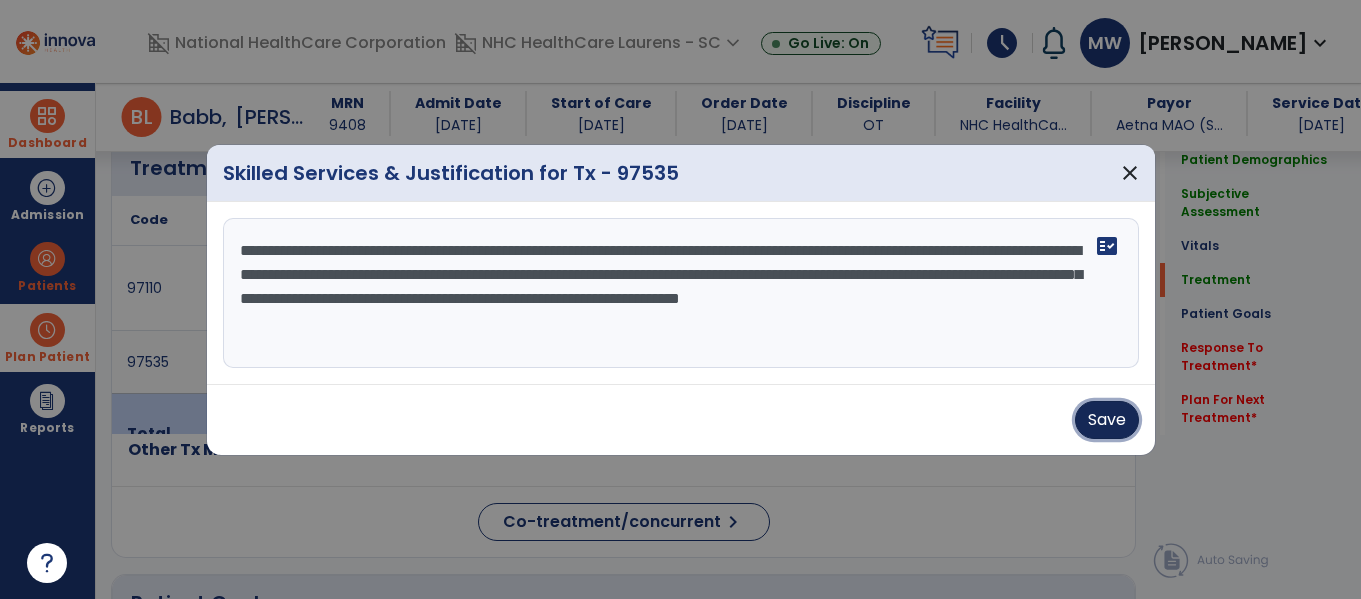 click on "Save" at bounding box center (1107, 420) 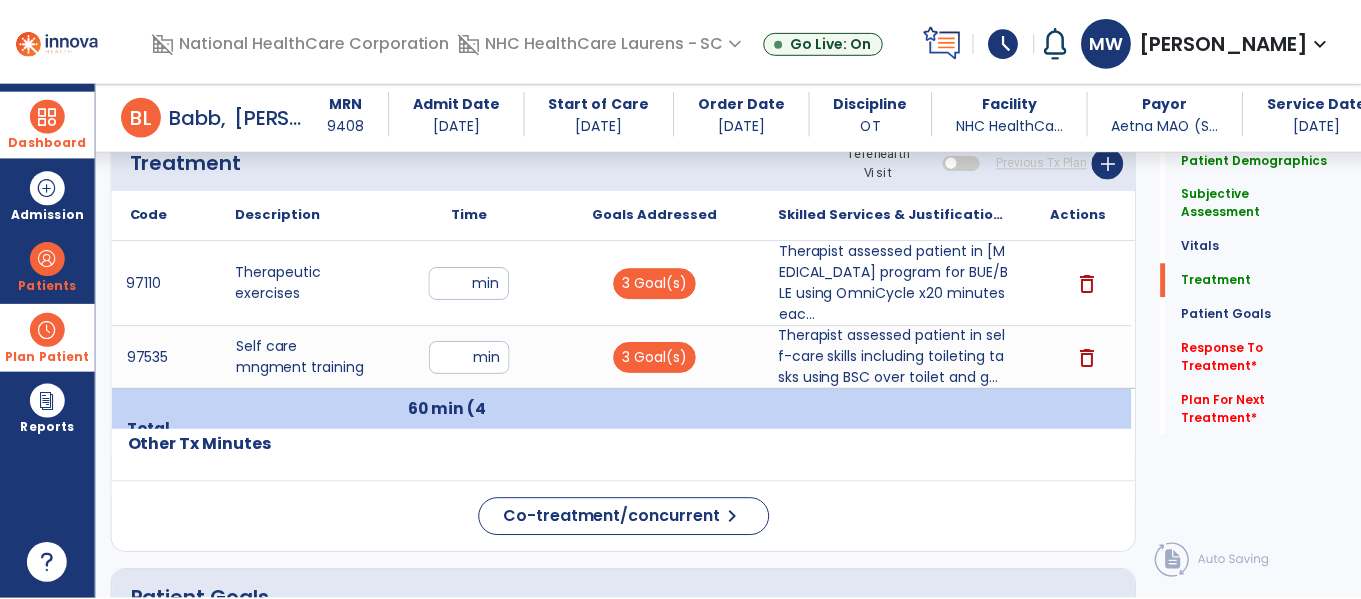 scroll, scrollTop: 1110, scrollLeft: 0, axis: vertical 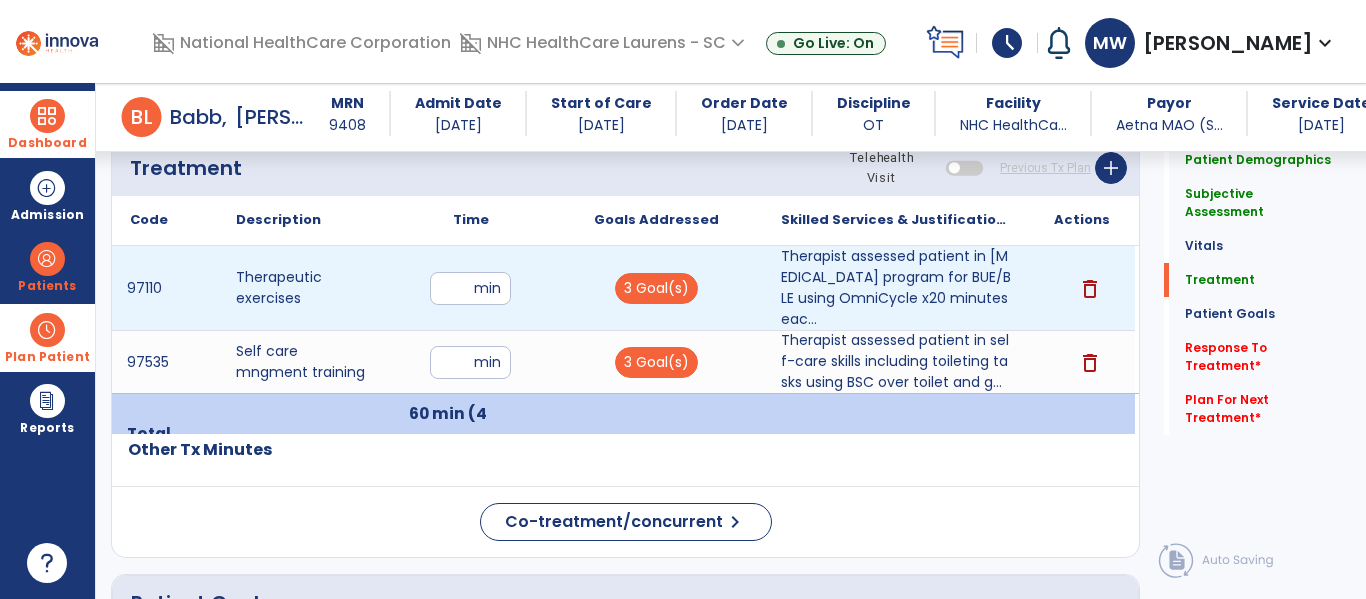 drag, startPoint x: 461, startPoint y: 291, endPoint x: 428, endPoint y: 286, distance: 33.37664 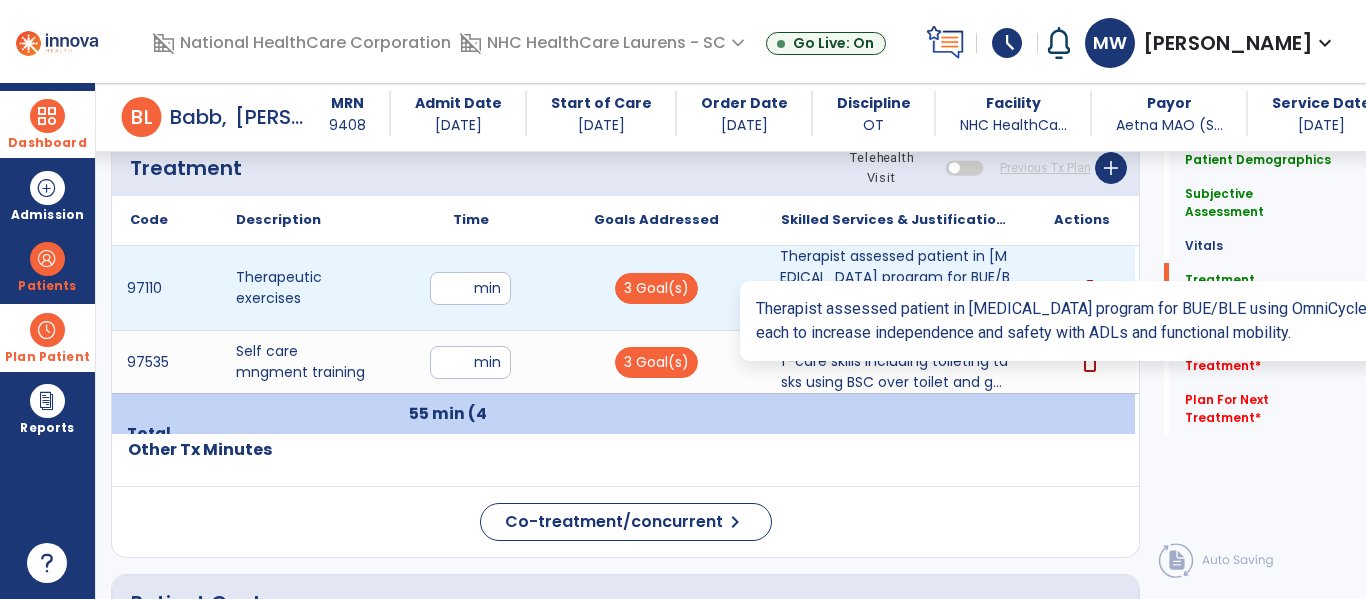 click on "Therapist assessed patient in [MEDICAL_DATA] program for BUE/BLE using OmniCycle x20 minutes eac..." at bounding box center [896, 288] 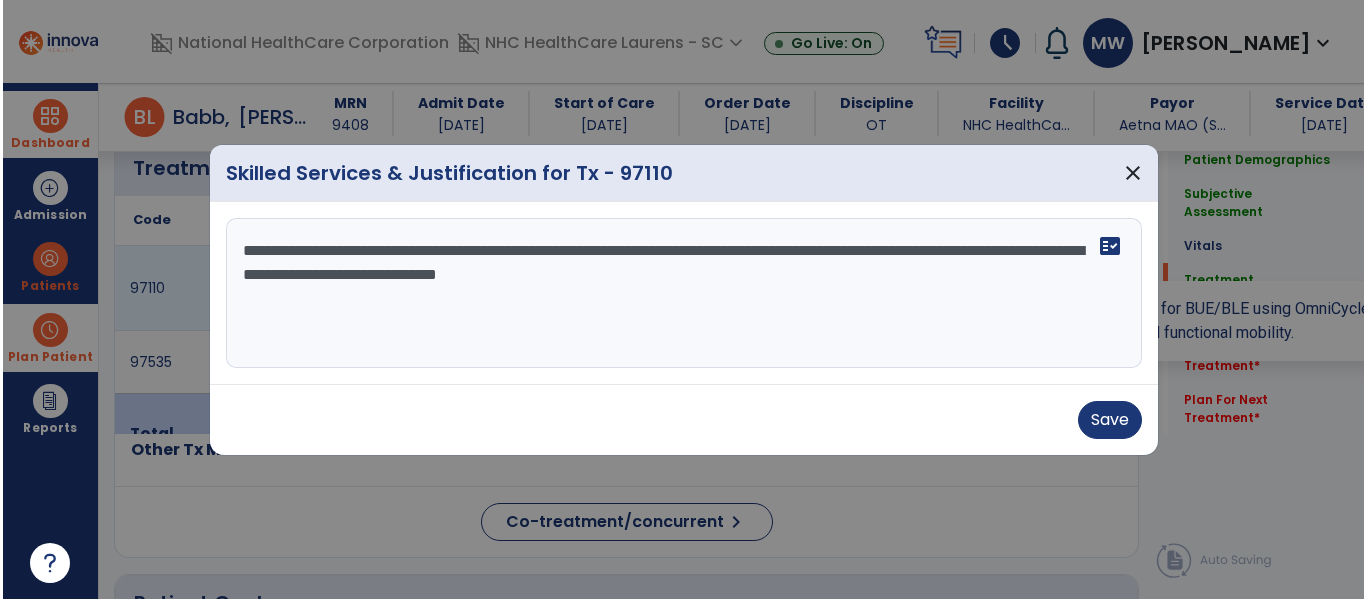 scroll, scrollTop: 1110, scrollLeft: 0, axis: vertical 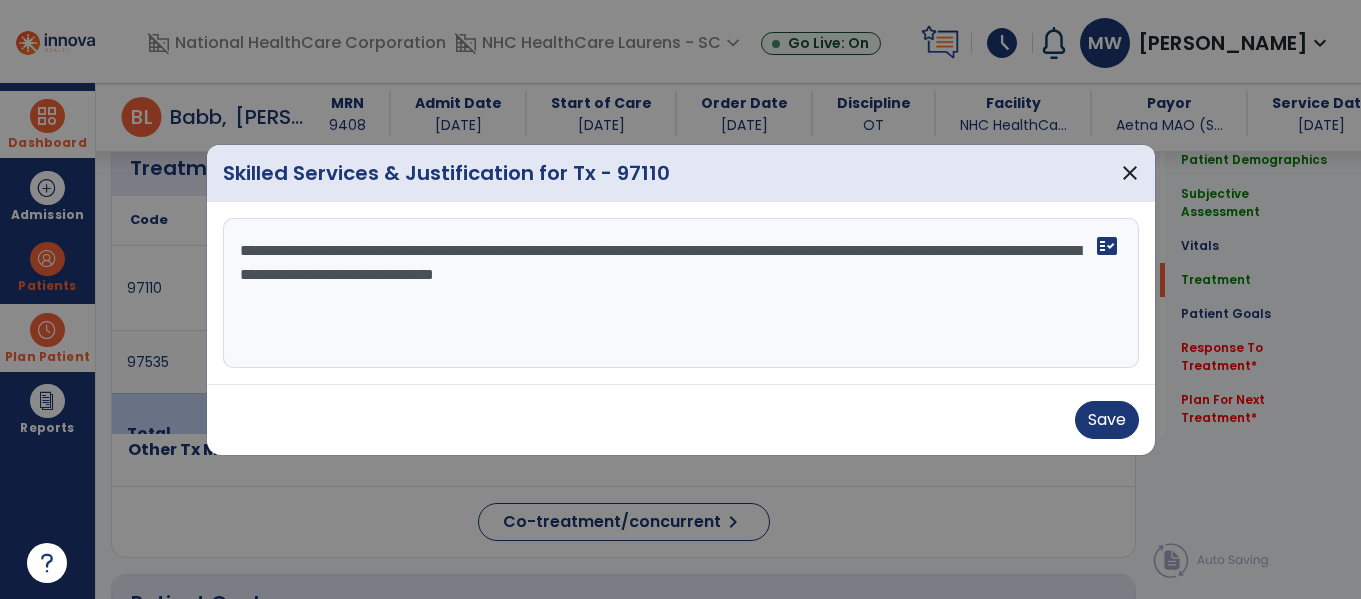 click on "**********" at bounding box center [681, 293] 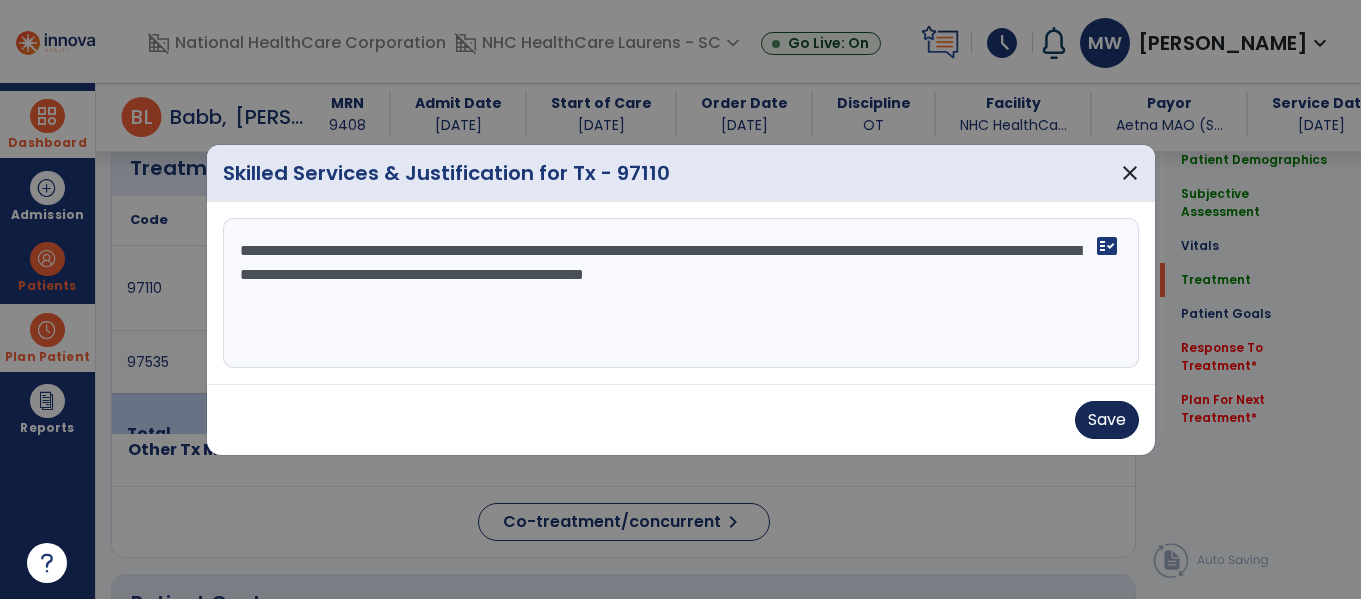 type on "**********" 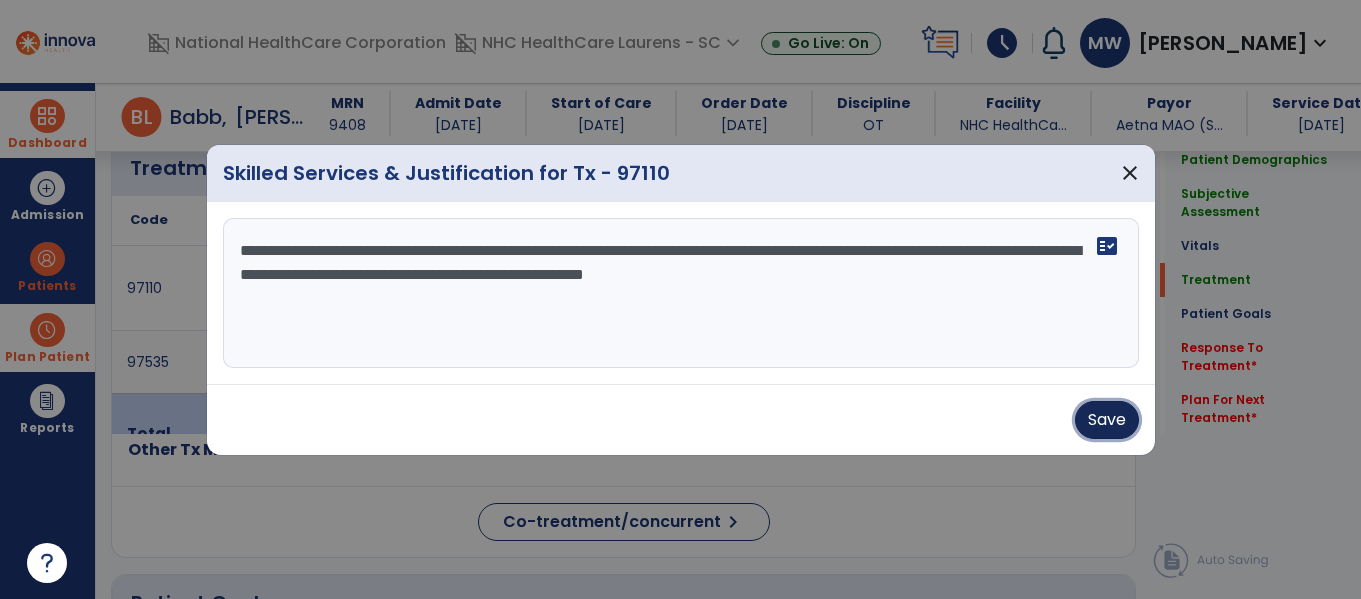 click on "Save" at bounding box center (1107, 420) 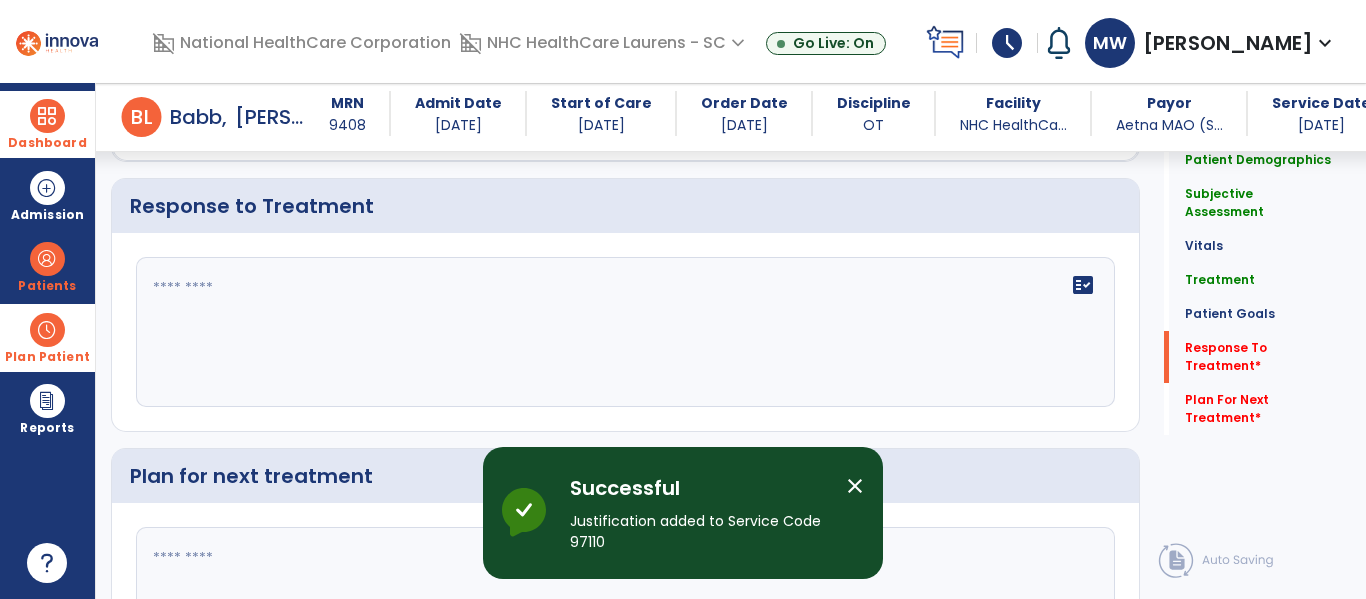 scroll, scrollTop: 2210, scrollLeft: 0, axis: vertical 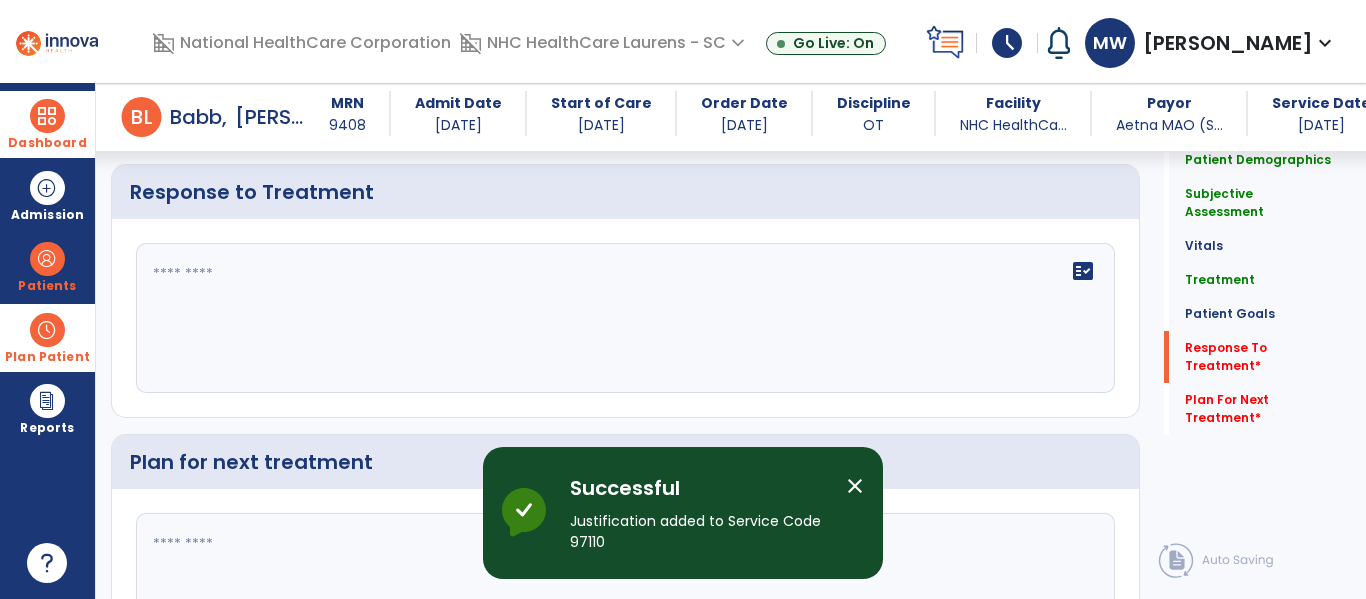 click on "fact_check" 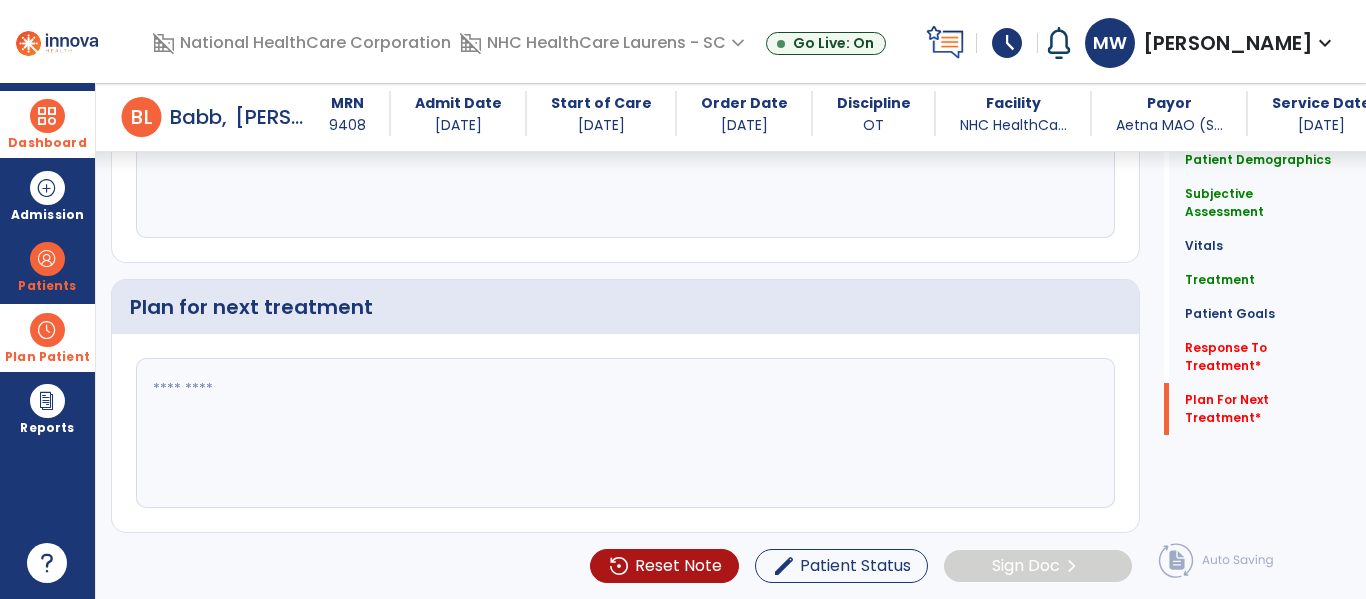 type on "**********" 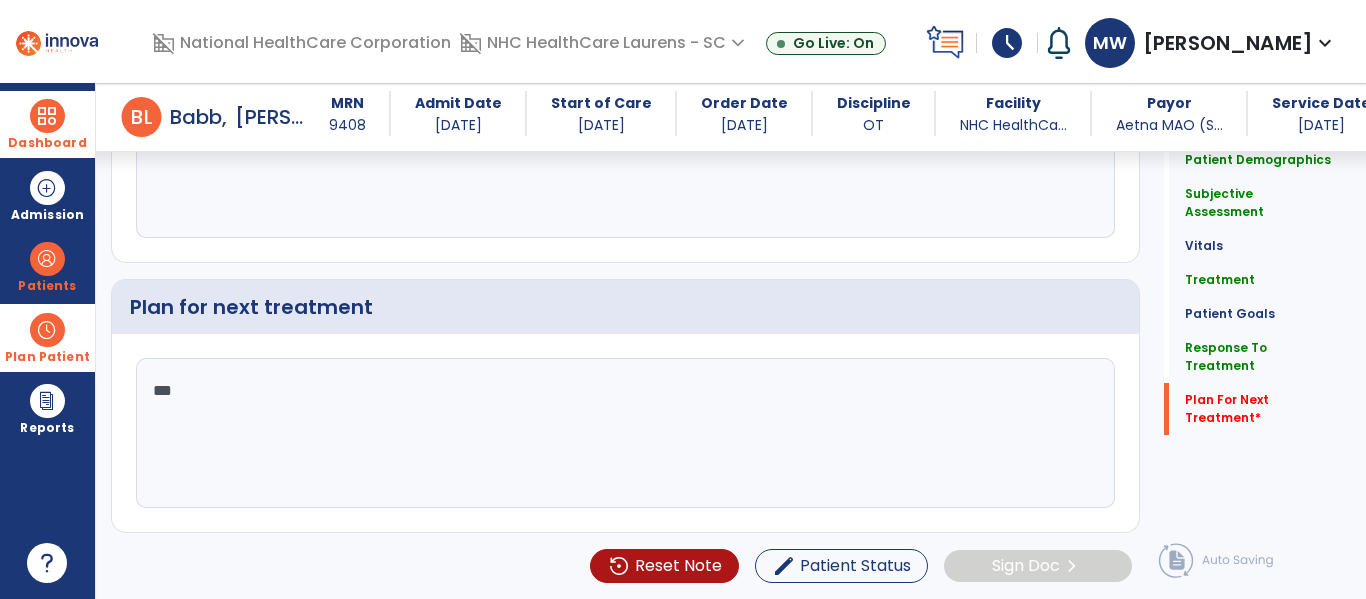 scroll, scrollTop: 2366, scrollLeft: 0, axis: vertical 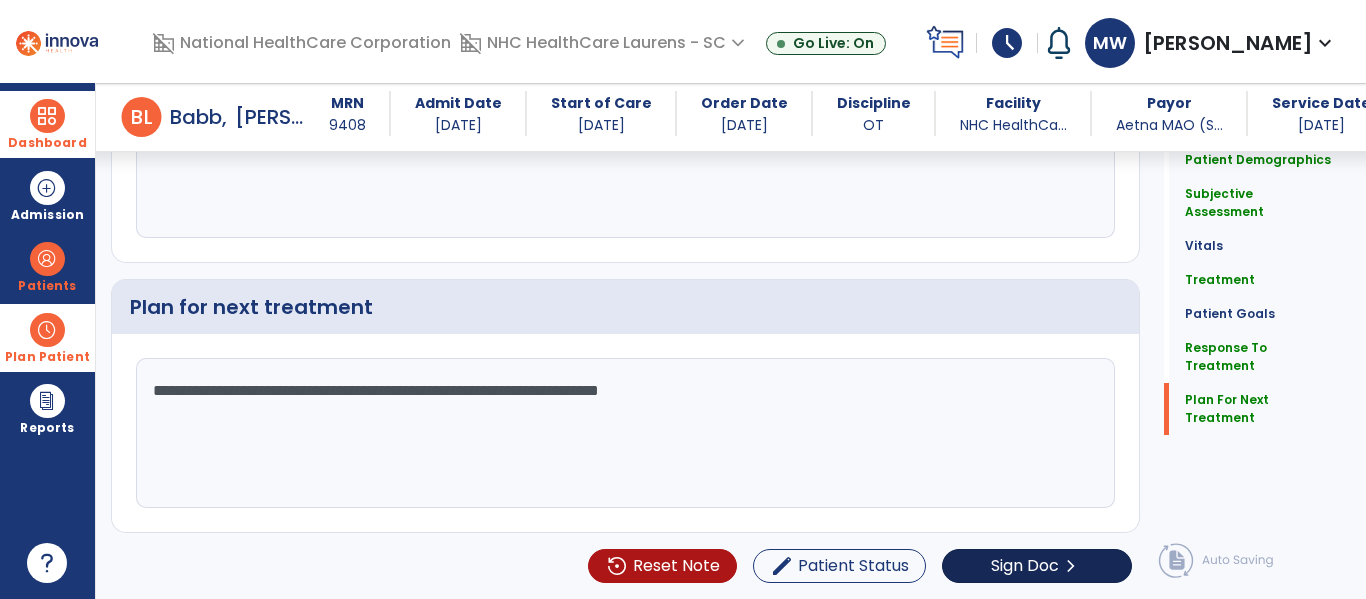 type on "**********" 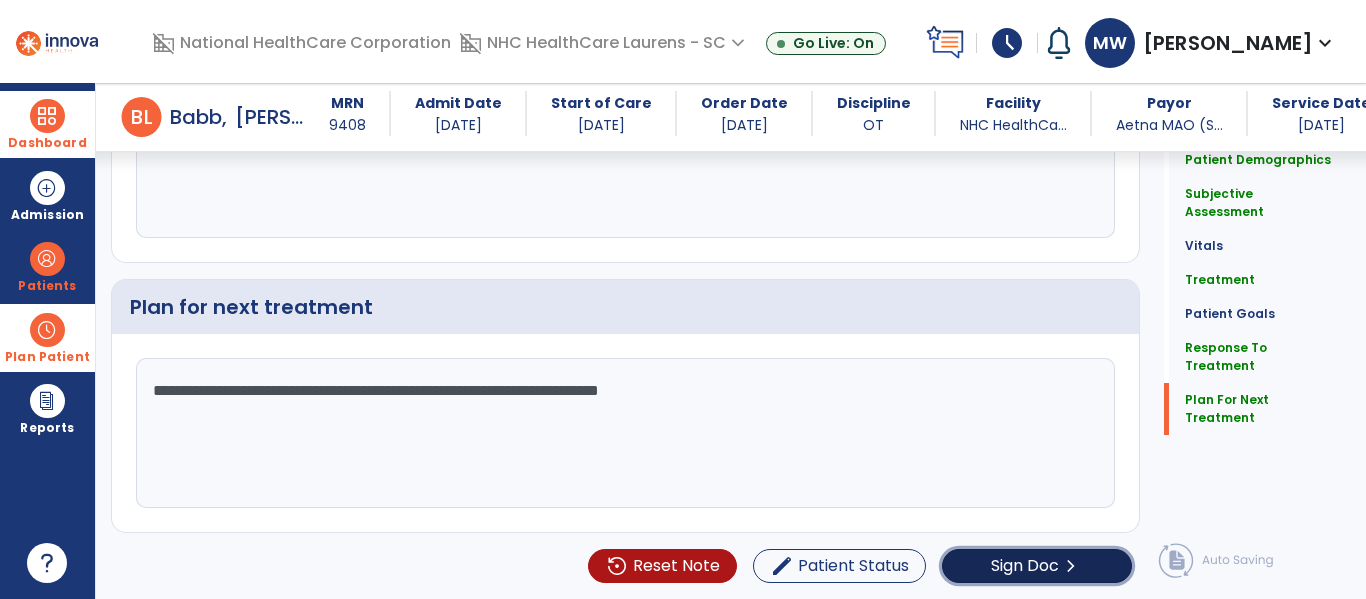 click on "Sign Doc" 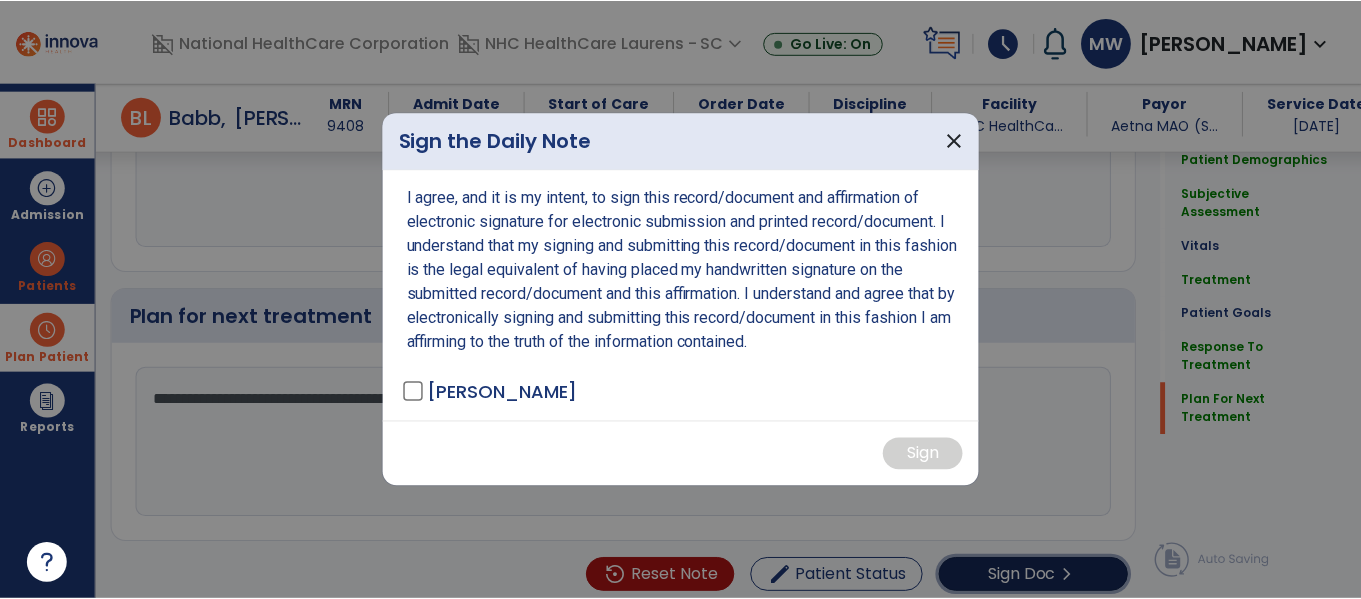 scroll, scrollTop: 2366, scrollLeft: 0, axis: vertical 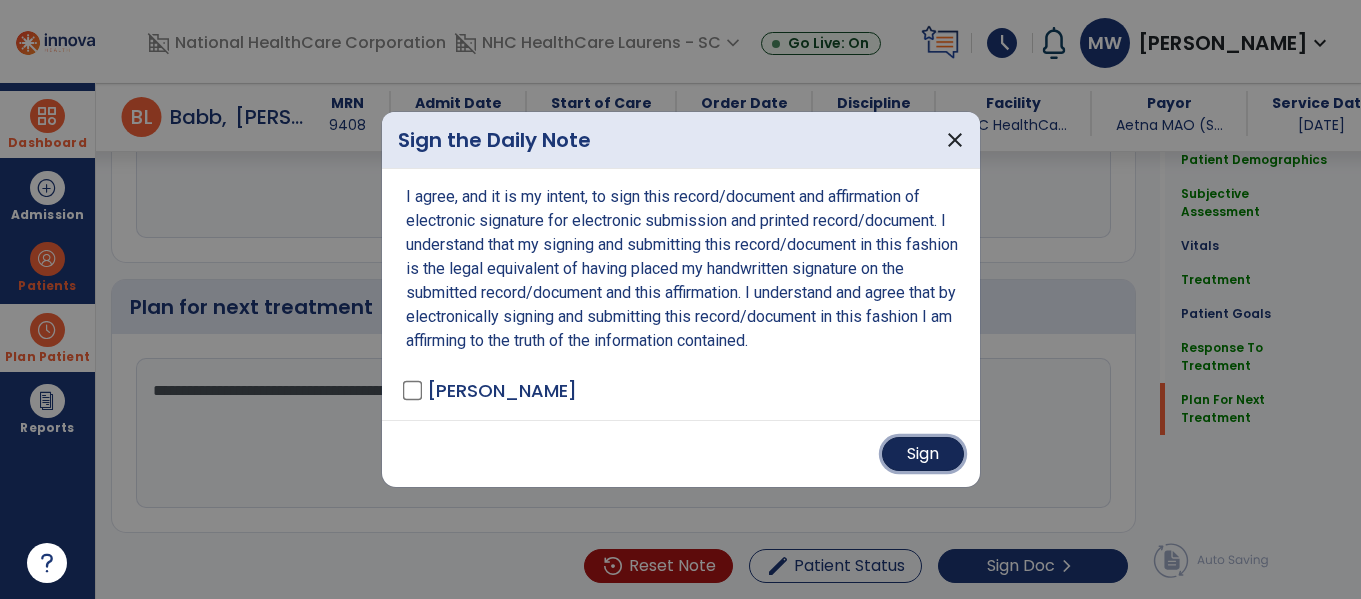click on "Sign" at bounding box center (923, 454) 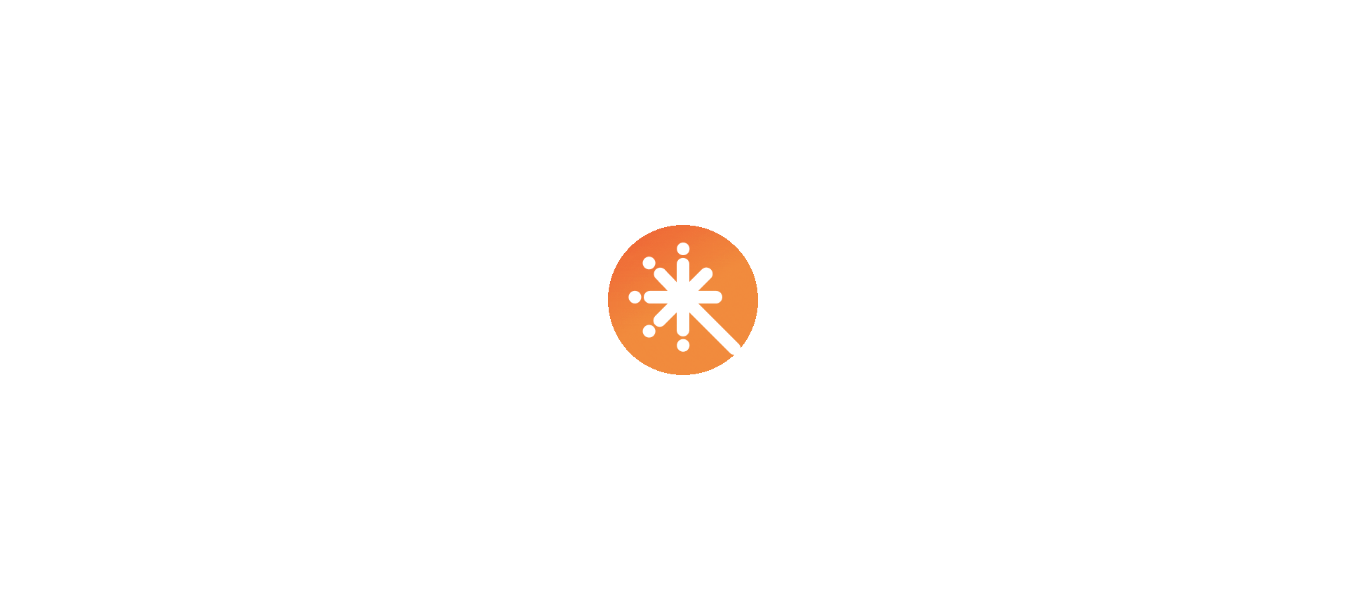 scroll, scrollTop: 0, scrollLeft: 0, axis: both 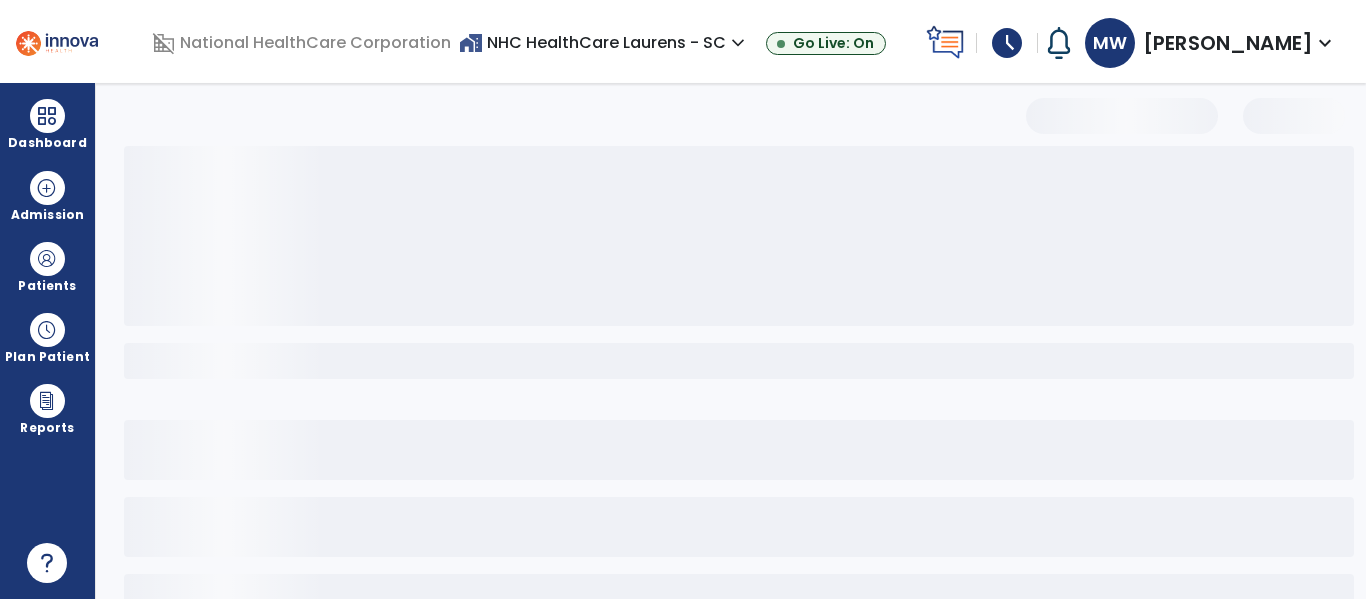 select on "*" 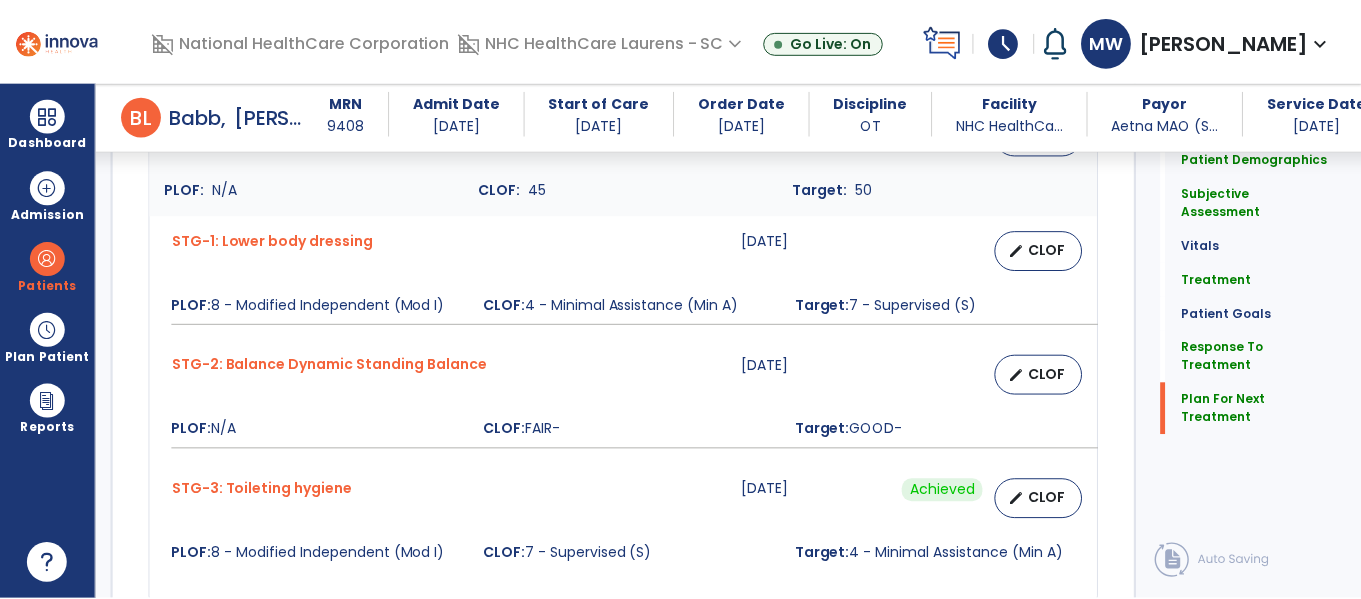 scroll, scrollTop: 2479, scrollLeft: 0, axis: vertical 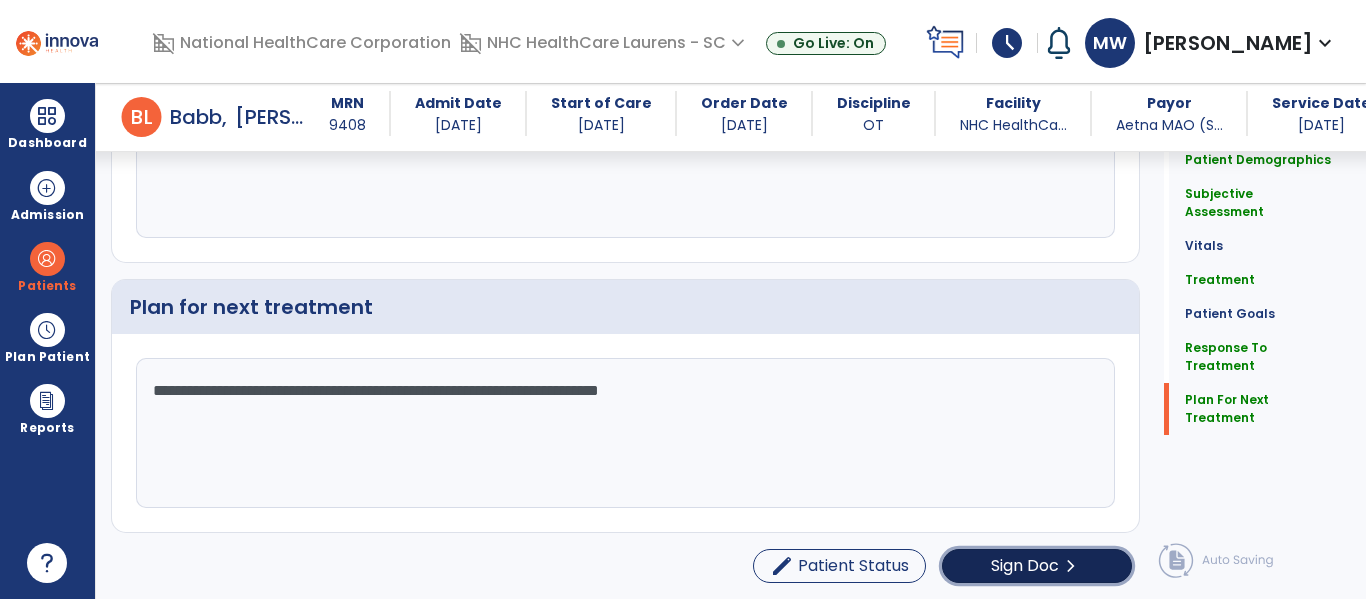 click on "Sign Doc" 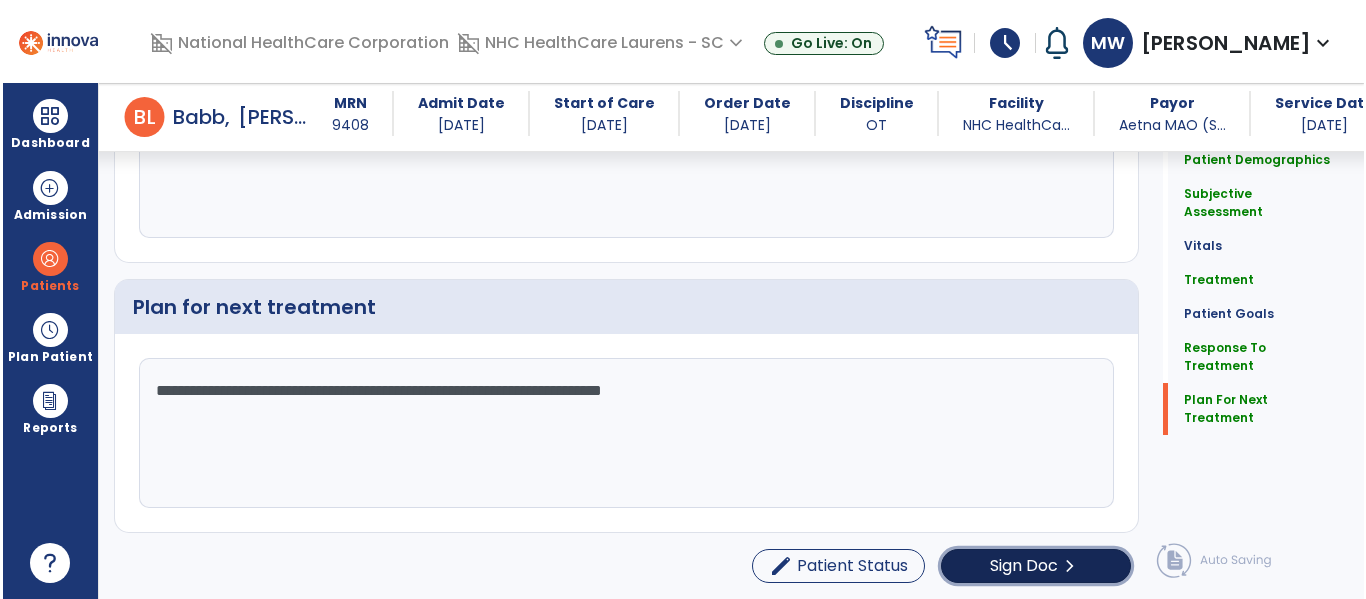 scroll, scrollTop: 2479, scrollLeft: 0, axis: vertical 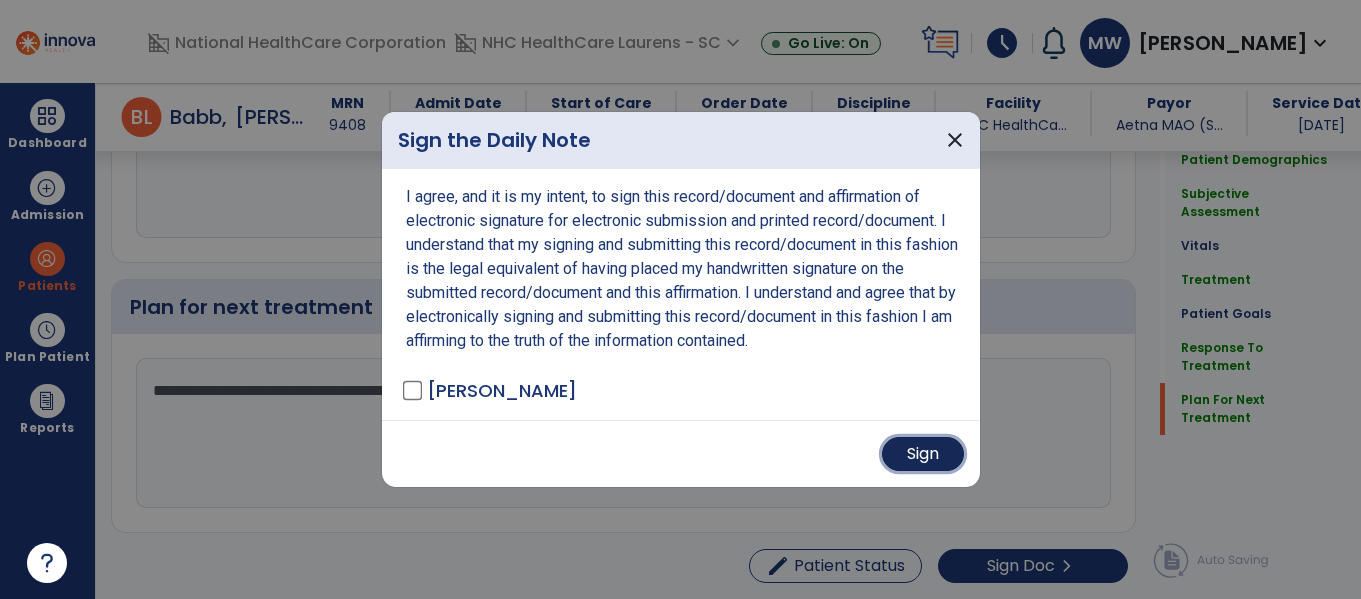 click on "Sign" at bounding box center (923, 454) 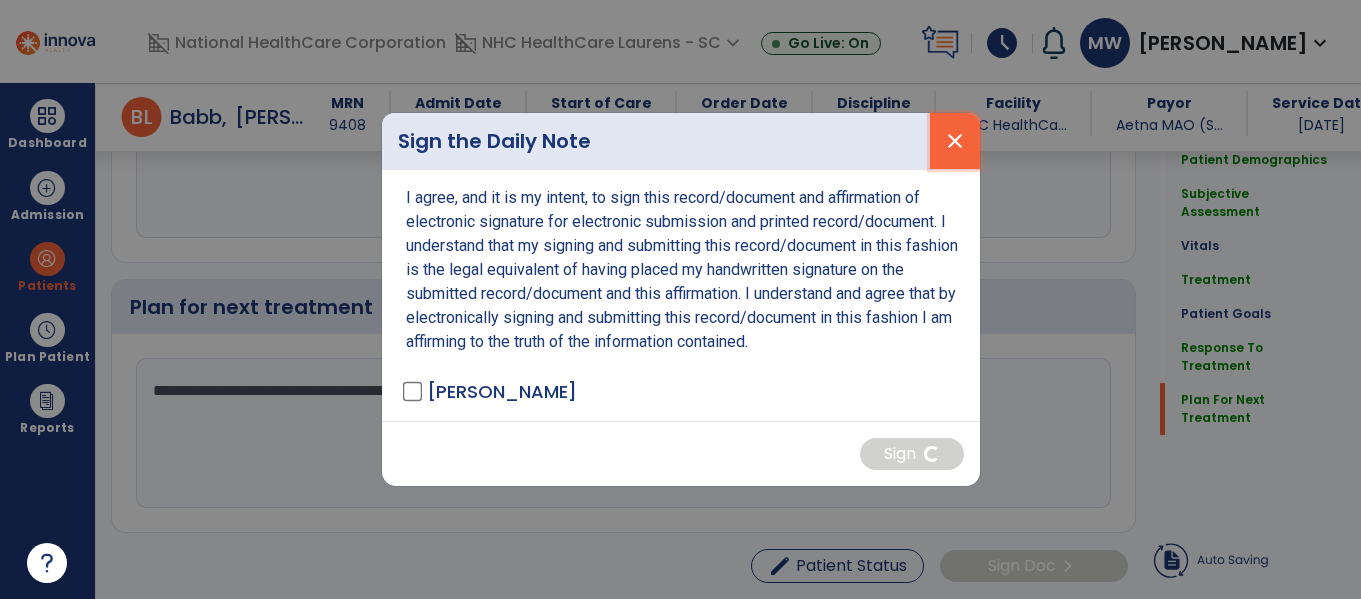 click on "close" at bounding box center (955, 141) 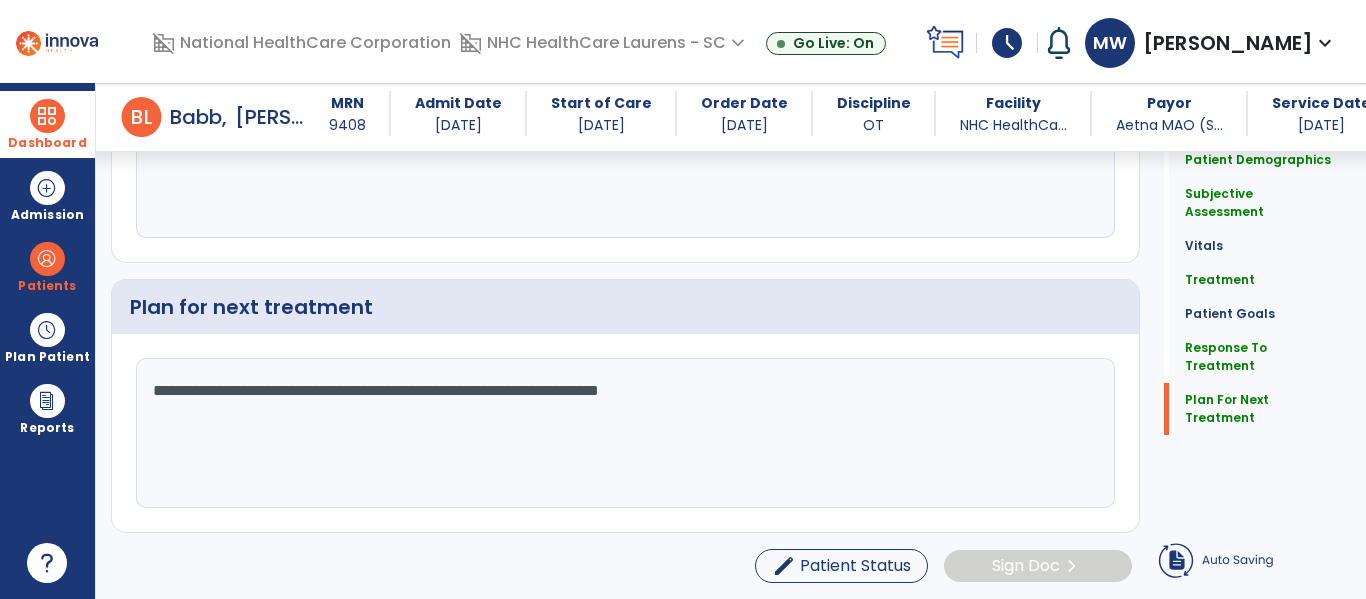 click on "Dashboard" at bounding box center (47, 143) 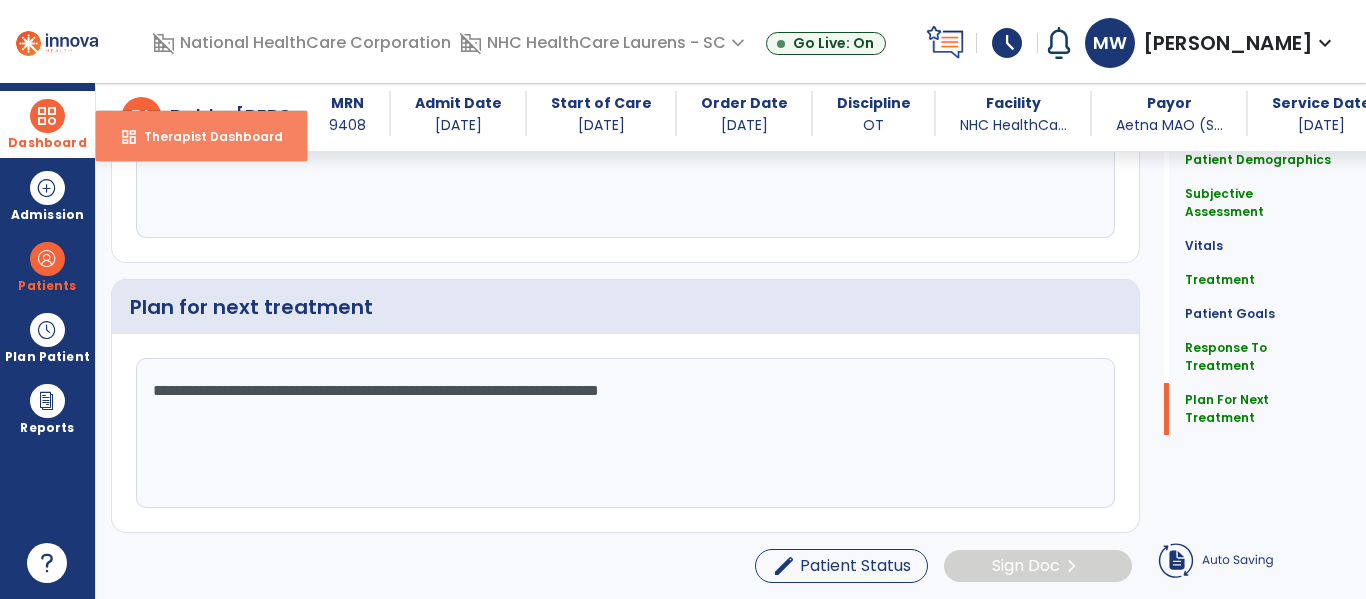 click on "dashboard" at bounding box center [129, 137] 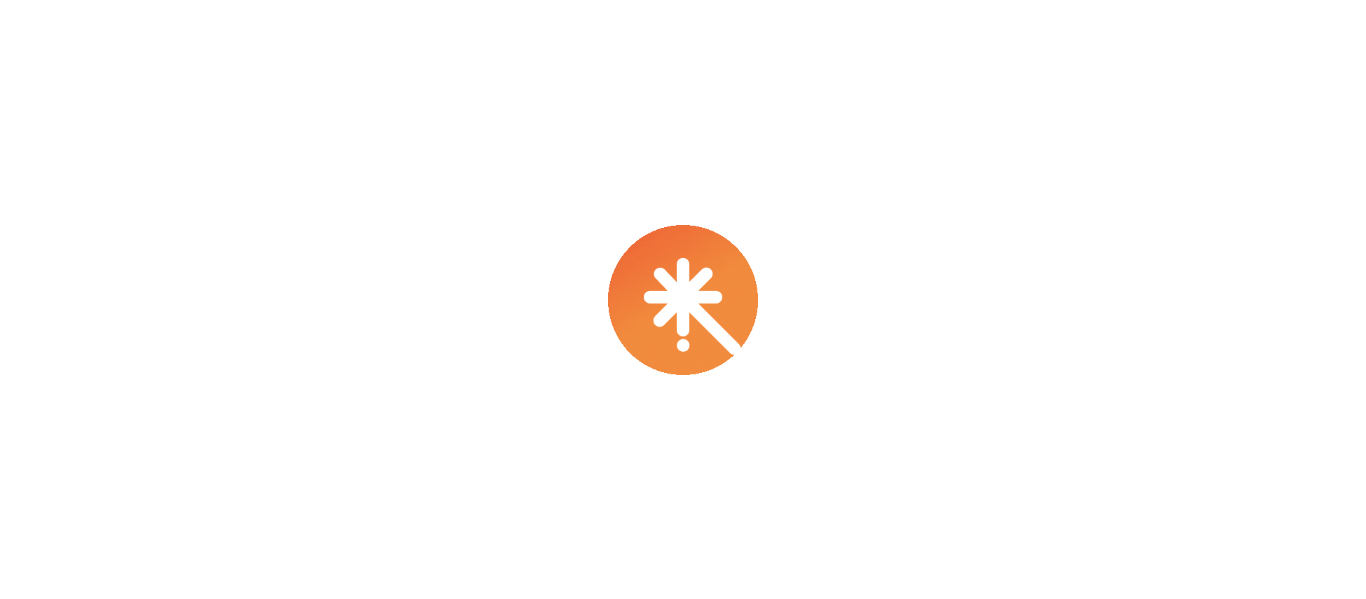 scroll, scrollTop: 0, scrollLeft: 0, axis: both 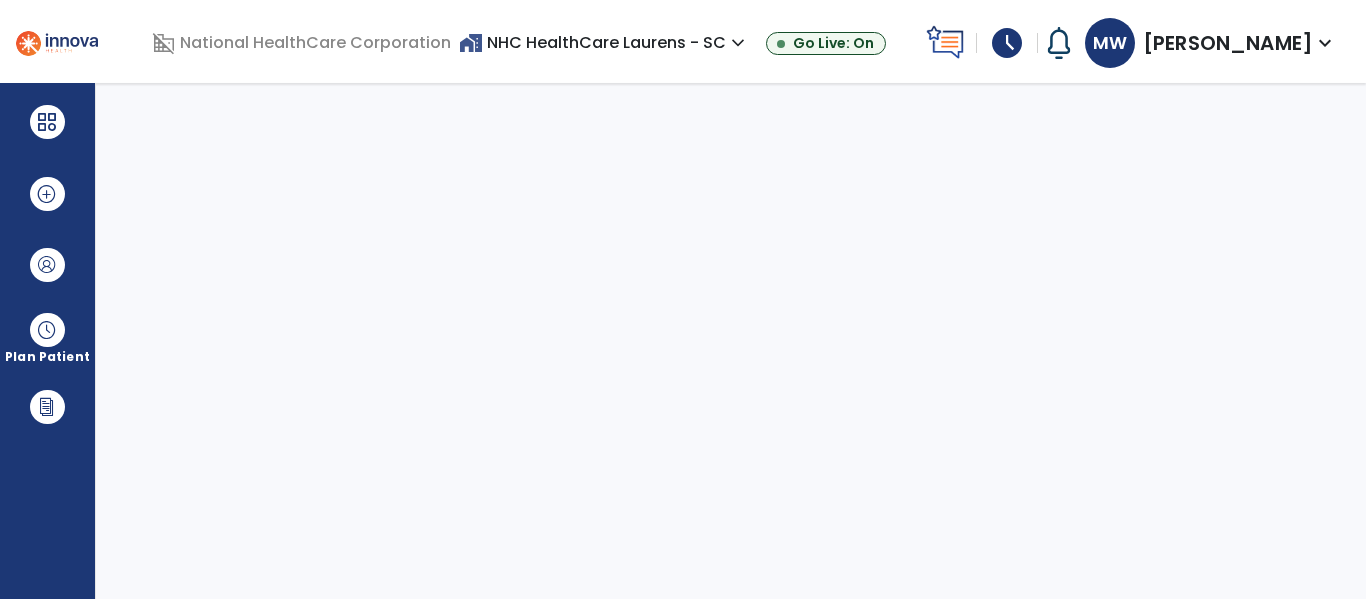 select on "****" 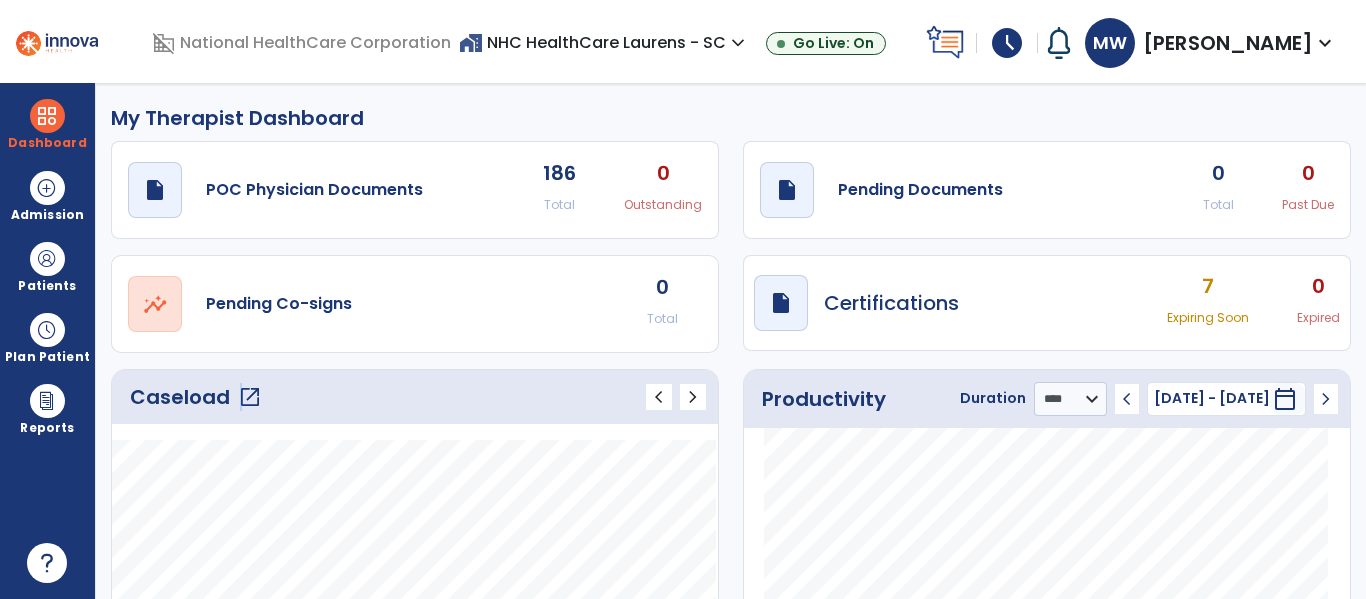 click on "open_in_new" 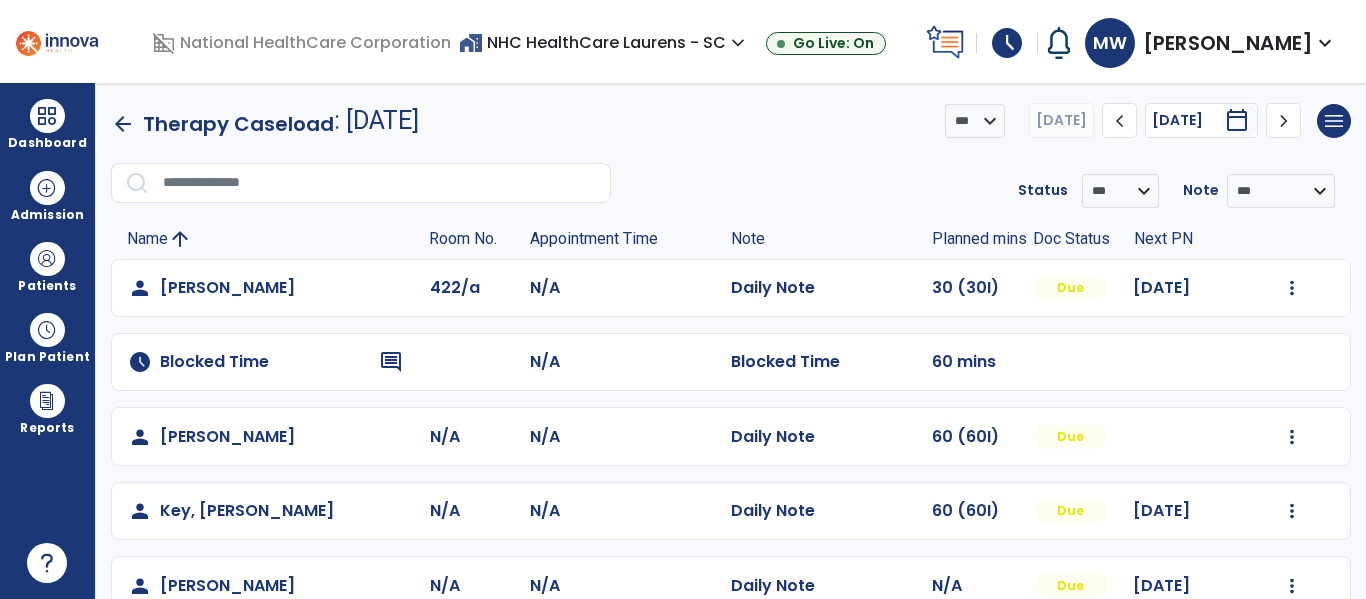 click on "chevron_left" 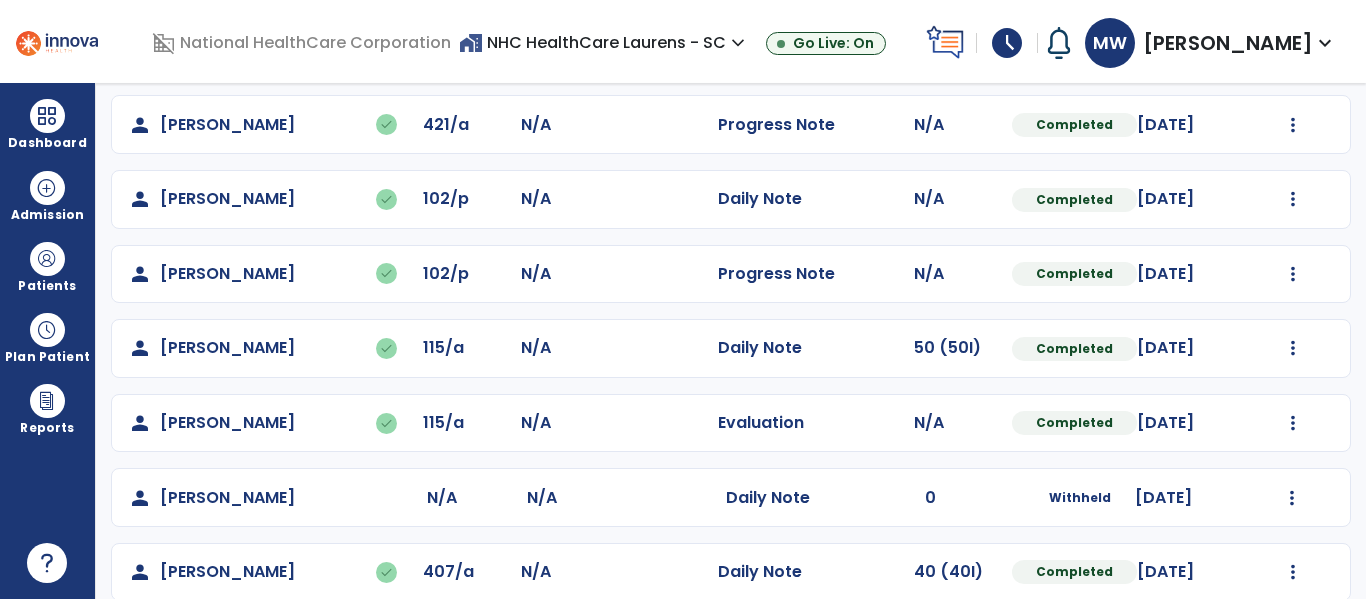 scroll, scrollTop: 0, scrollLeft: 0, axis: both 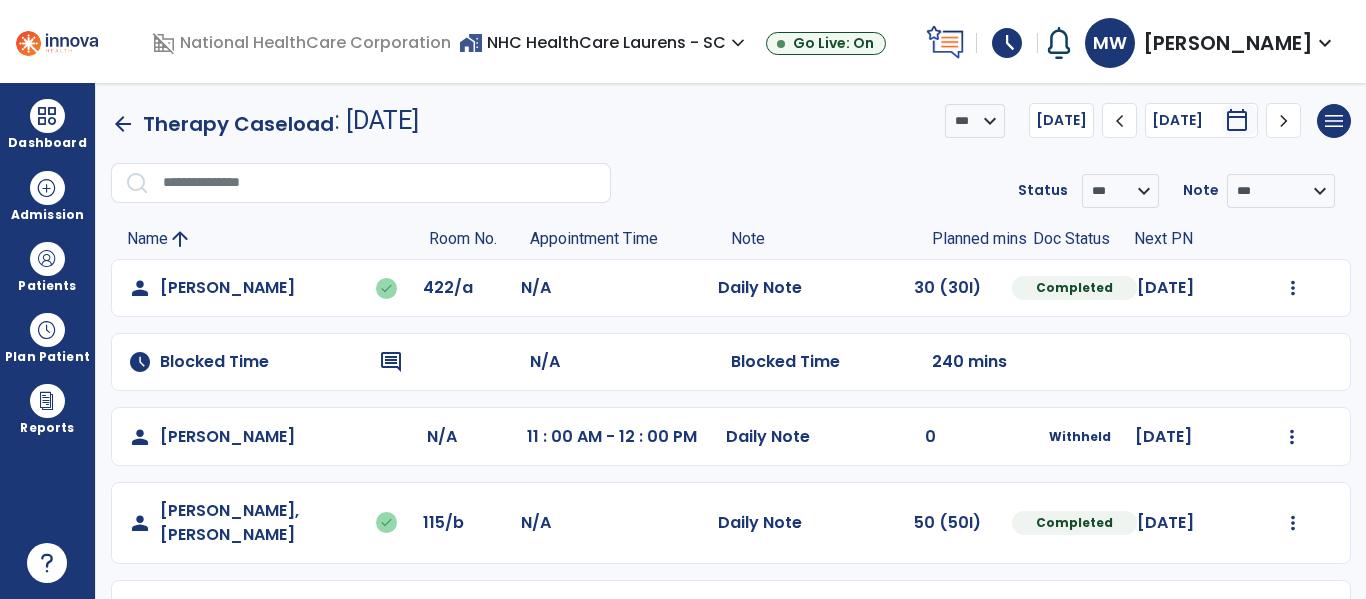 click on "schedule" at bounding box center [1007, 43] 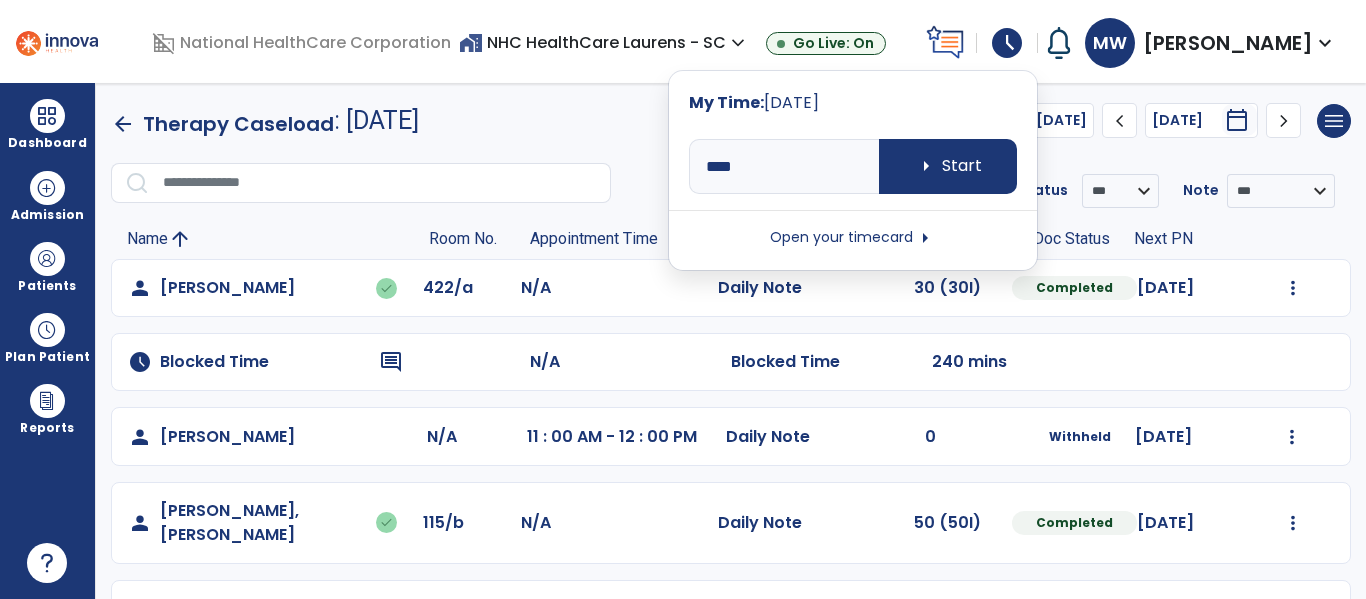 click on "Open your timecard  arrow_right" at bounding box center (853, 238) 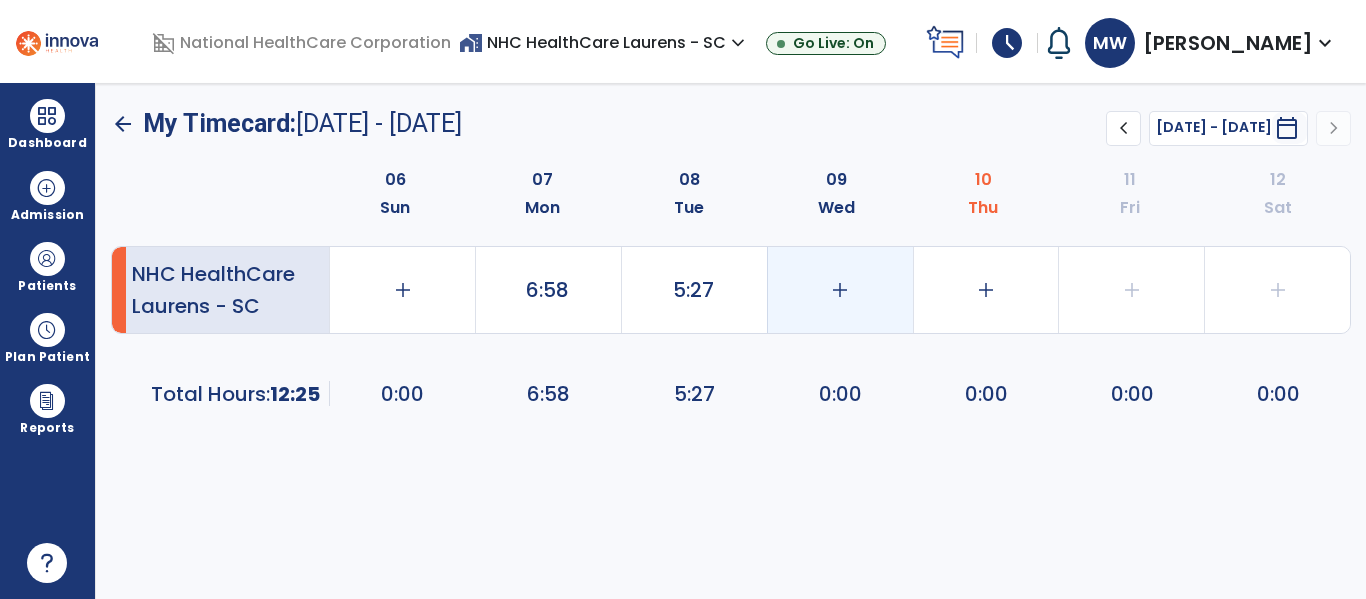 click on "add" 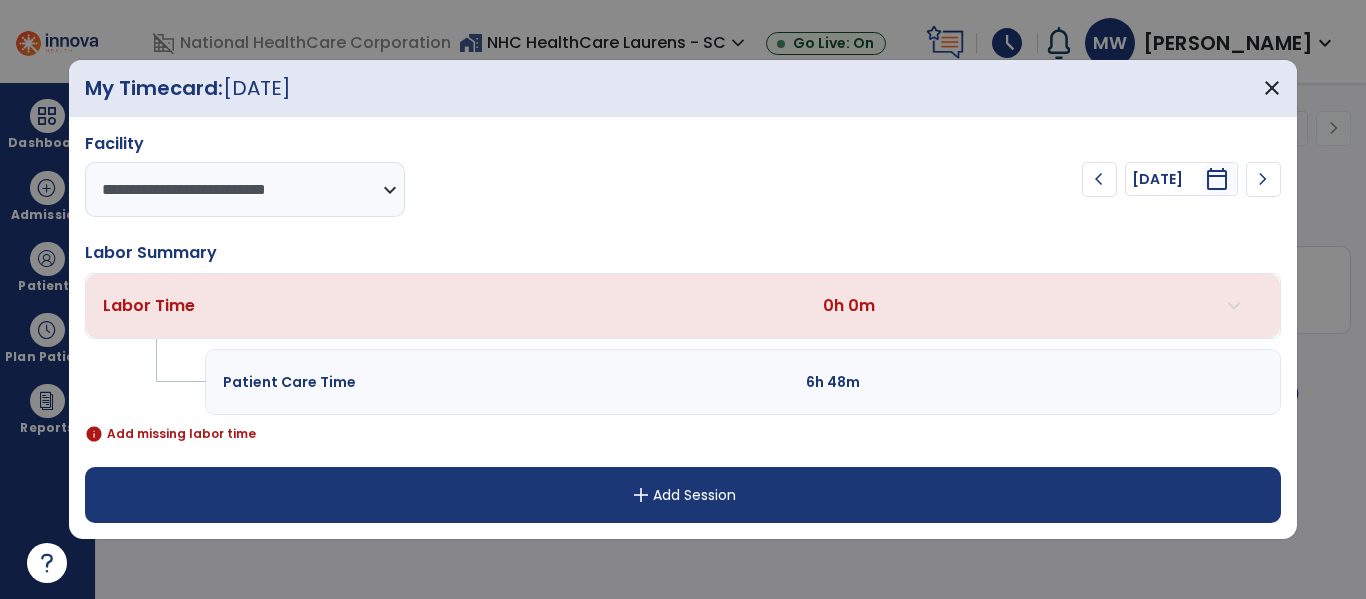 click on "add  Add Session" at bounding box center [682, 495] 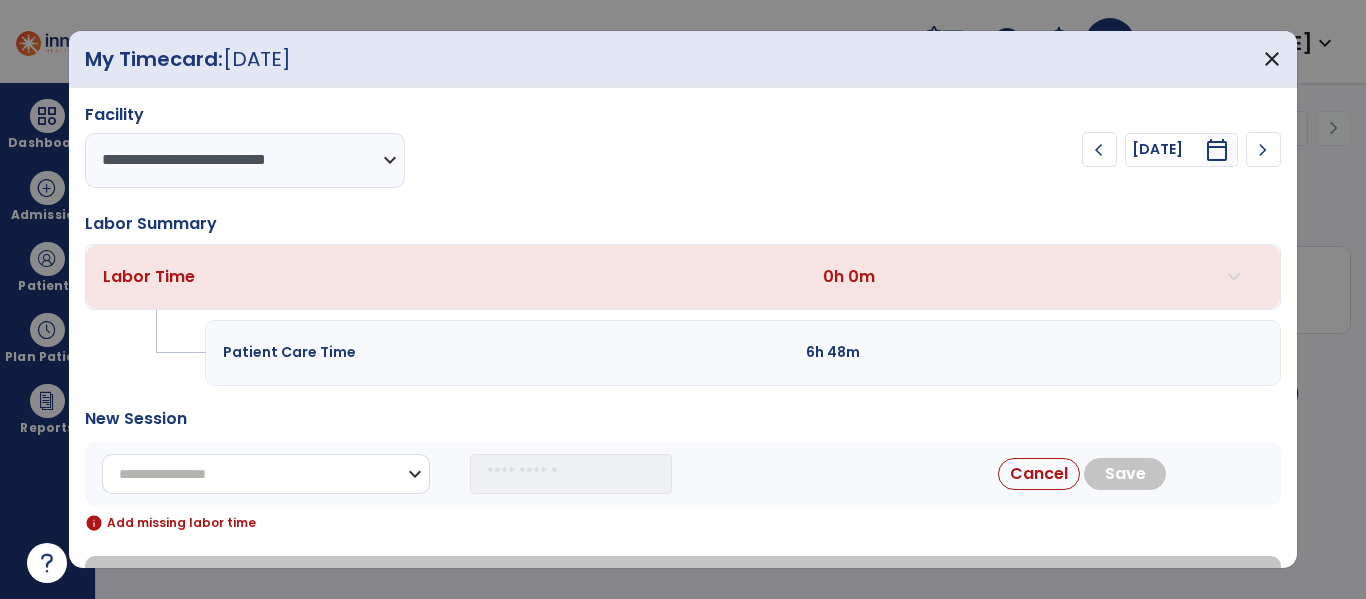 click on "**********" at bounding box center (266, 474) 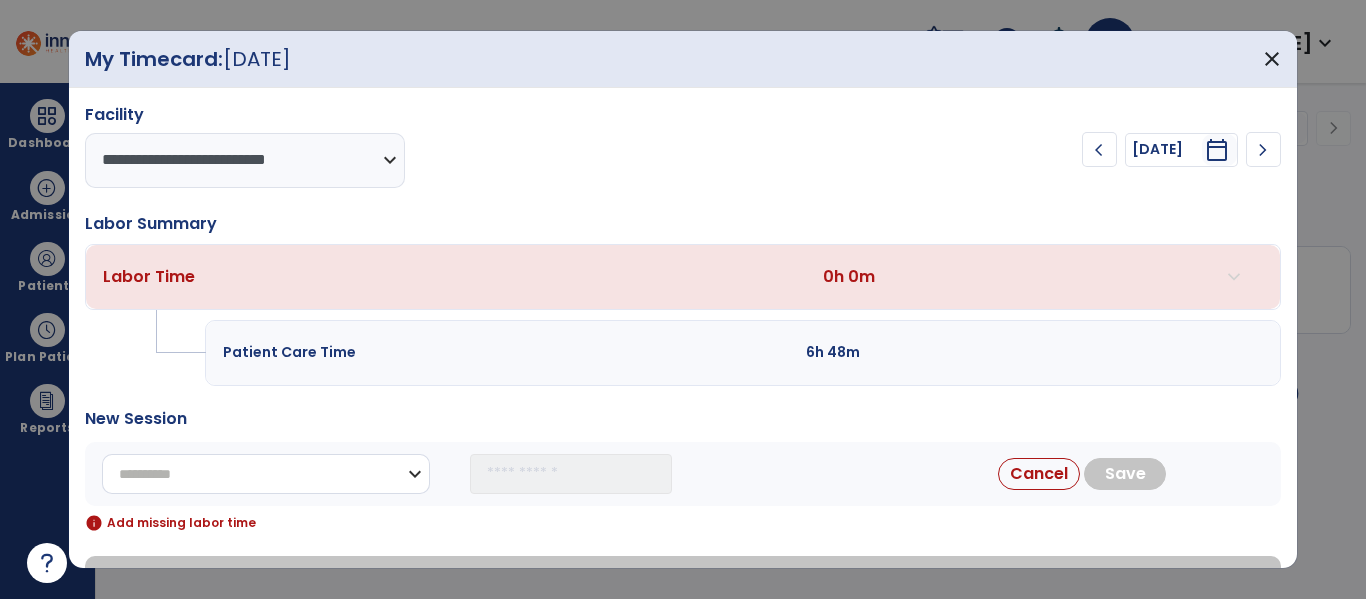 click on "**********" at bounding box center [266, 474] 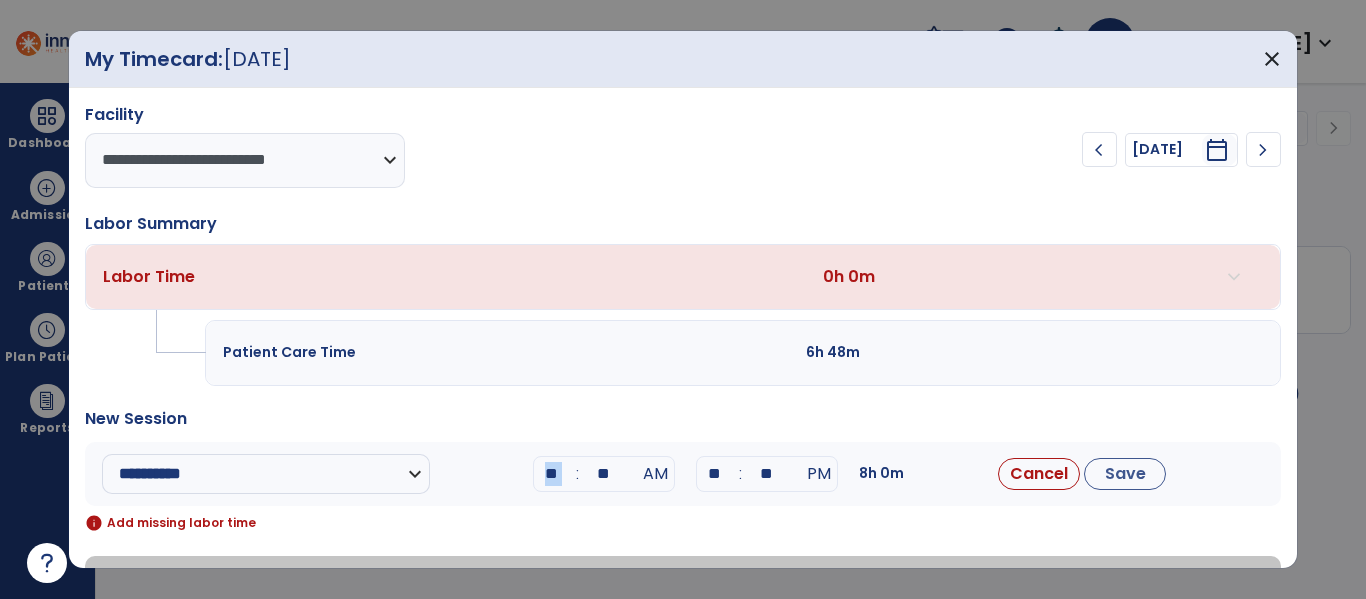 drag, startPoint x: 570, startPoint y: 469, endPoint x: 532, endPoint y: 466, distance: 38.118237 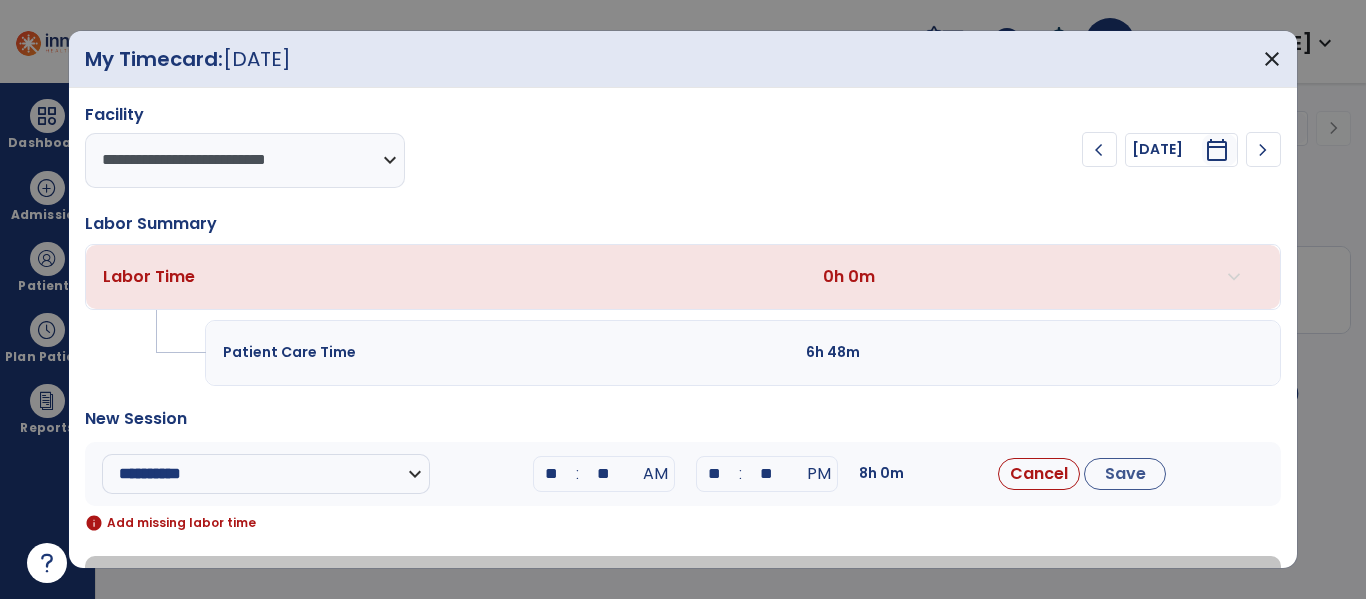 type on "**" 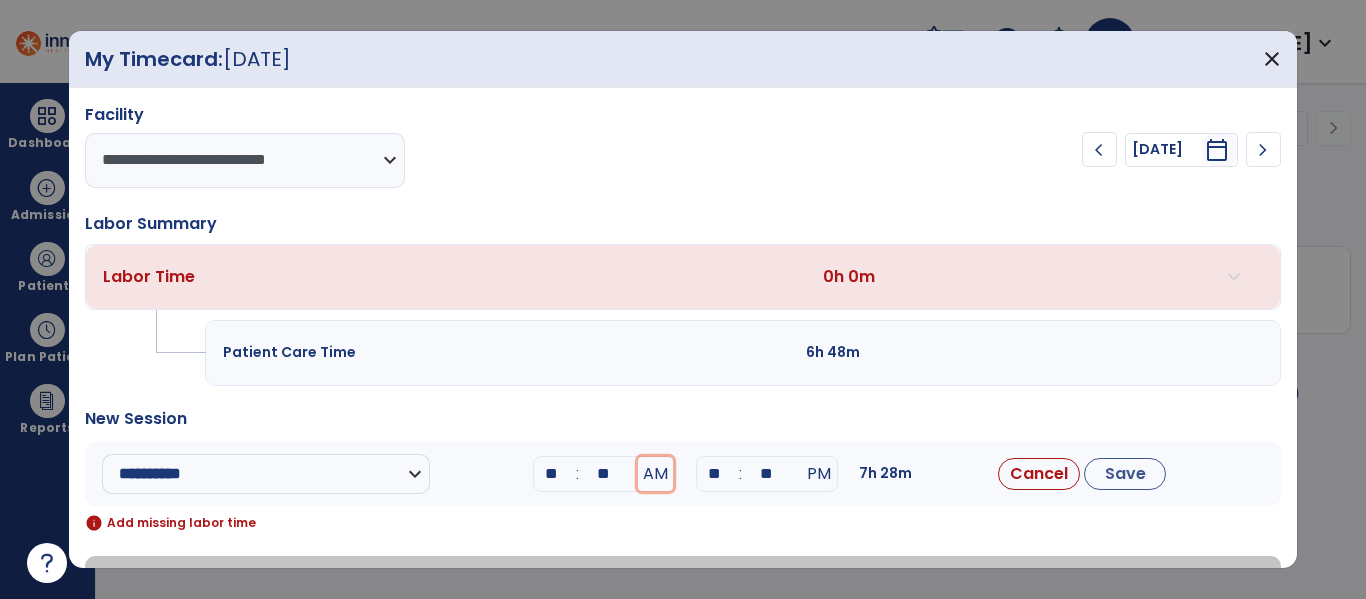 type 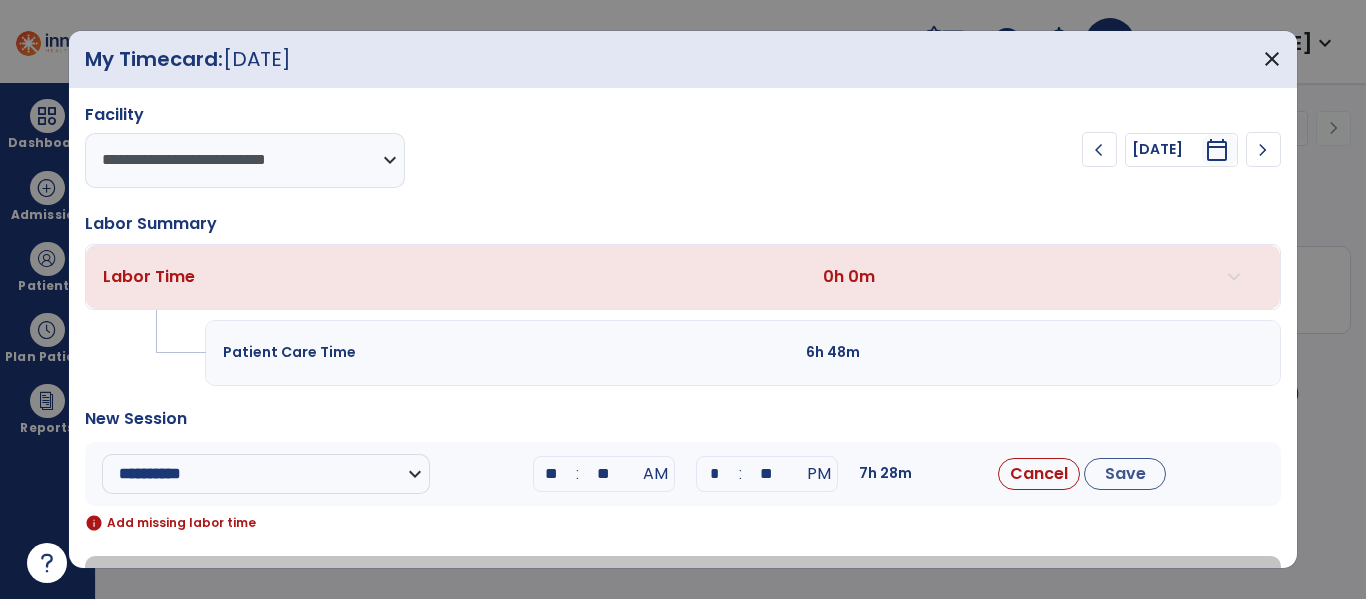type on "**" 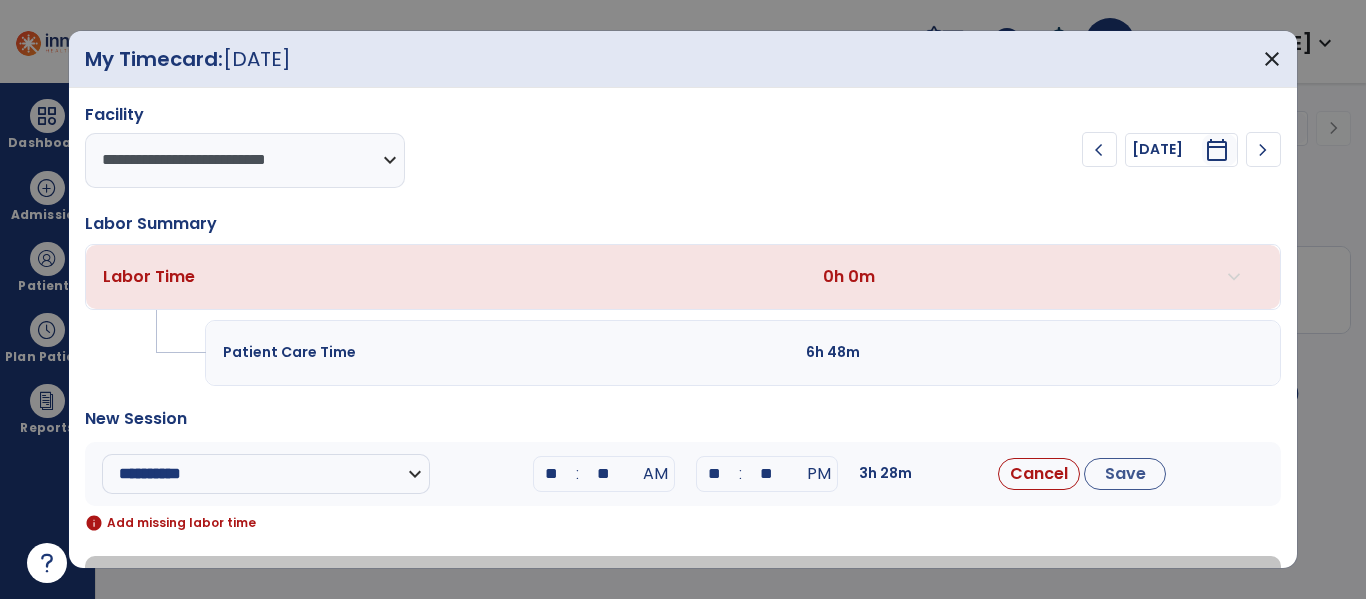 type on "**" 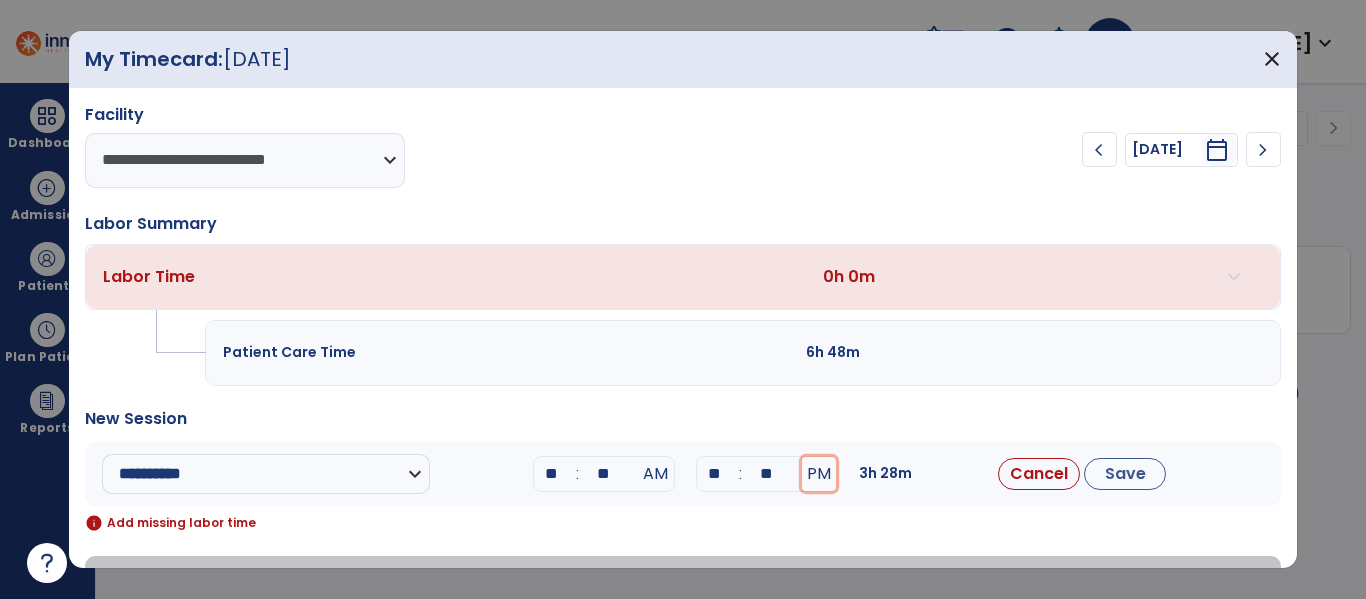 type 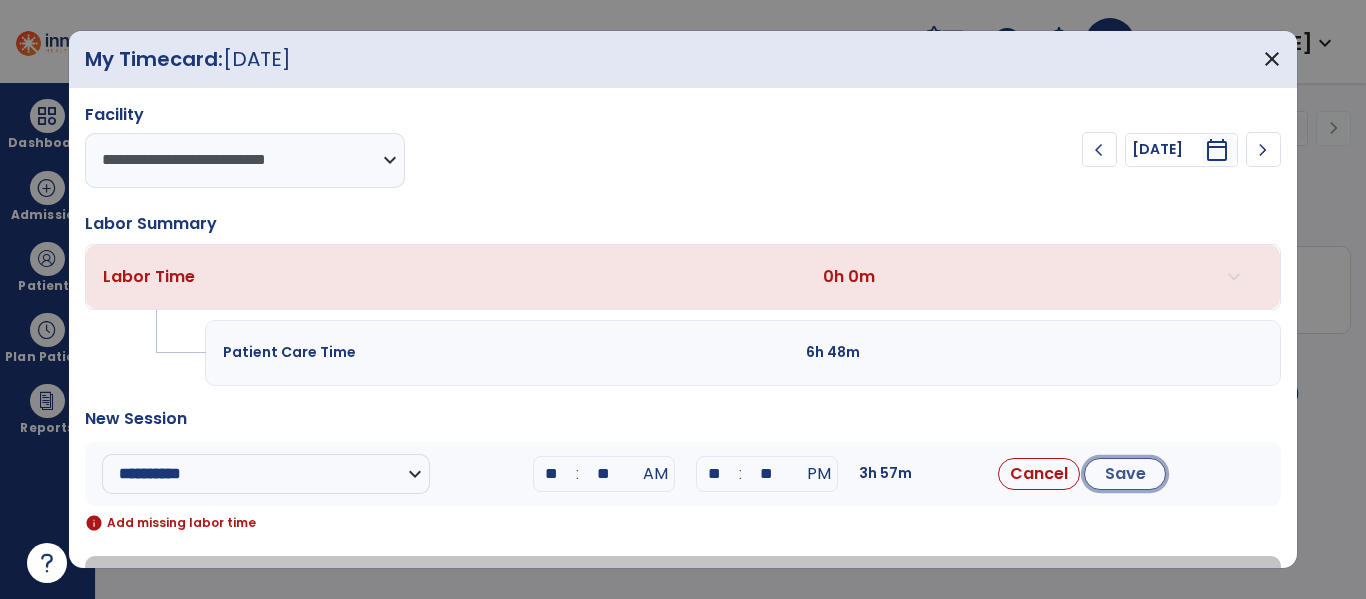 click on "Save" at bounding box center [1125, 474] 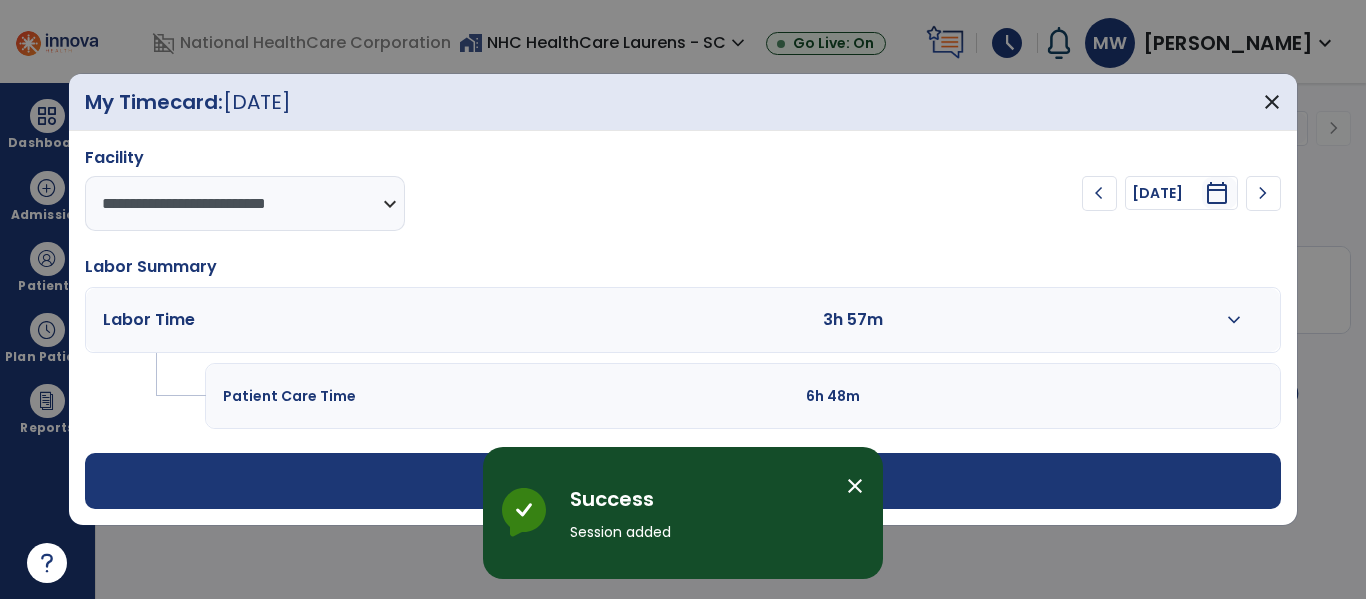 click on "add  Add Session" at bounding box center [682, 481] 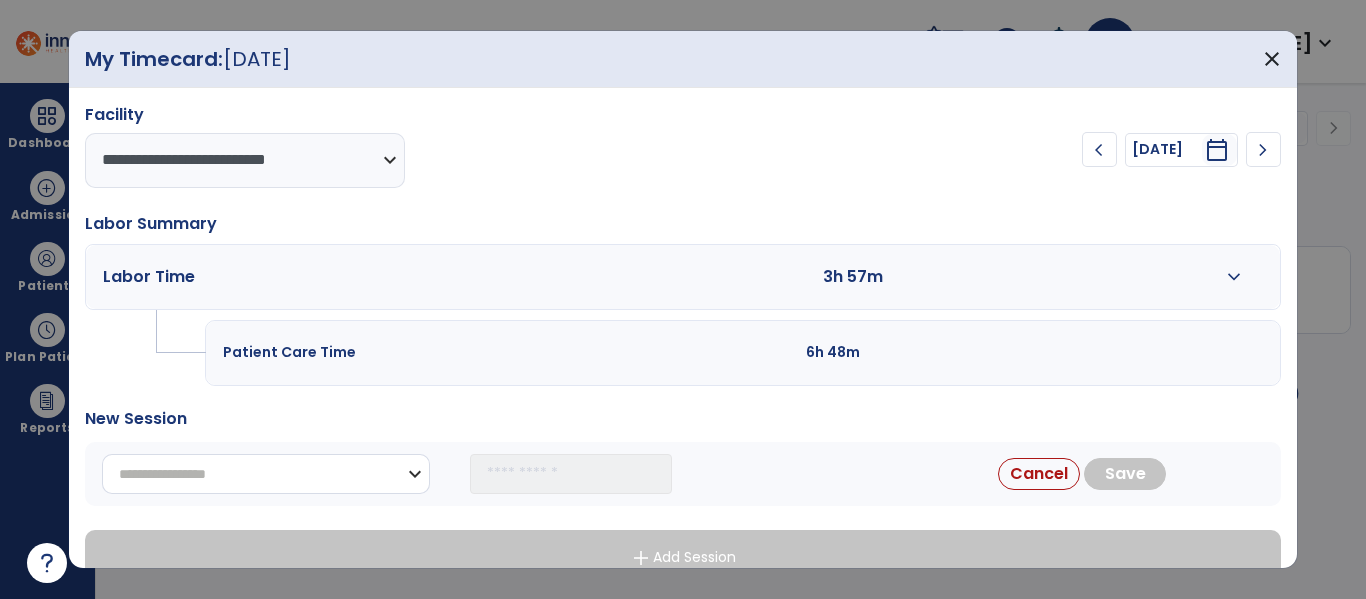 click on "**********" at bounding box center [266, 474] 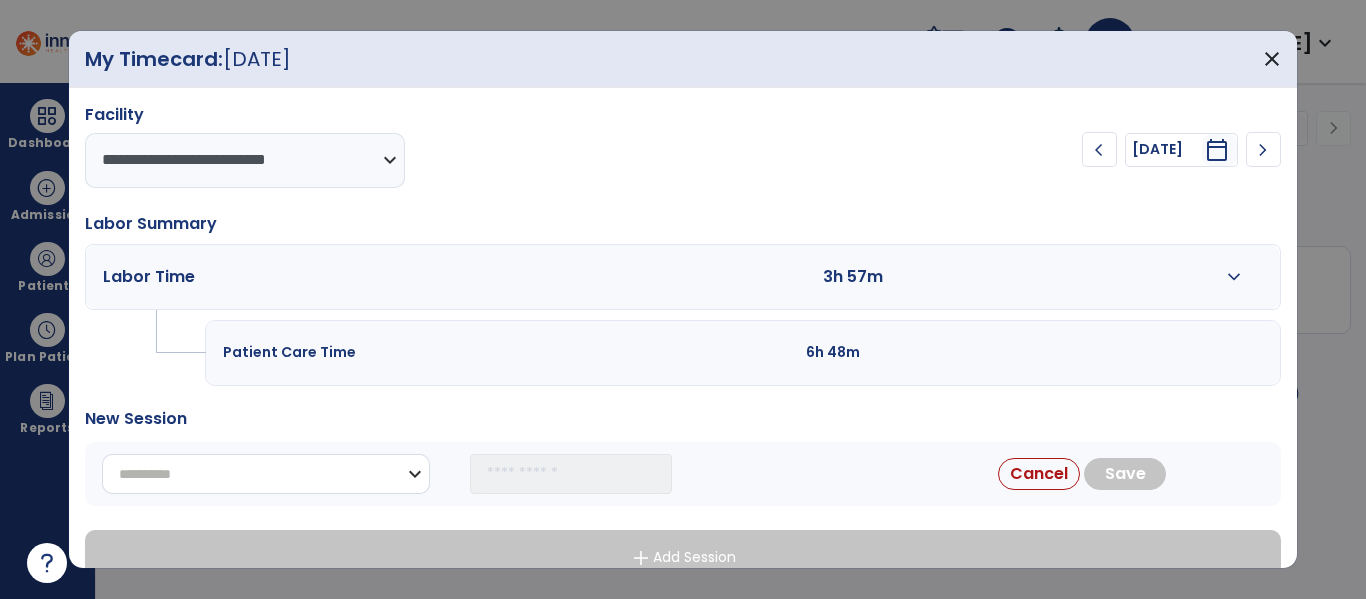 click on "**********" at bounding box center [266, 474] 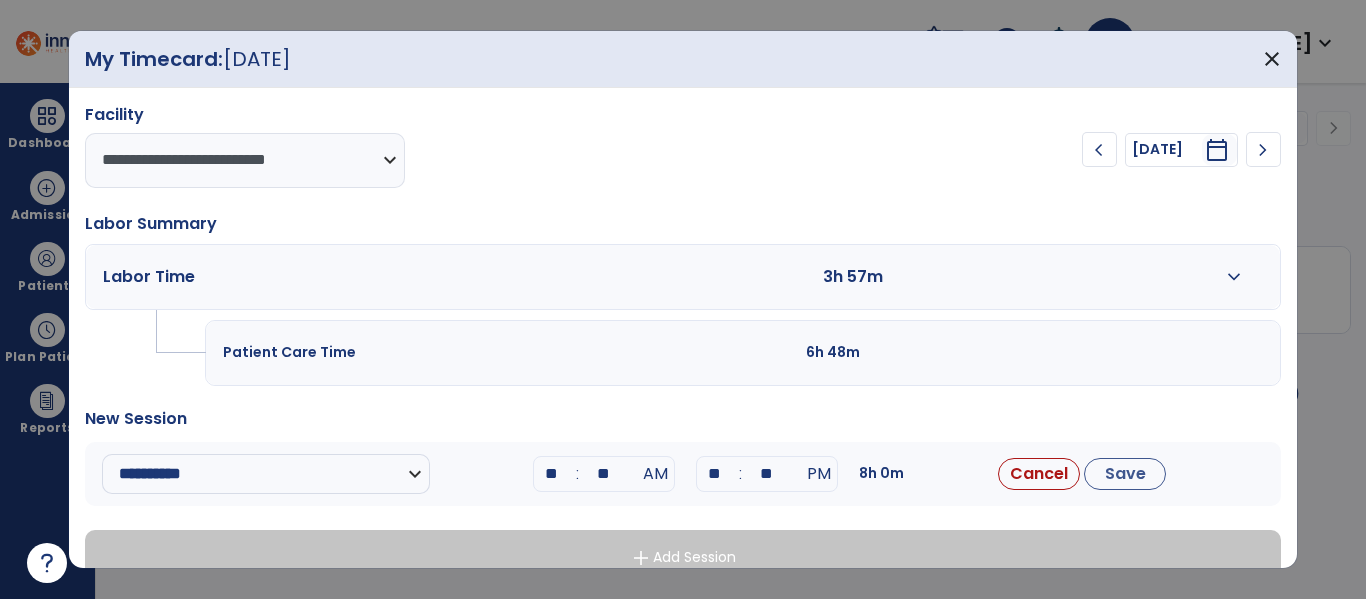 drag, startPoint x: 557, startPoint y: 468, endPoint x: 524, endPoint y: 466, distance: 33.06055 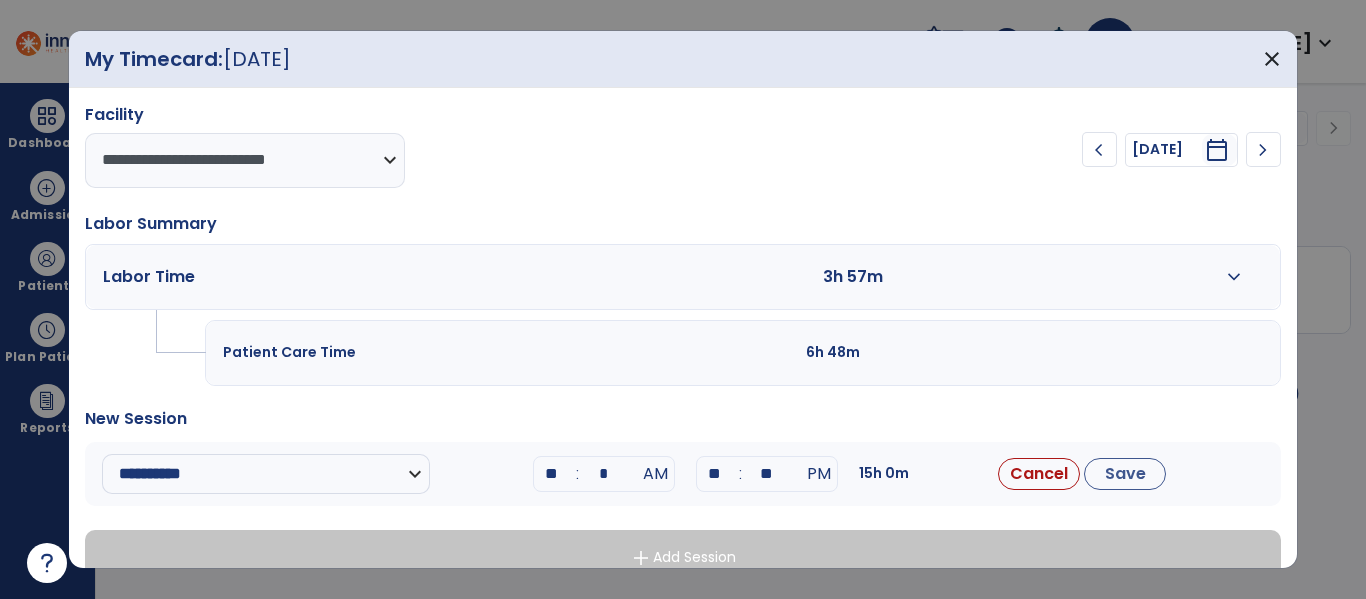 type on "**" 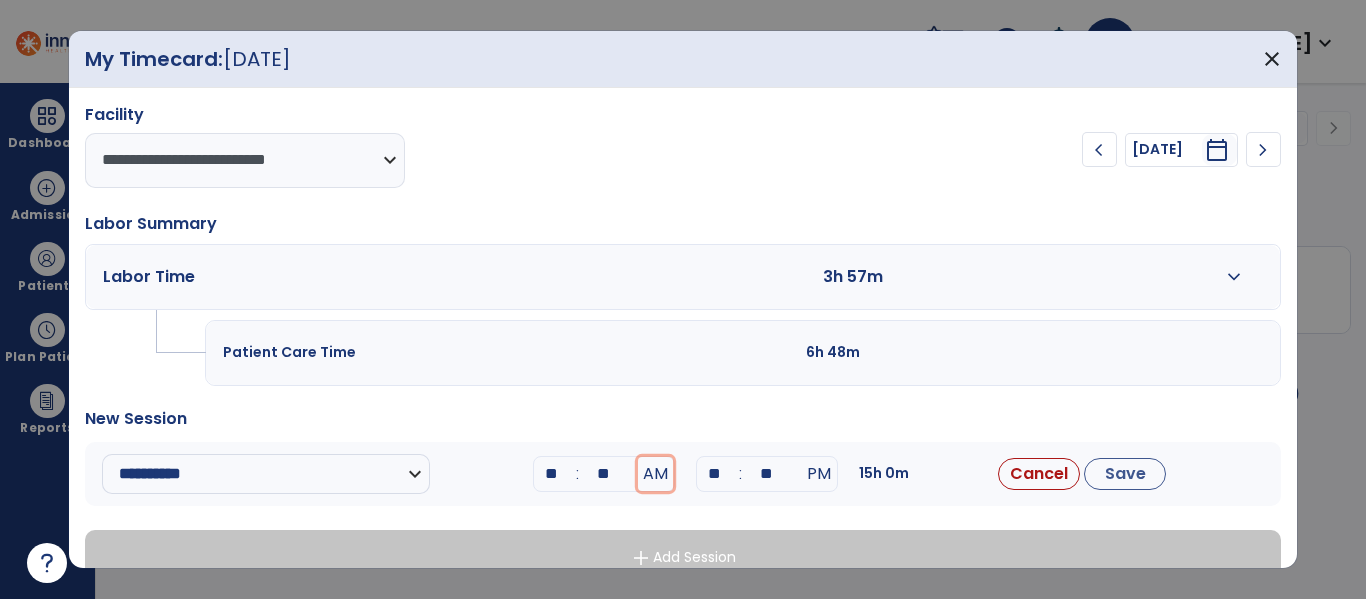 type 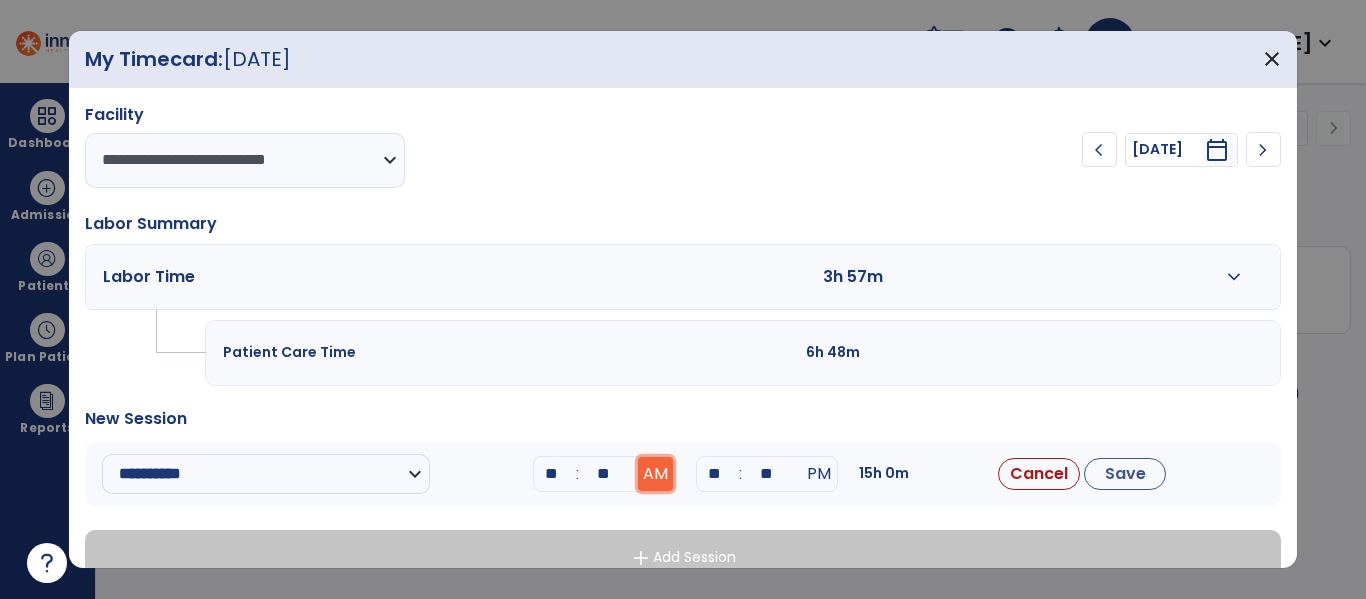 click on "AM" at bounding box center [655, 474] 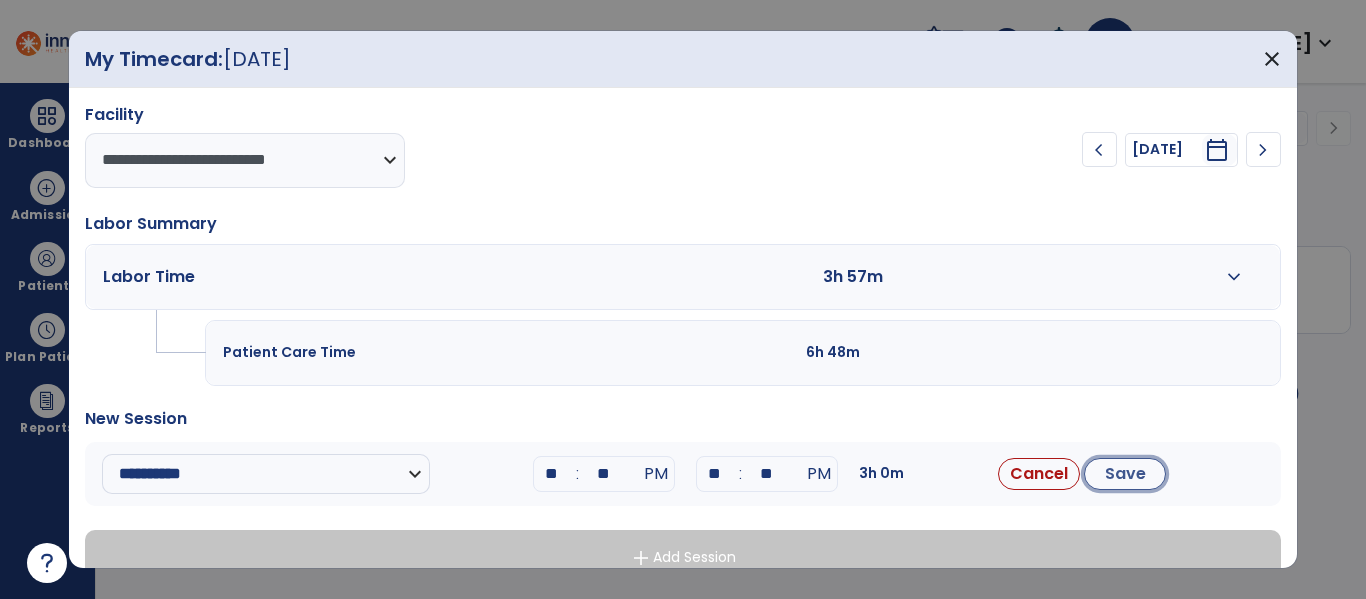 click on "Save" at bounding box center [1125, 474] 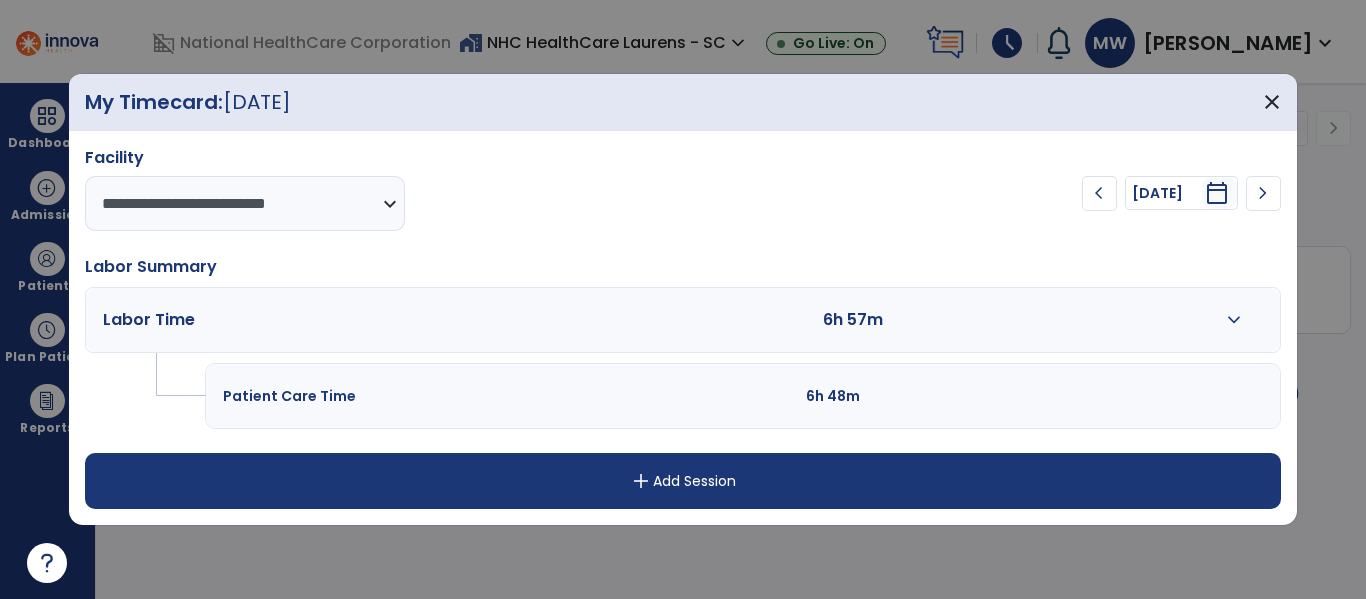 click on "expand_more" at bounding box center (1234, 320) 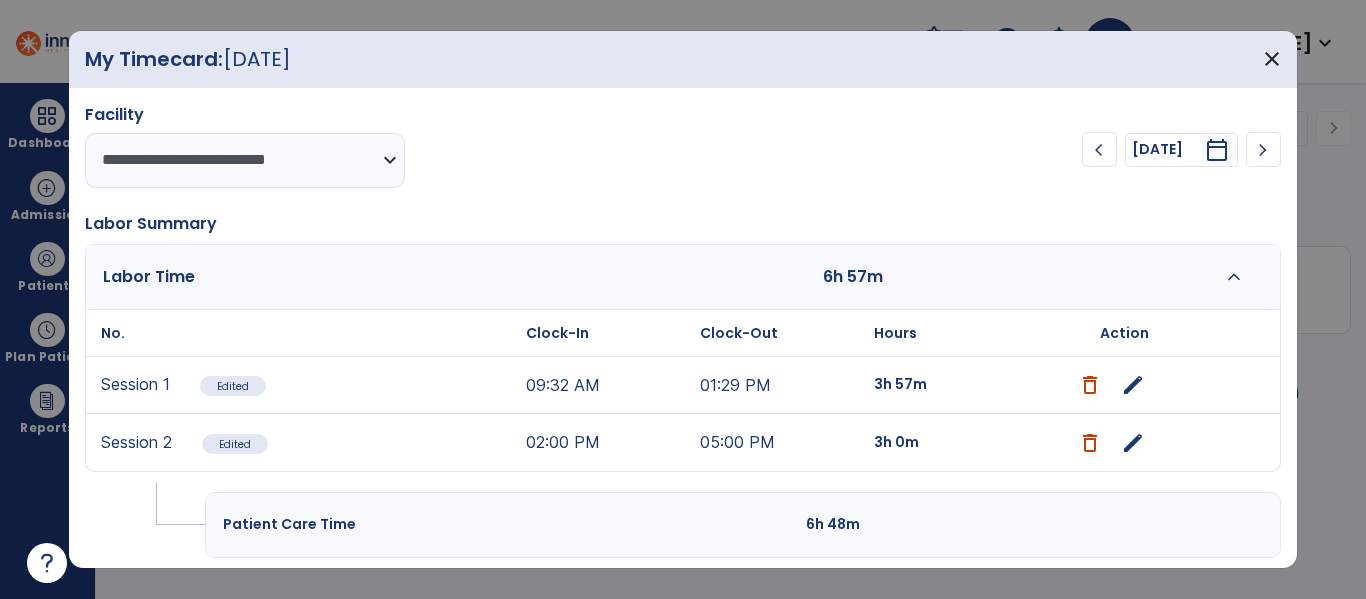click on "edit" at bounding box center [1133, 443] 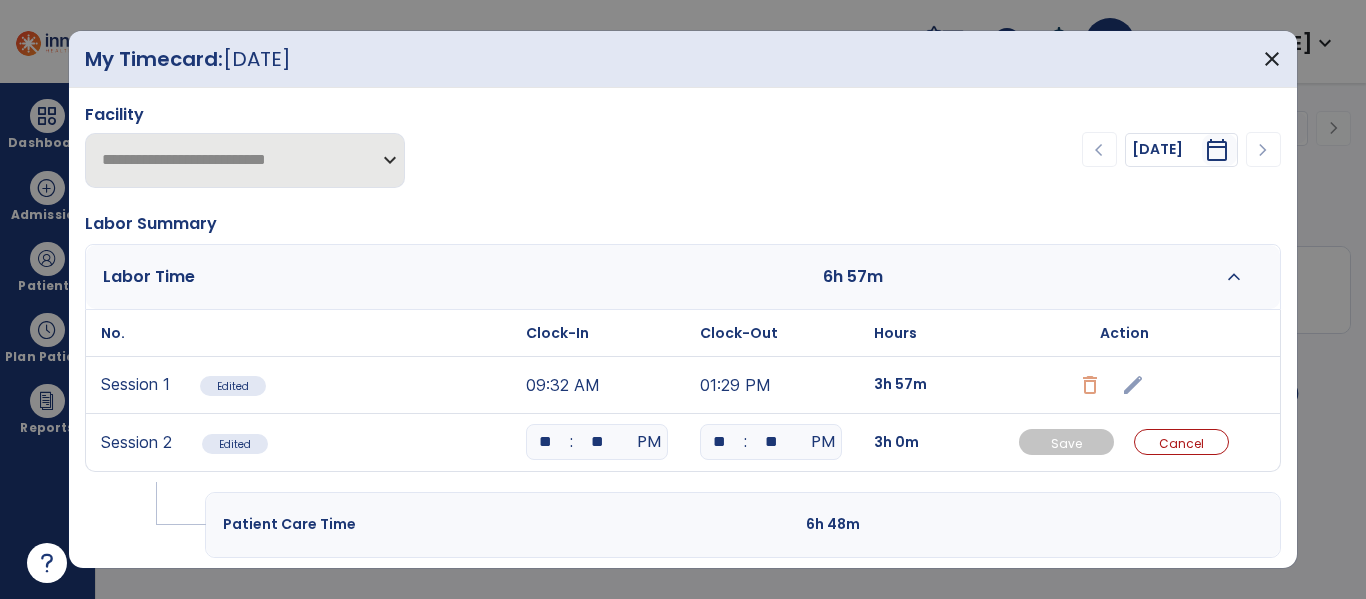 click on "**" at bounding box center (771, 442) 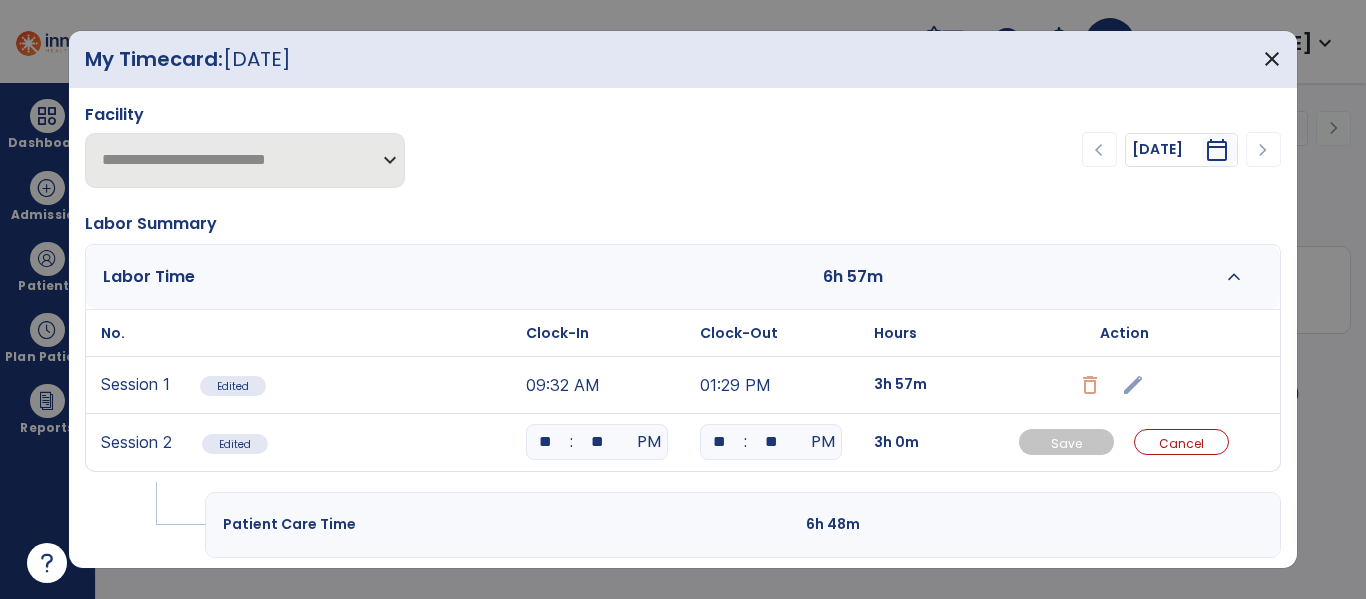 type on "**" 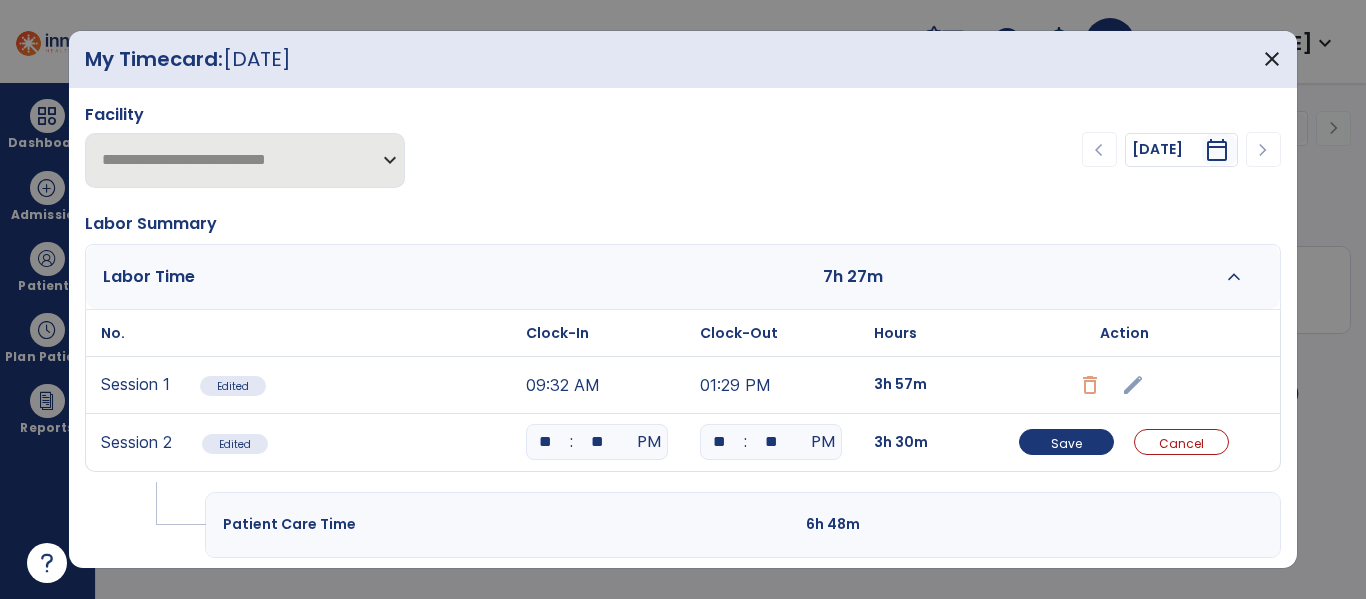 click on "Save   Cancel" at bounding box center [1124, 442] 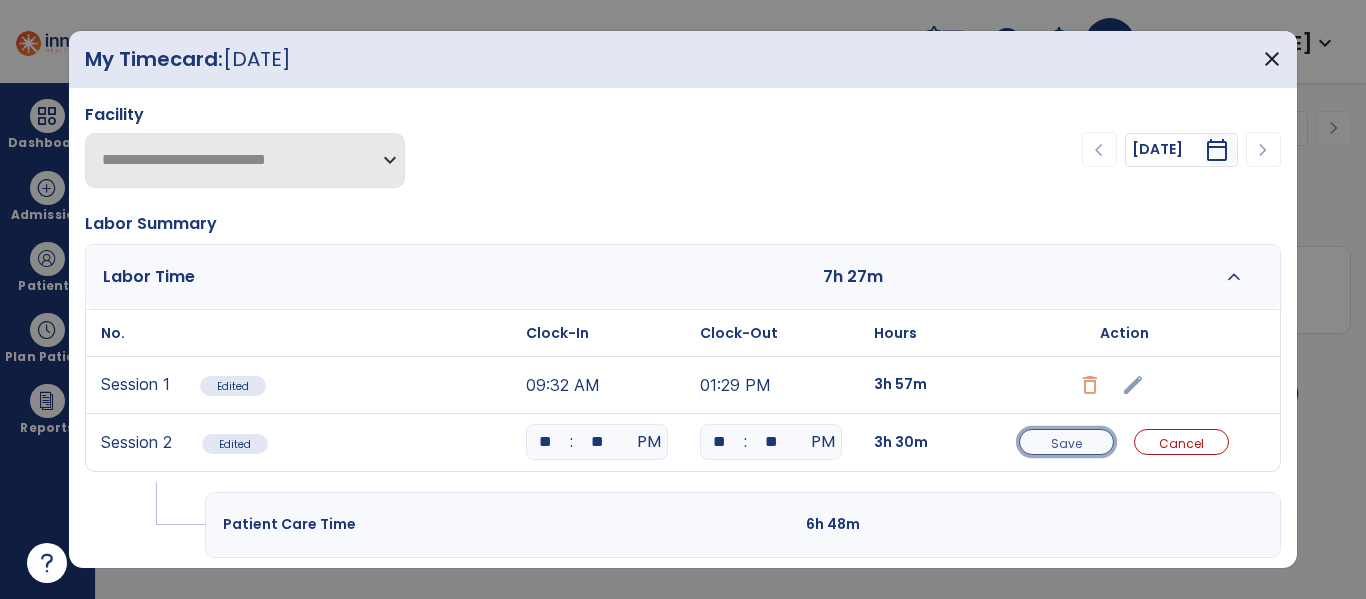 click on "Save" at bounding box center [1066, 443] 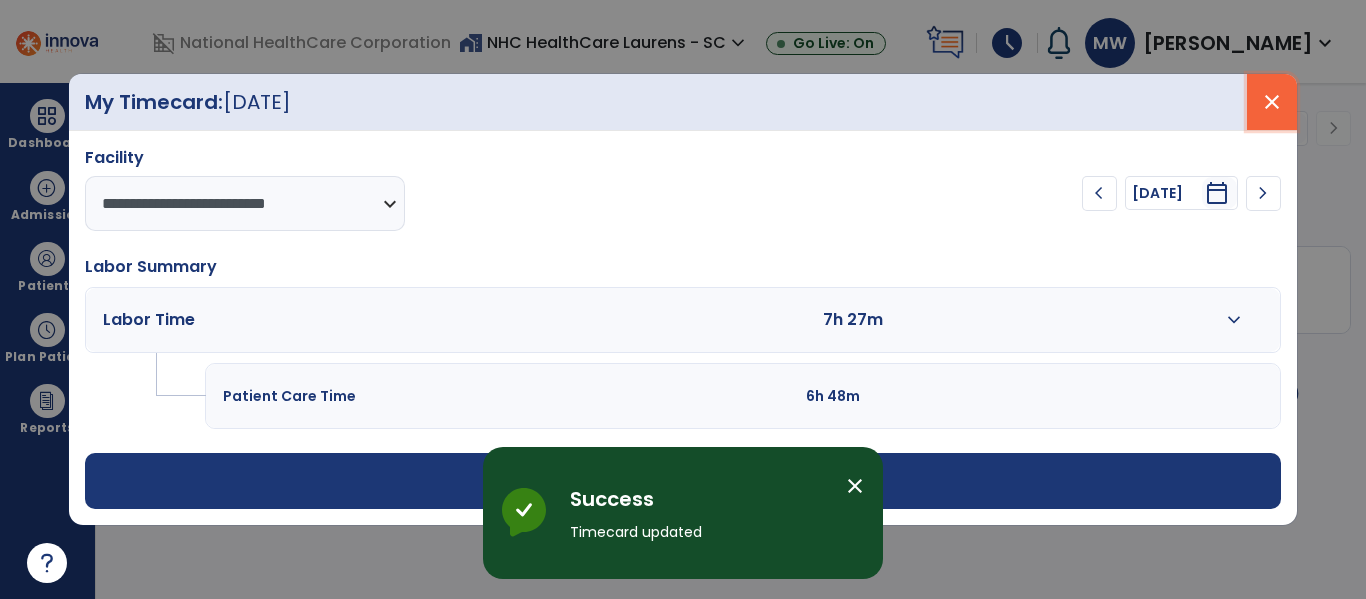 click on "close" at bounding box center (1272, 102) 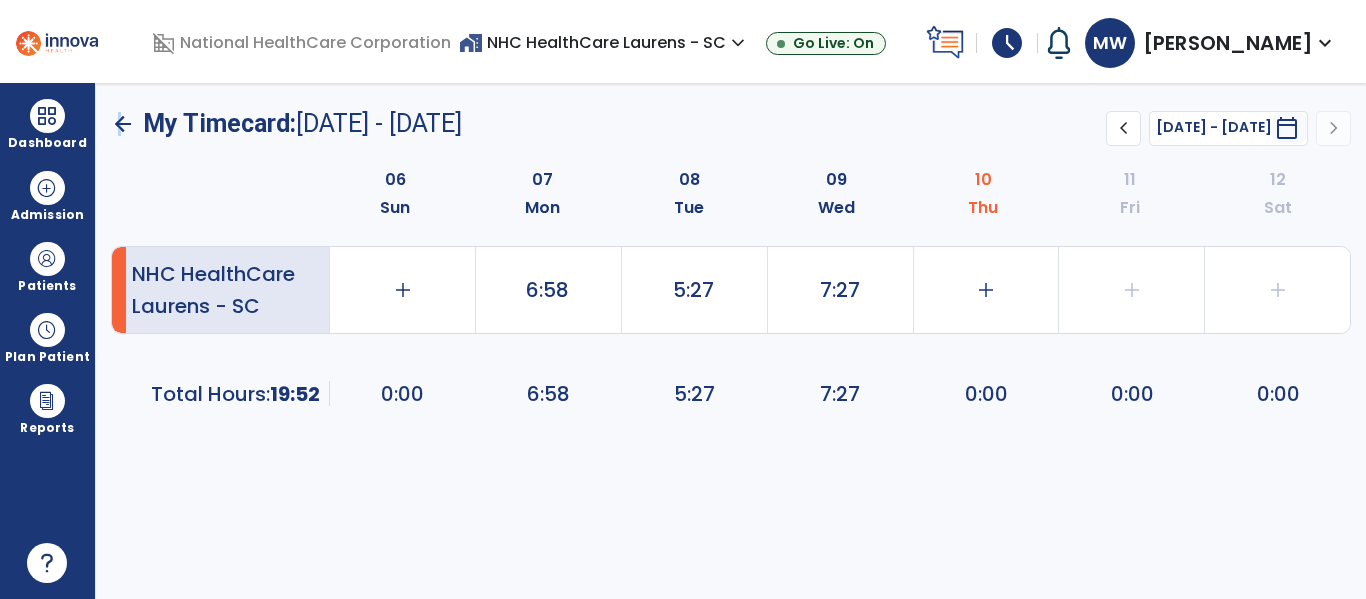 click on "arrow_back     My Timecard:  Jul 6, 2025 - Jul 12, 2025 ******** **** chevron_left Jul 6, 2025 - Jul 12, 2025  *********  calendar_today  chevron_right" 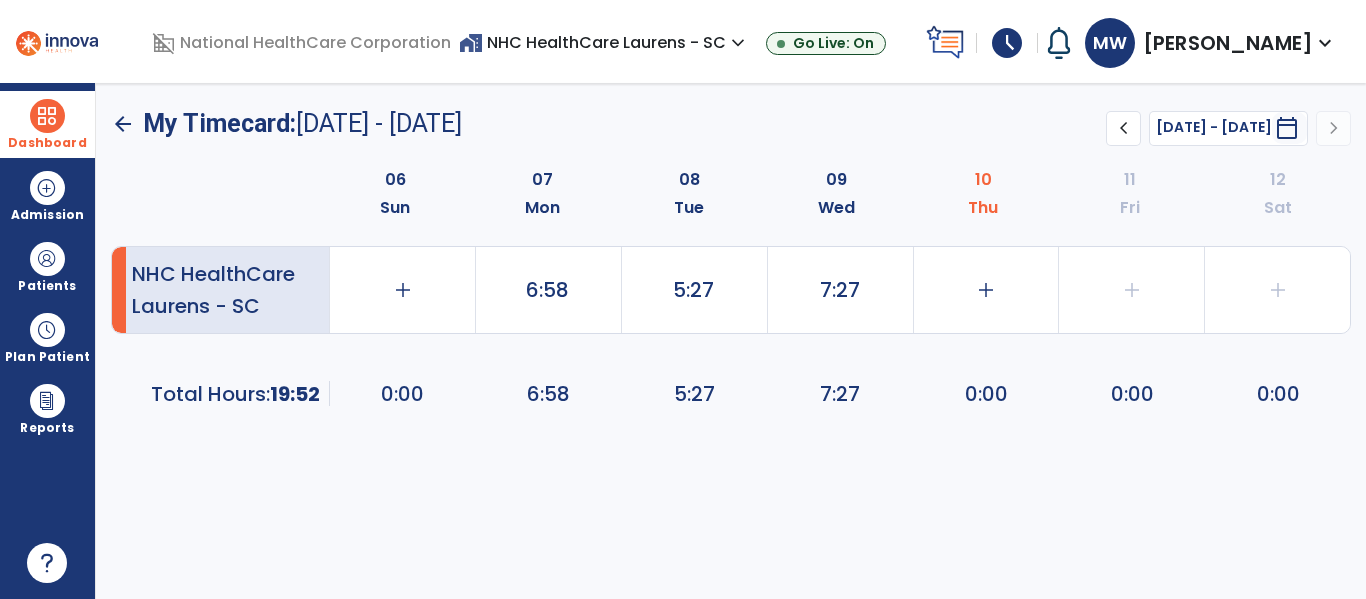 click at bounding box center [47, 116] 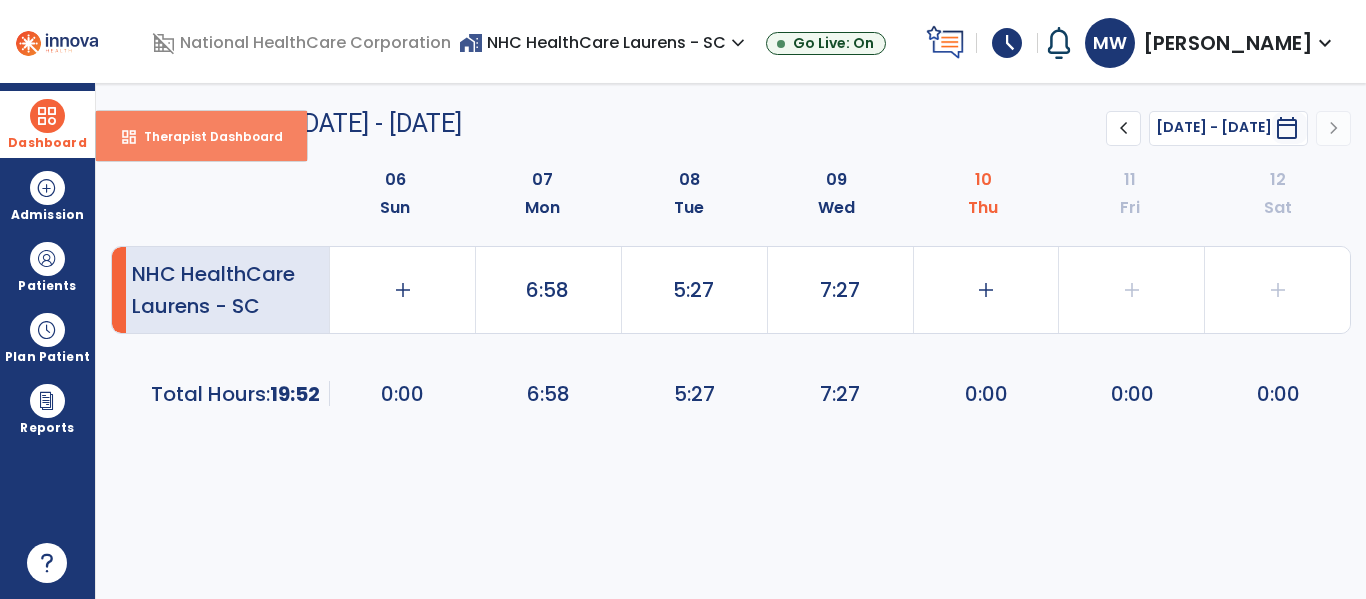 click on "dashboard" at bounding box center [129, 137] 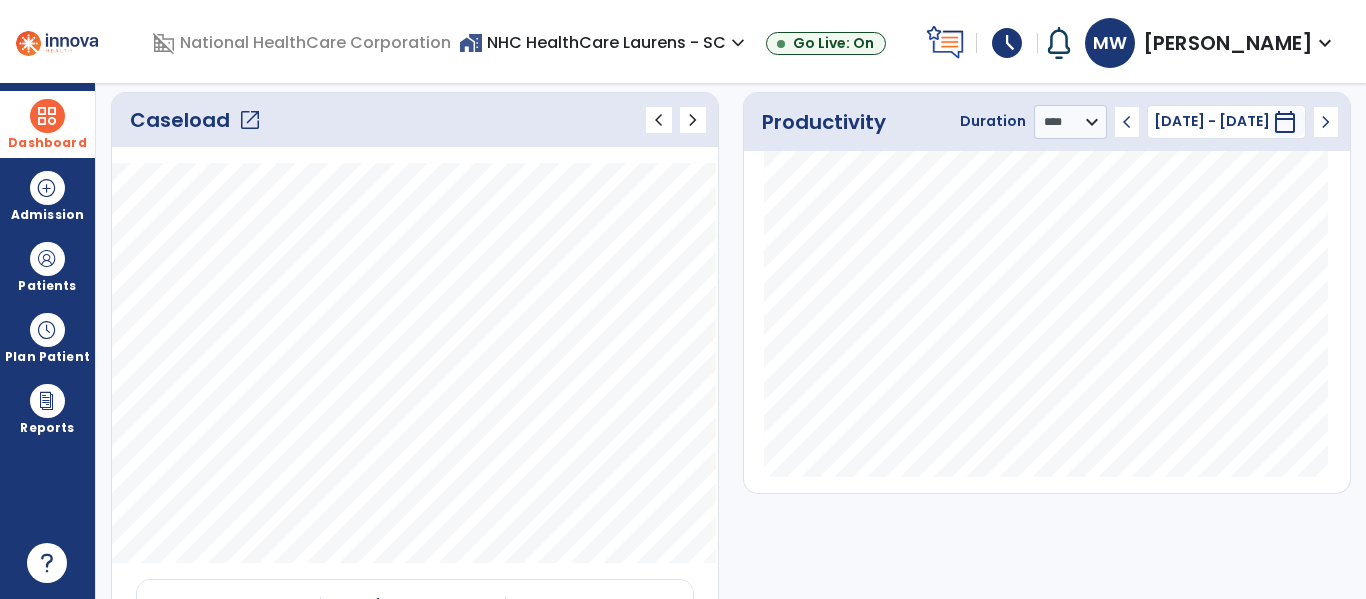 scroll, scrollTop: 300, scrollLeft: 0, axis: vertical 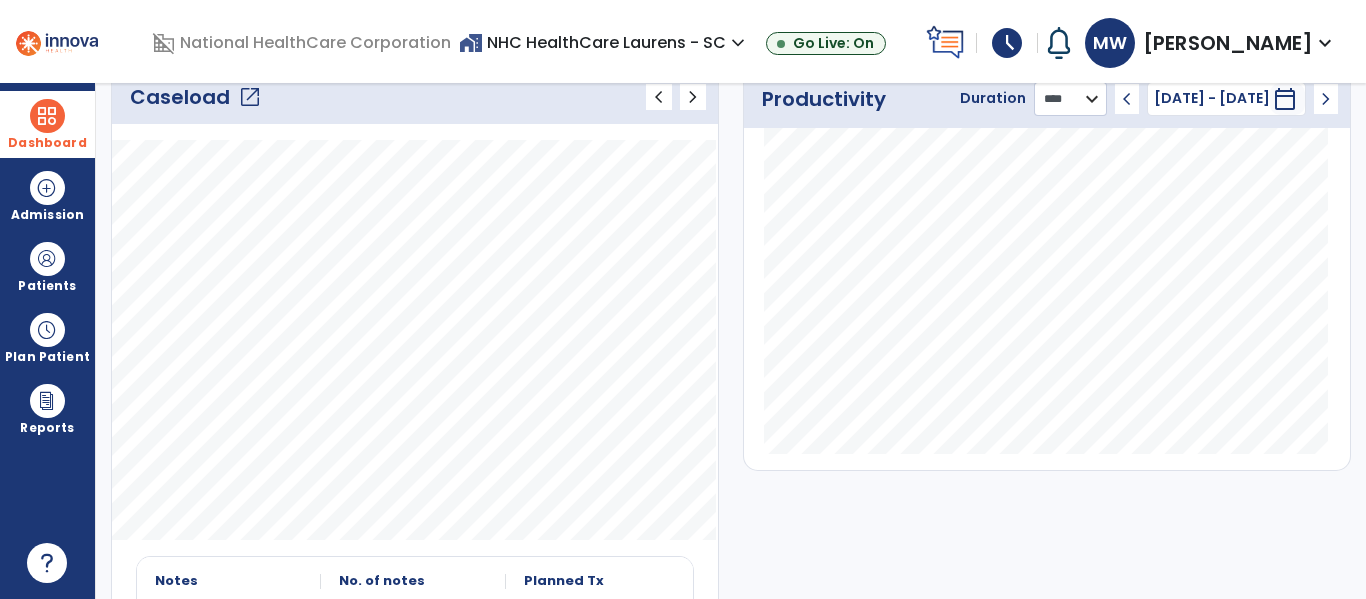 click on "******** **** ***" 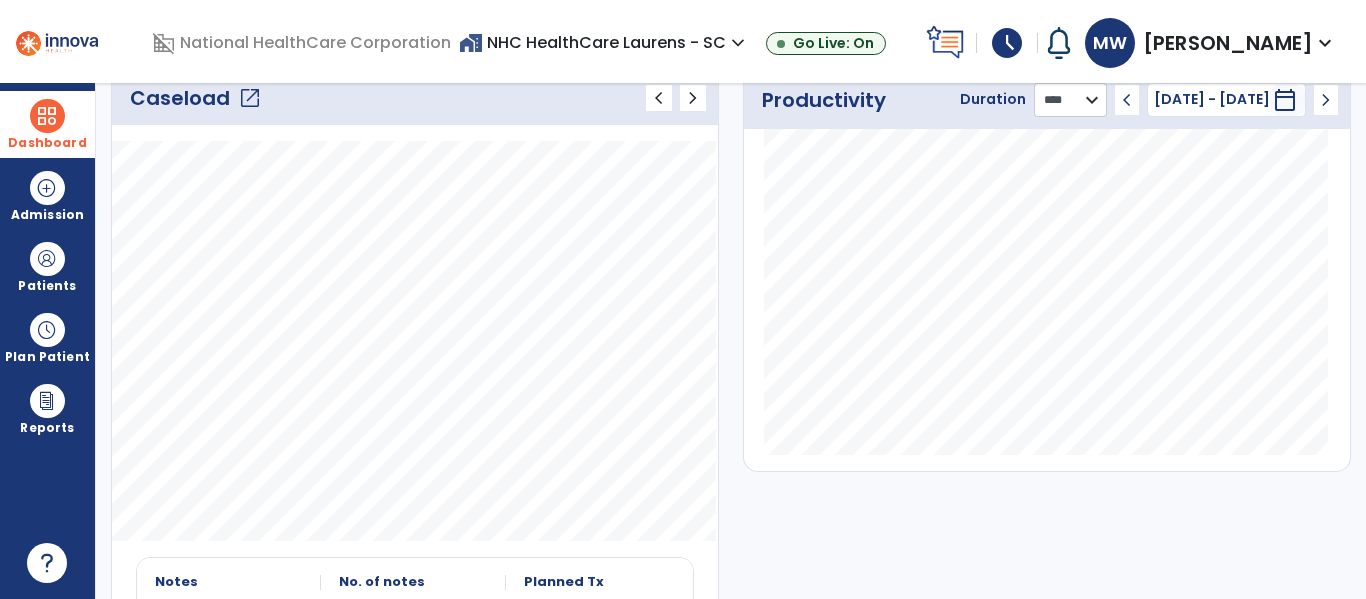 select on "***" 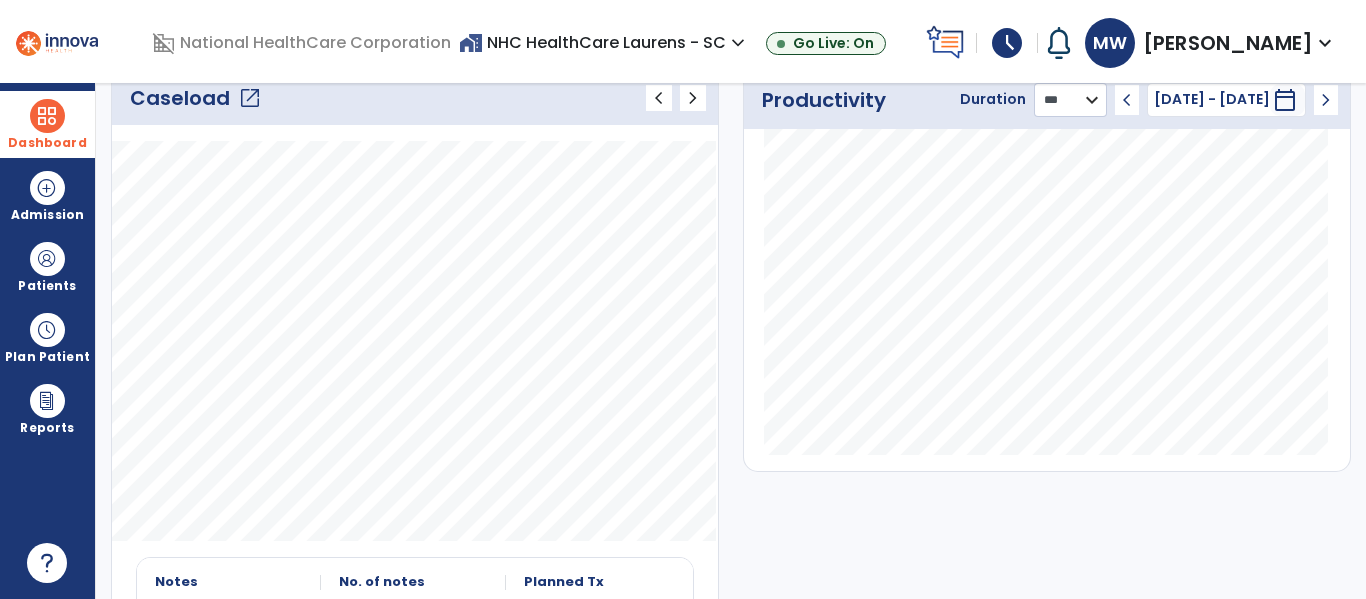 click on "******** **** ***" 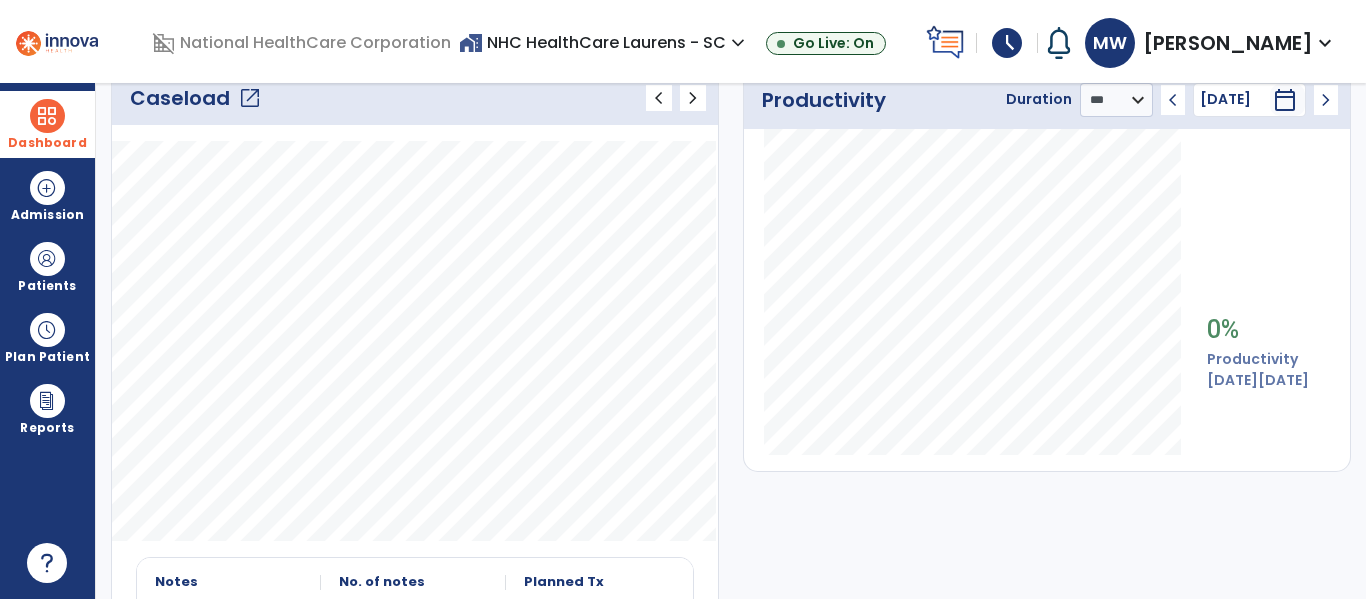 click on "chevron_left" 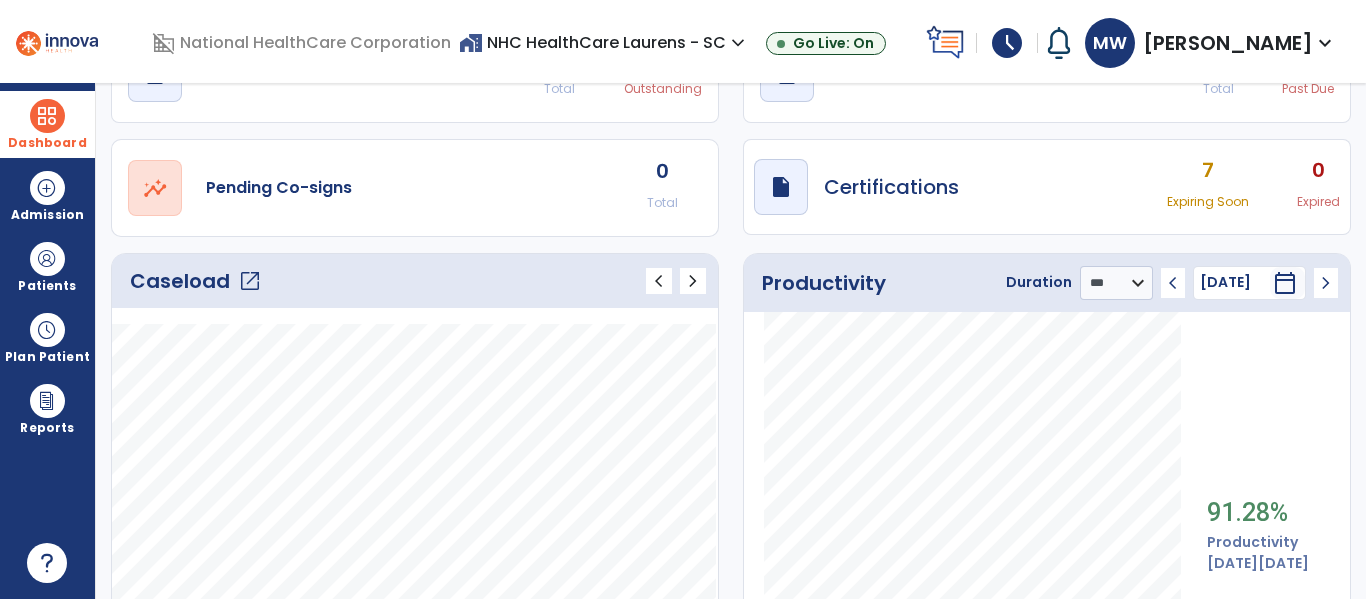 scroll, scrollTop: 0, scrollLeft: 0, axis: both 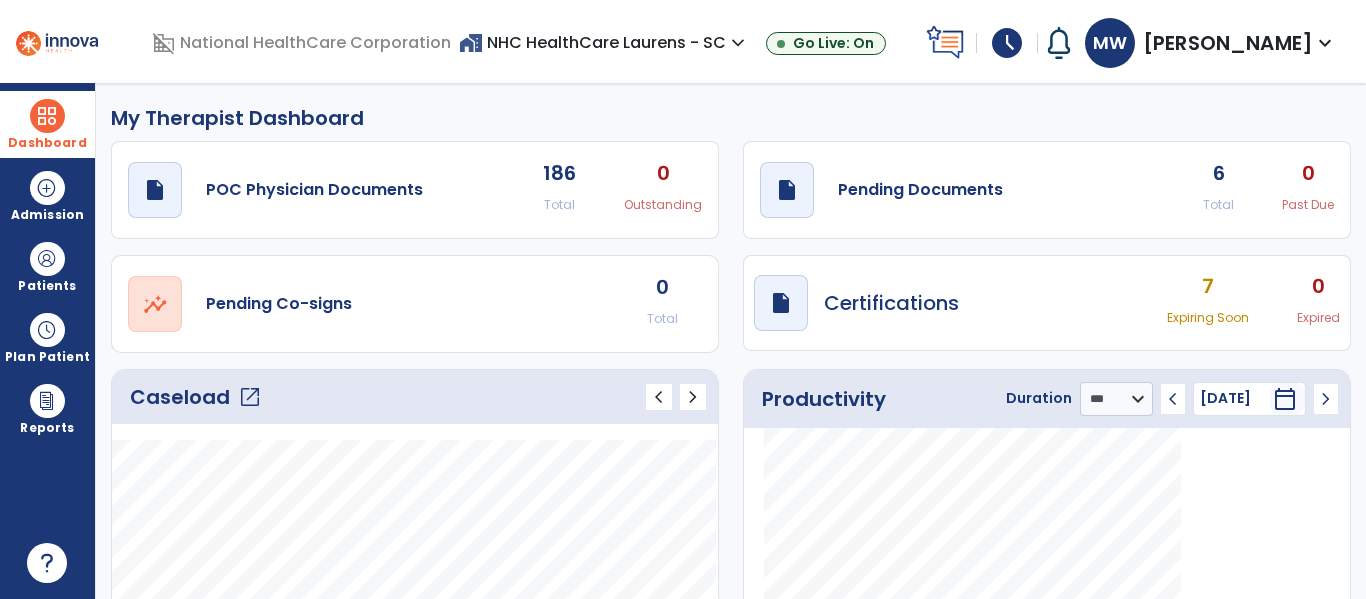 click on "open_in_new" 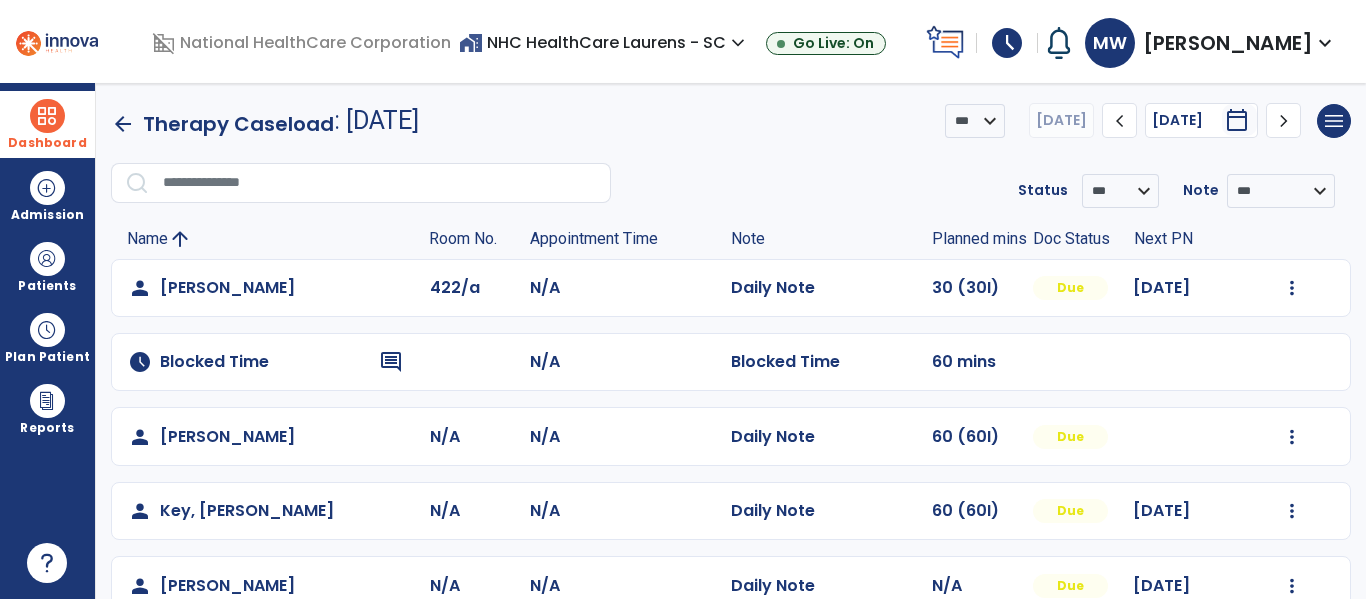 click on "chevron_left" 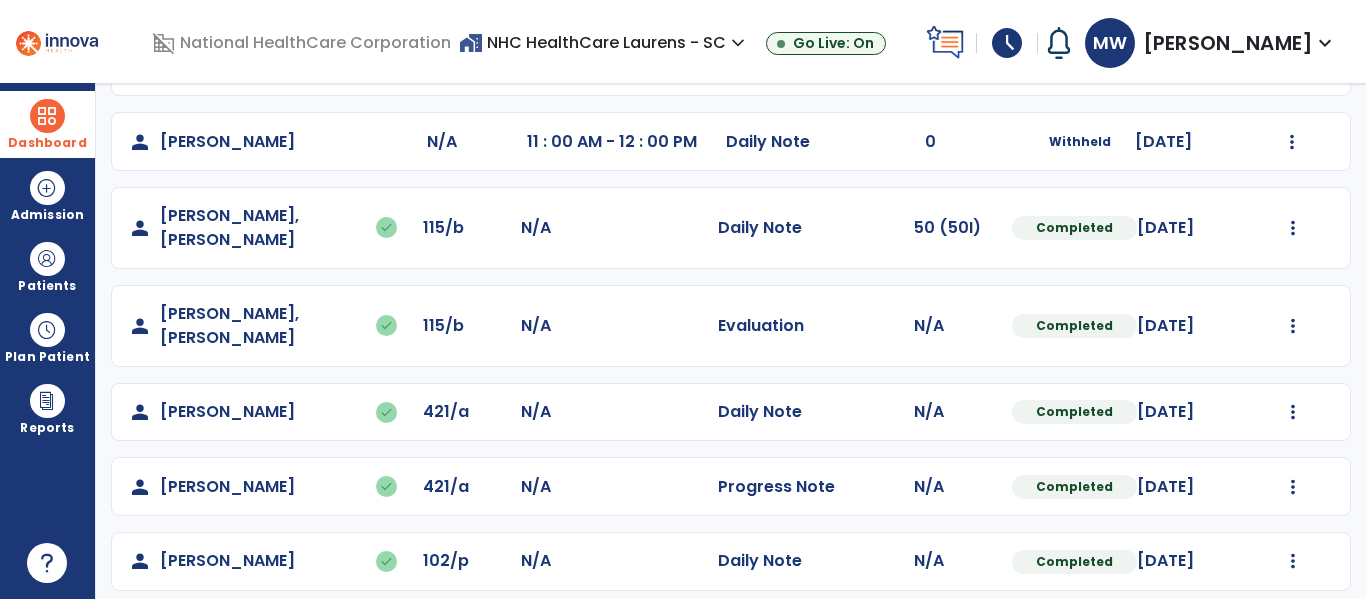 scroll, scrollTop: 300, scrollLeft: 0, axis: vertical 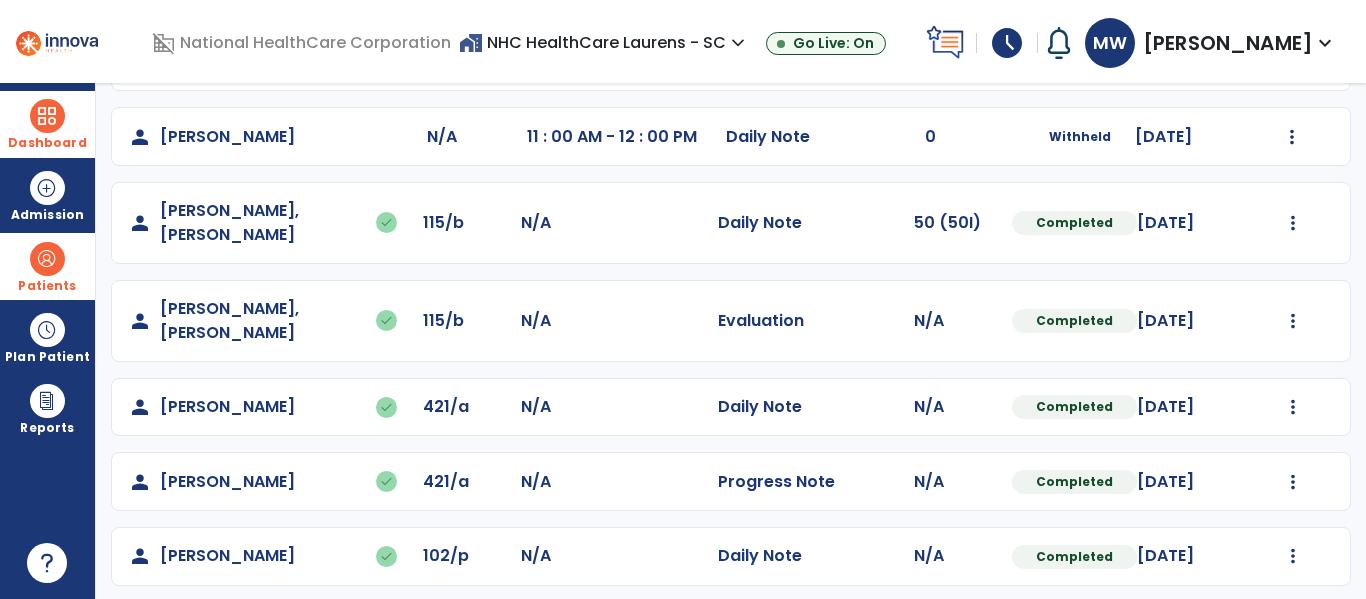 click on "Patients  format_list_bulleted  Patient List  space_dashboard  Patient Board  insert_chart  PDPM Board" at bounding box center (47, 266) 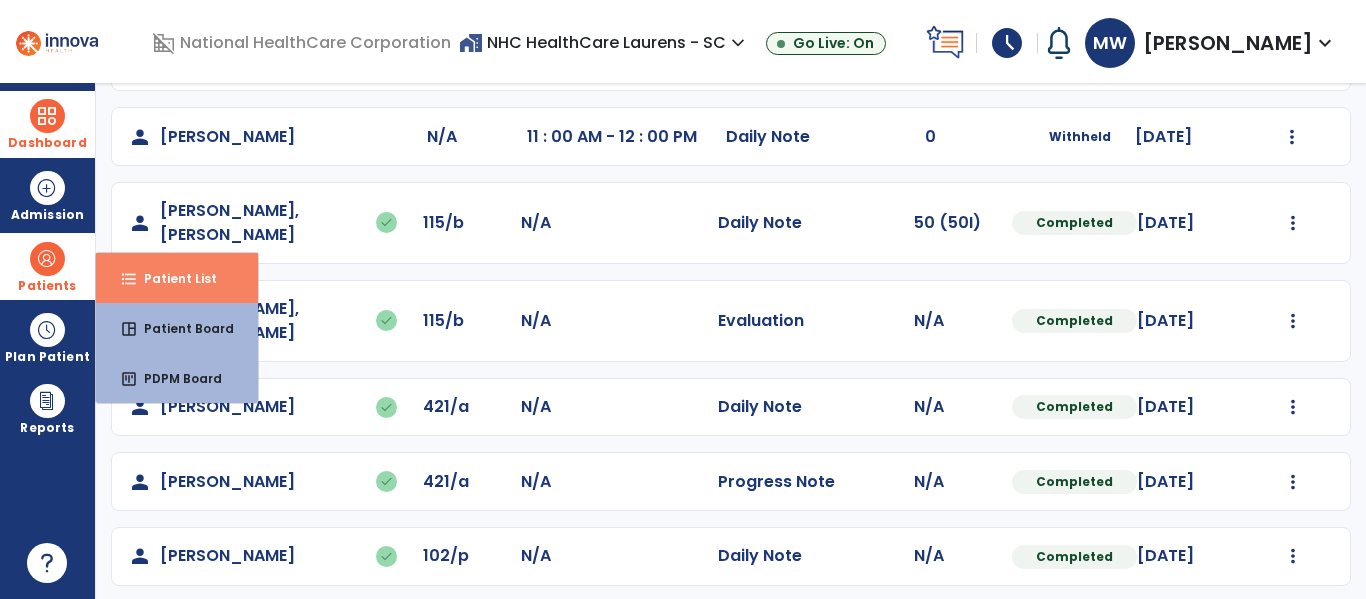 click on "format_list_bulleted  Patient List" at bounding box center [177, 278] 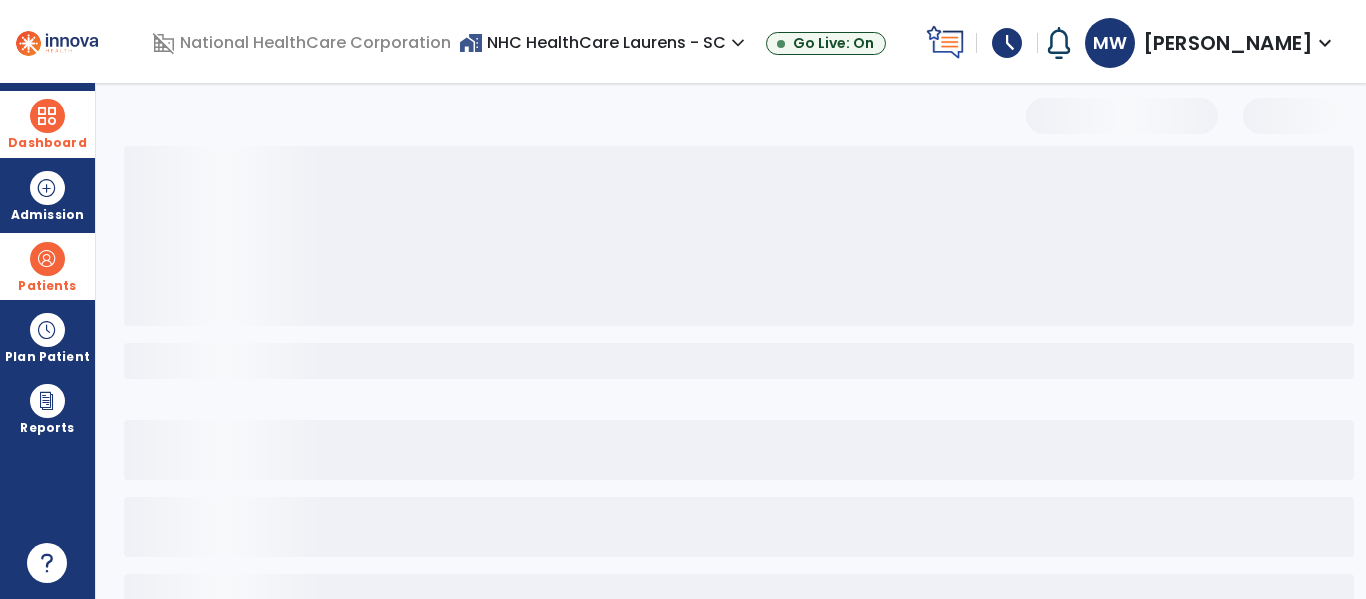 scroll, scrollTop: 144, scrollLeft: 0, axis: vertical 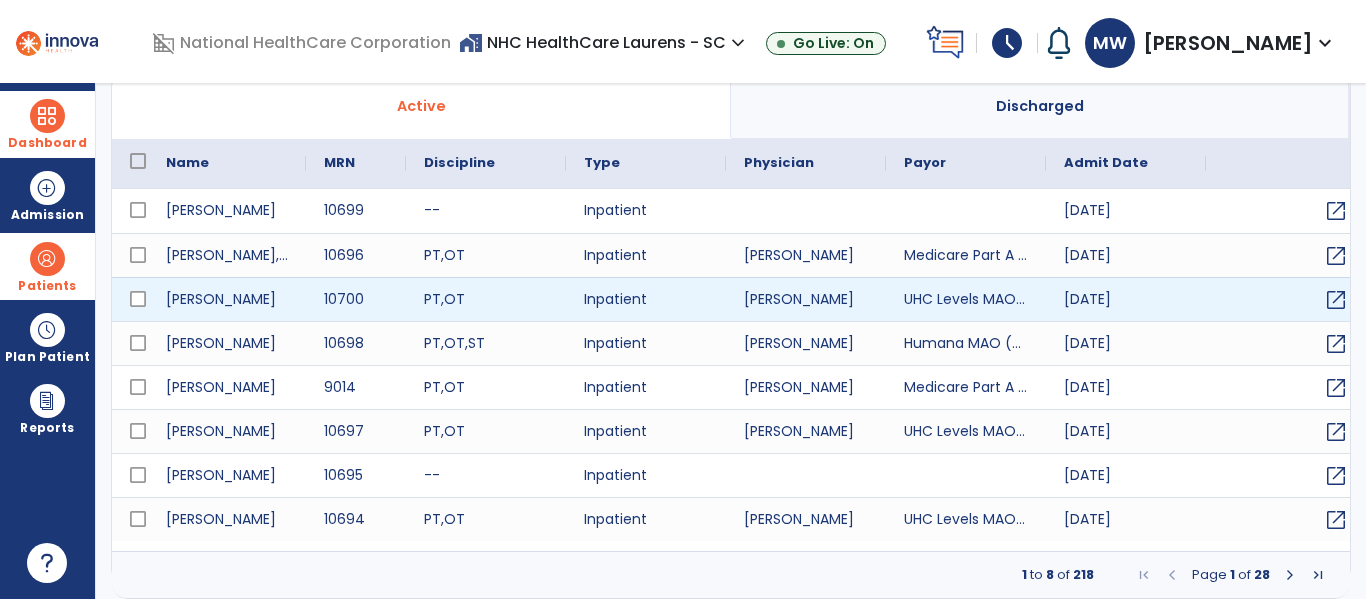 select on "***" 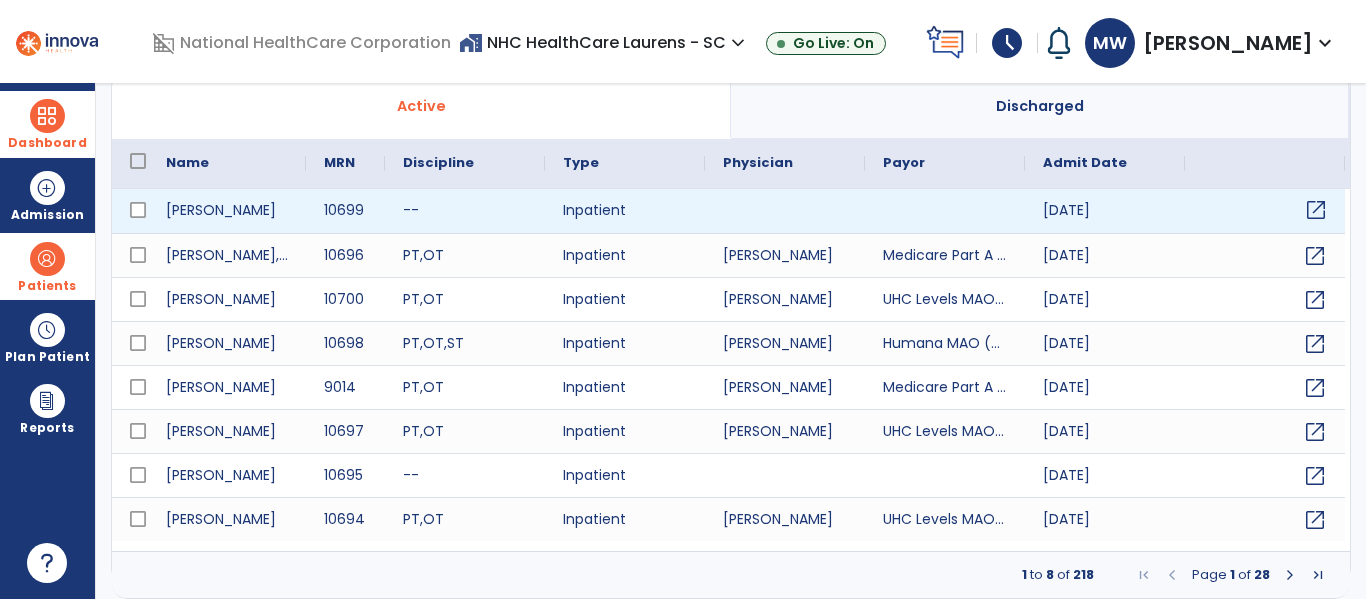 click on "open_in_new" at bounding box center (1316, 210) 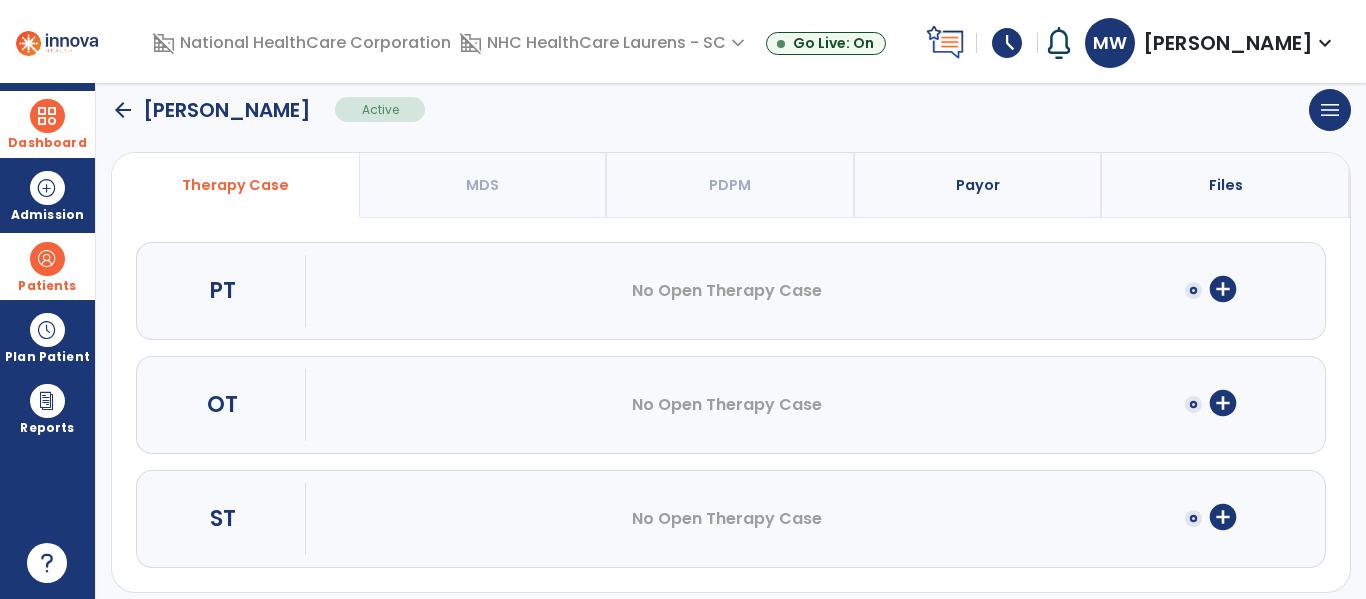 click on "Payor" at bounding box center (979, 185) 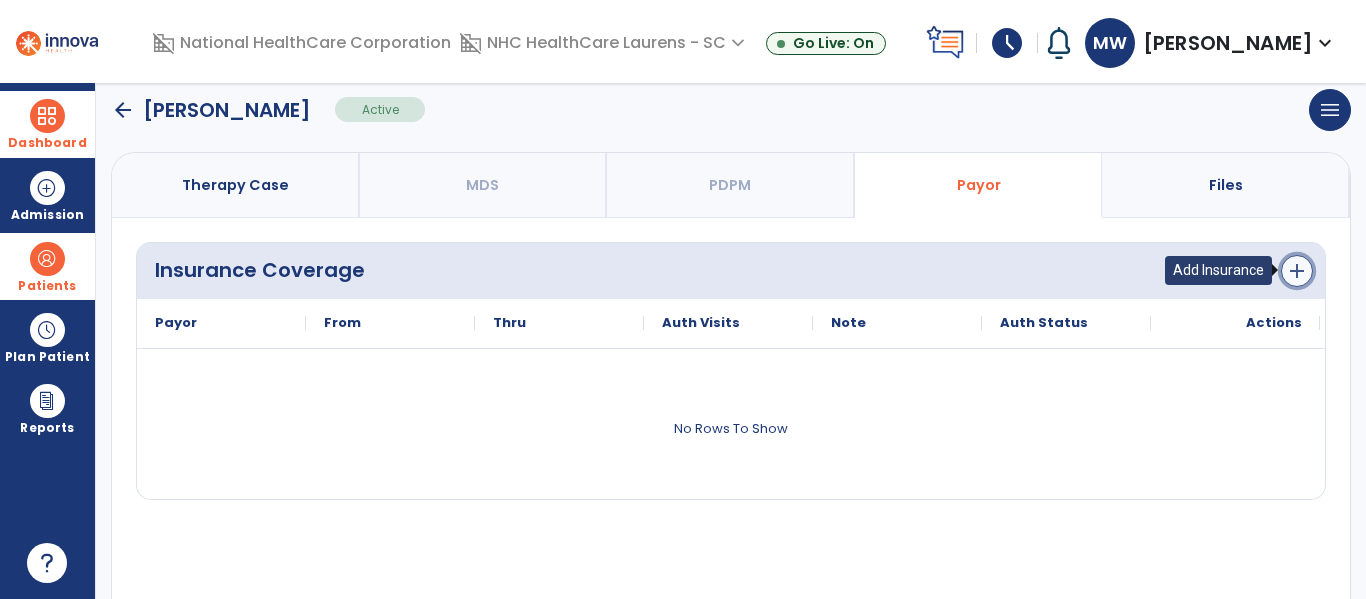click on "add" 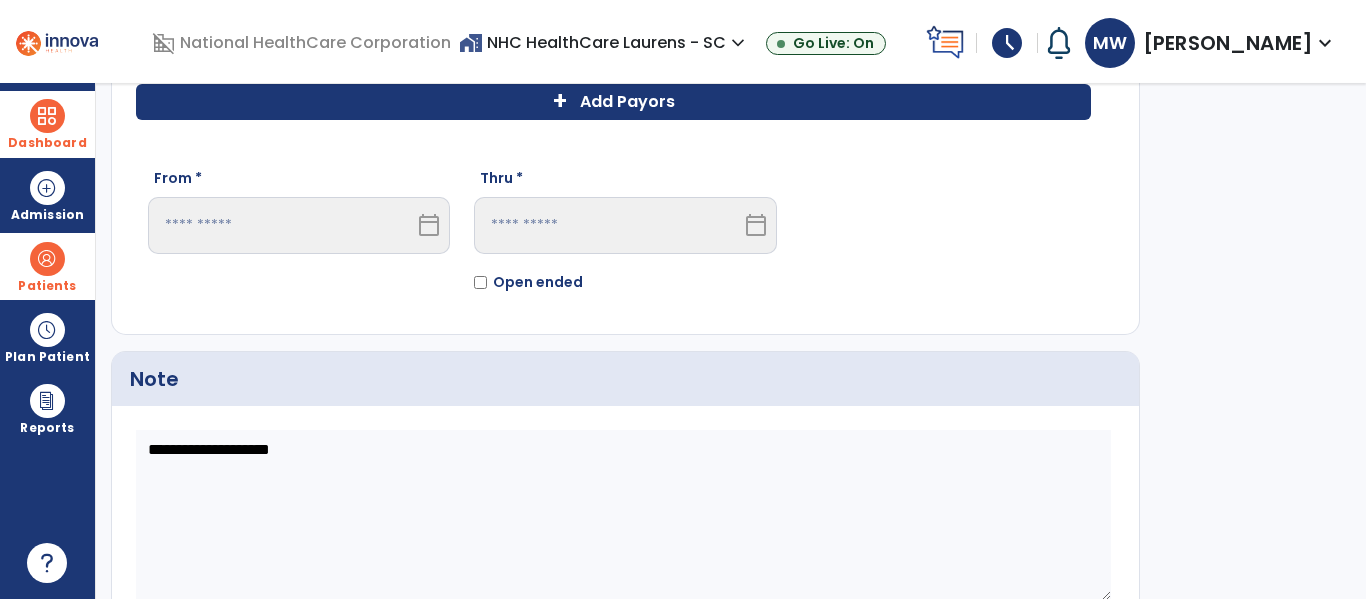 click on "Add Payors" 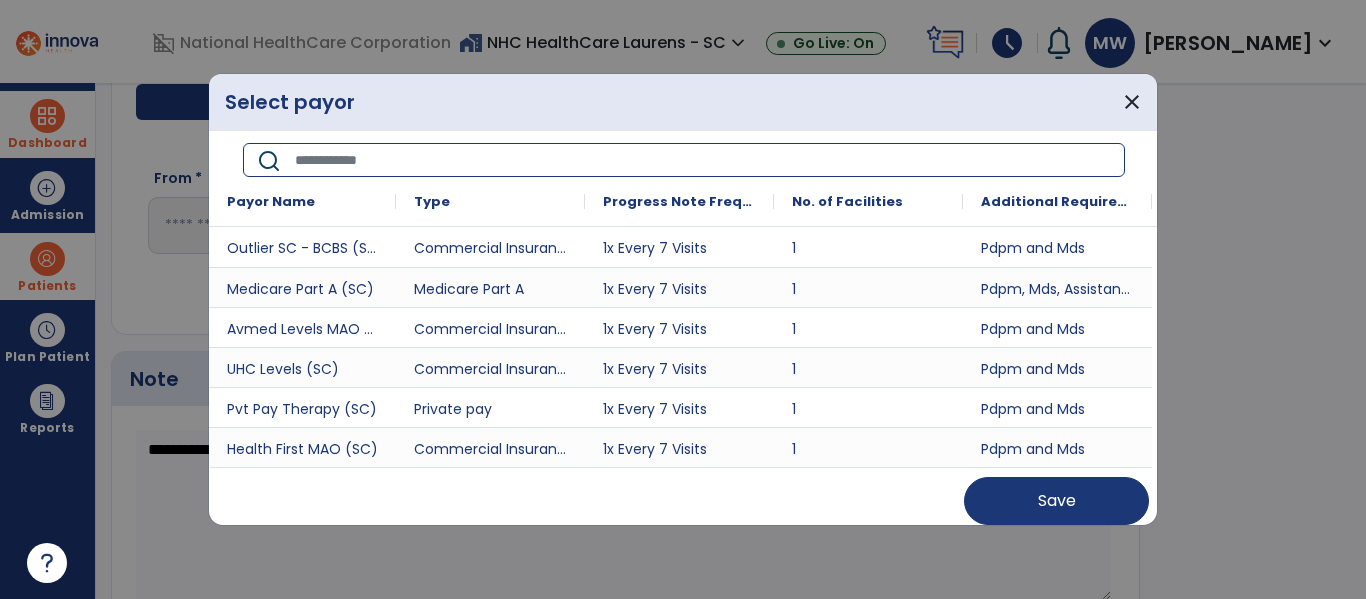 click at bounding box center (703, 160) 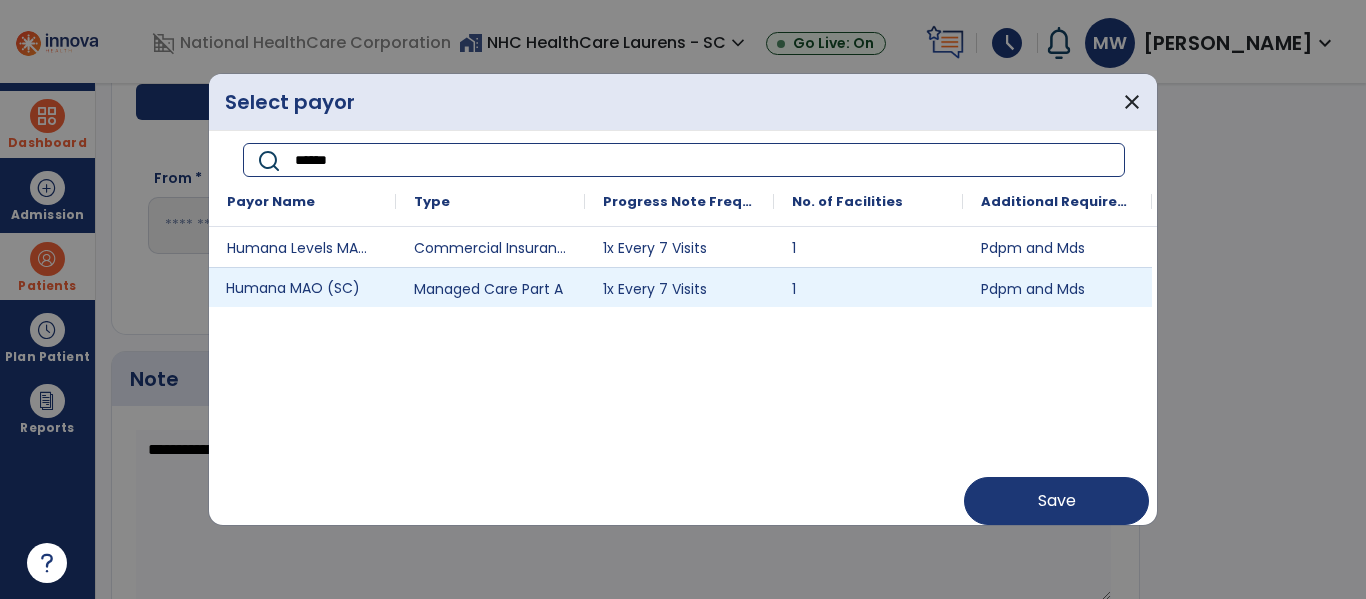 click on "Humana MAO (SC)" at bounding box center (302, 287) 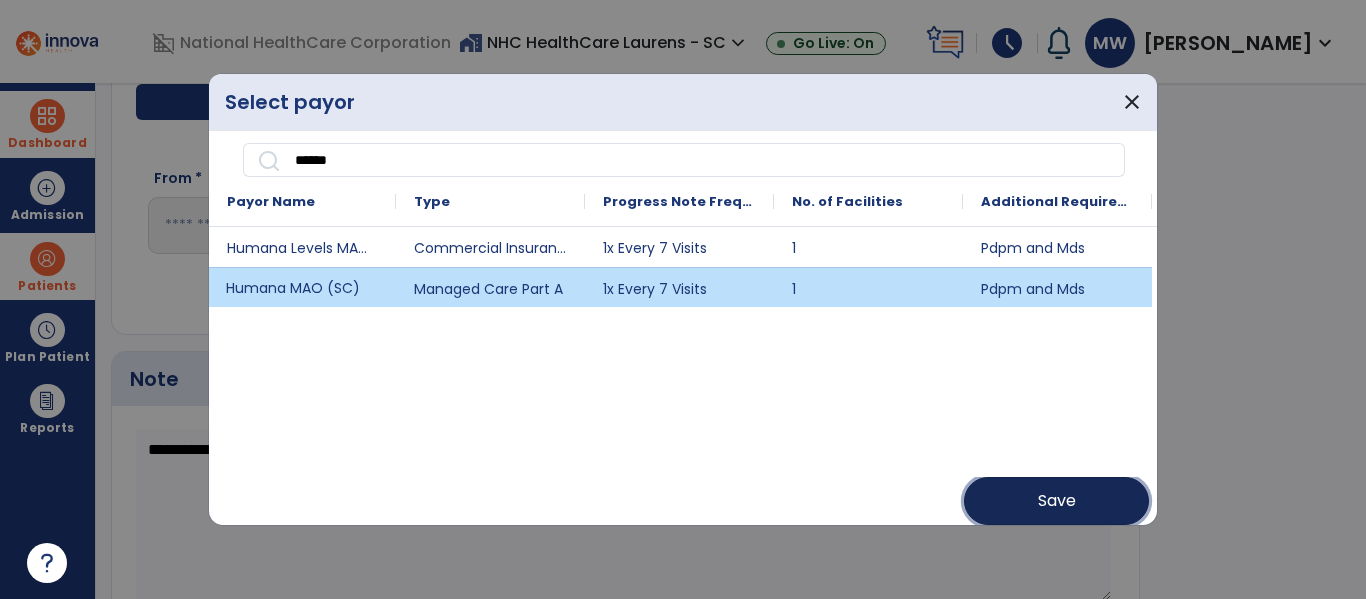 click on "Save" at bounding box center (1056, 501) 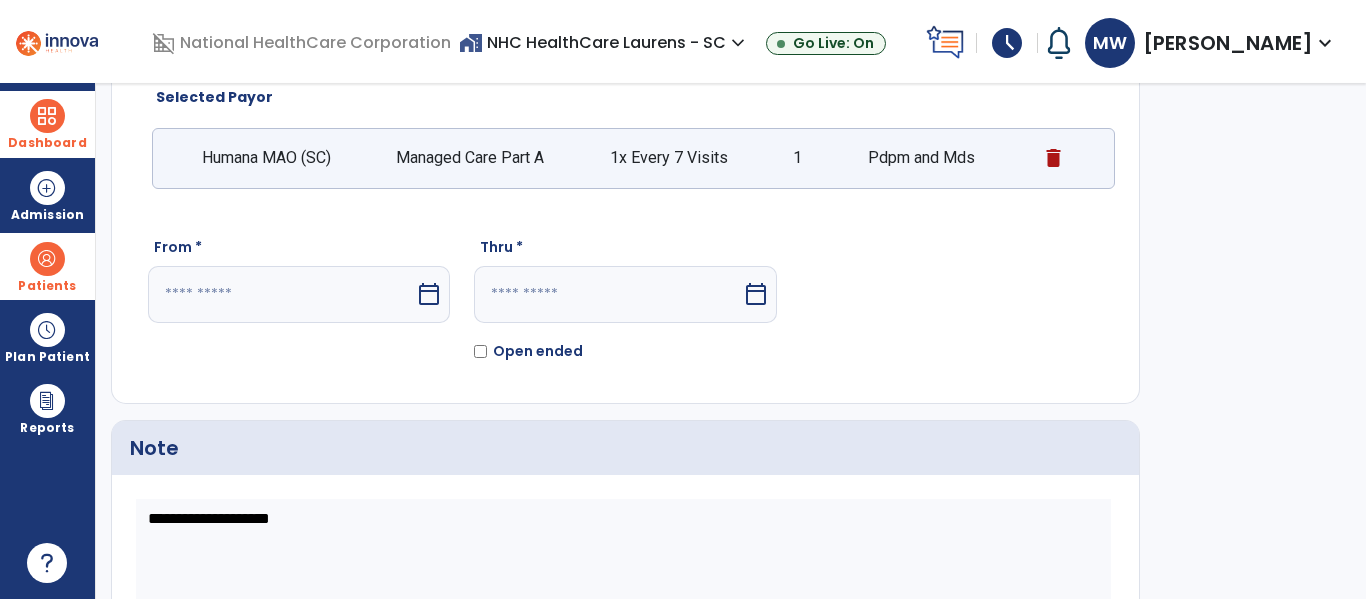 scroll, scrollTop: 126, scrollLeft: 0, axis: vertical 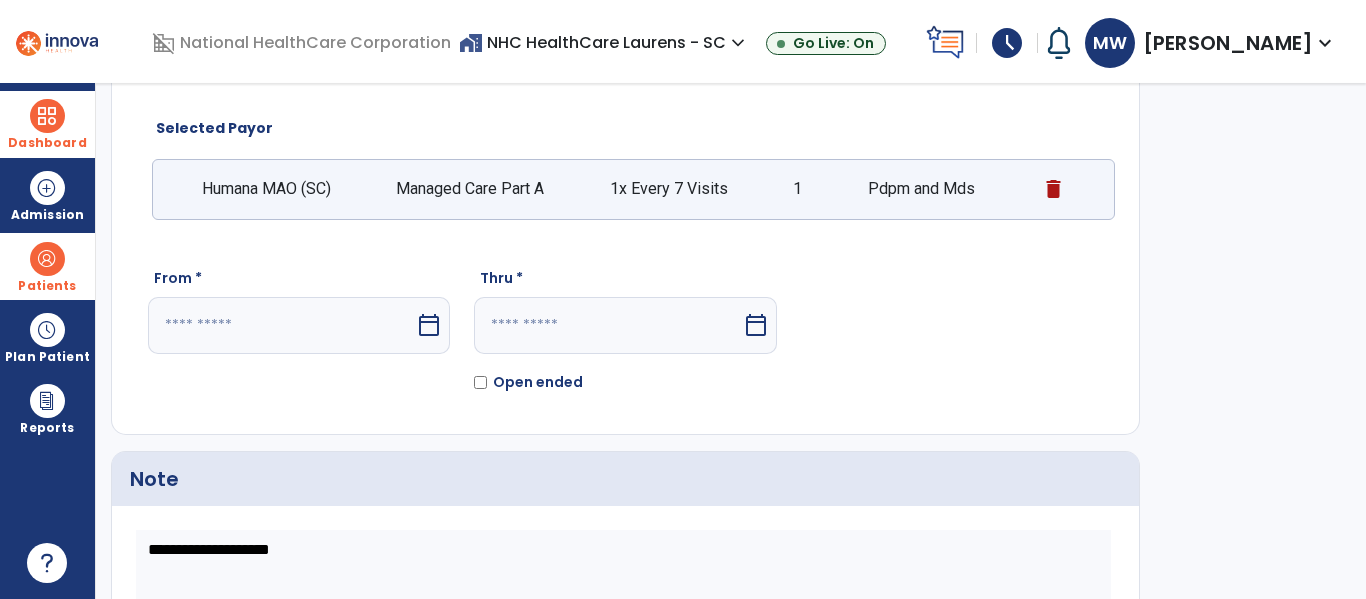 click at bounding box center (281, 325) 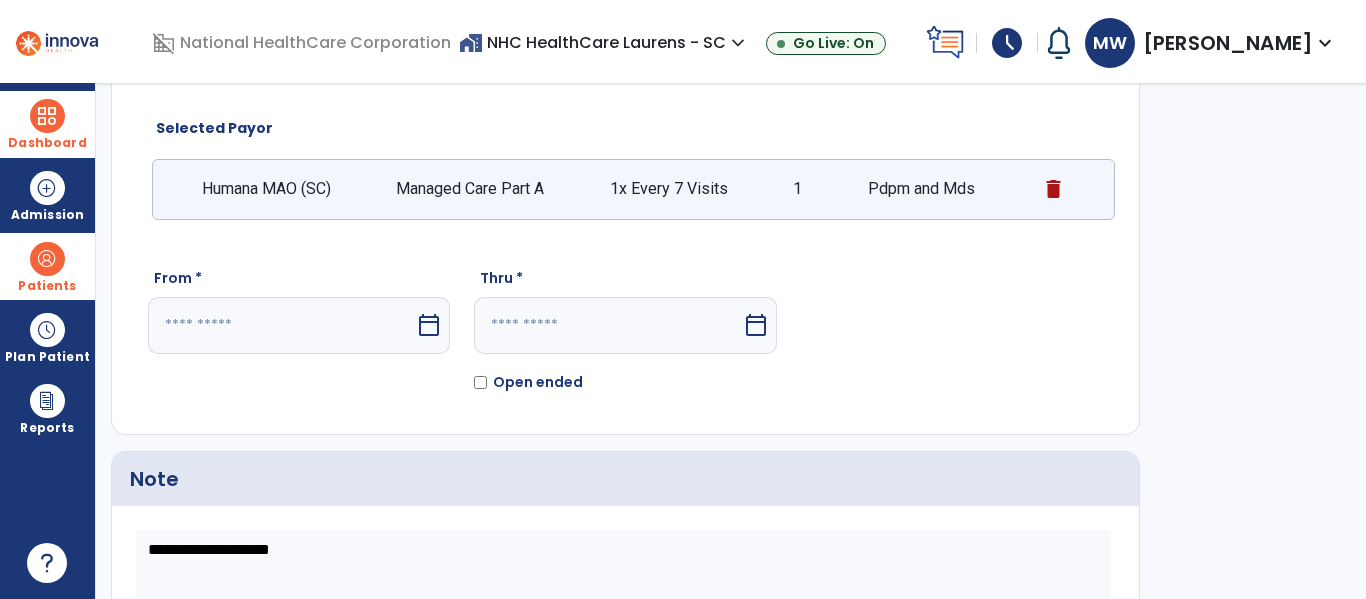 select on "*" 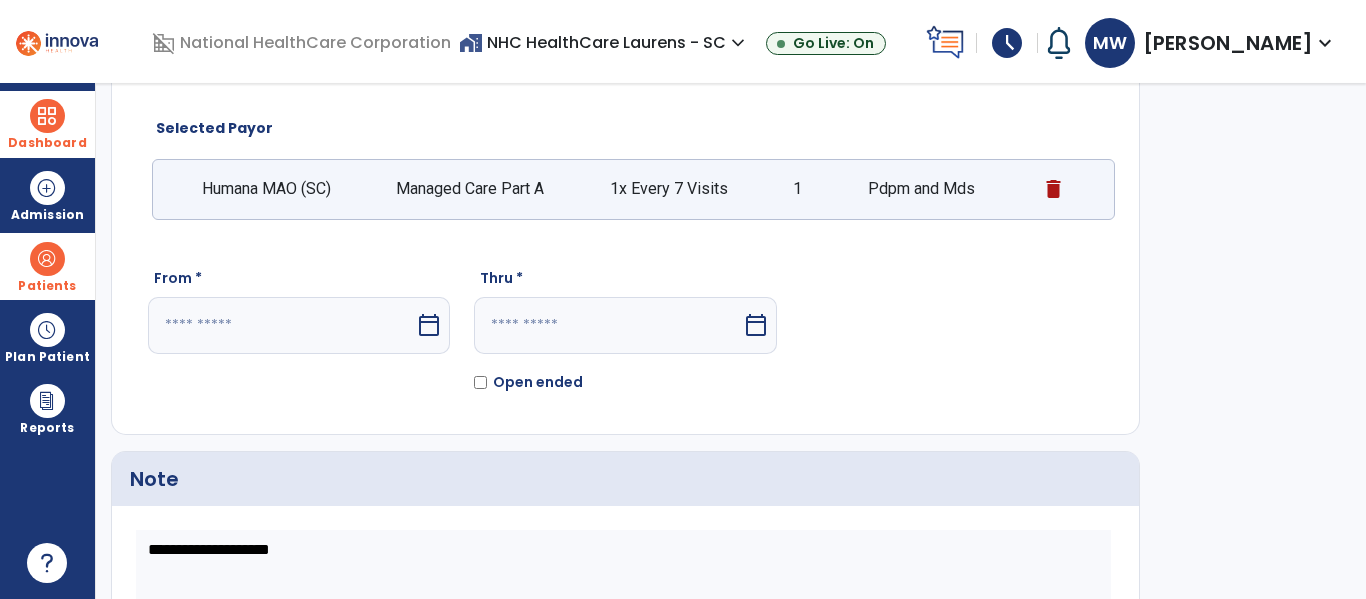 select on "****" 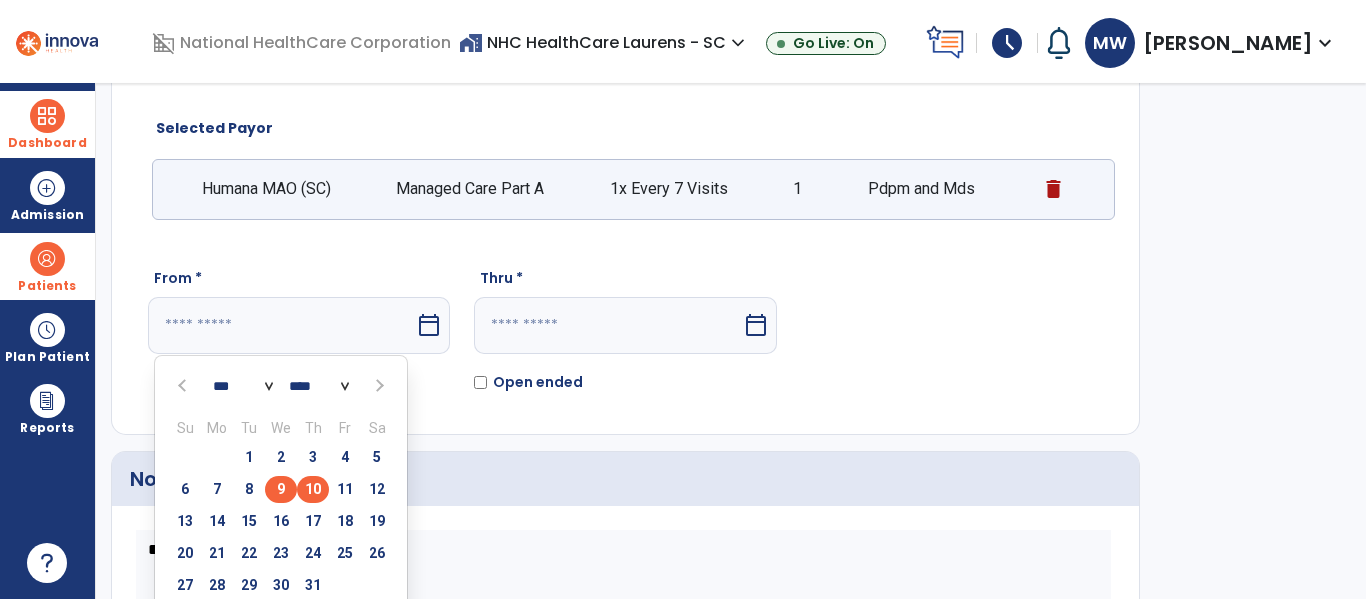 click on "9" at bounding box center [281, 489] 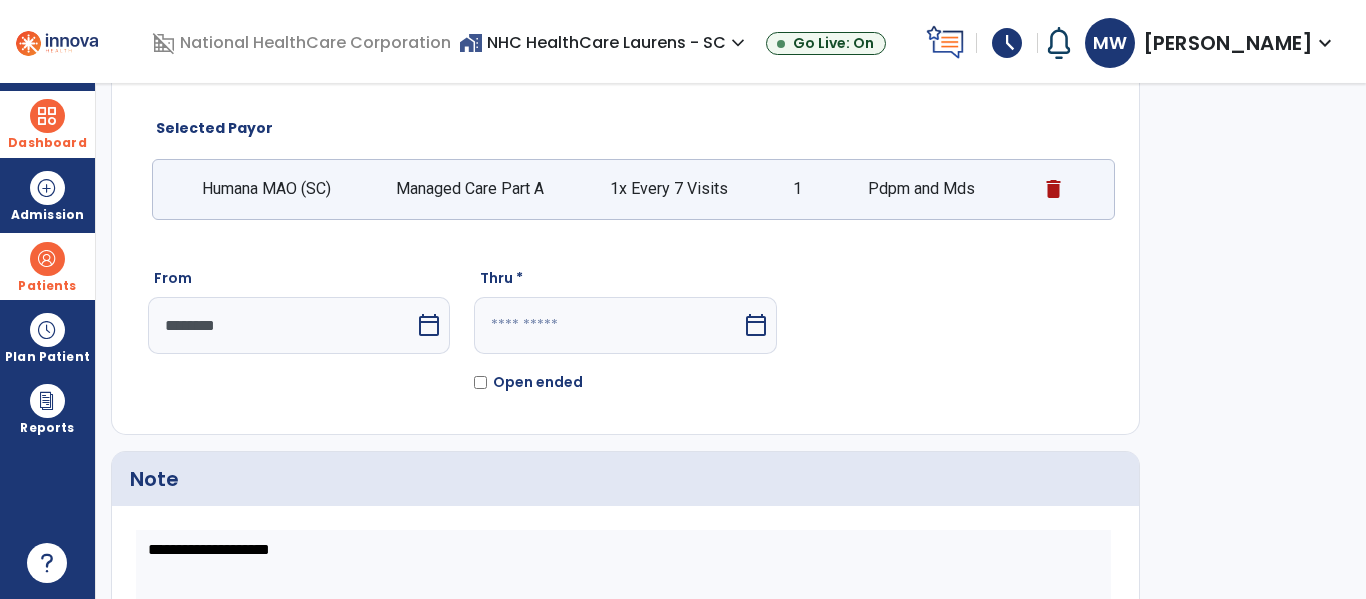 click on "Open ended" 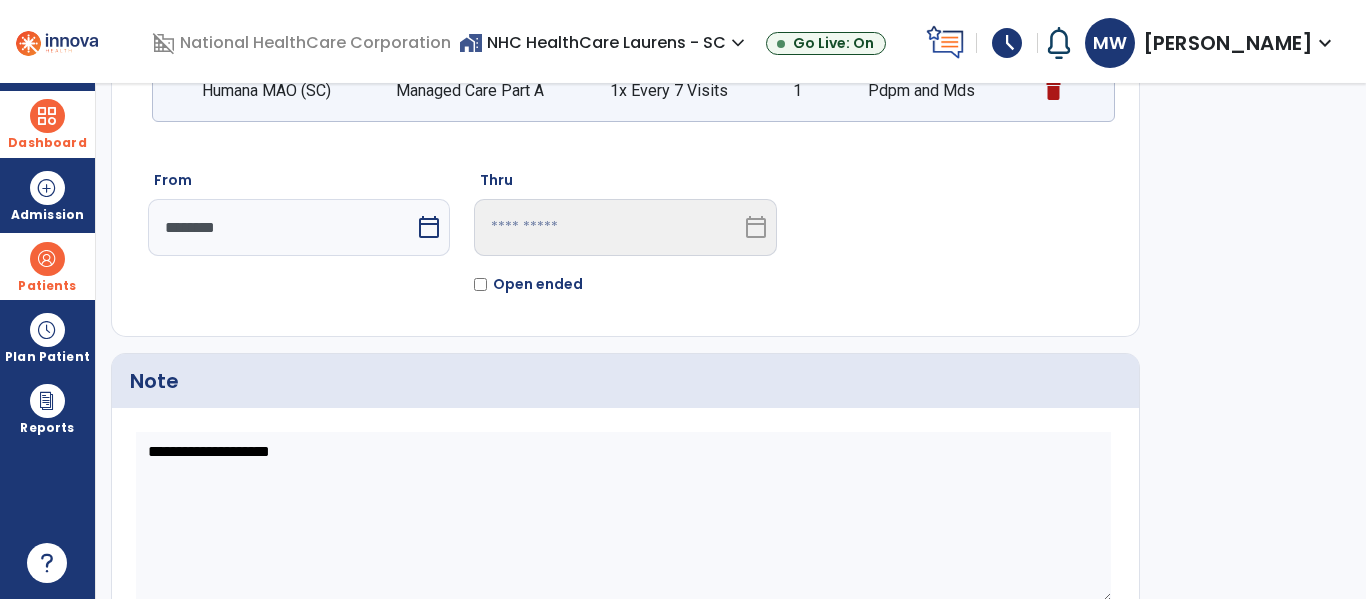 scroll, scrollTop: 304, scrollLeft: 0, axis: vertical 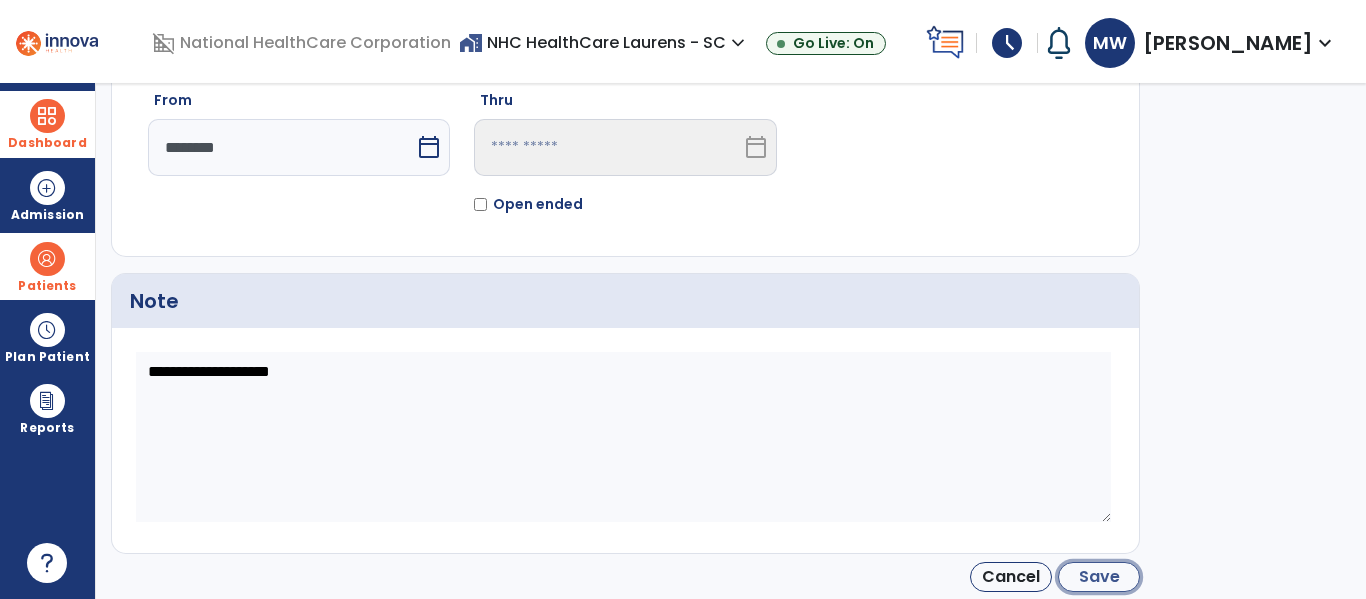 click on "Save" 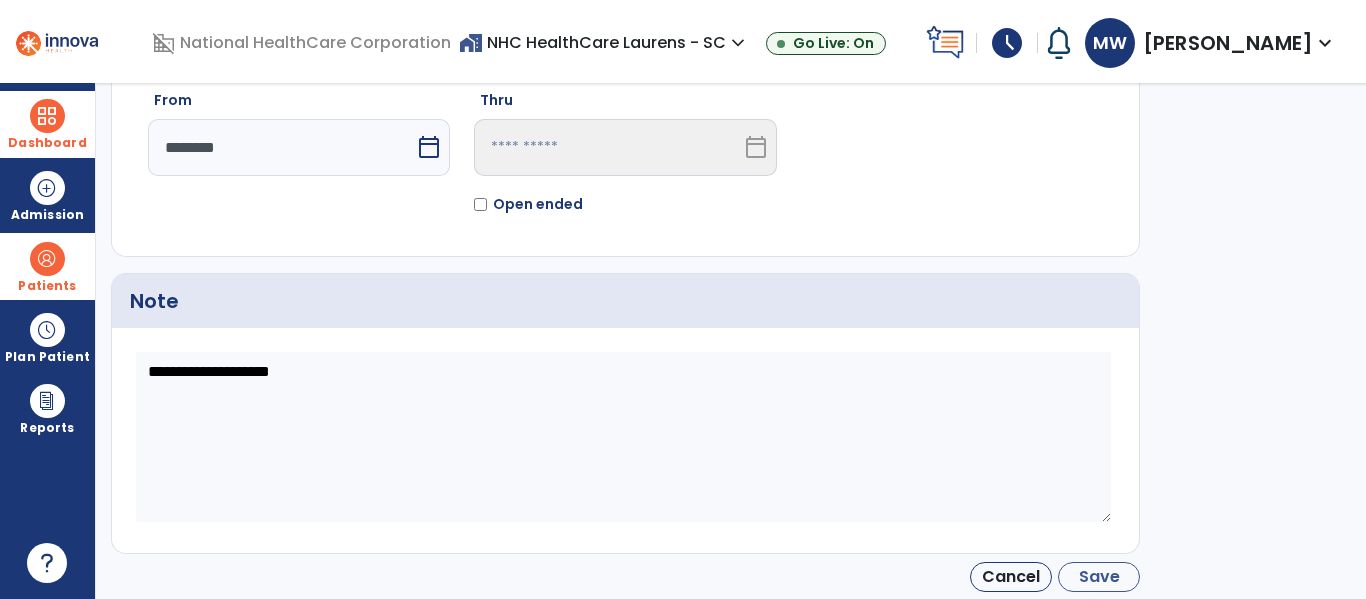 type on "********" 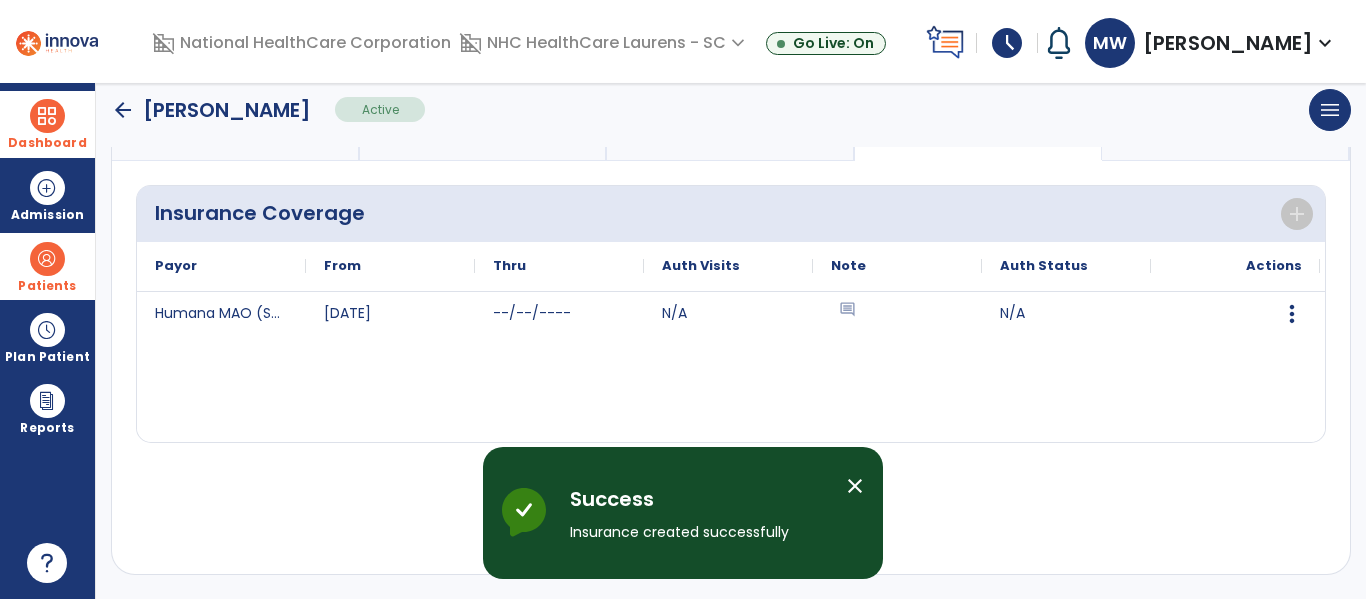 scroll, scrollTop: 0, scrollLeft: 0, axis: both 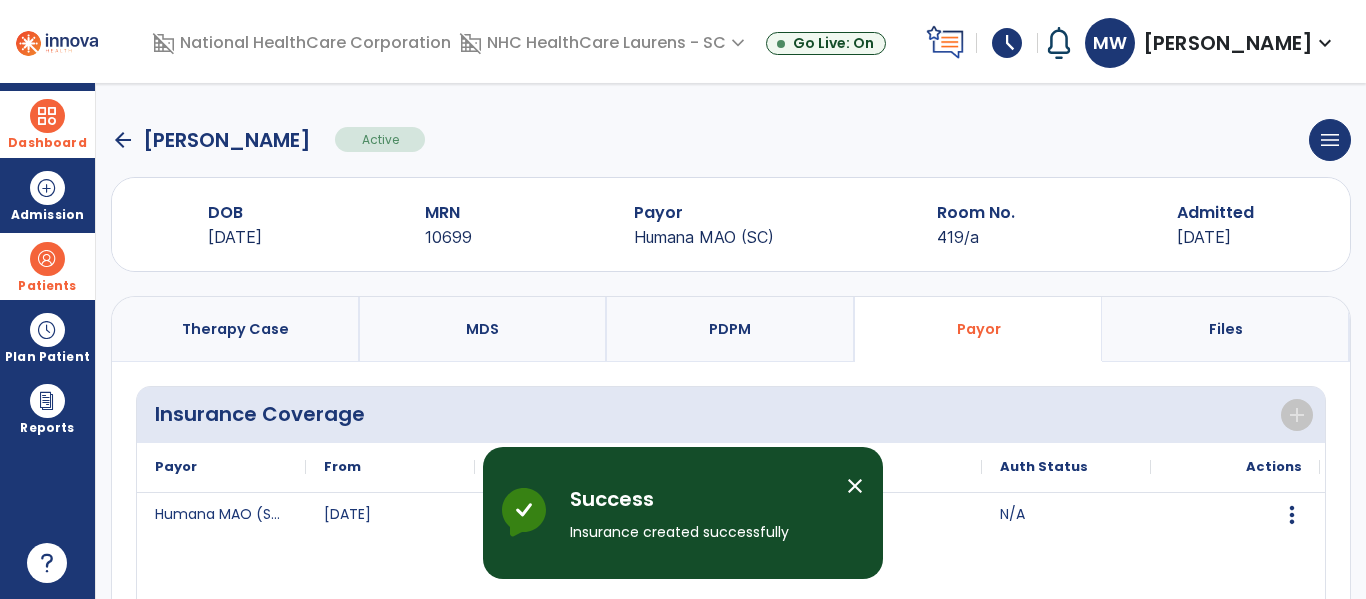 click on "arrow_back" 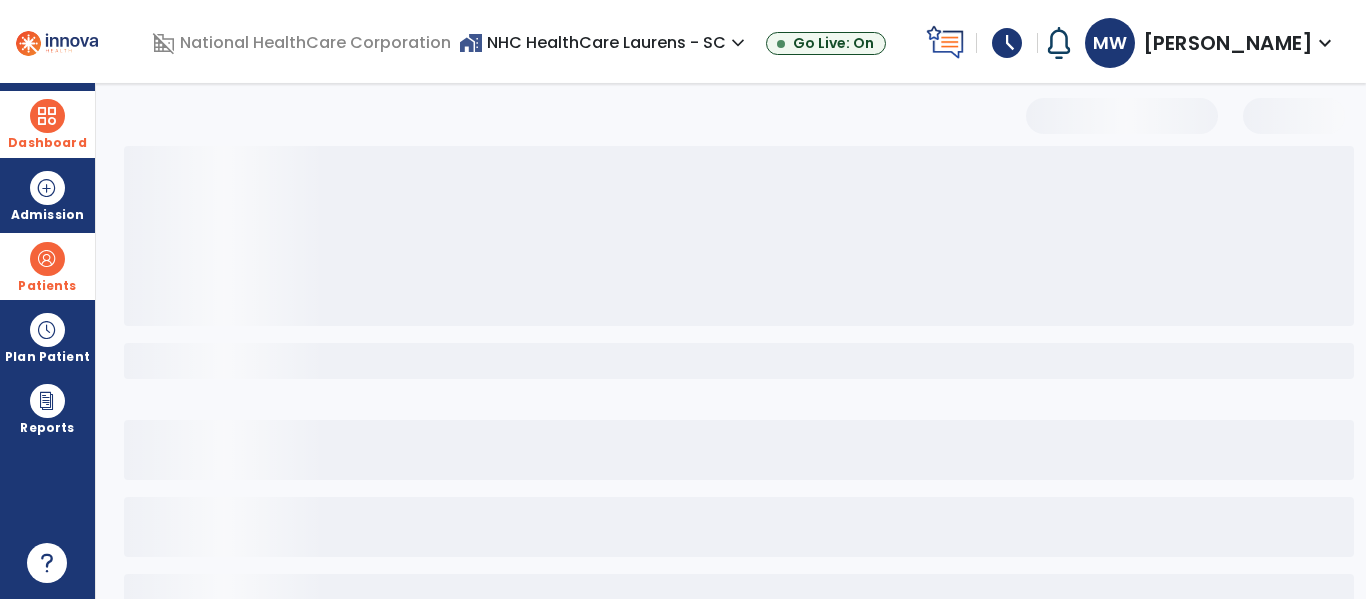select on "***" 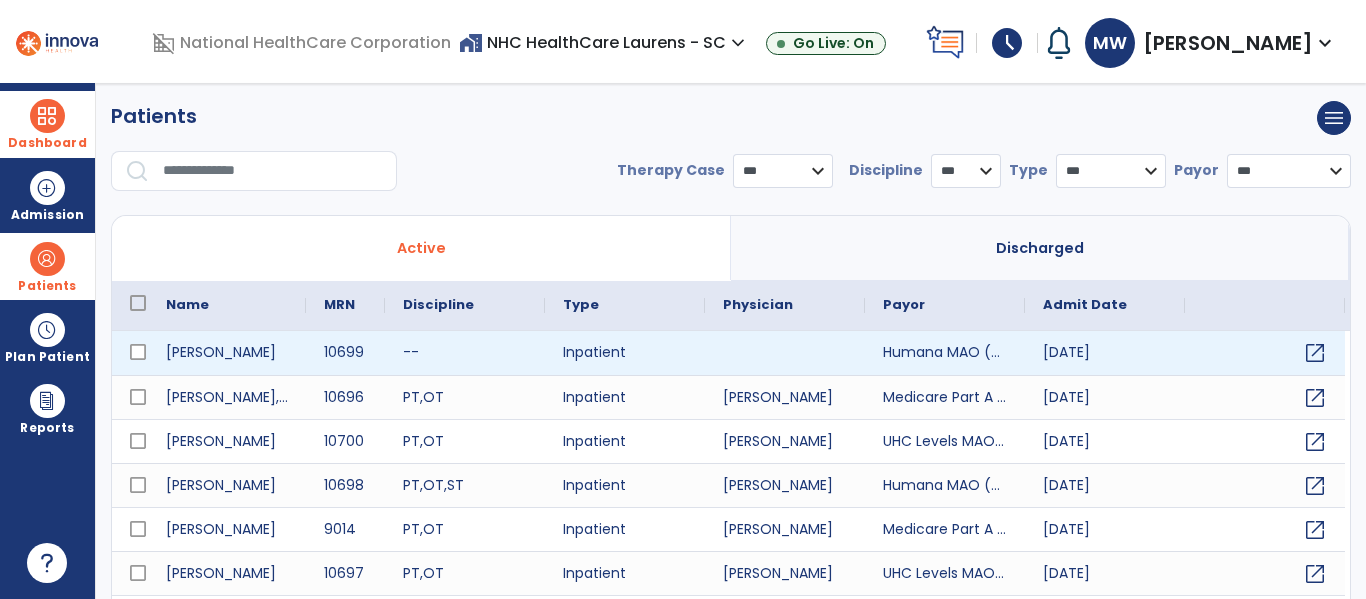 scroll, scrollTop: 0, scrollLeft: 0, axis: both 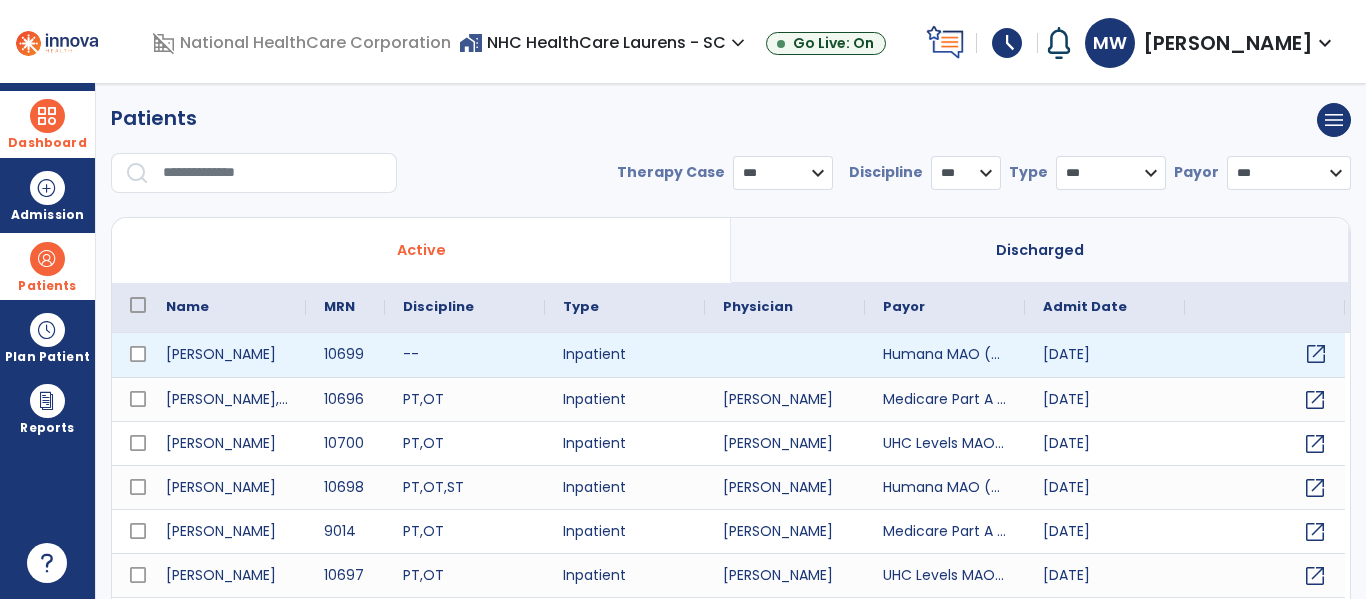 click on "open_in_new" at bounding box center [1316, 354] 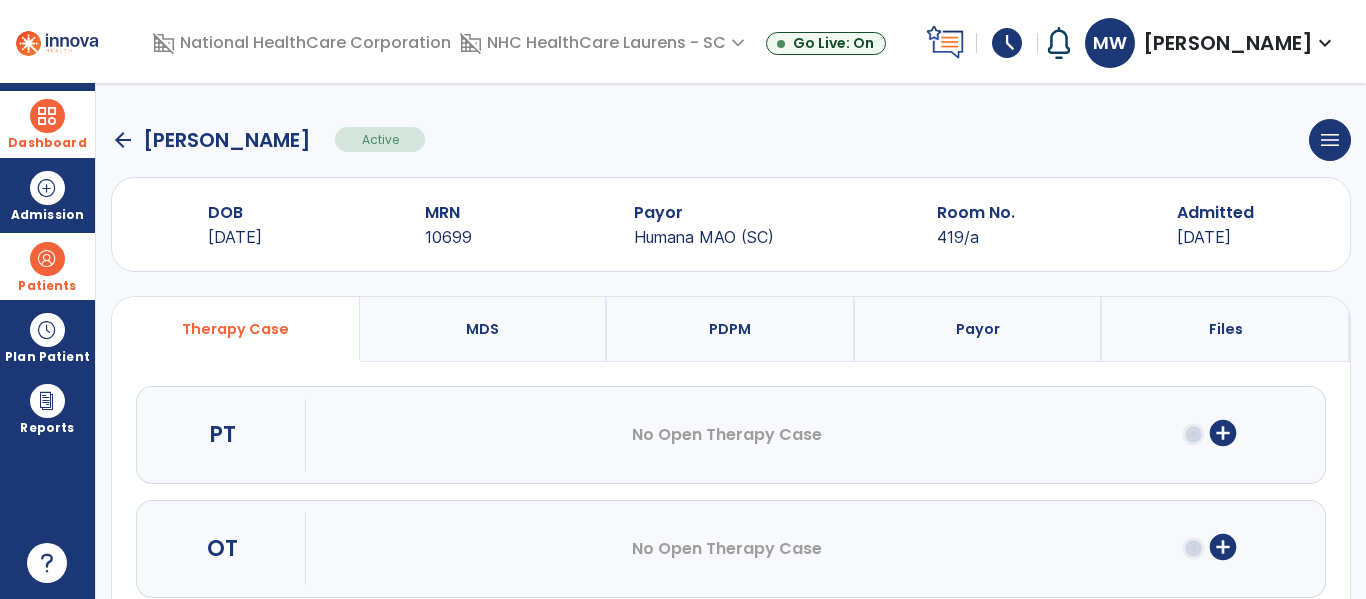 click on "add_circle" at bounding box center (1223, 547) 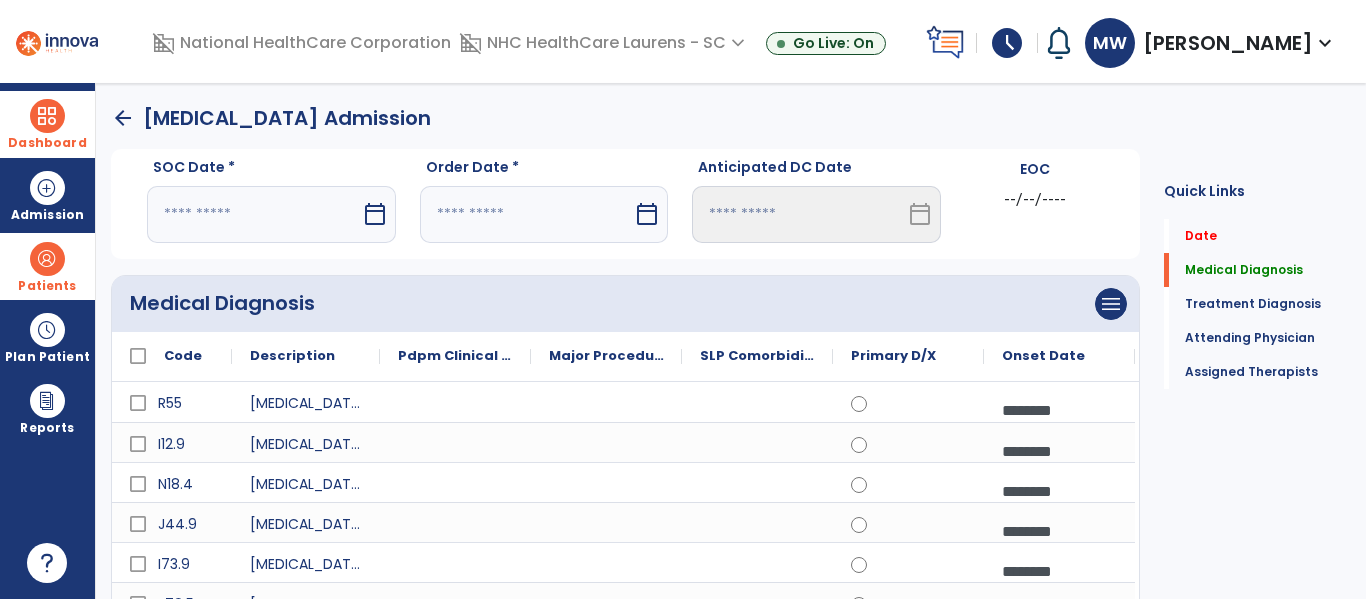 click at bounding box center [254, 214] 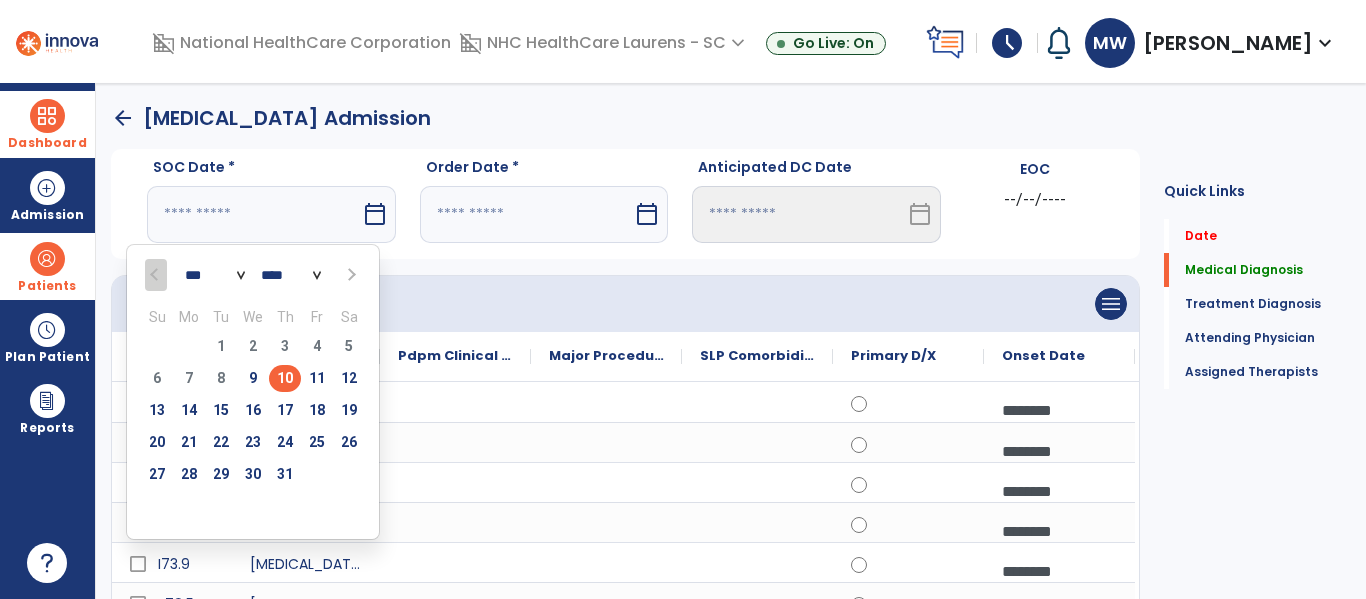 click on "10" at bounding box center [285, 378] 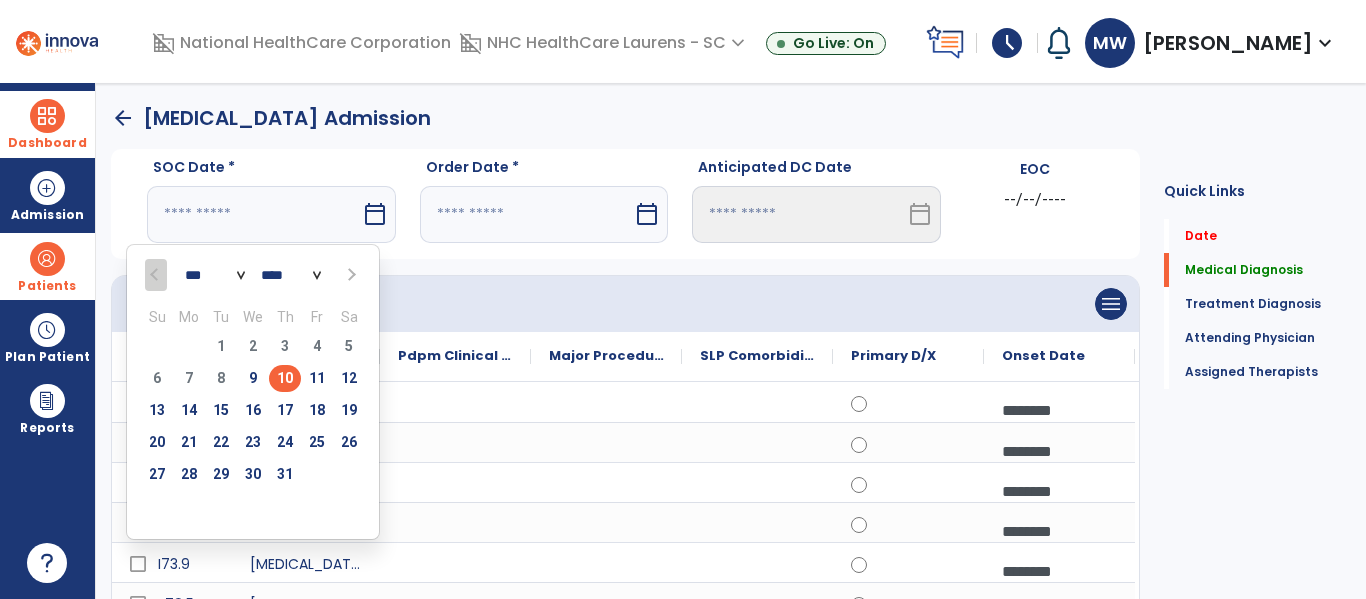 type on "*********" 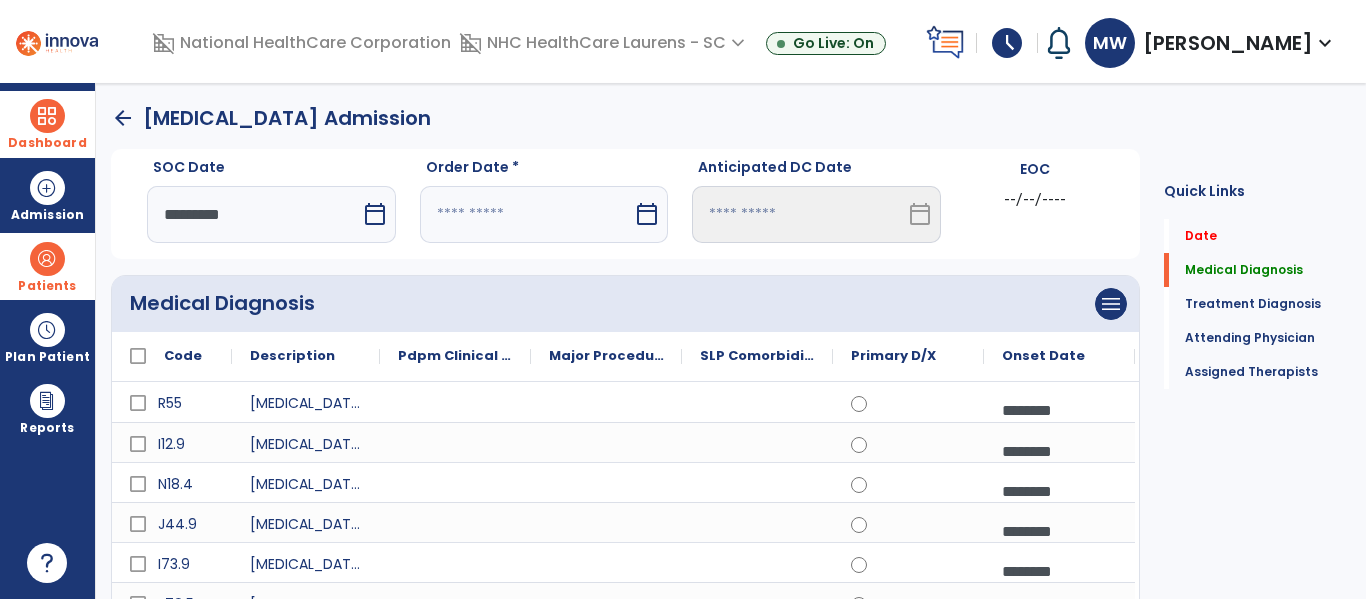 click at bounding box center [527, 214] 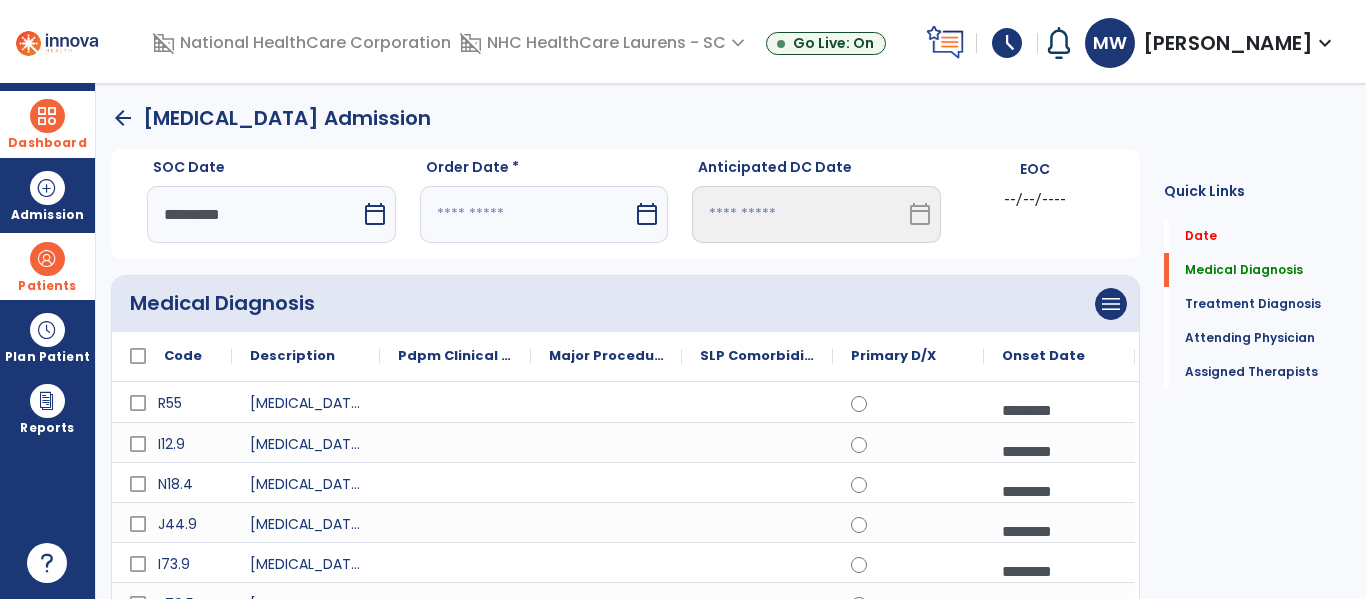 select on "*" 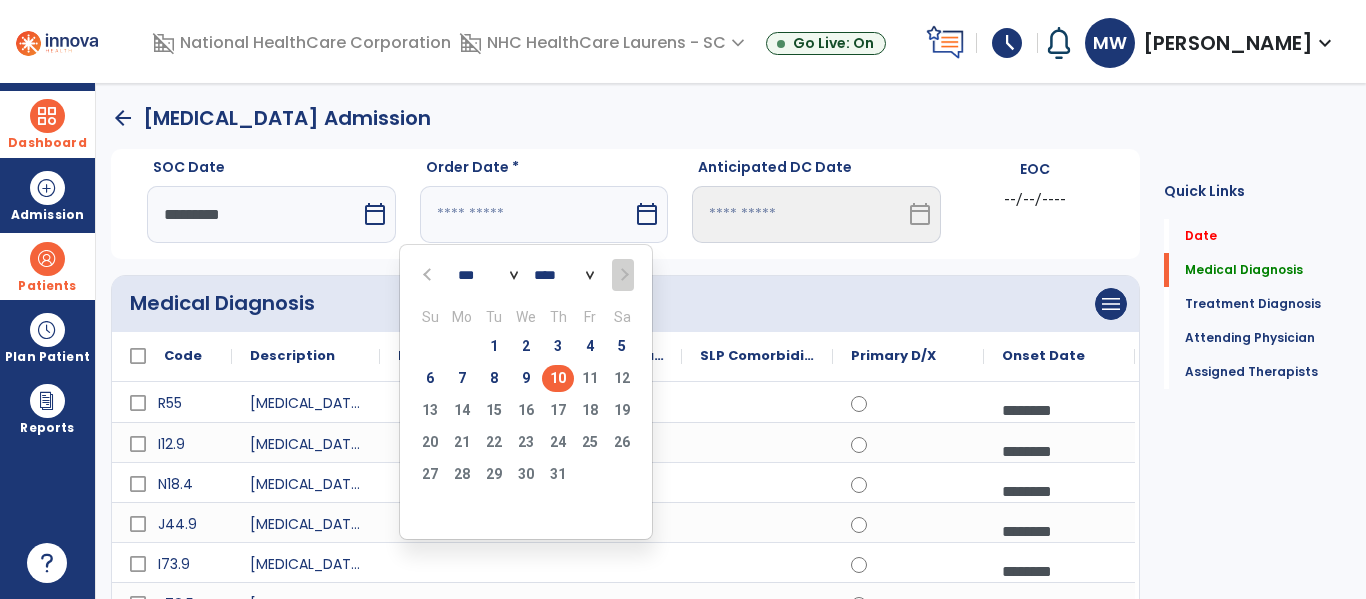 click on "10" at bounding box center (558, 378) 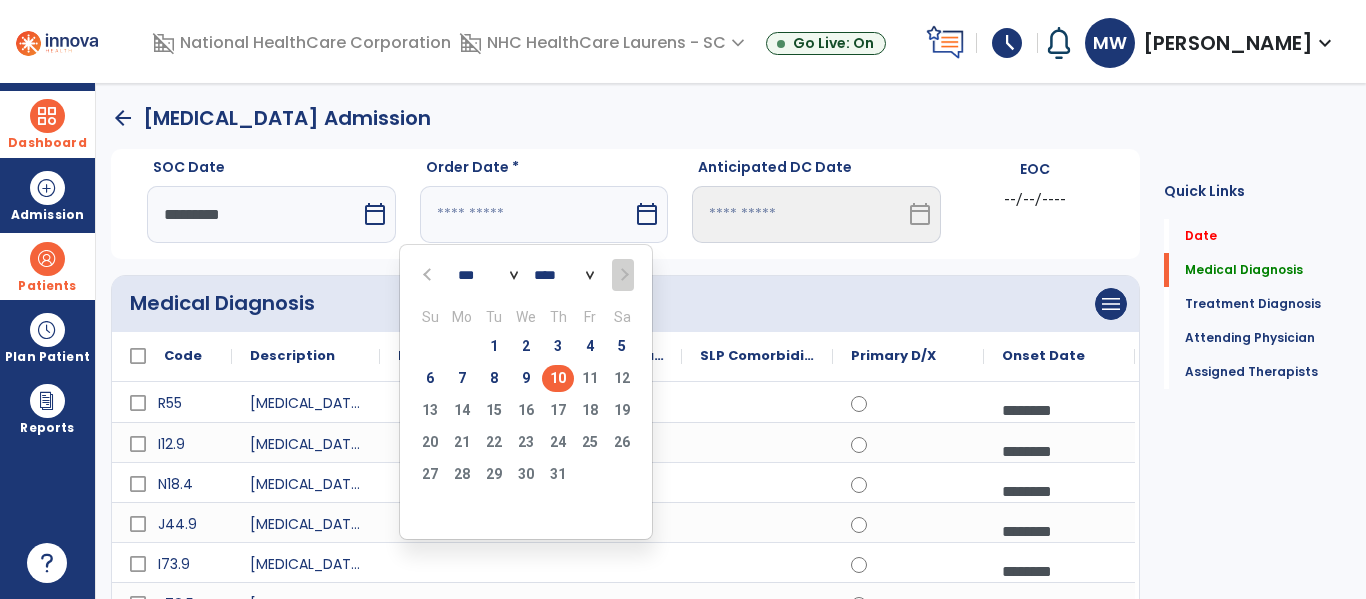 type on "*********" 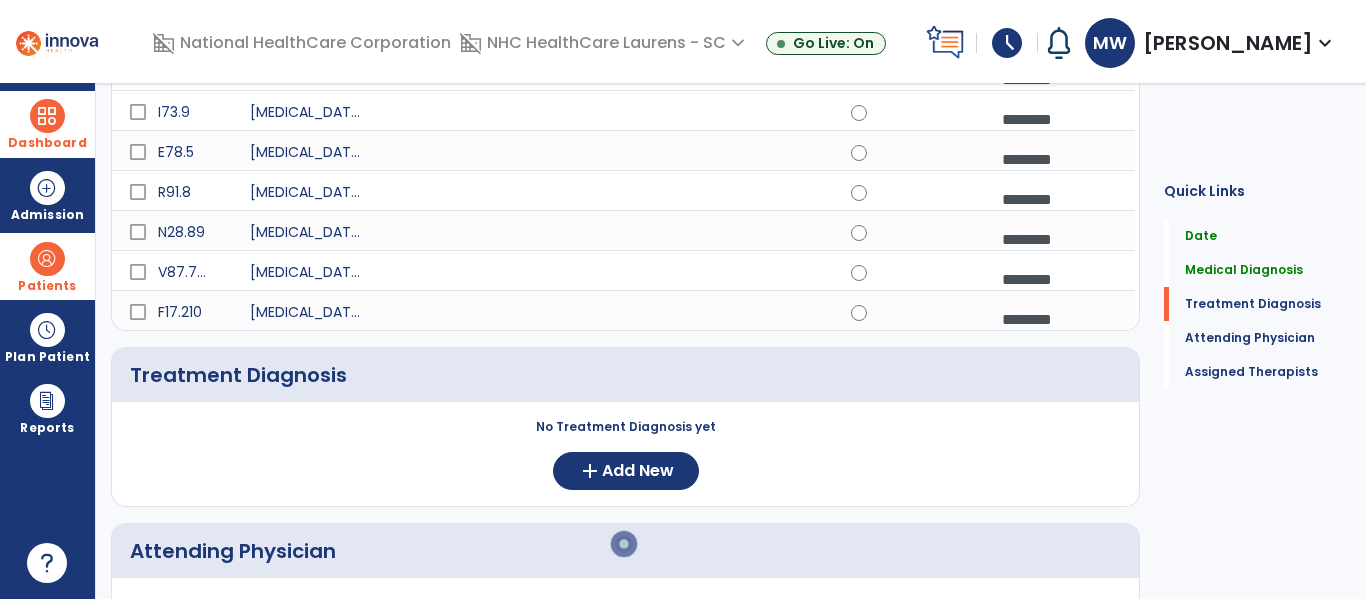 scroll, scrollTop: 600, scrollLeft: 0, axis: vertical 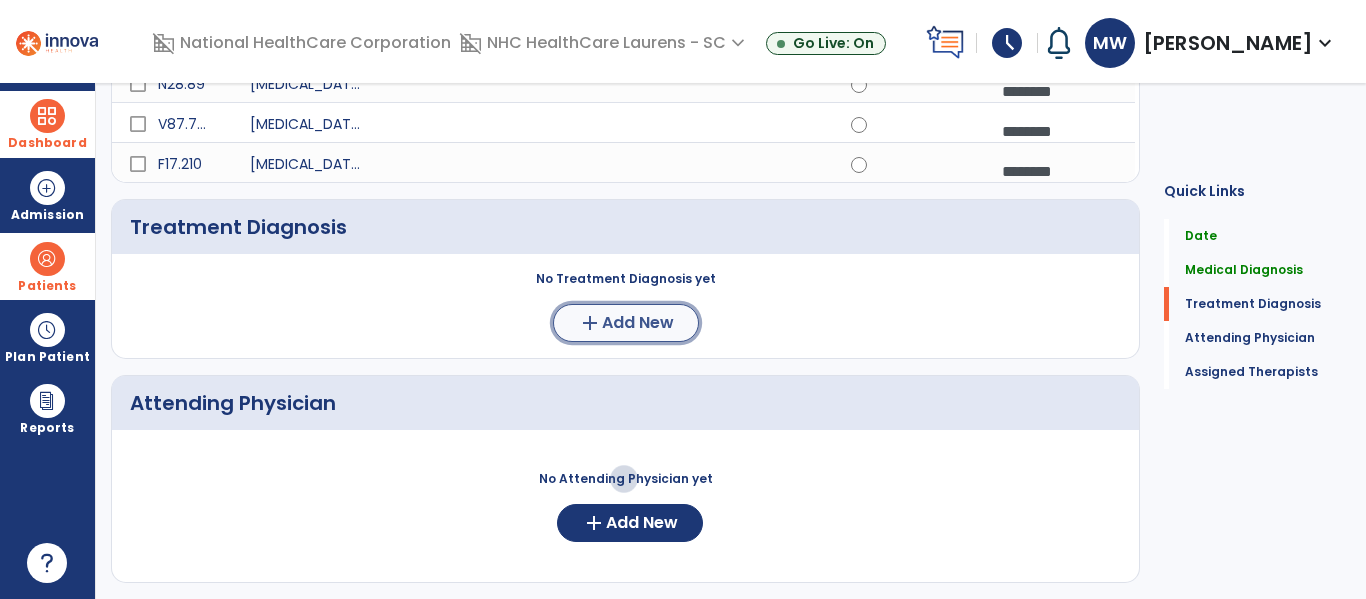 click on "Add New" 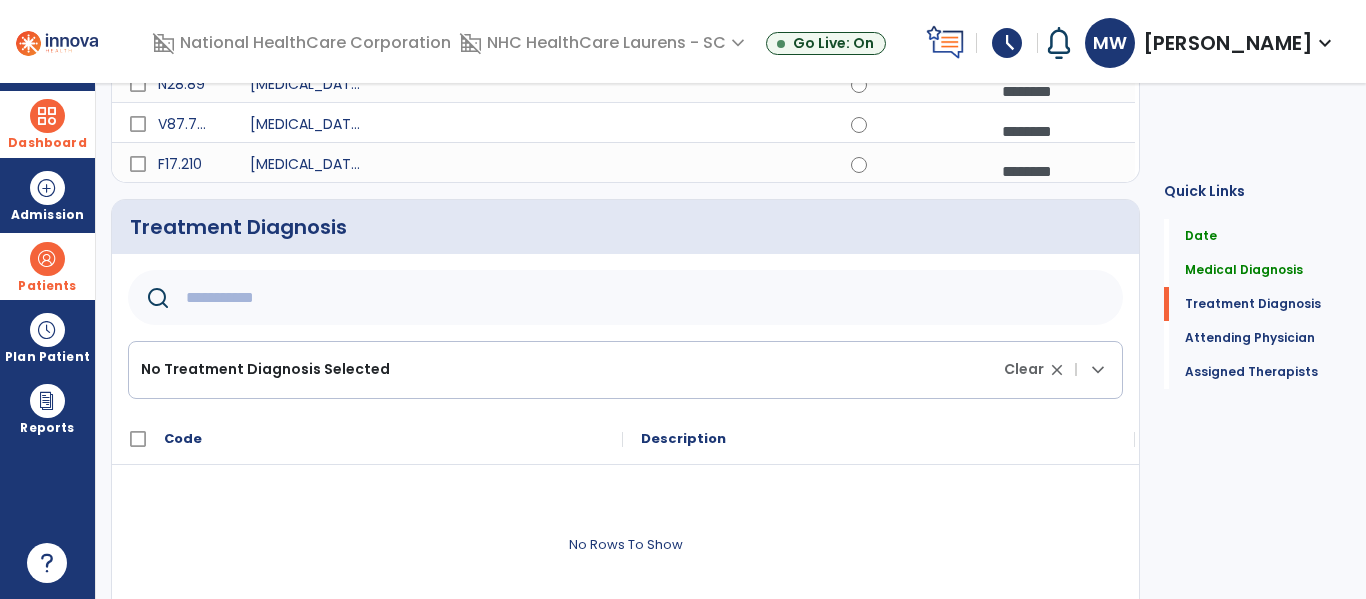 click 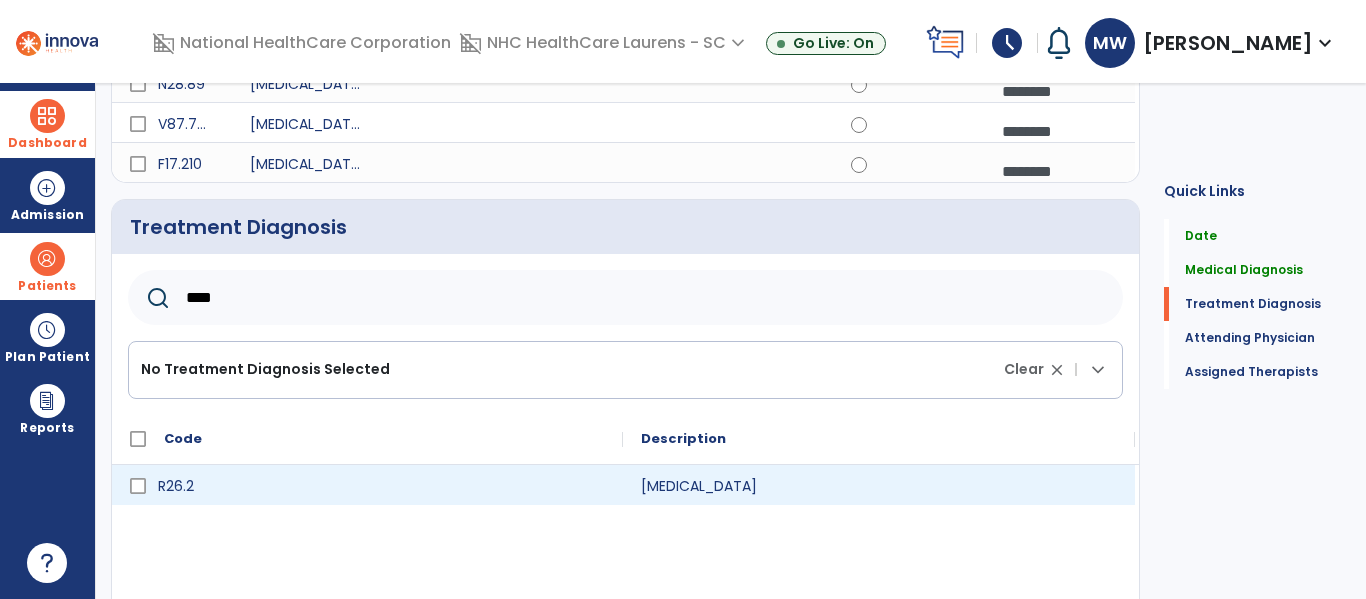 type on "****" 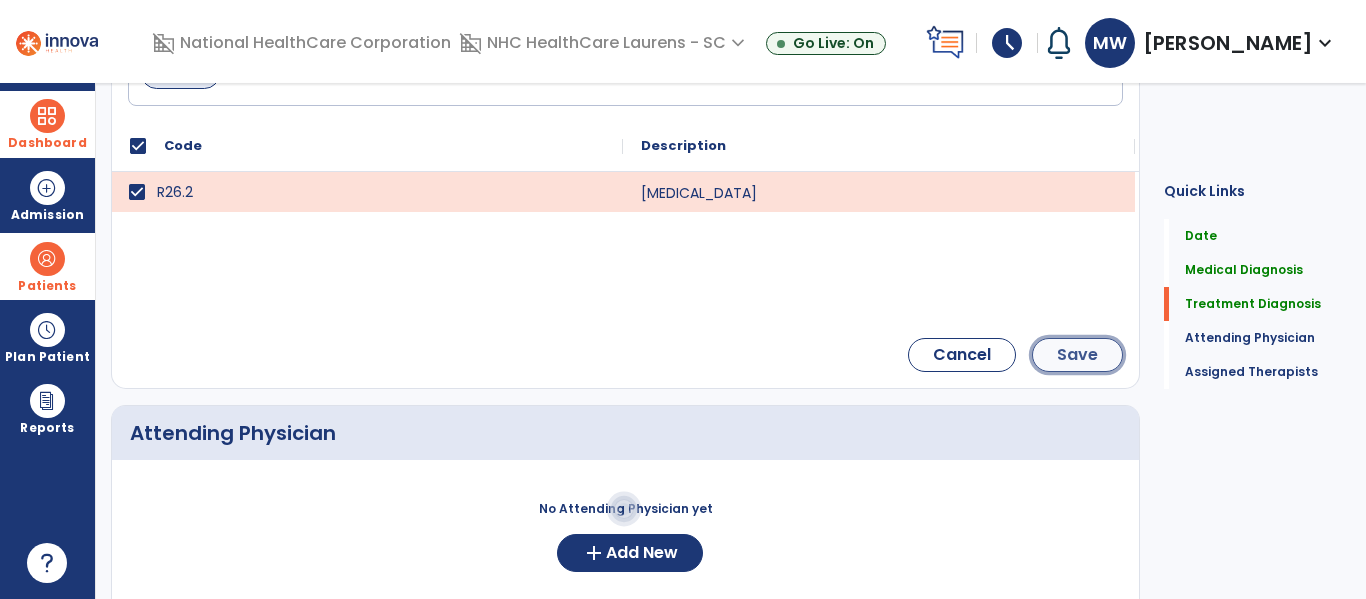click on "Save" 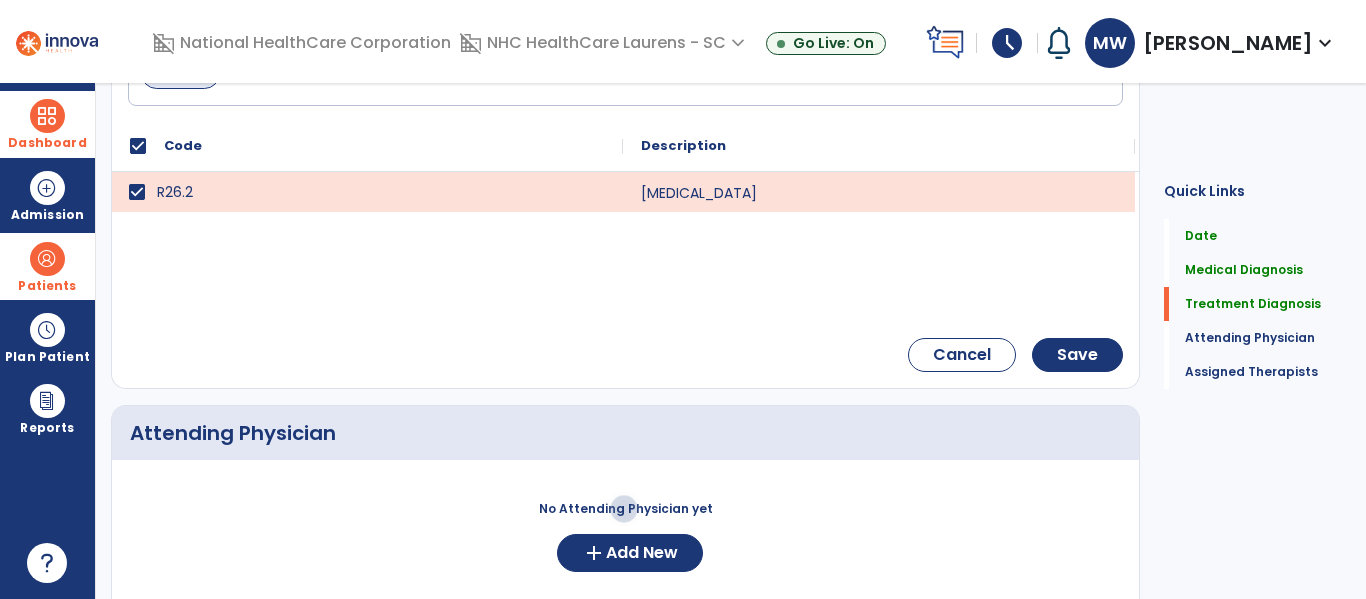 scroll, scrollTop: 734, scrollLeft: 0, axis: vertical 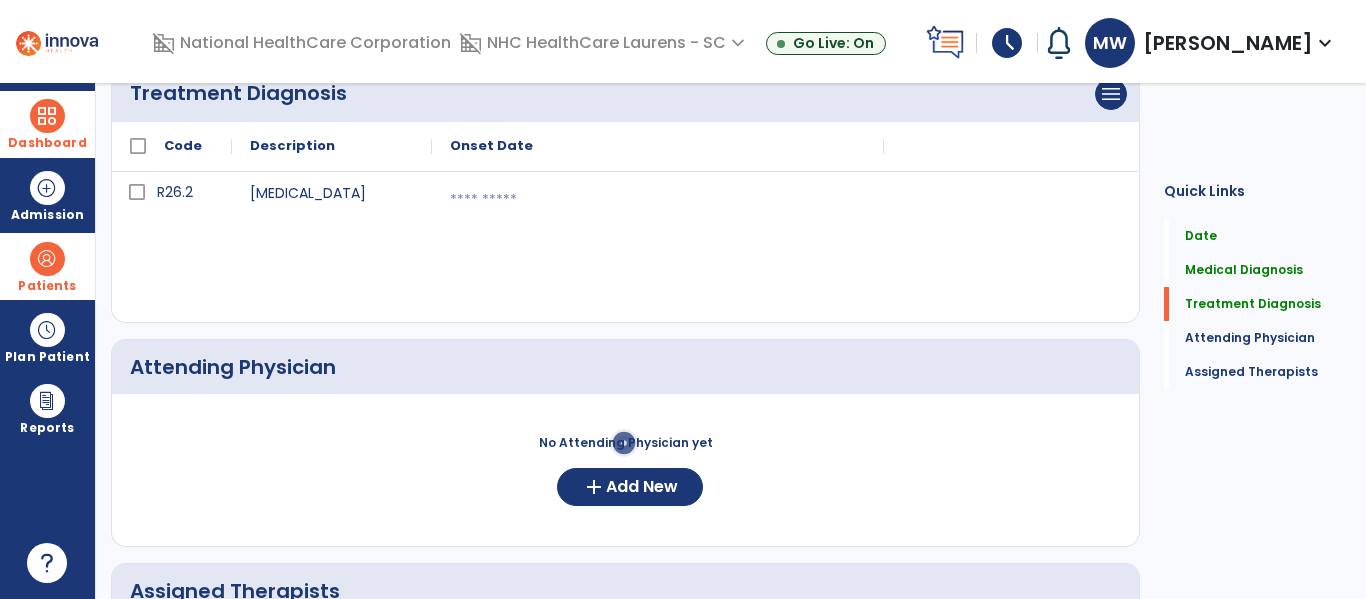 click on "R26.2 Difficulty in walking, not elsewhere classified   calendar_today" 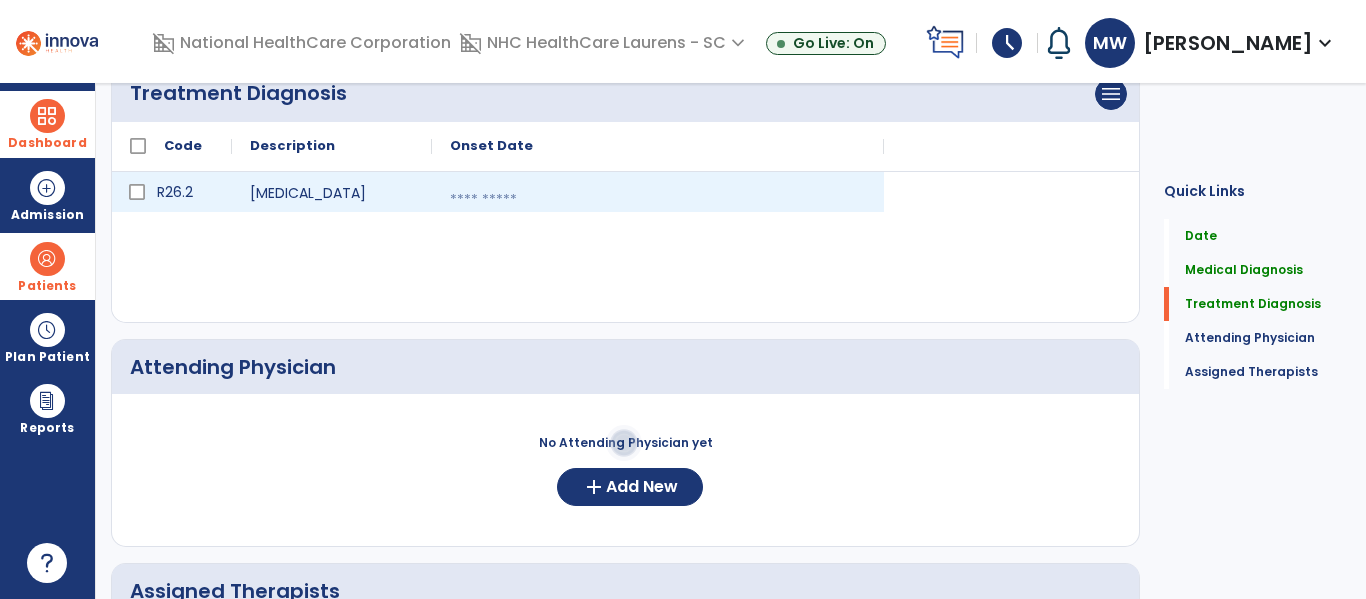 click at bounding box center (658, 200) 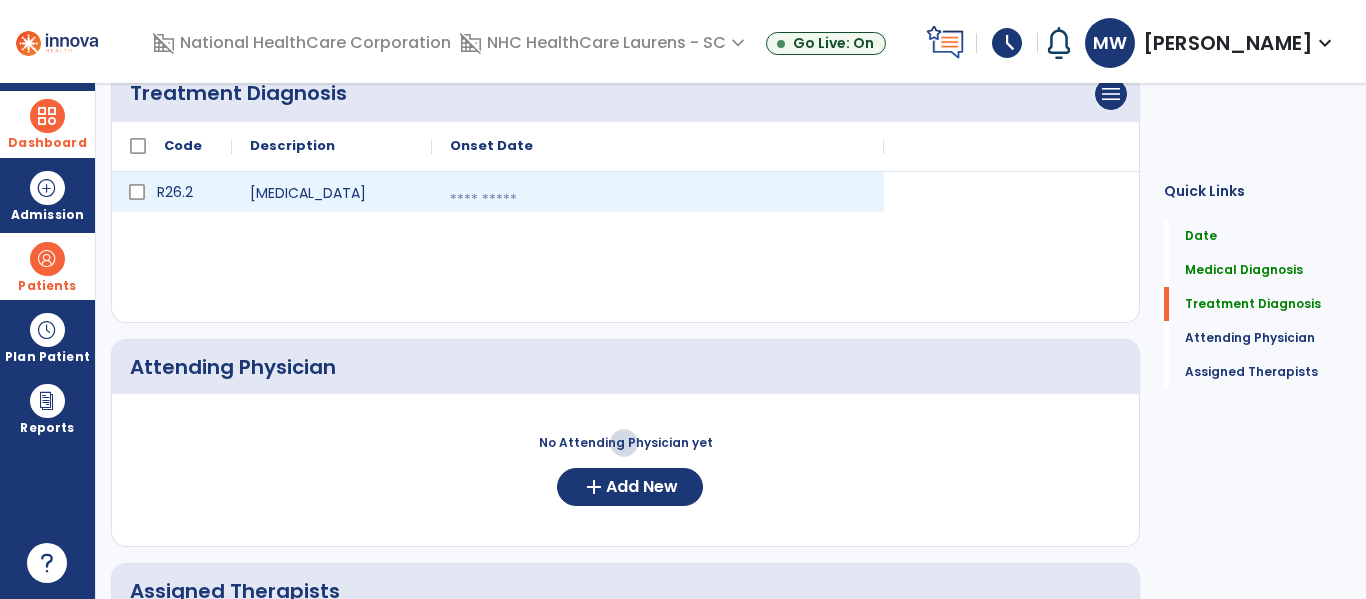 select on "*" 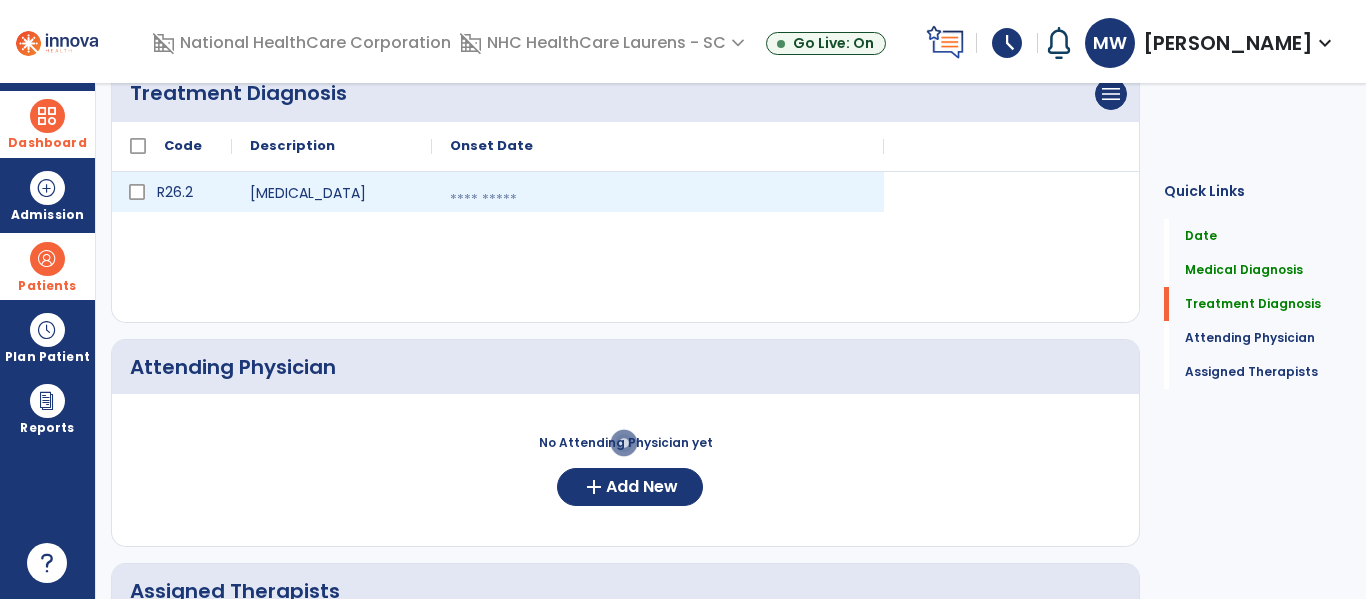 select on "****" 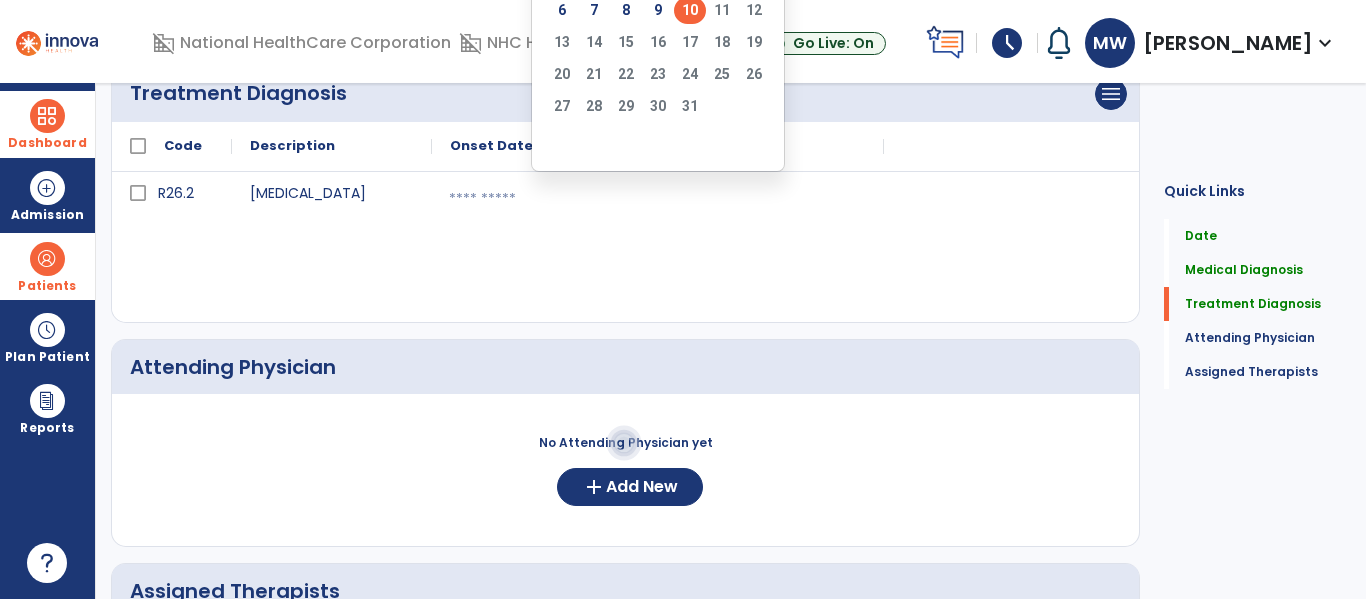 click on "10" 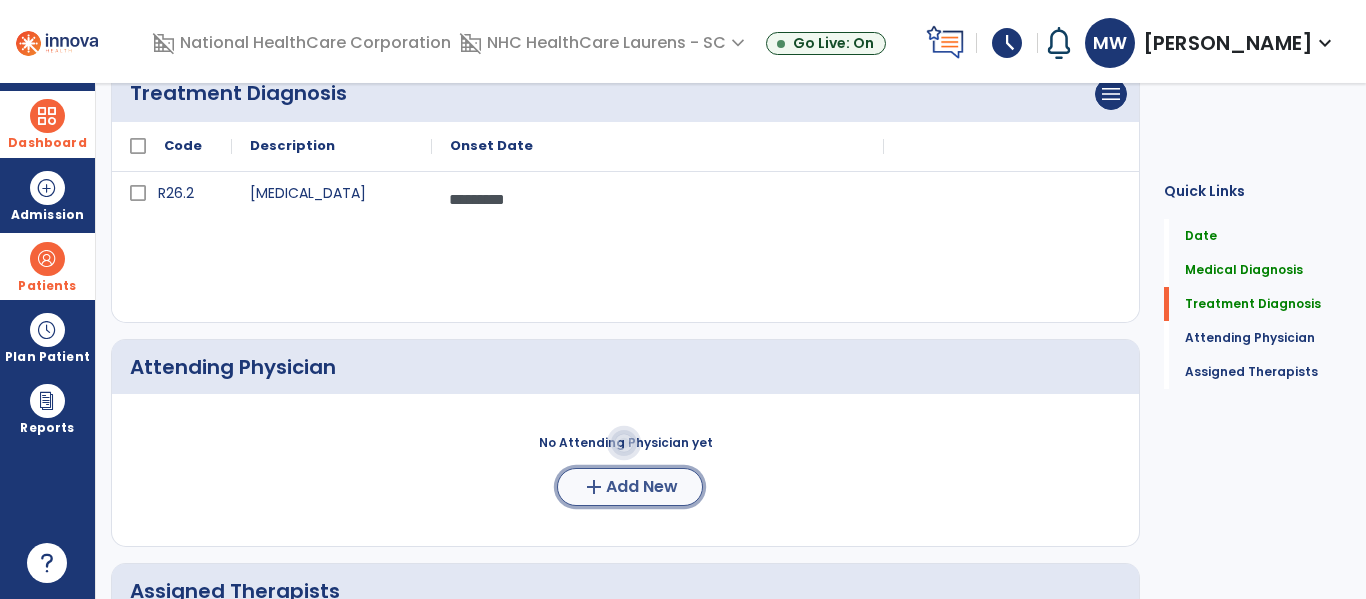 click on "Add New" 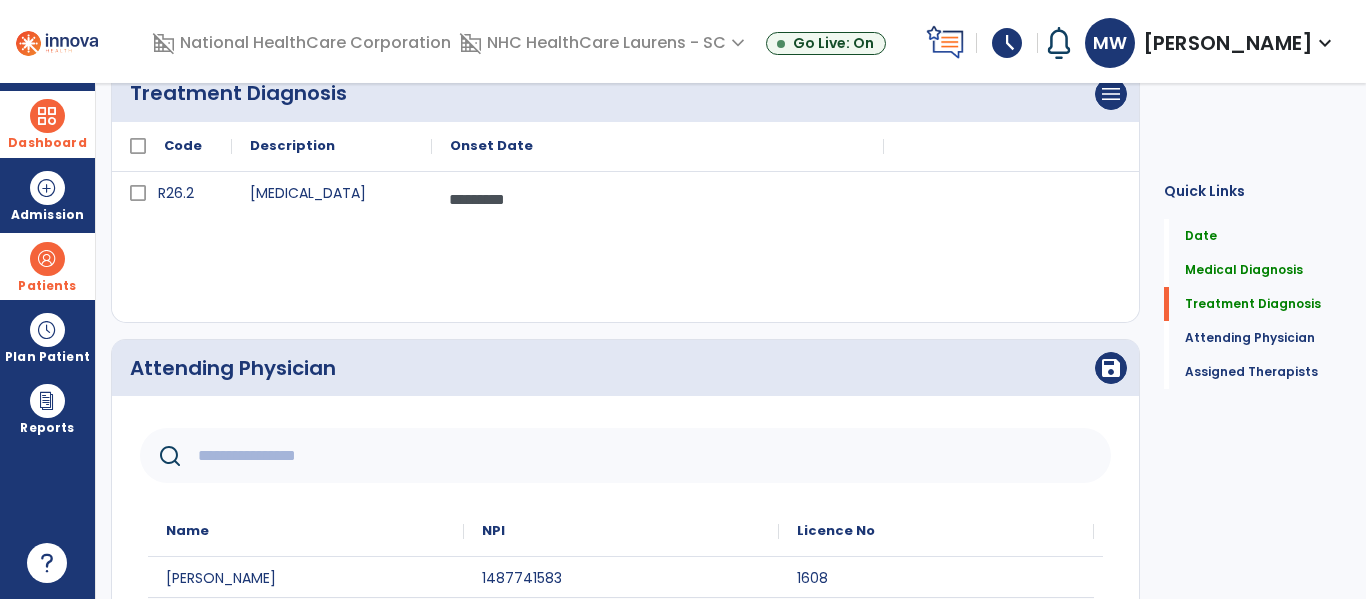 click 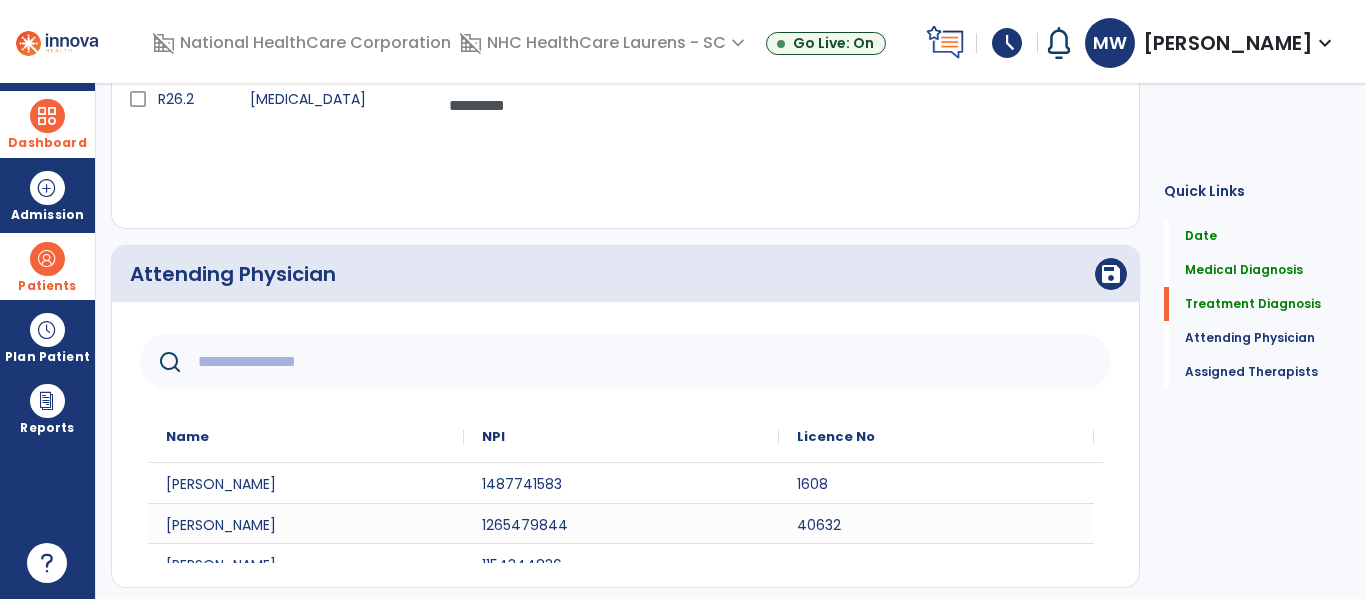 scroll, scrollTop: 934, scrollLeft: 0, axis: vertical 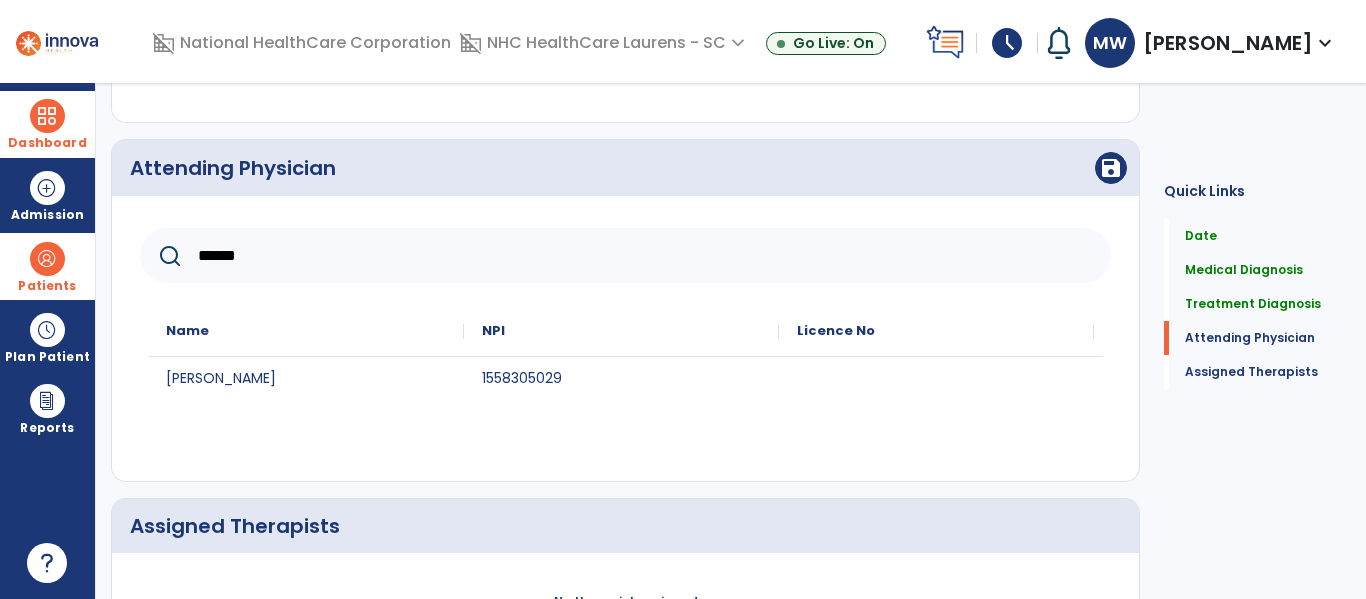 type on "******" 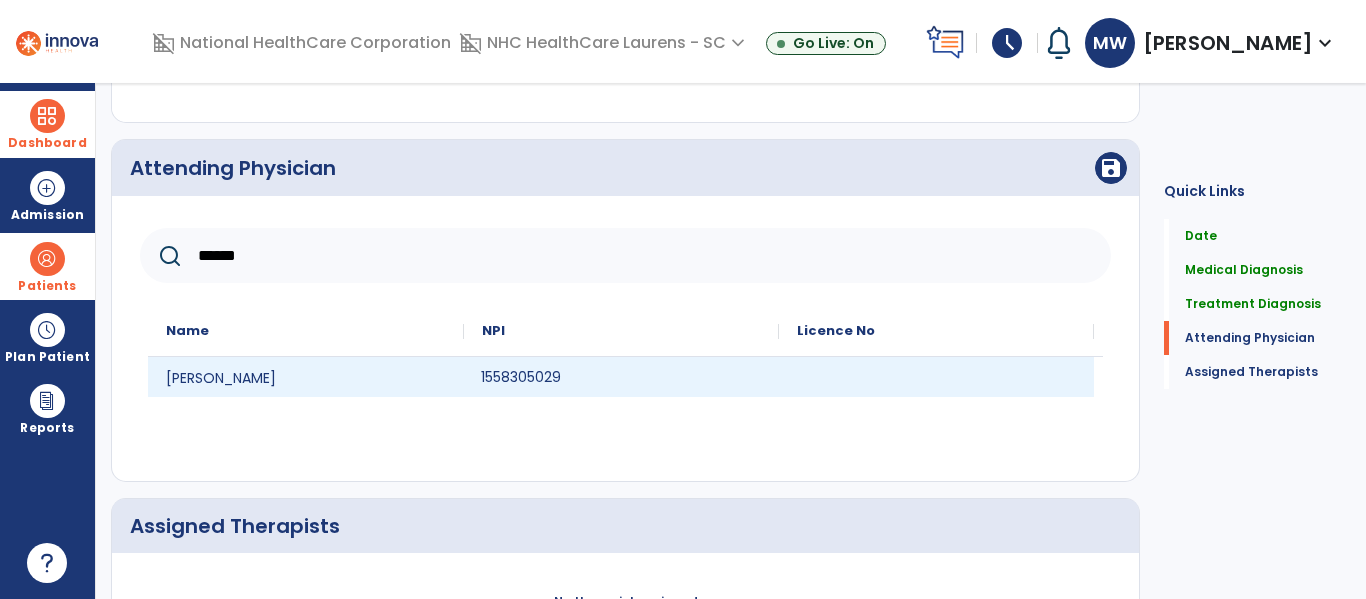 click on "1558305029" 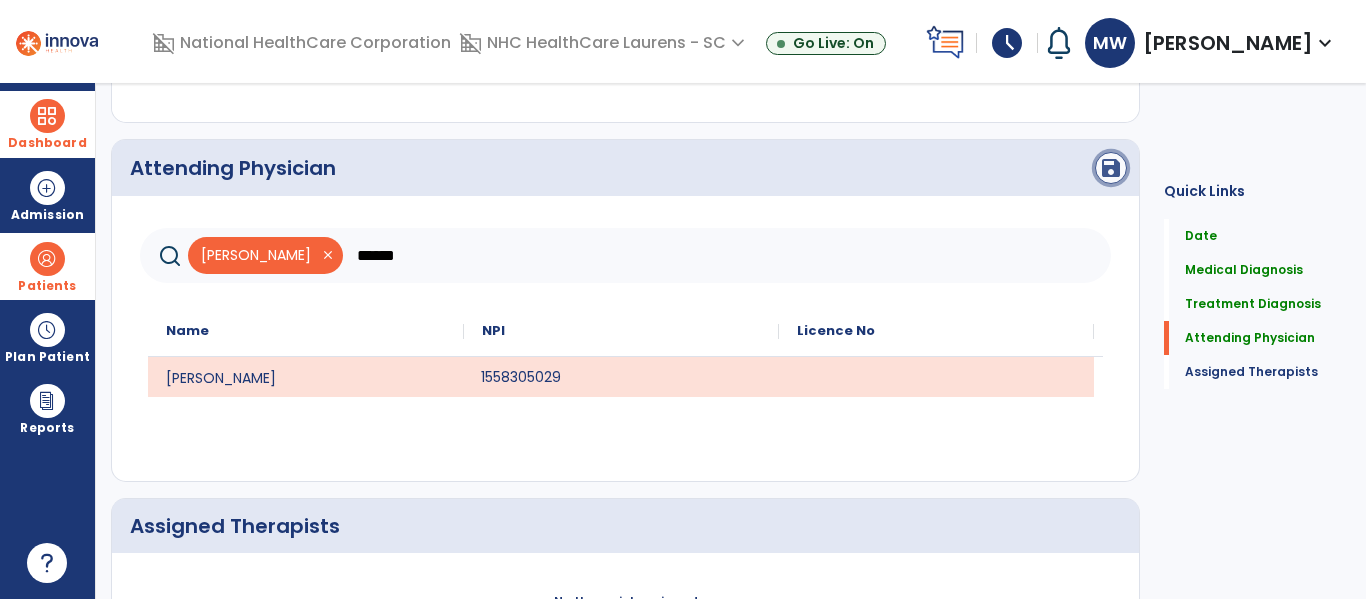 click on "save" 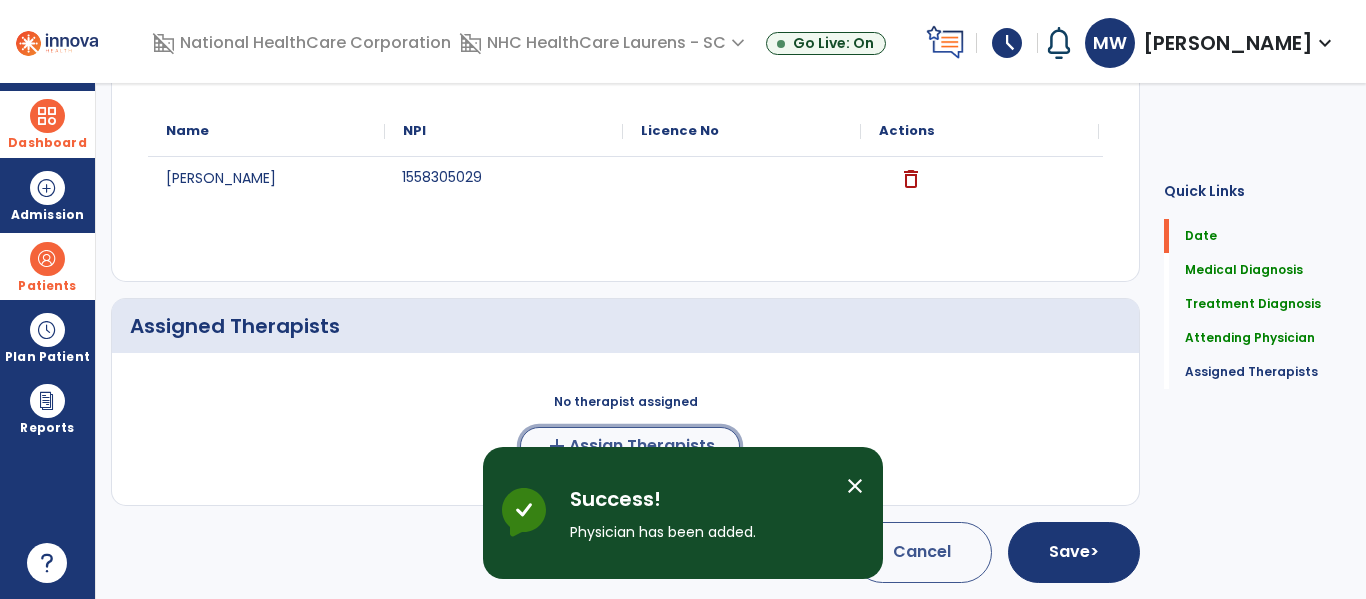 click on "Assign Therapists" 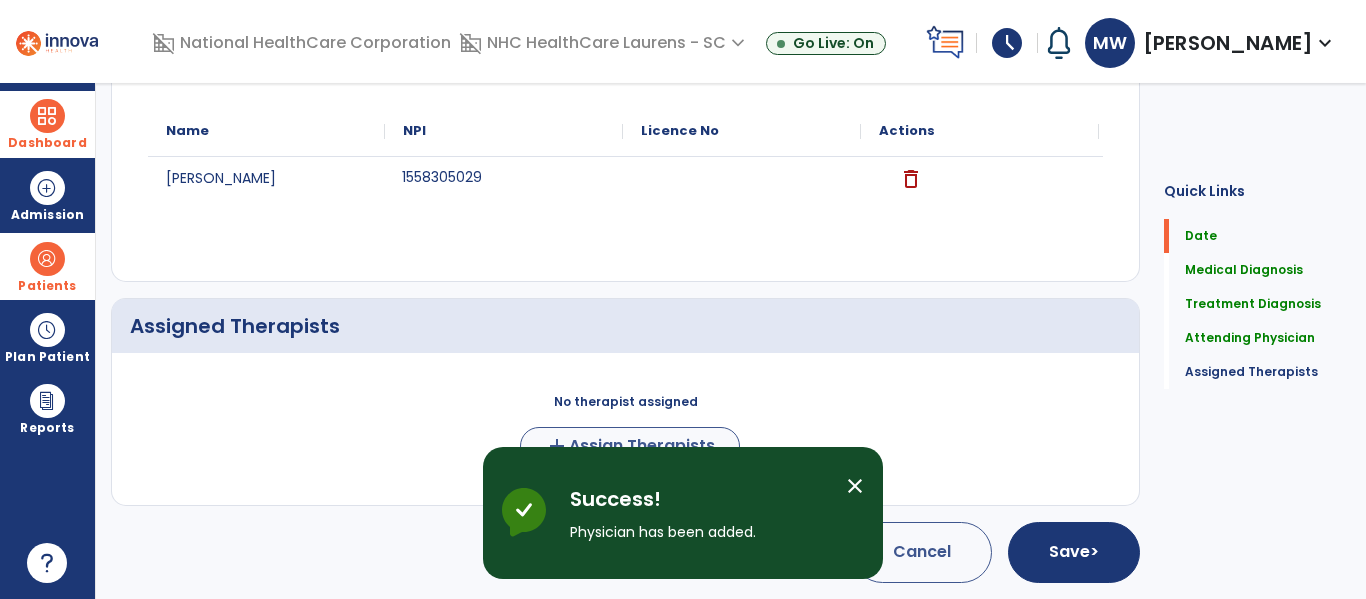 scroll, scrollTop: 1043, scrollLeft: 0, axis: vertical 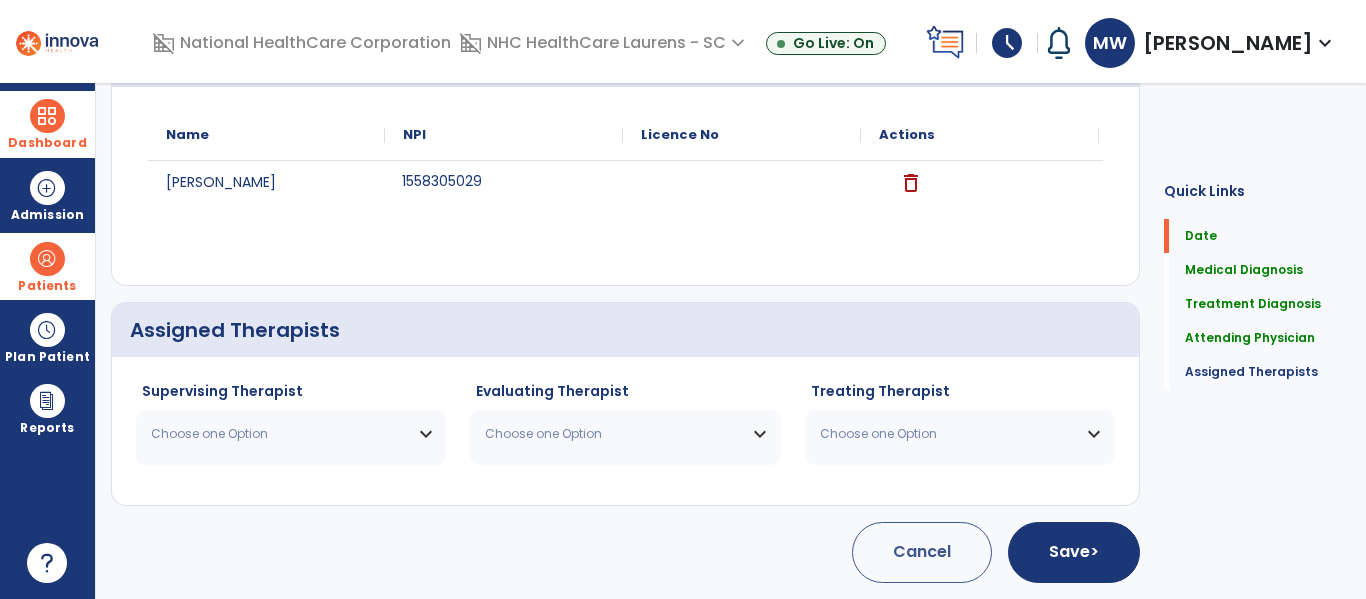 click on "Supervising Therapist Choose one Option Burgess Rhonda  OT   NPI #  N/A   License #  1882 Hopper  Natalie  OT   NPI #  1295191047  License #  4658 Kozar Addison Courtney   OT   NPI #  1538716162  License #  6415 Messenger Karson  OT   NPI #  1245582295  License #  3887 Willson Melissa   OT   NPI #  1467708131  License #  3854 Wilson  Kayla  OT   NPI #  N/A   License #  6994" 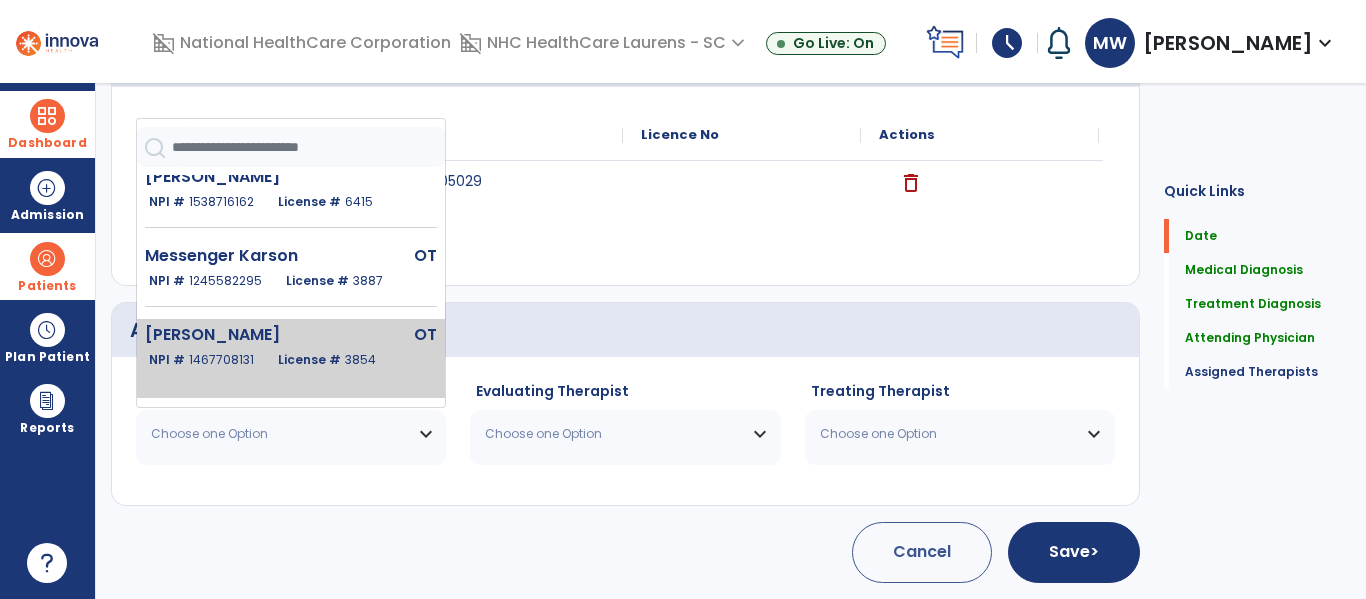 scroll, scrollTop: 274, scrollLeft: 0, axis: vertical 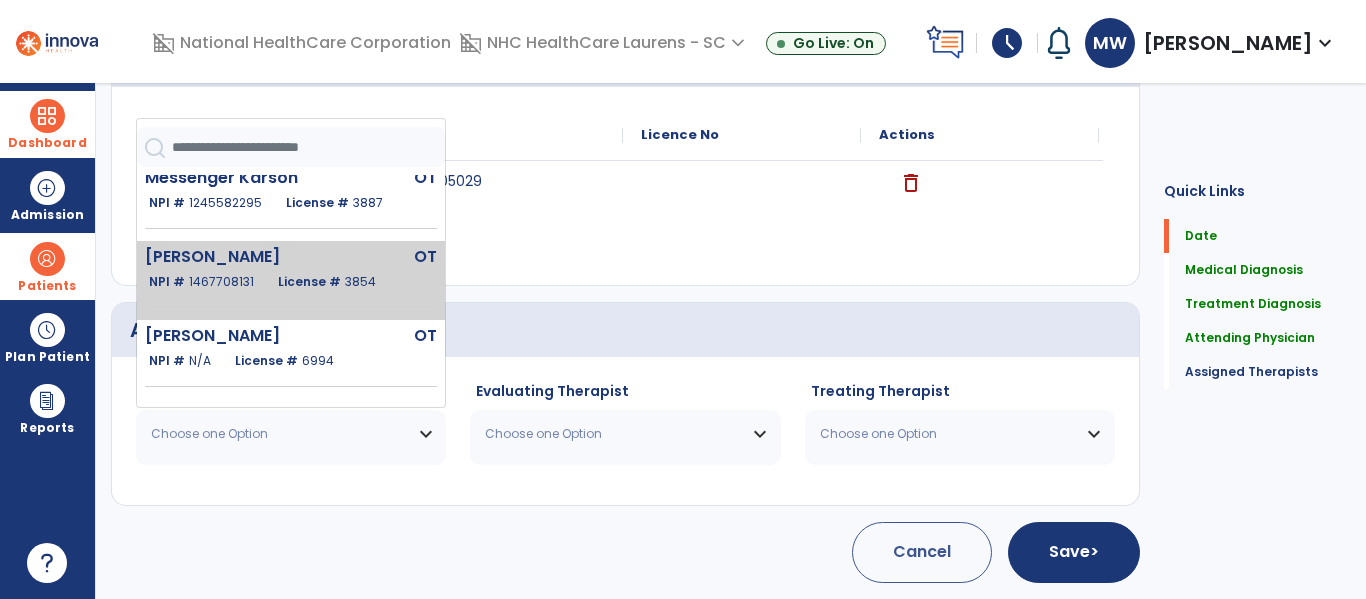 click on "Willson Melissa" 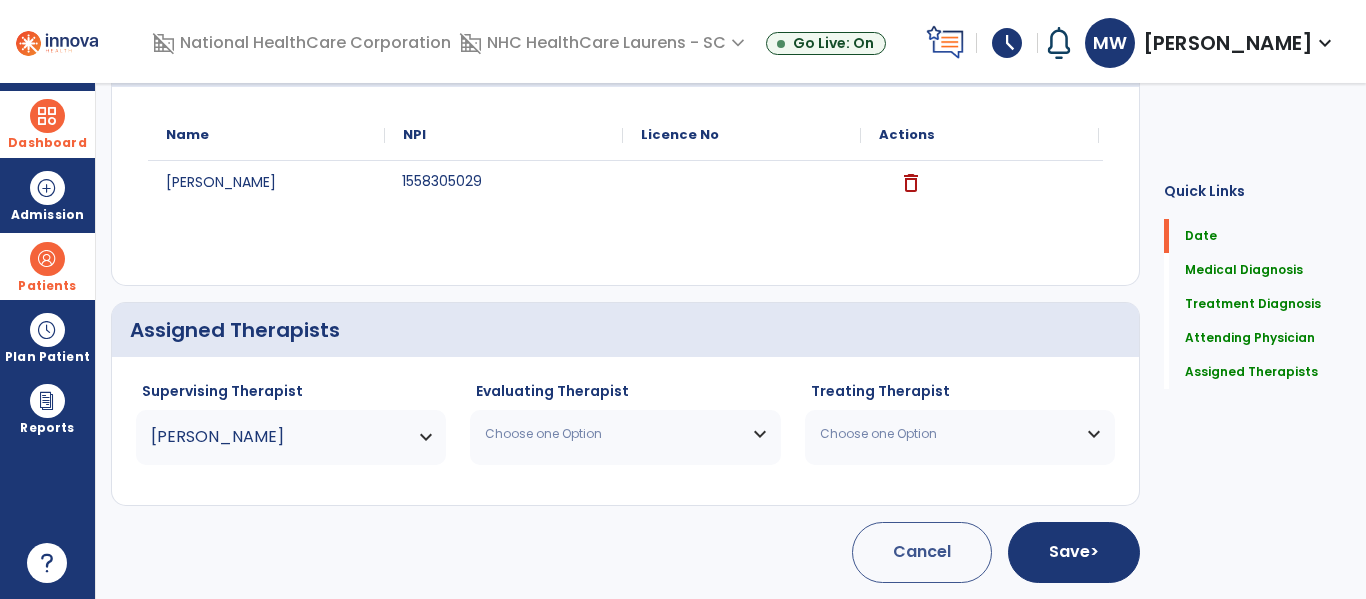 click on "Choose one Option Burgess Rhonda  OT   NPI #  N/A   License #  1882 Hopper  Natalie  OT   NPI #  1295191047  License #  4658 Kozar Addison Courtney   OT   NPI #  1538716162  License #  6415 Messenger Karson  OT   NPI #  1245582295  License #  3887 Willson Melissa   OT   NPI #  1467708131  License #  3854 Wilson  Kayla  OT   NPI #  N/A   License #  6994" 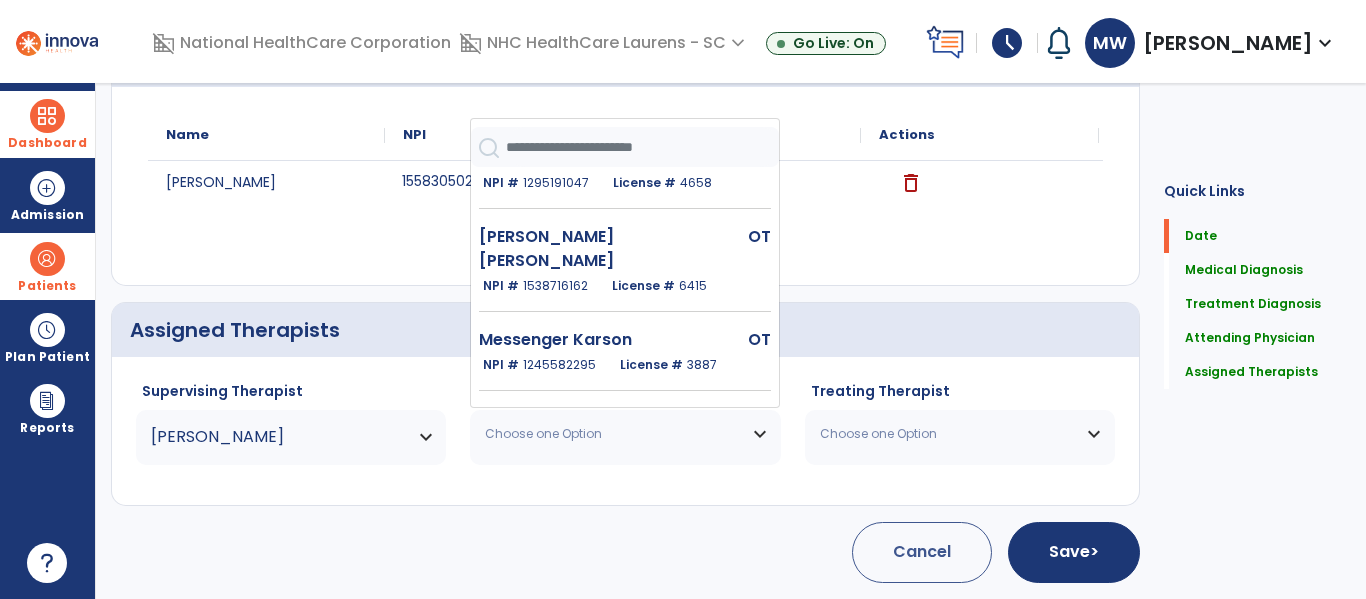 scroll, scrollTop: 274, scrollLeft: 0, axis: vertical 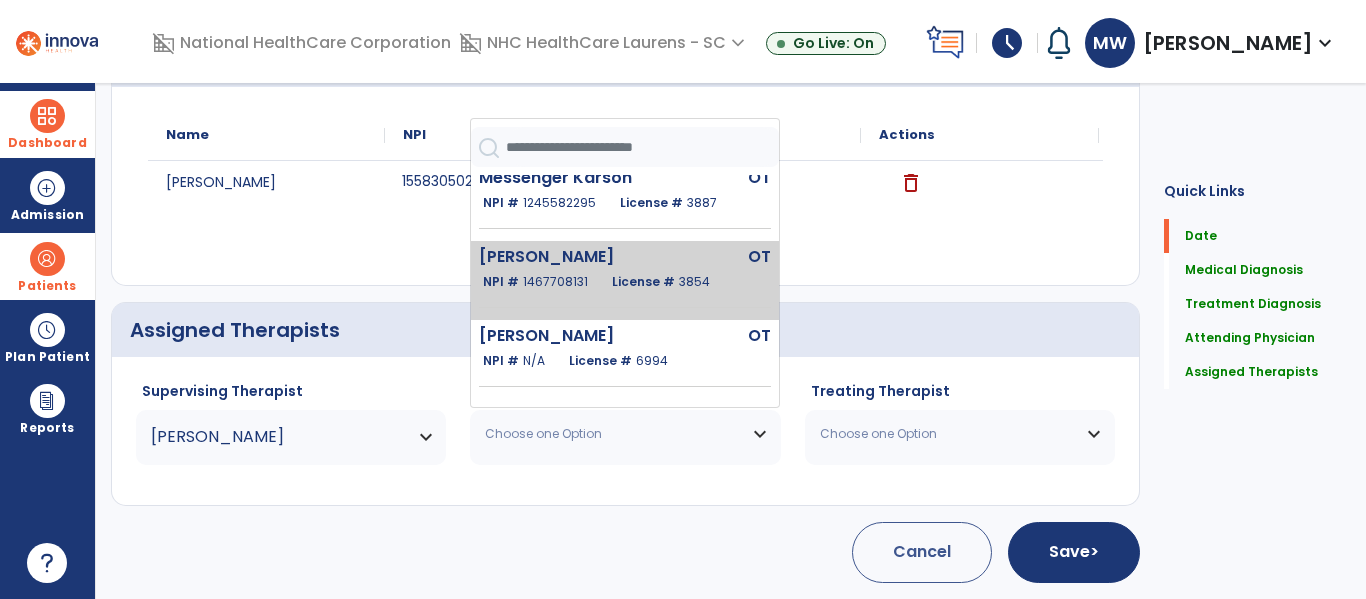 click on "3854" 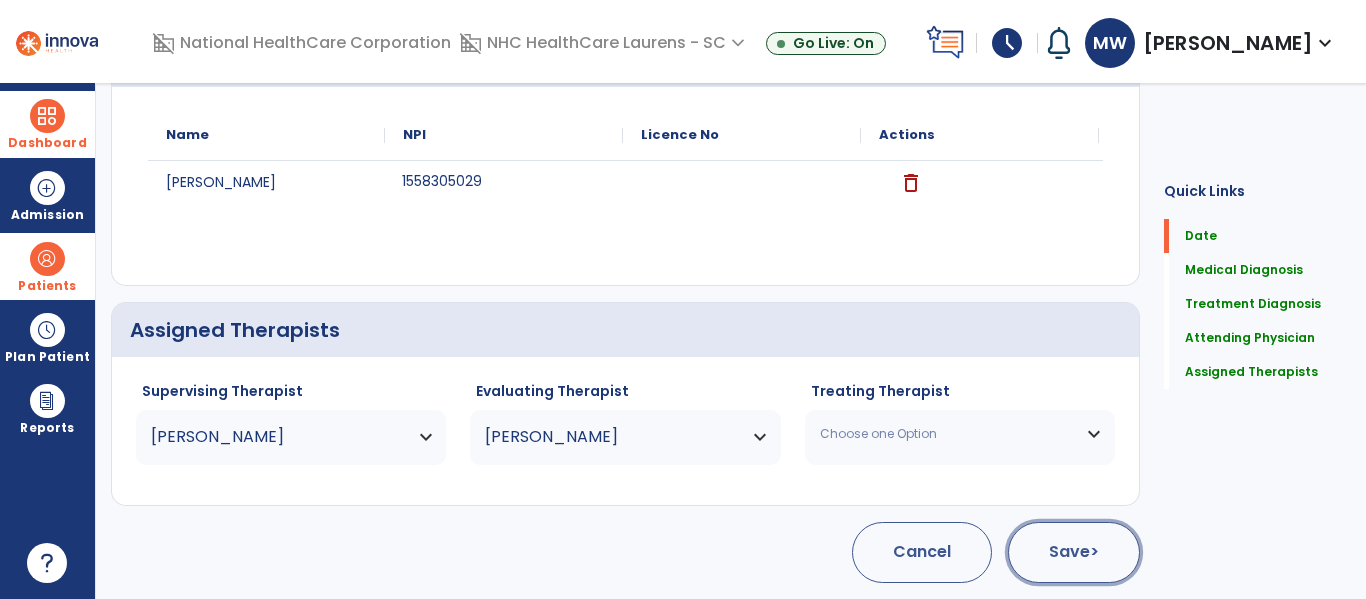 click on "Save  >" 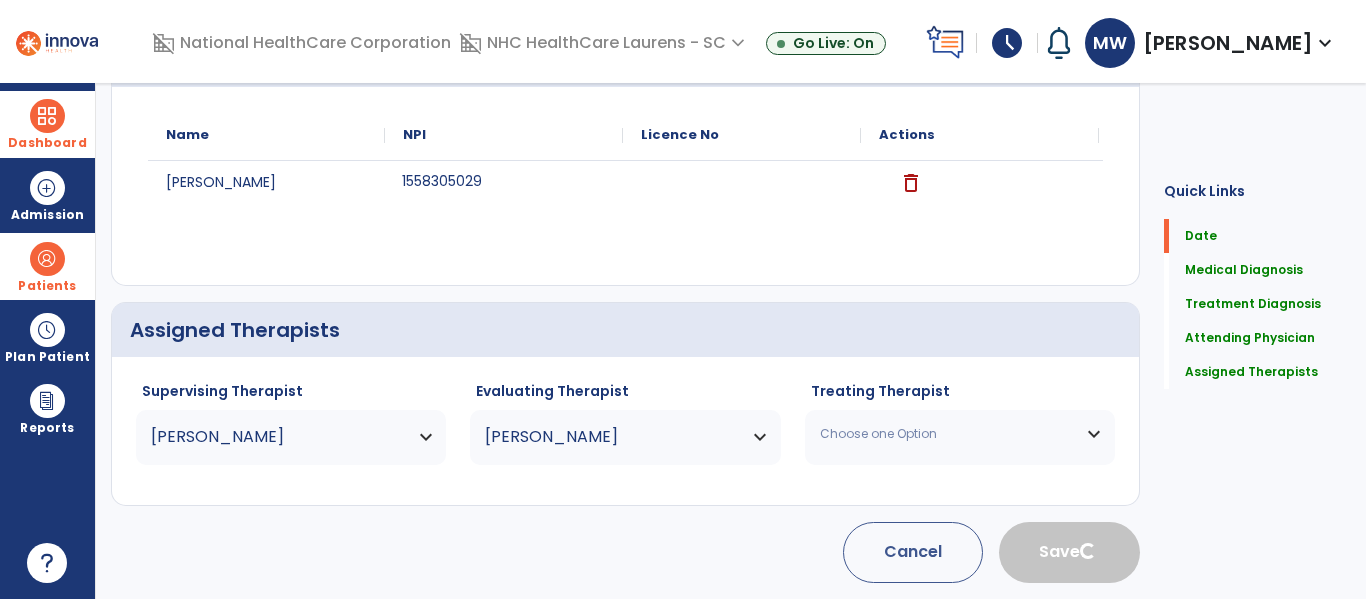type 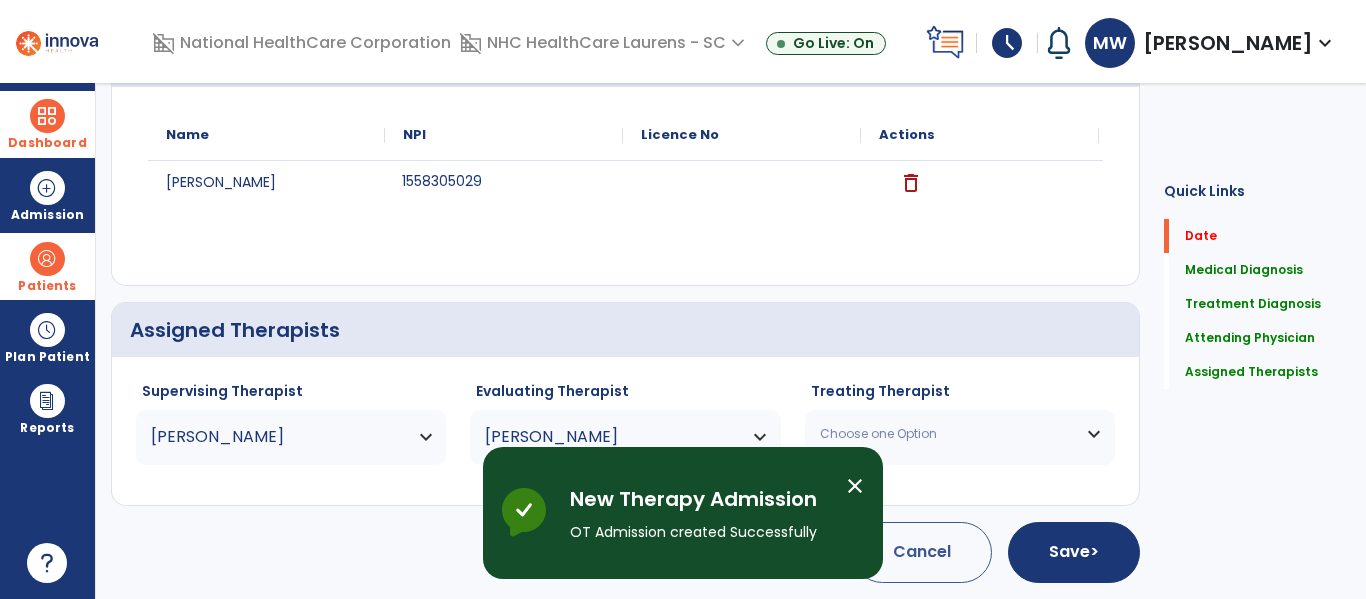 scroll, scrollTop: 162, scrollLeft: 0, axis: vertical 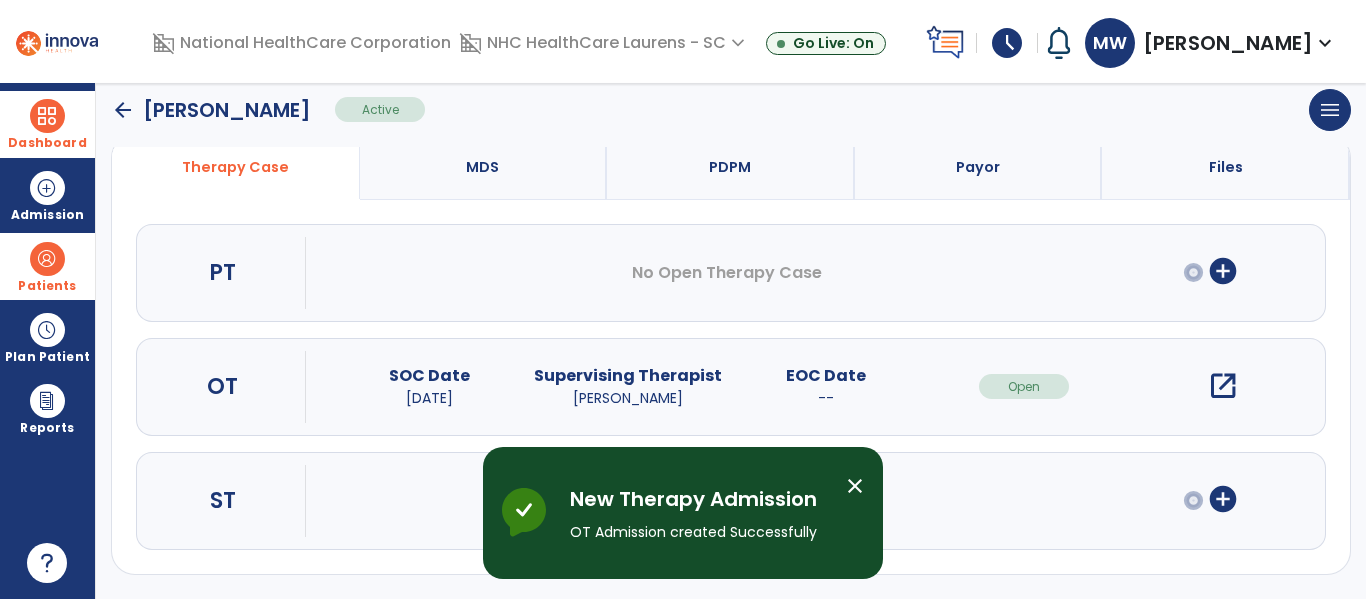 click on "open_in_new" at bounding box center (1223, 386) 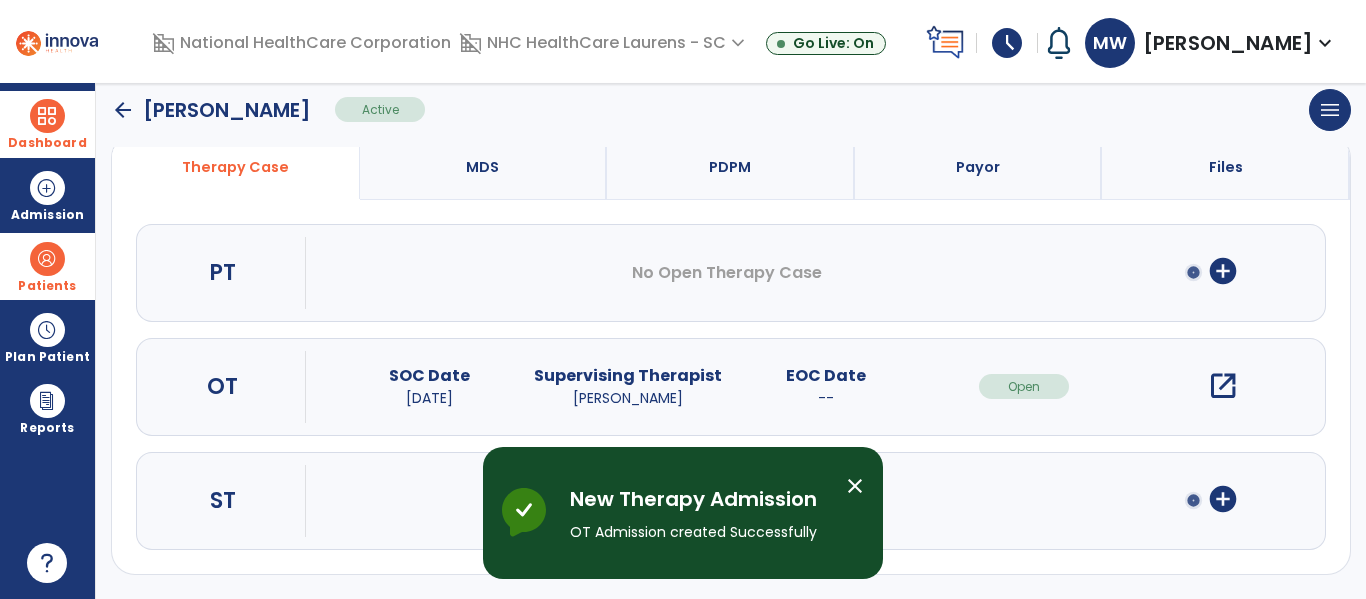 scroll, scrollTop: 0, scrollLeft: 0, axis: both 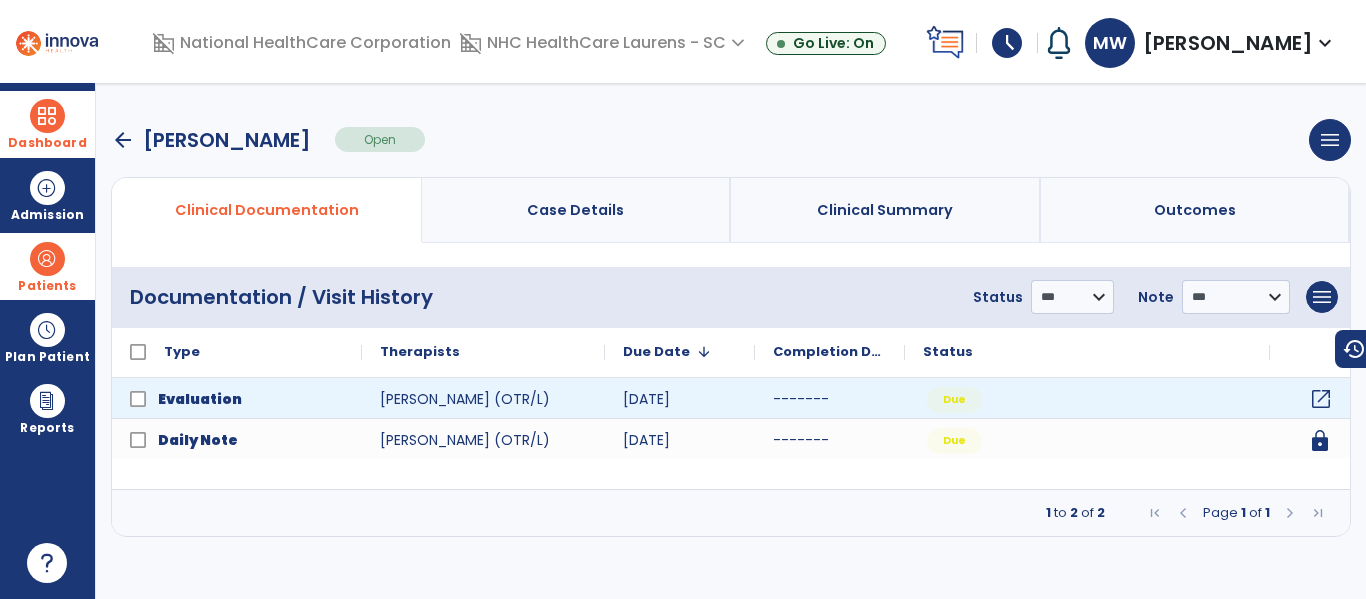 click on "open_in_new" 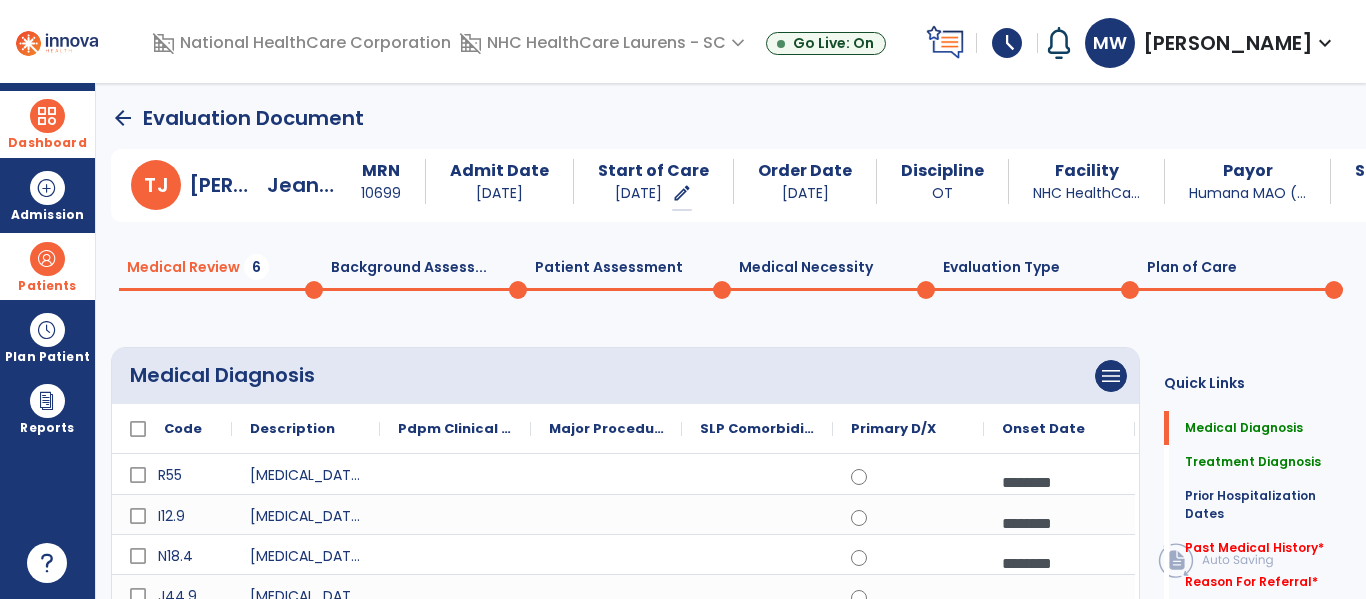 click on "Plan of Care  0" 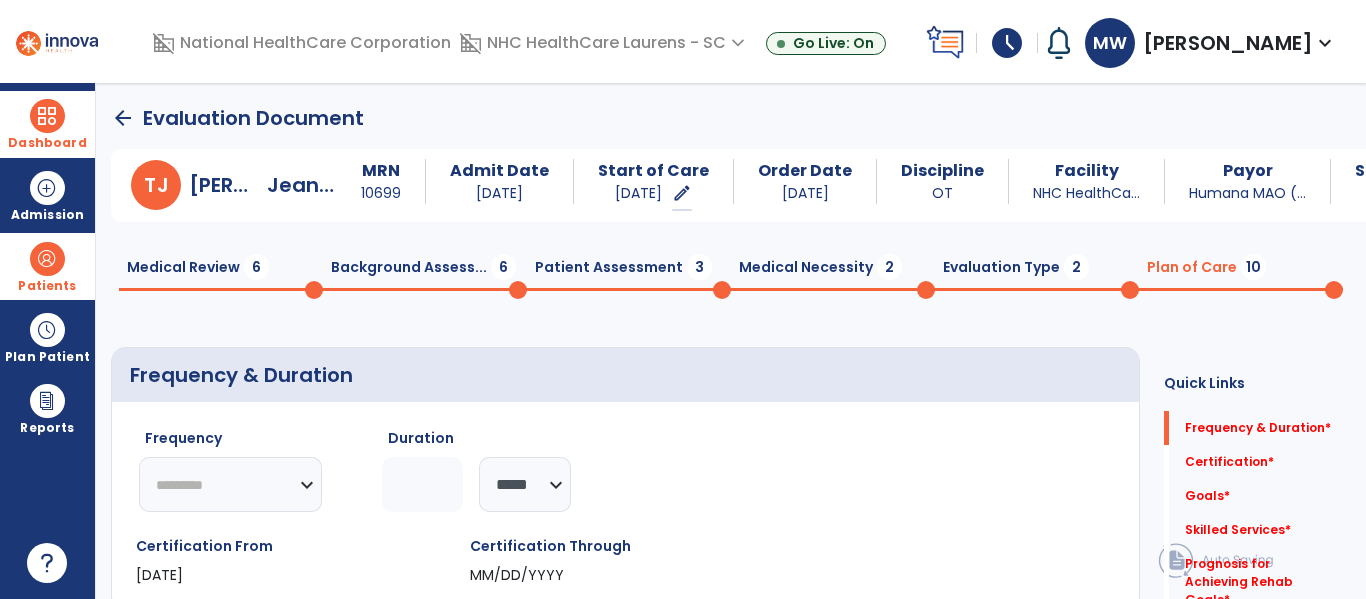 click on "********* ** ** ** ** ** ** **" 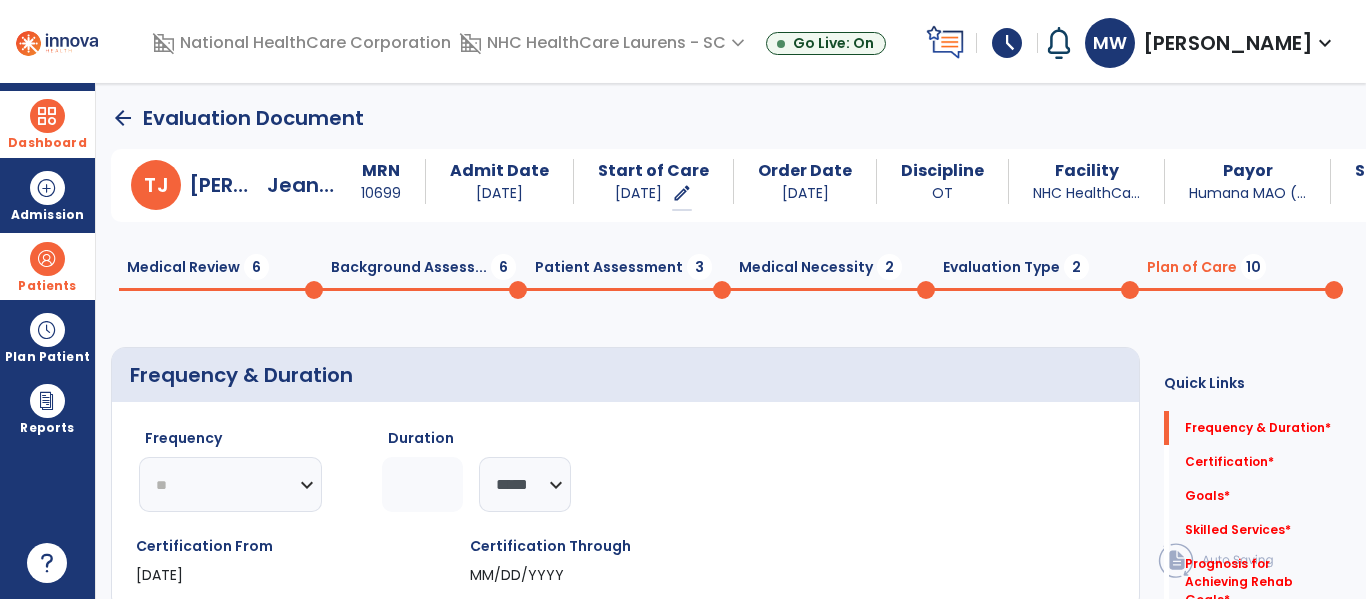 click on "********* ** ** ** ** ** ** **" 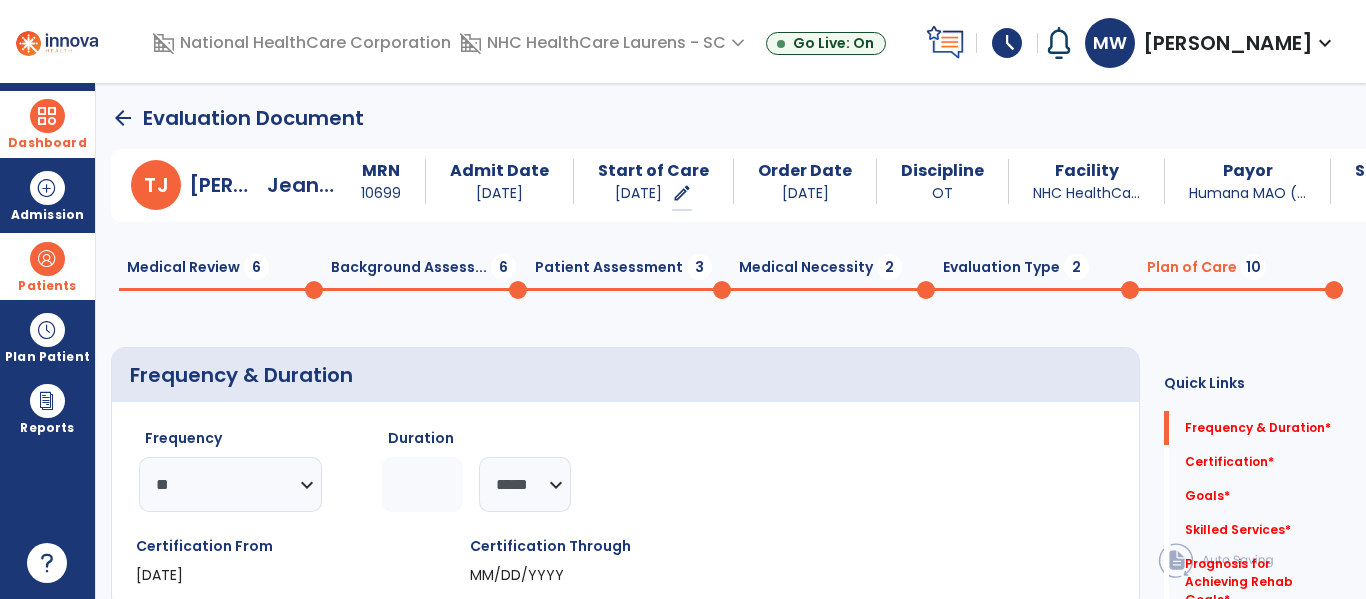 click 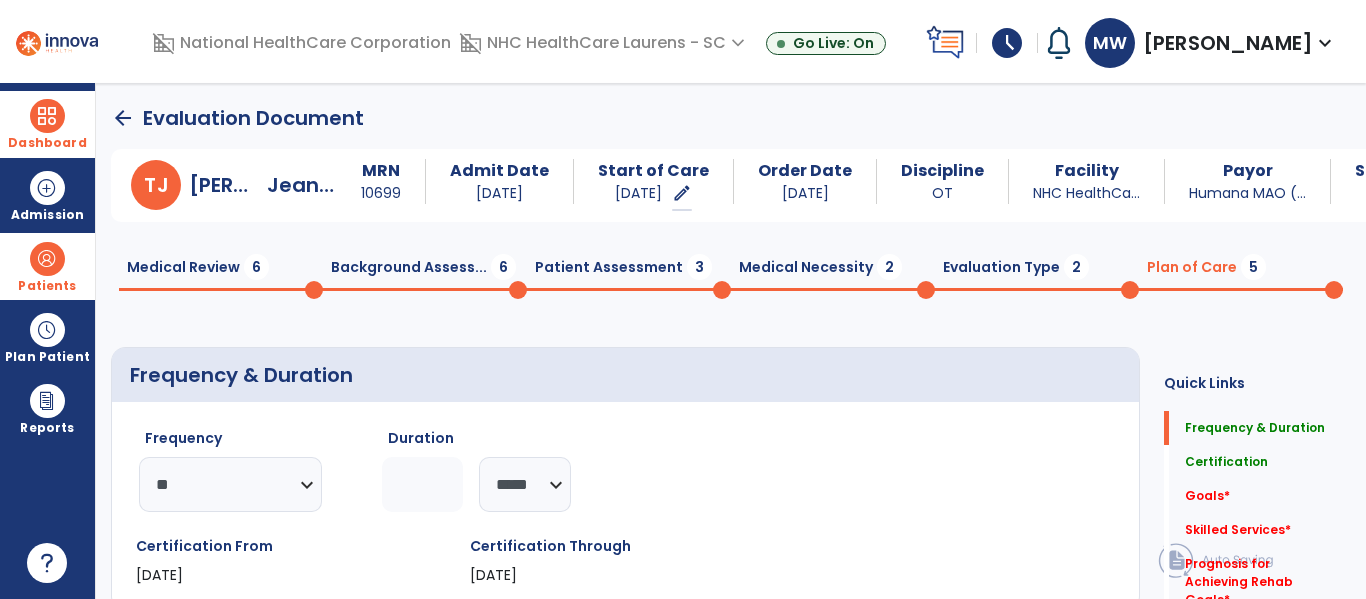 type on "*" 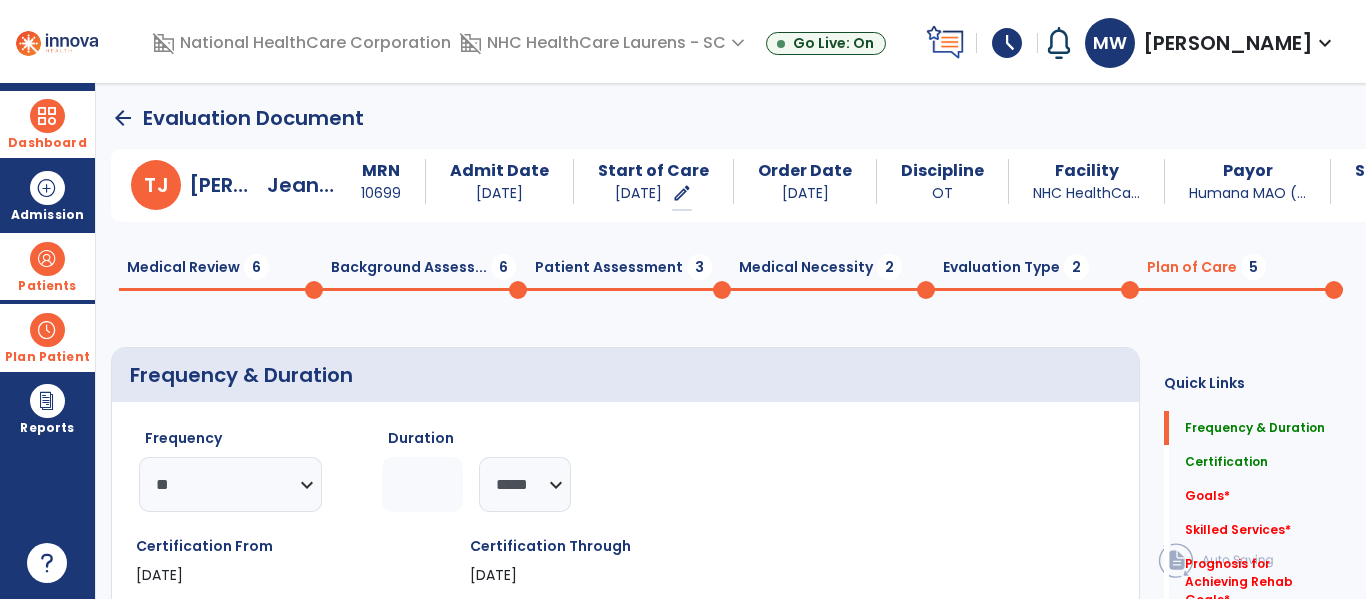 click at bounding box center (47, 330) 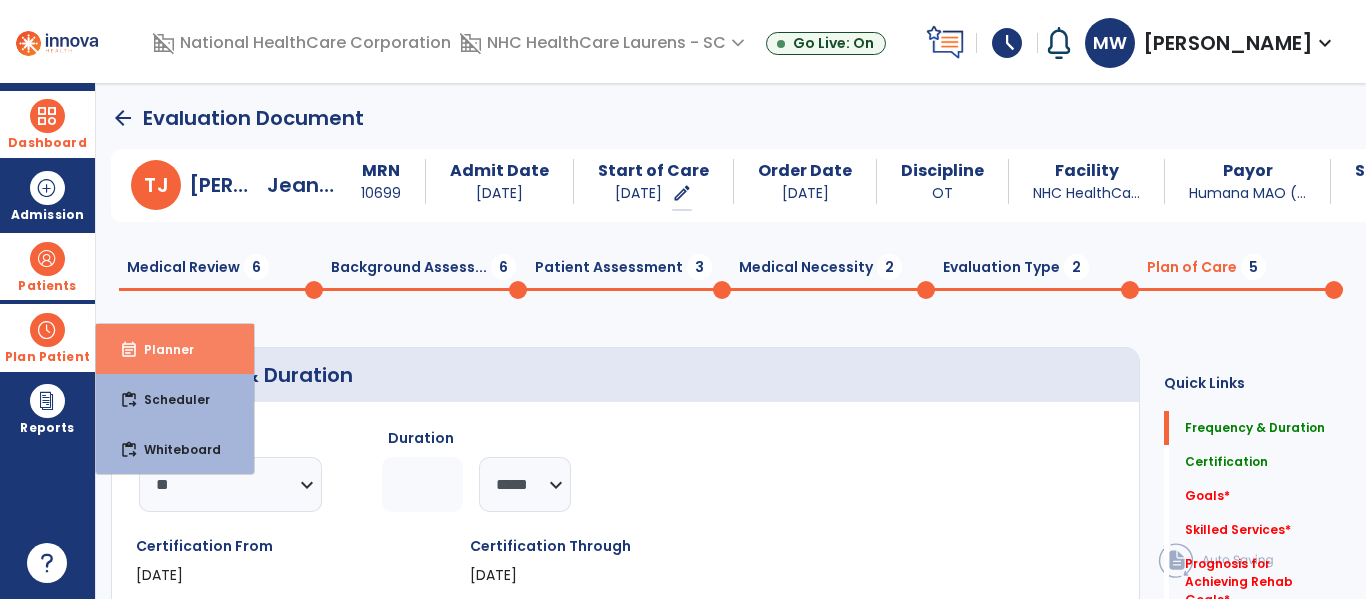 click on "event_note  Planner" at bounding box center [175, 349] 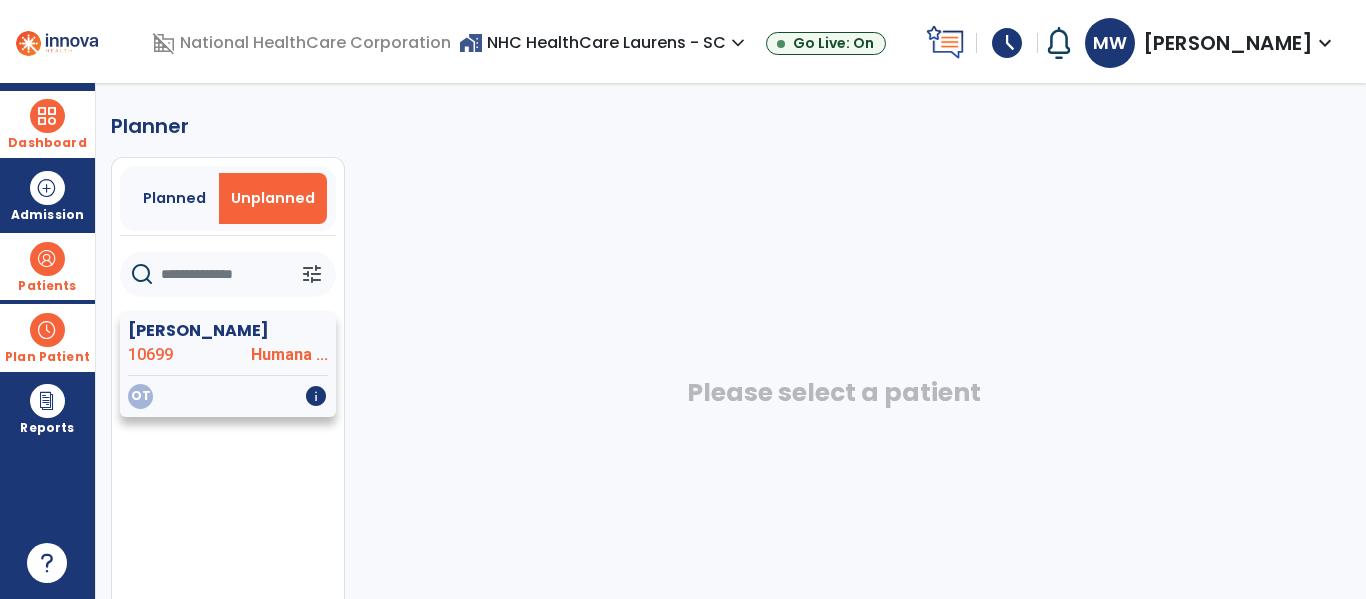click on "[PERSON_NAME]" 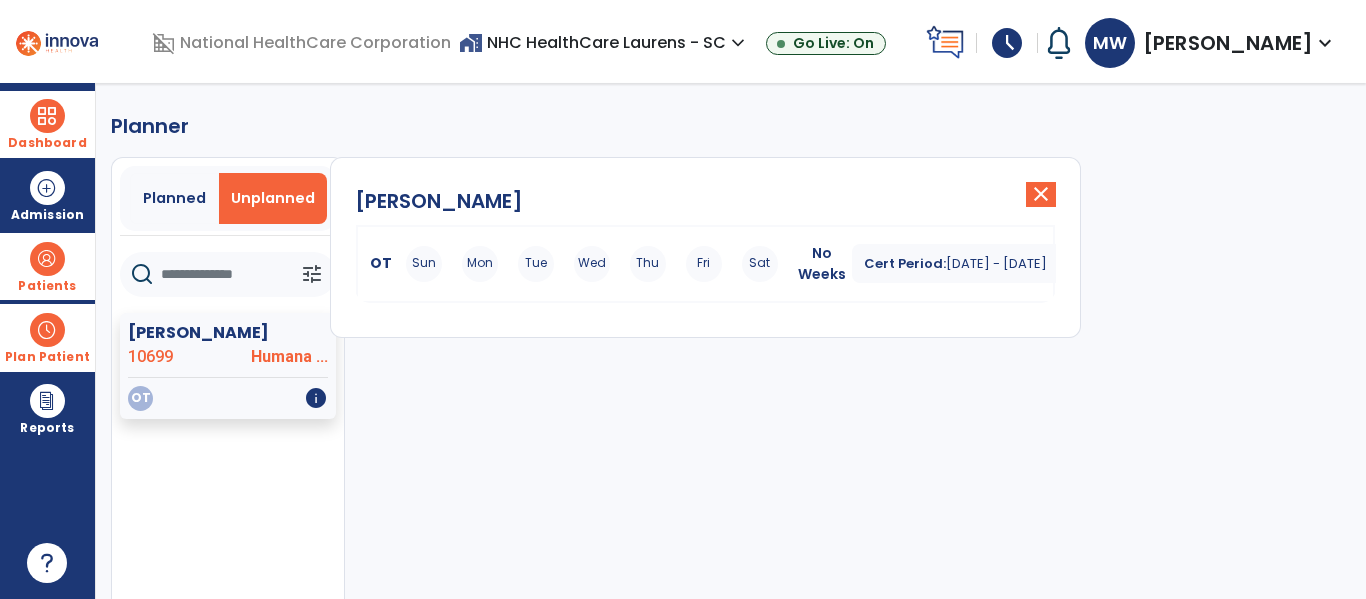click on "Cert Period:" at bounding box center [905, 263] 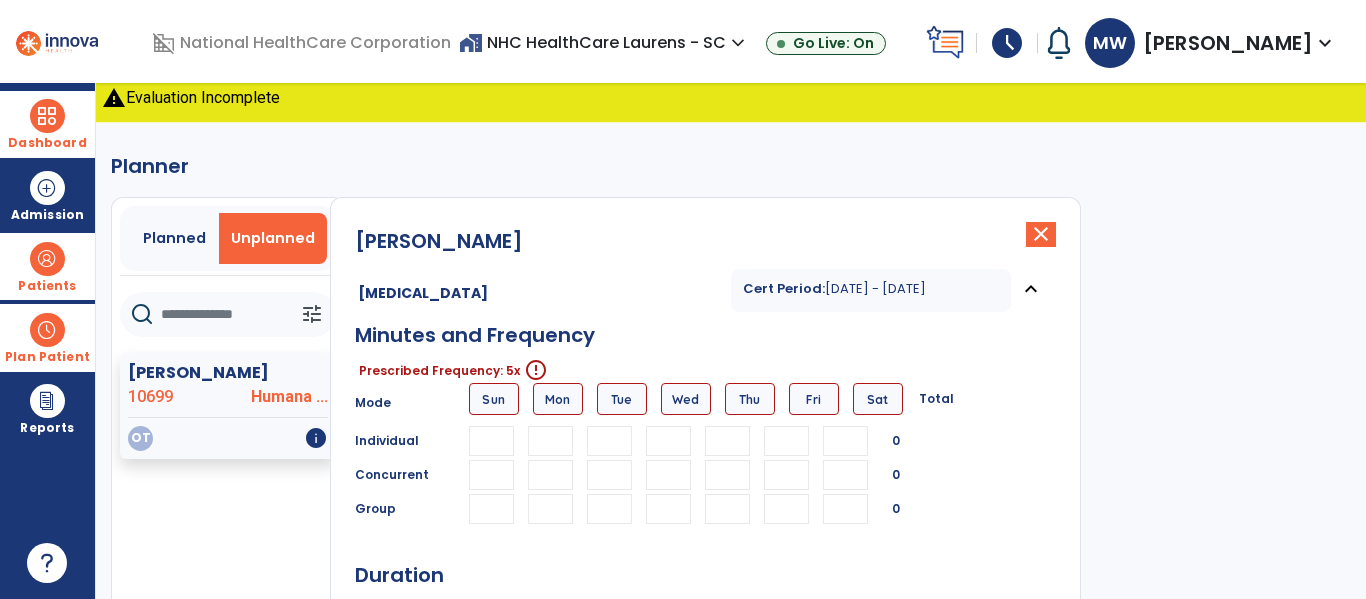 click at bounding box center [550, 441] 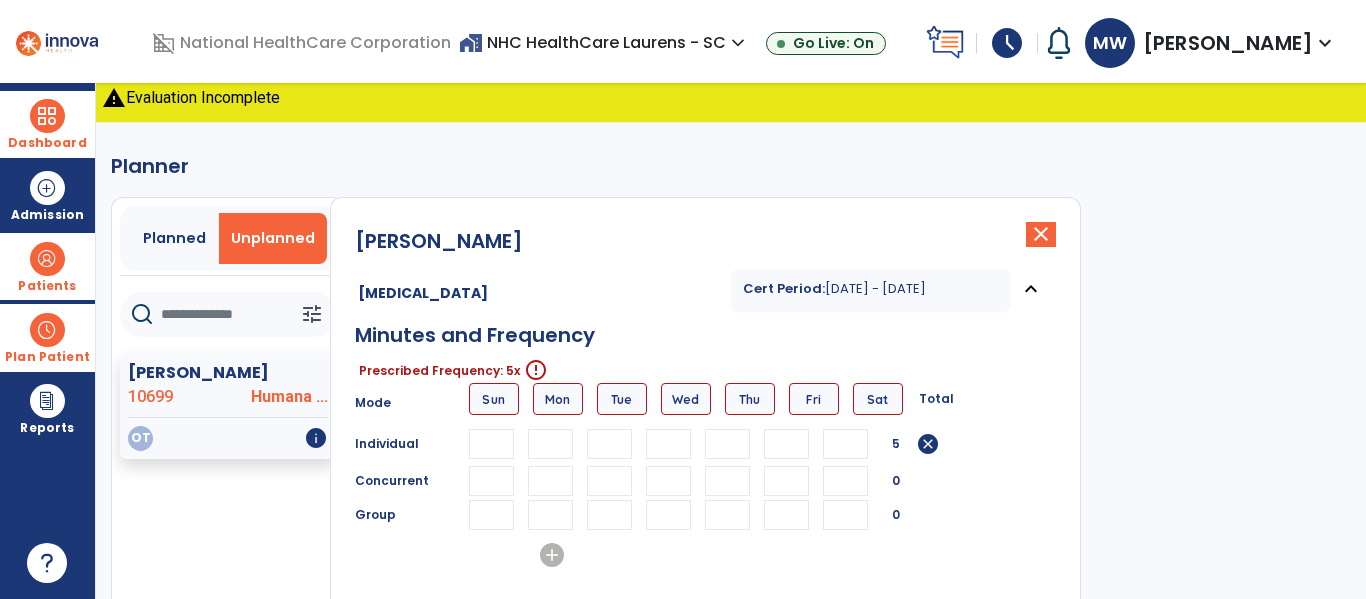 type on "**" 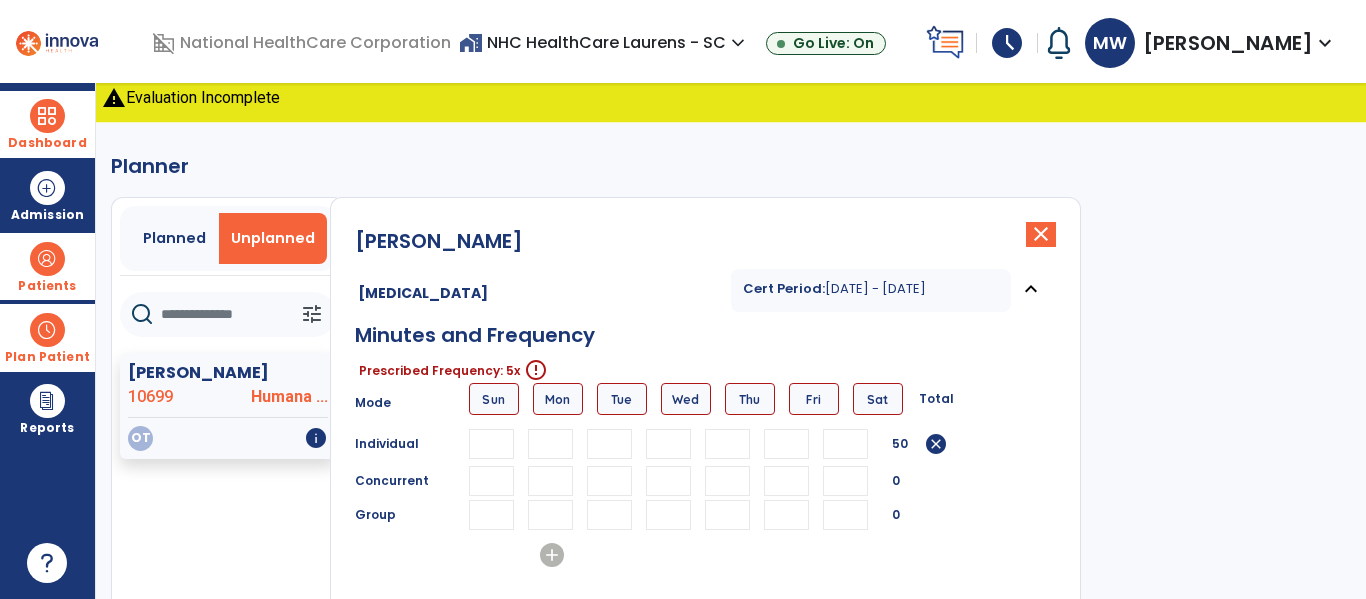 type on "**" 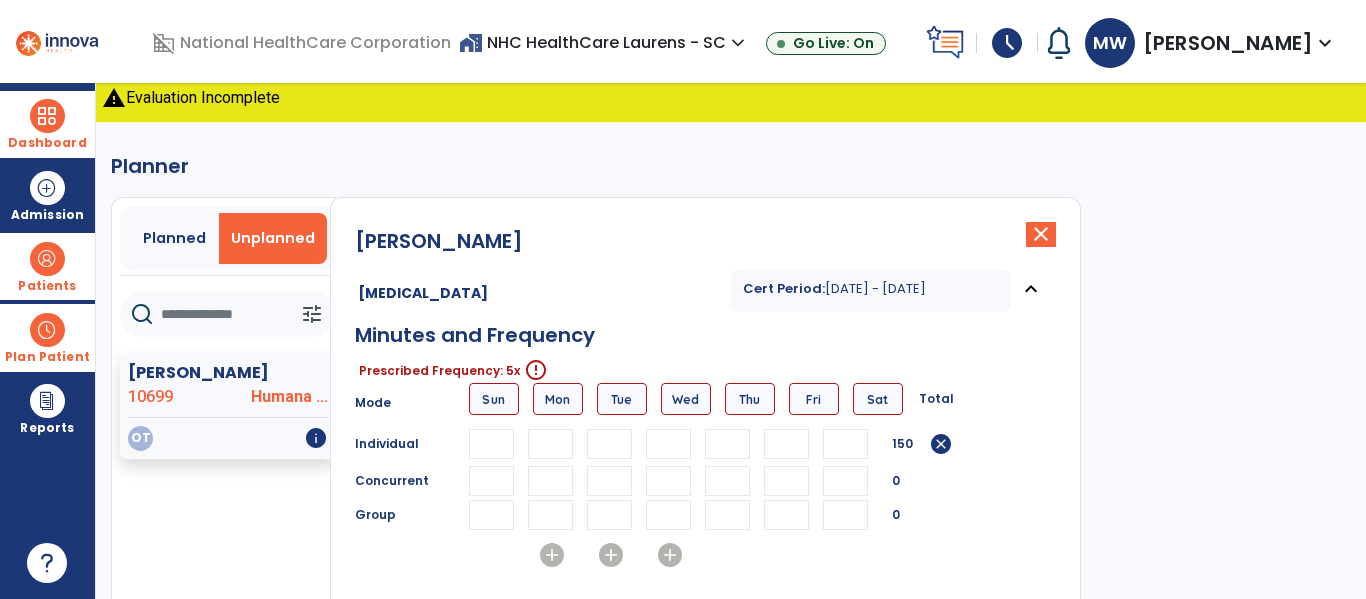scroll, scrollTop: 0, scrollLeft: 0, axis: both 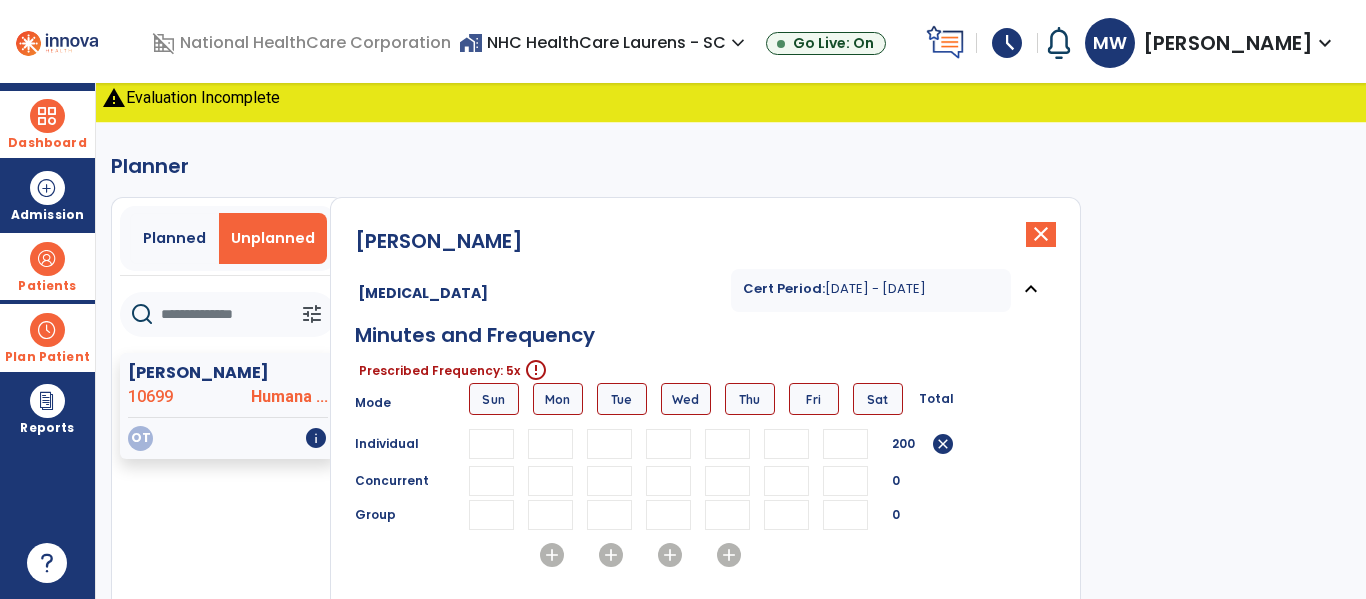 type on "**" 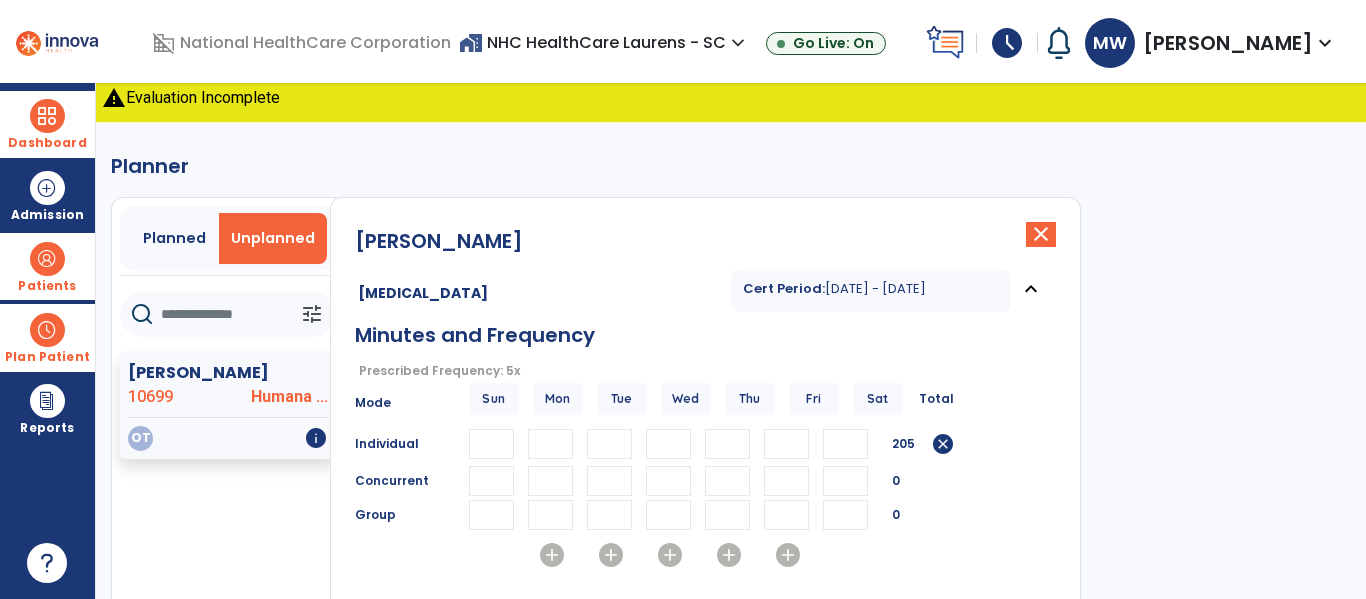 scroll, scrollTop: 0, scrollLeft: 1, axis: horizontal 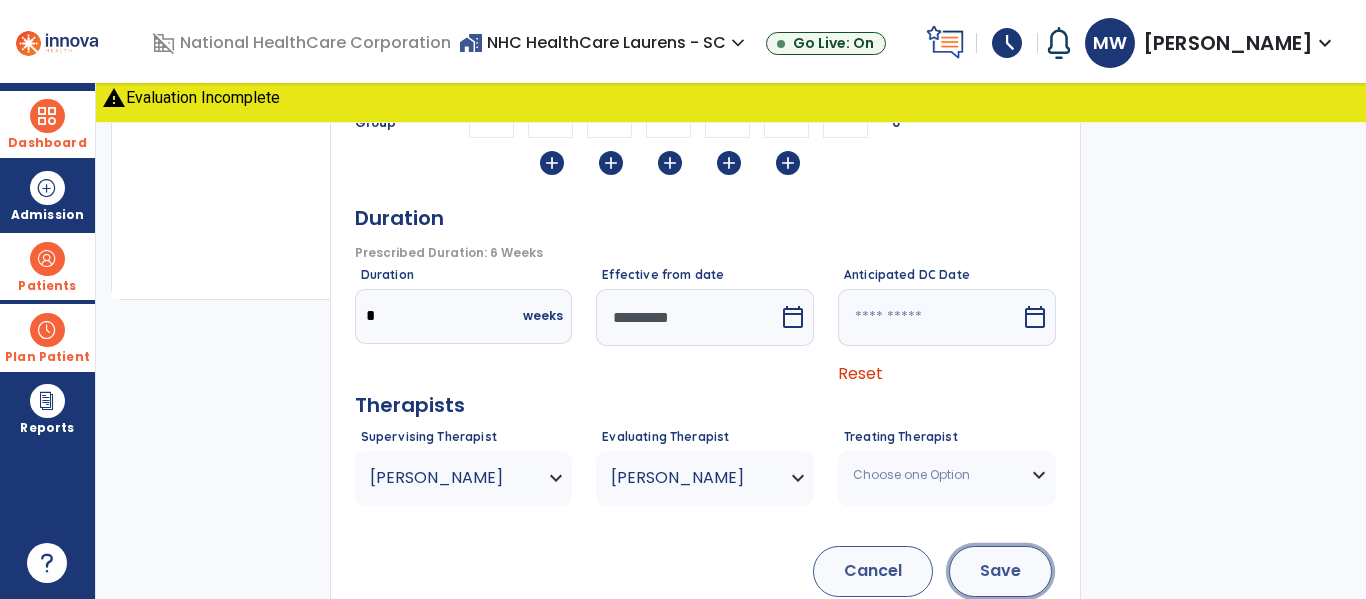 click on "Save" at bounding box center (1000, 571) 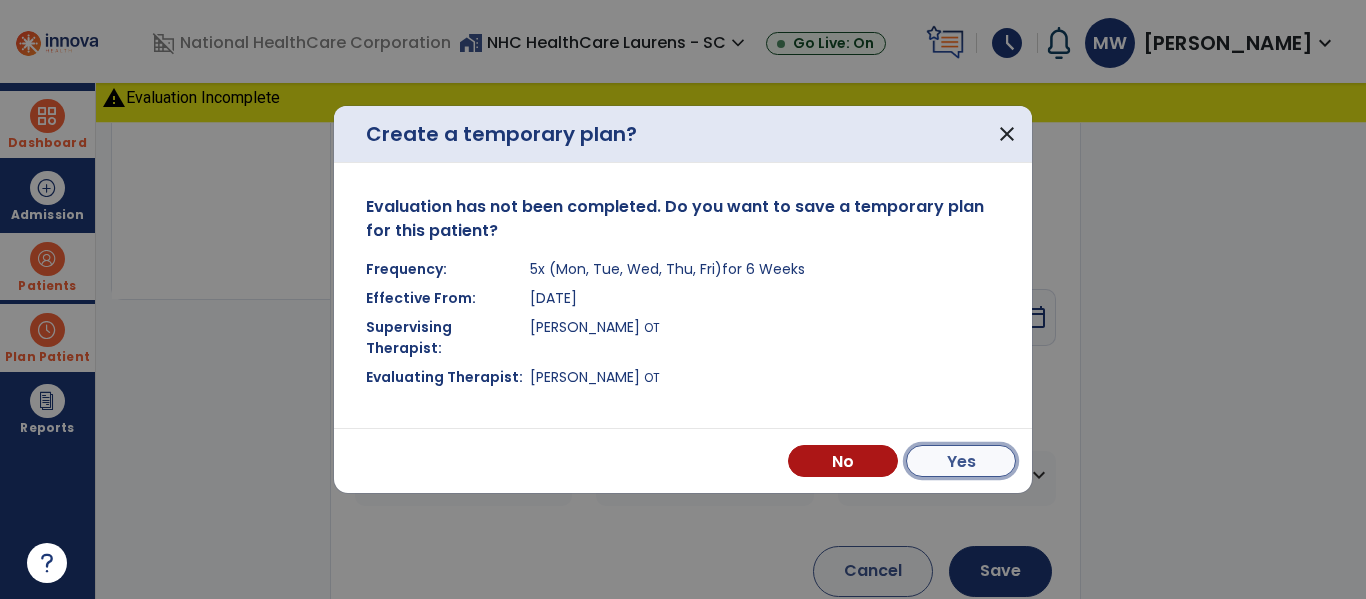 click on "Yes" at bounding box center [961, 461] 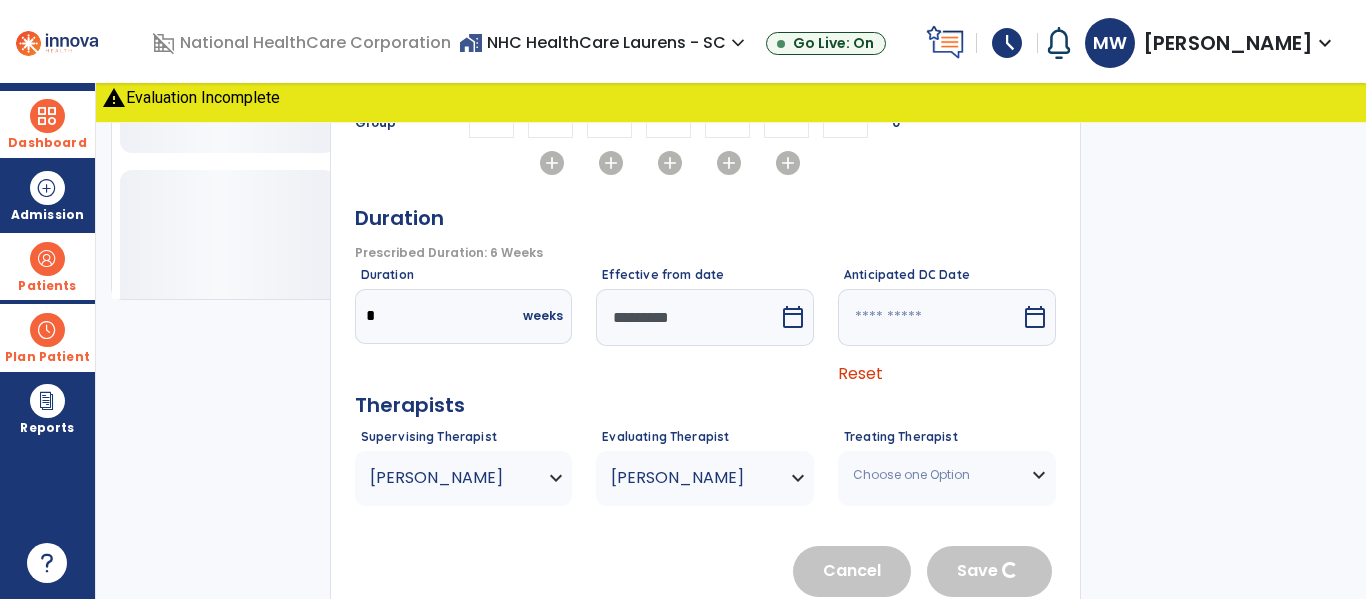 click on "Patients" at bounding box center (47, 266) 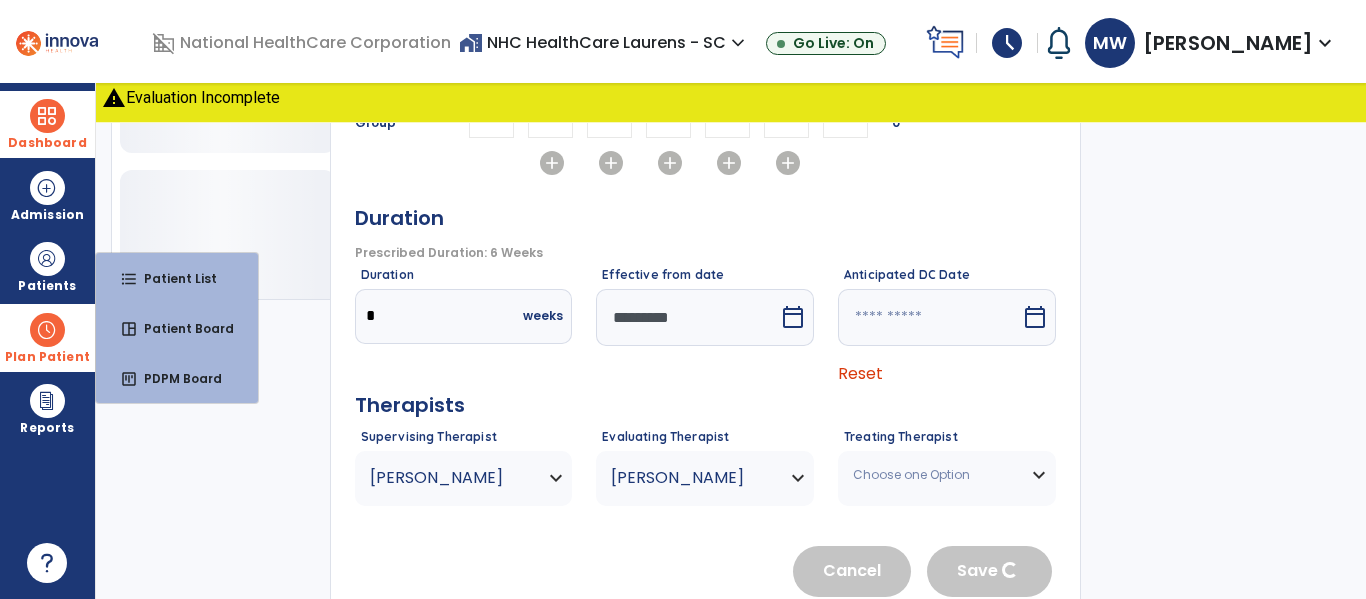 click on "Plan Patient" at bounding box center [47, 337] 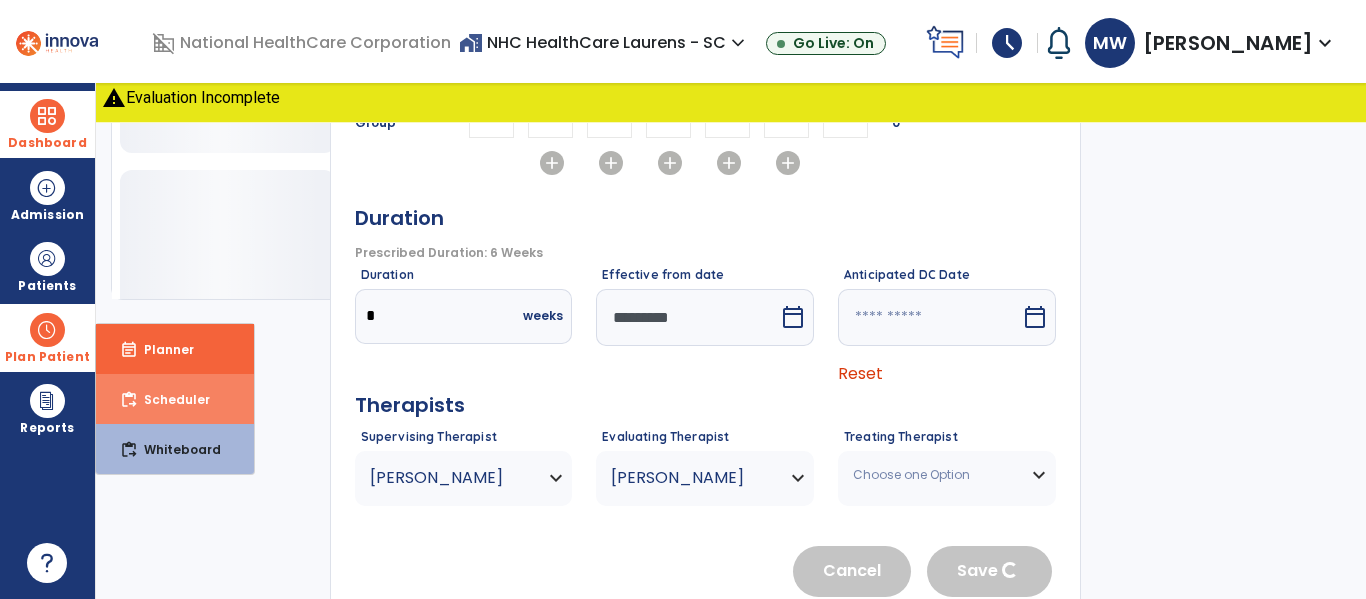 click on "Scheduler" at bounding box center (169, 399) 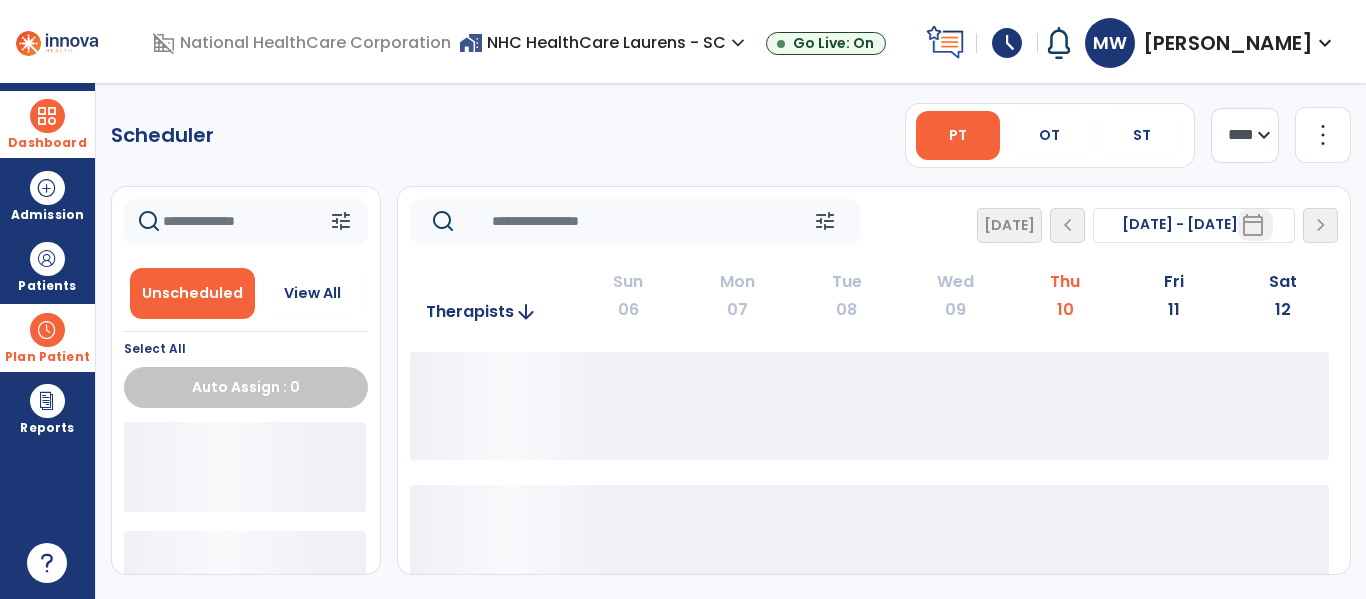 scroll, scrollTop: 0, scrollLeft: 0, axis: both 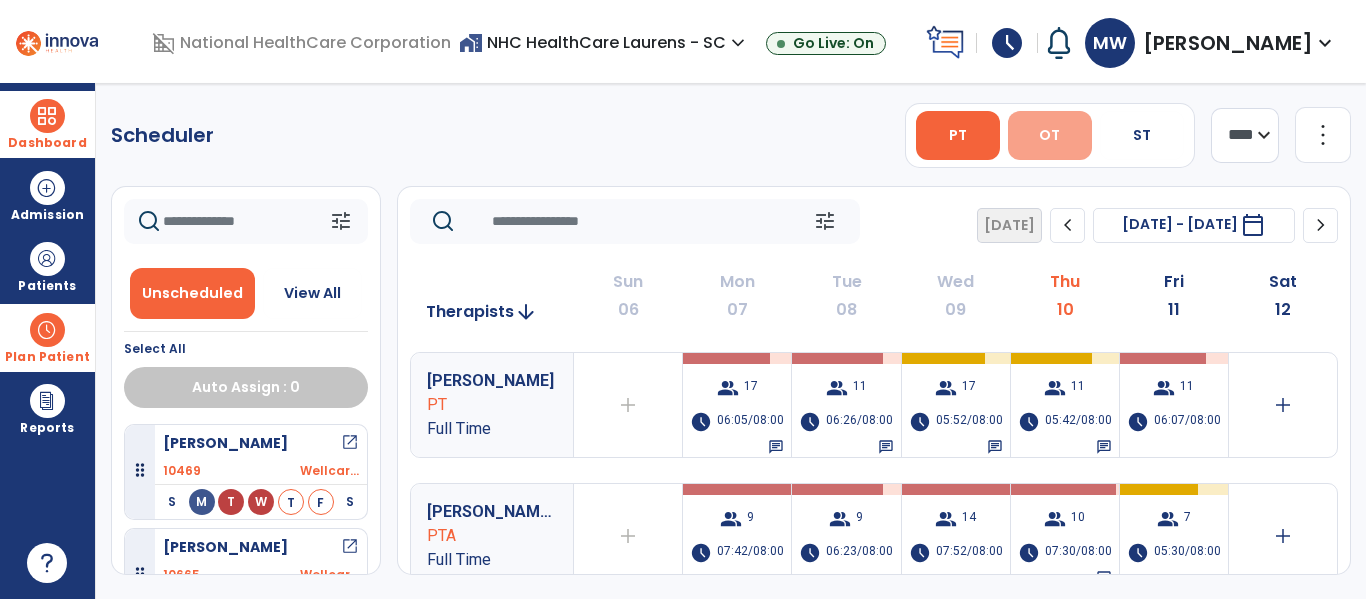 click on "OT" at bounding box center [1049, 135] 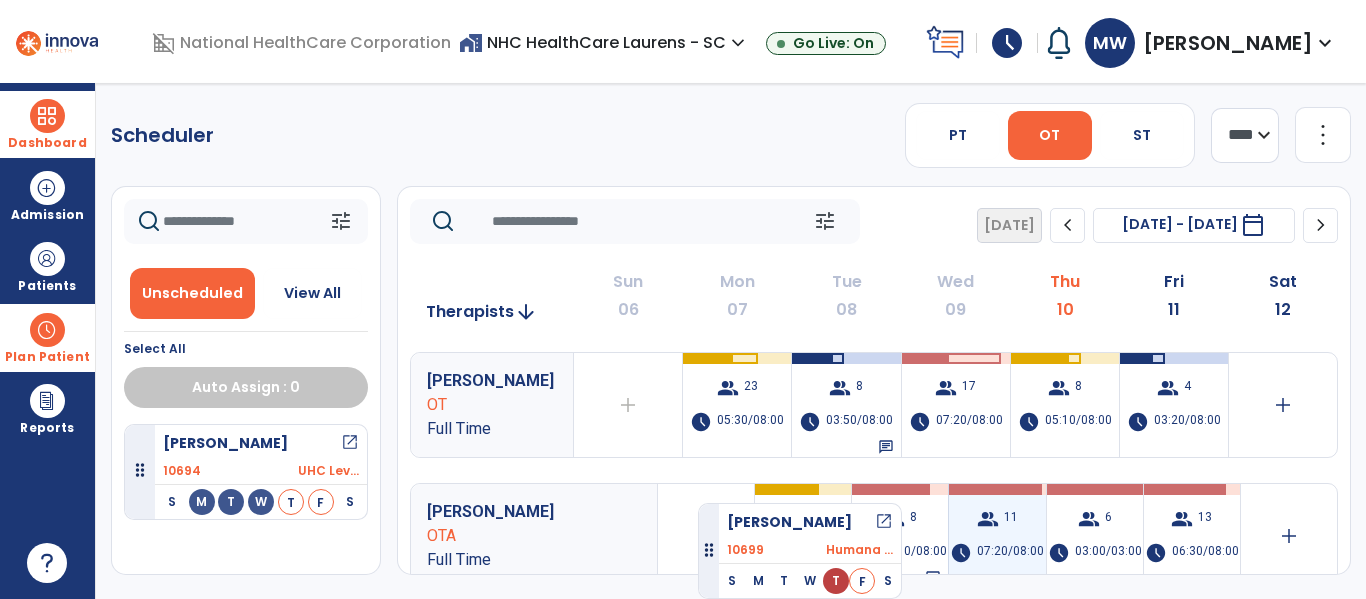 scroll, scrollTop: 0, scrollLeft: 0, axis: both 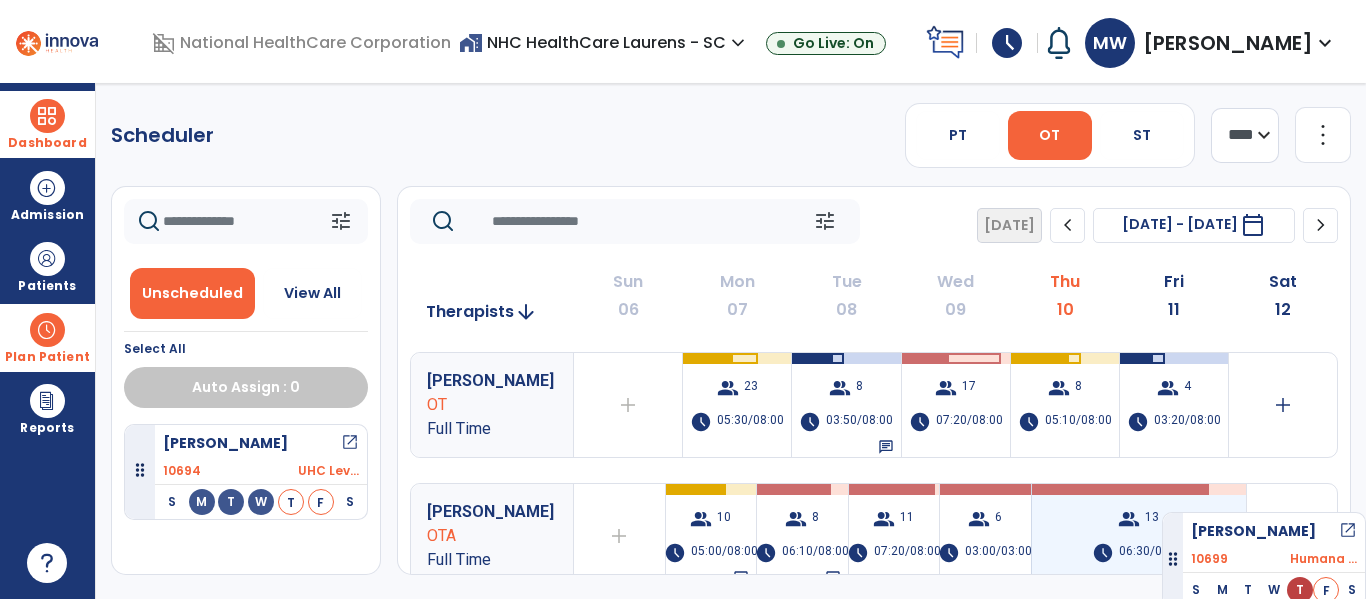 drag, startPoint x: 295, startPoint y: 508, endPoint x: 1162, endPoint y: 504, distance: 867.0092 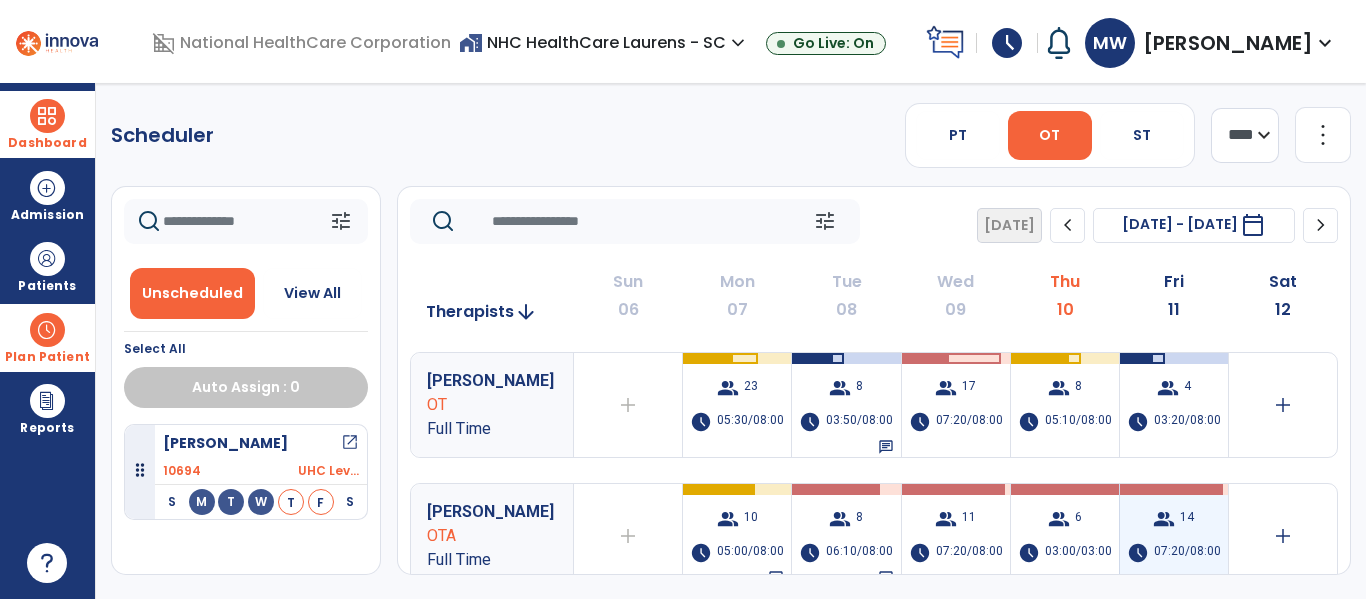 click on "group  14  schedule  07:20/08:00" at bounding box center [1174, 536] 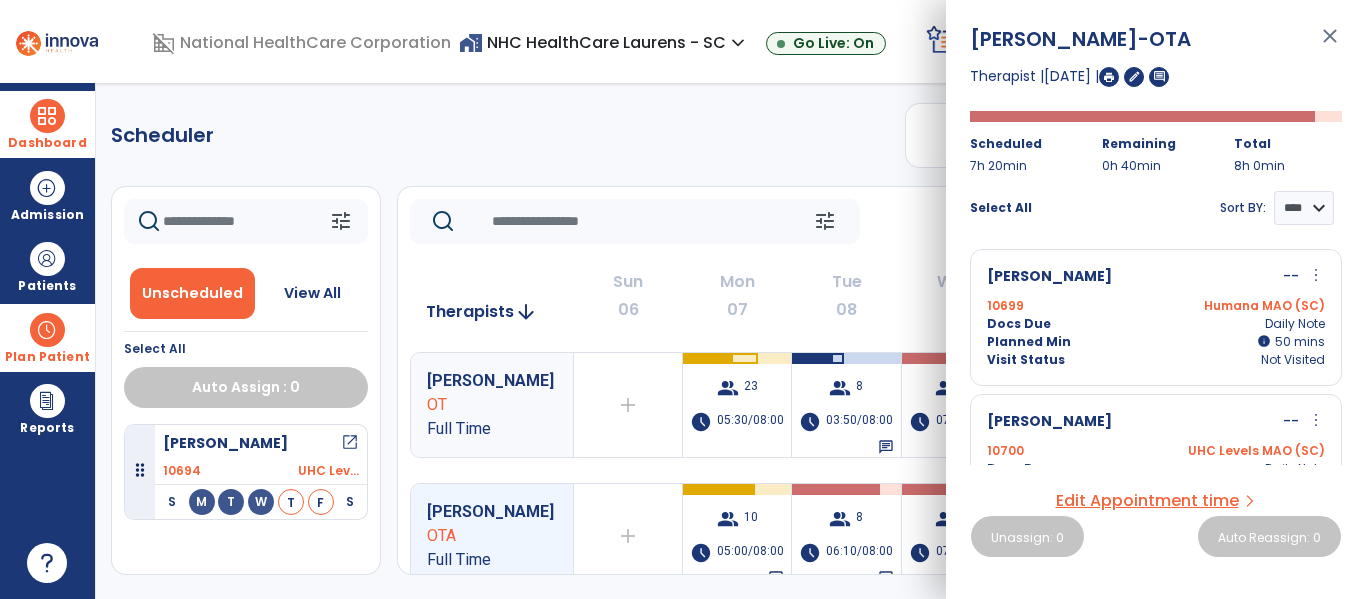 click on "more_vert" at bounding box center [1316, 275] 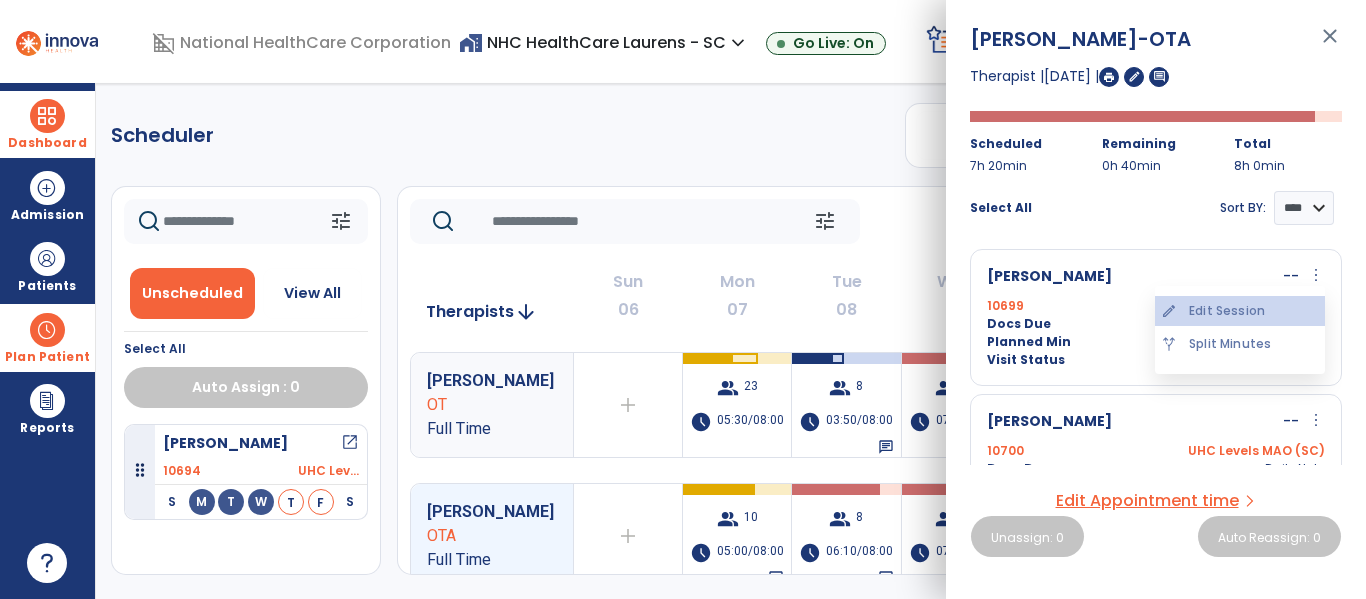 click on "edit   Edit Session" at bounding box center (1240, 311) 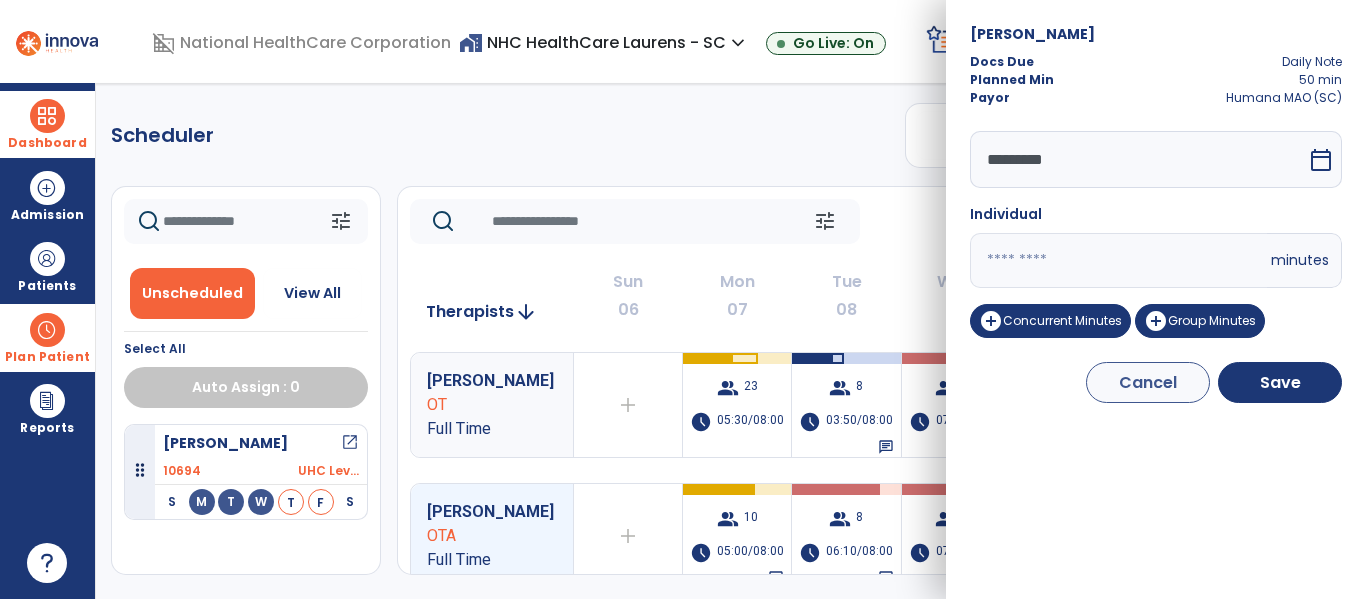 drag, startPoint x: 1045, startPoint y: 256, endPoint x: 932, endPoint y: 252, distance: 113.07078 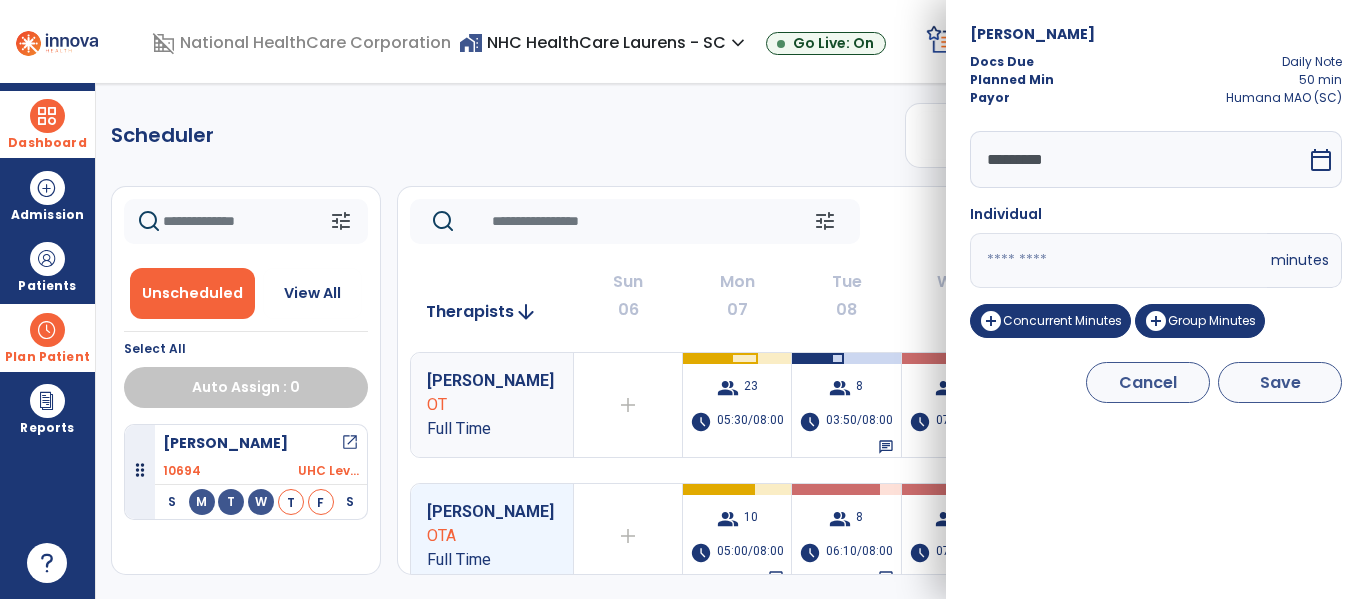 type on "**" 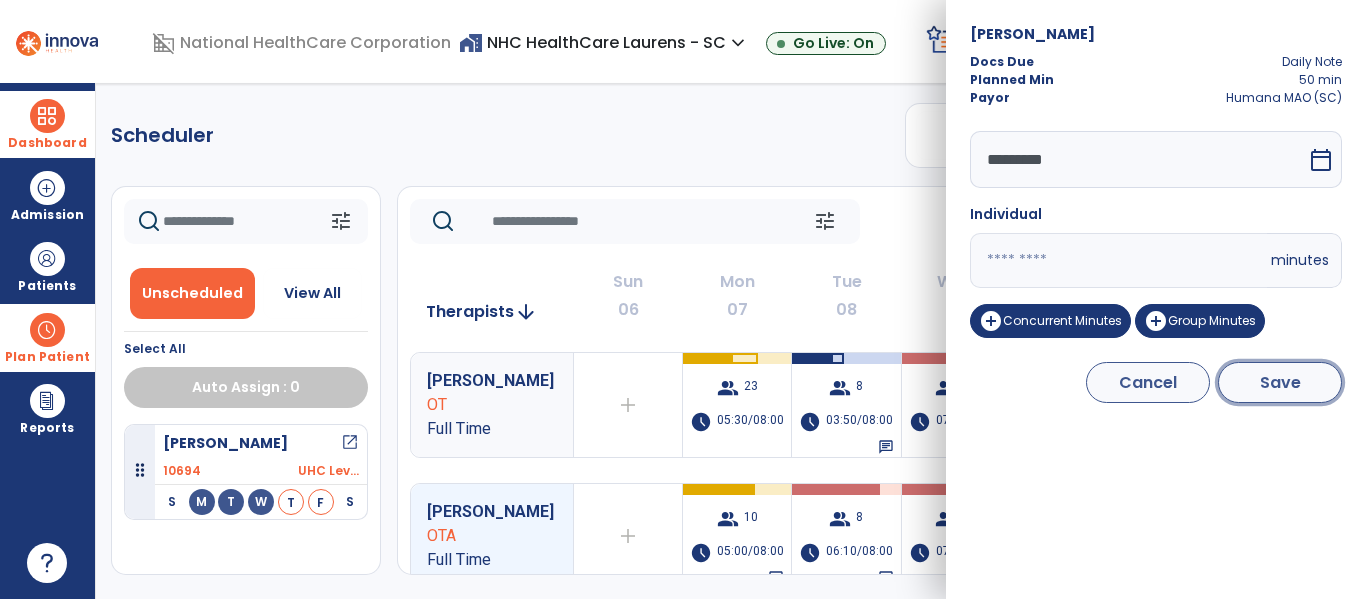click on "Save" at bounding box center (1280, 382) 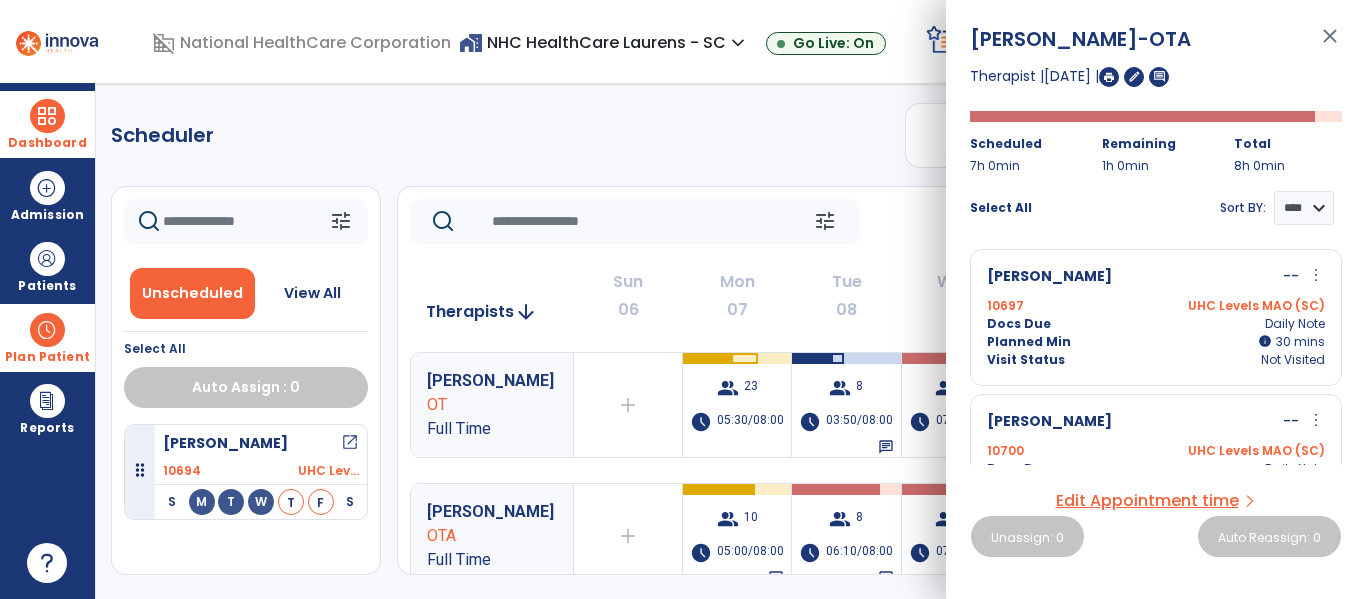 click on "Scheduler   PT   OT   ST  **** *** more_vert  Manage Labor   View All Therapists   Print" 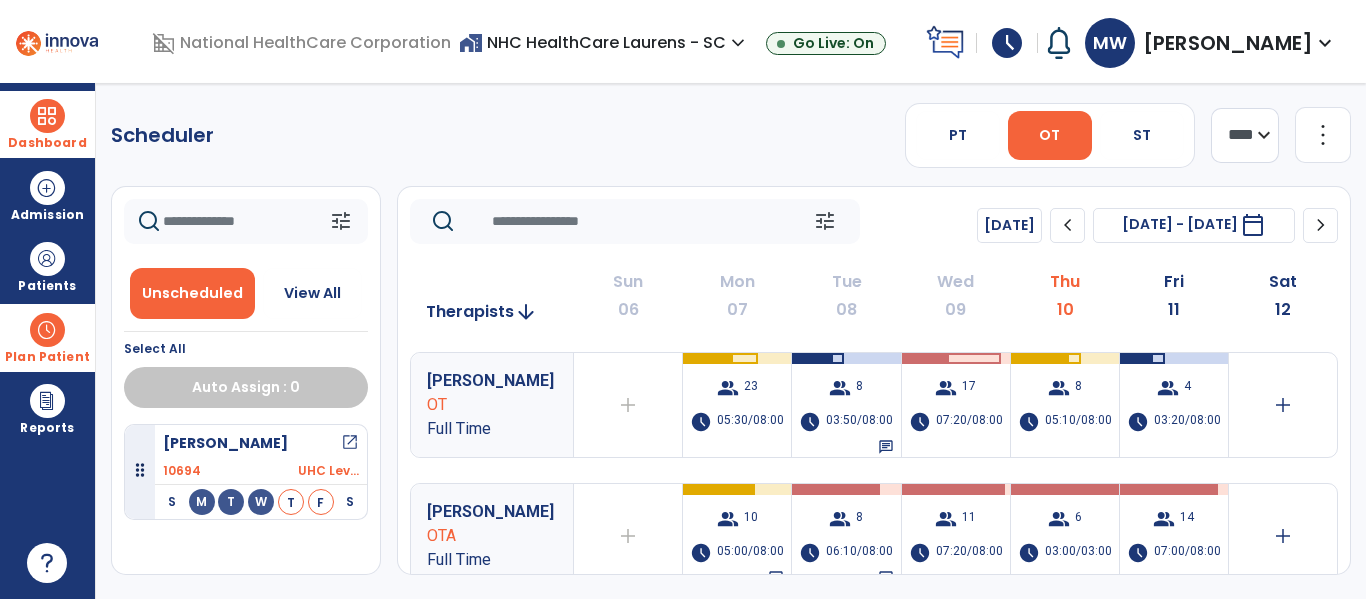 click at bounding box center [47, 563] 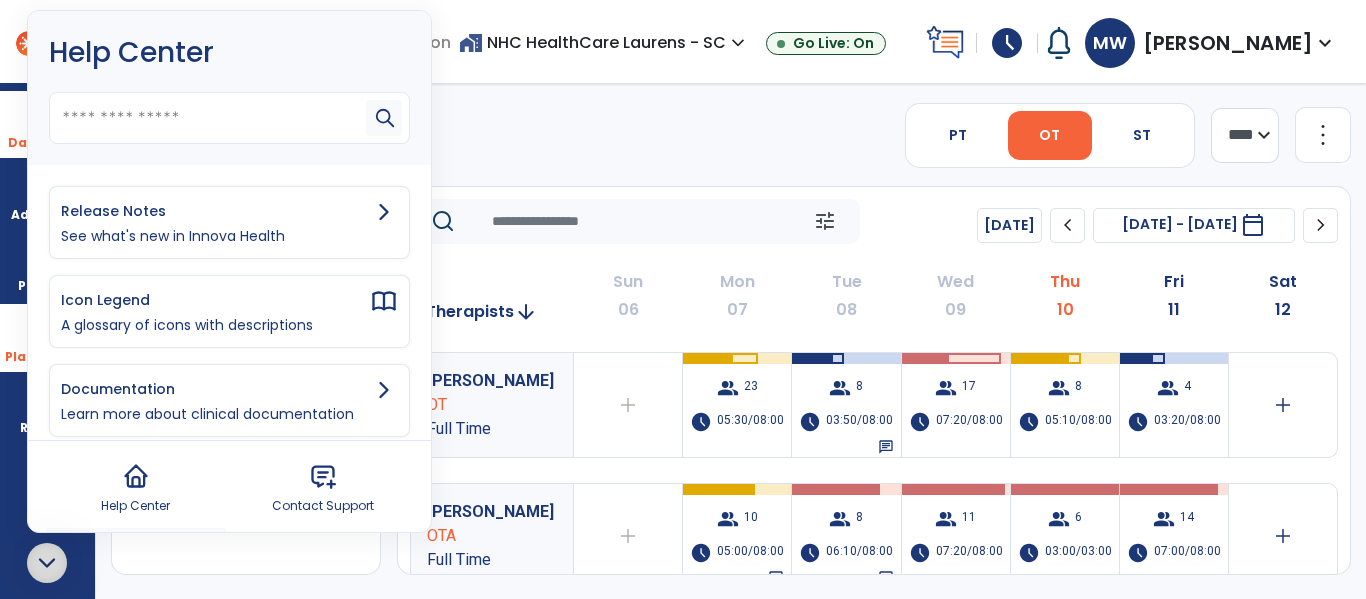 click on "Release Notes" at bounding box center (215, 211) 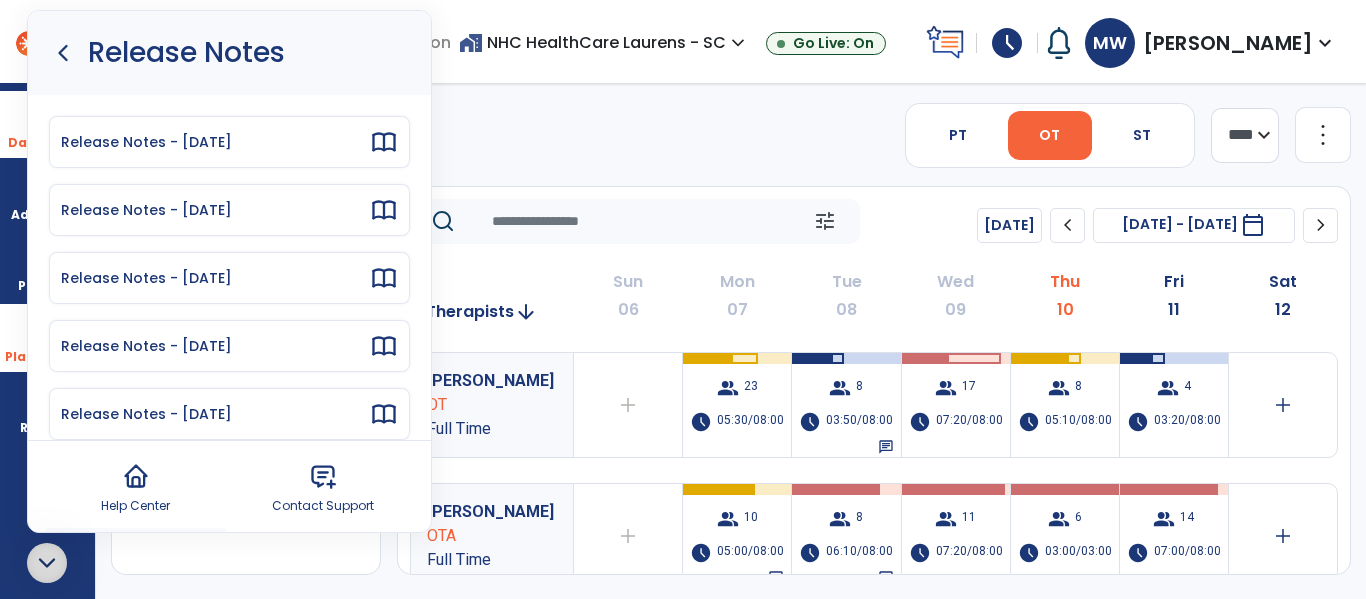 click on "Release Notes - 07.09.25" at bounding box center (215, 142) 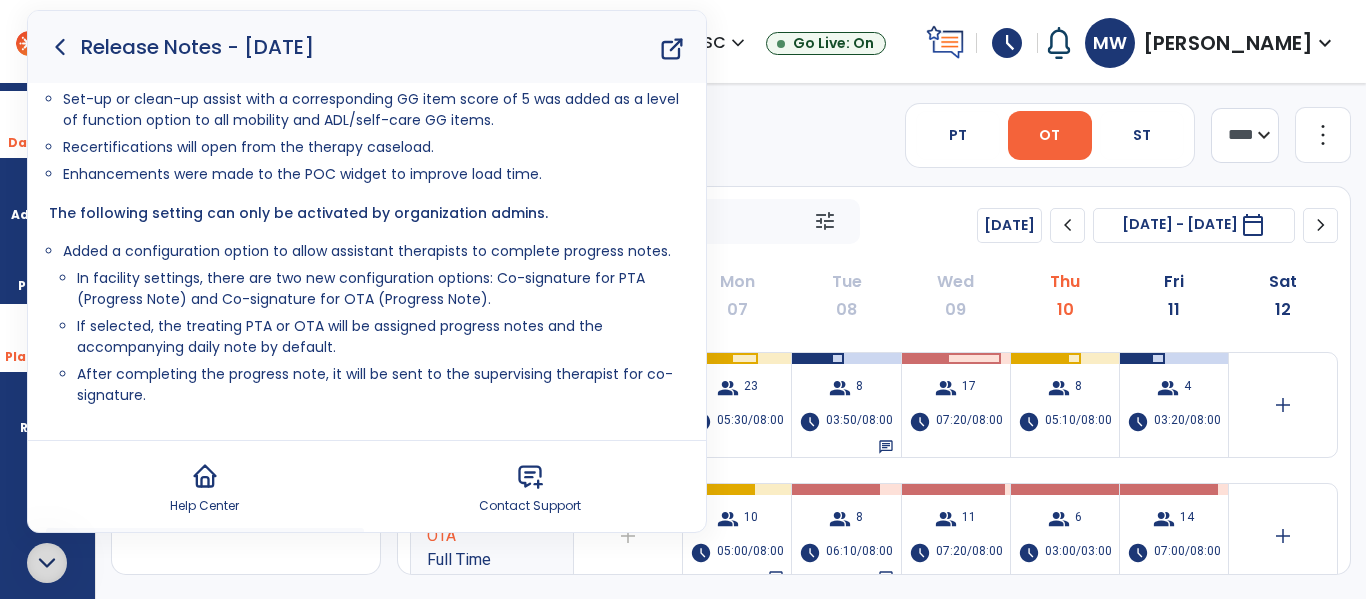 drag, startPoint x: 44, startPoint y: 213, endPoint x: 212, endPoint y: 404, distance: 254.37178 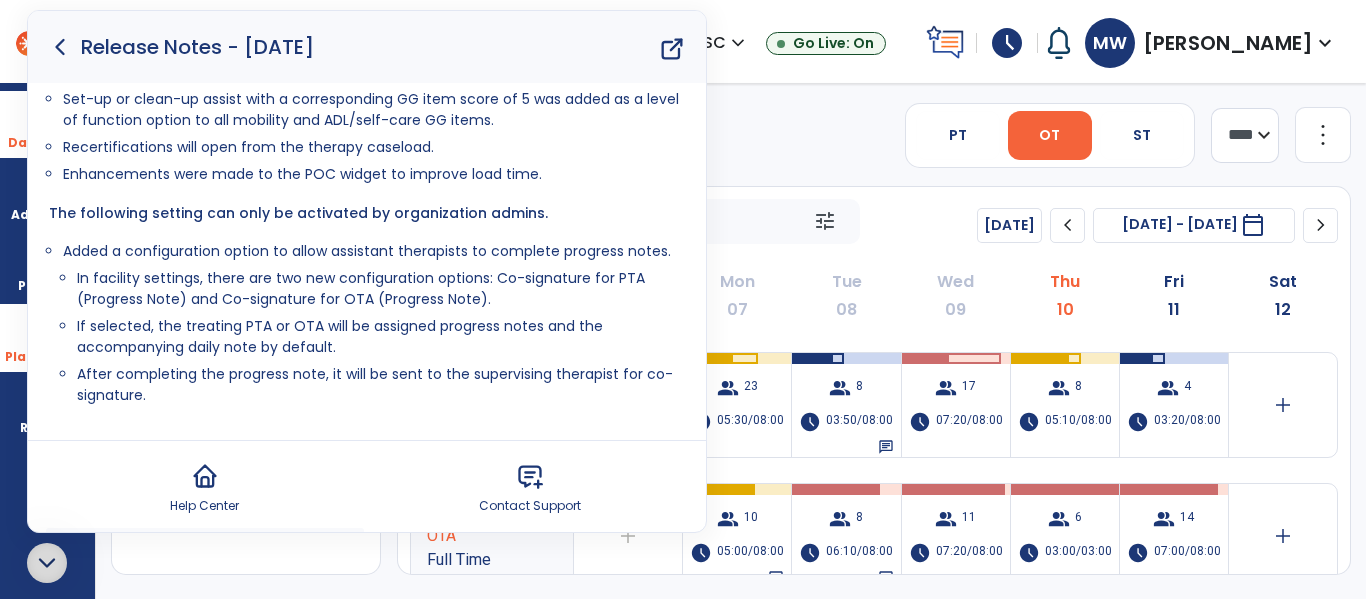 click on "Set-up or clean-up assist with a corresponding GG item score of 5 was added as a level of function option to all mobility and ADL/self-care GG items. Recertifications will open from the therapy caseload. Enhancements were made to the POC widget to improve load time. The following setting can only be activated by organization admins. Added a configuration option to allow assistant therapists to complete progress notes. In facility settings, there are two new configuration options: Co-signature for PTA (Progress Note) and Co-signature for OTA (Progress Note). If selected, the treating PTA or OTA will be assigned progress notes and the accompanying daily note by default. After completing the progress note, it will be sent to the supervising therapist for co-signature." at bounding box center [367, 261] 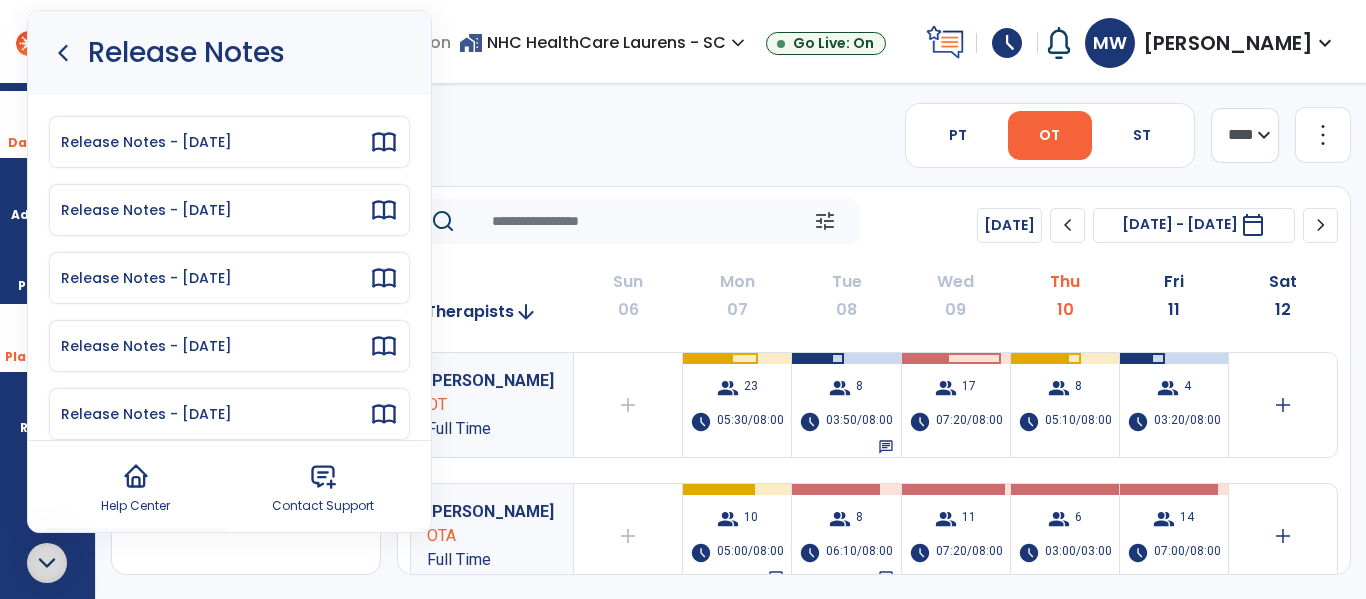 click on "Scheduler   PT   OT   ST  **** *** more_vert  Manage Labor   View All Therapists   Print" 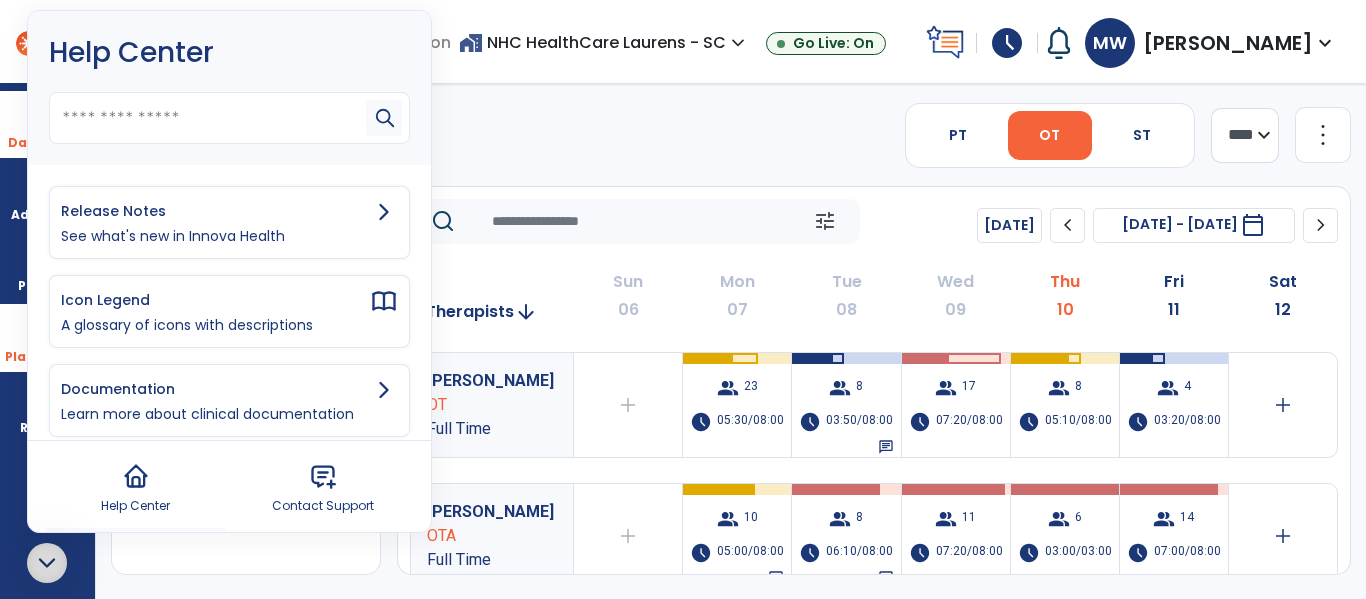 click at bounding box center [47, 563] 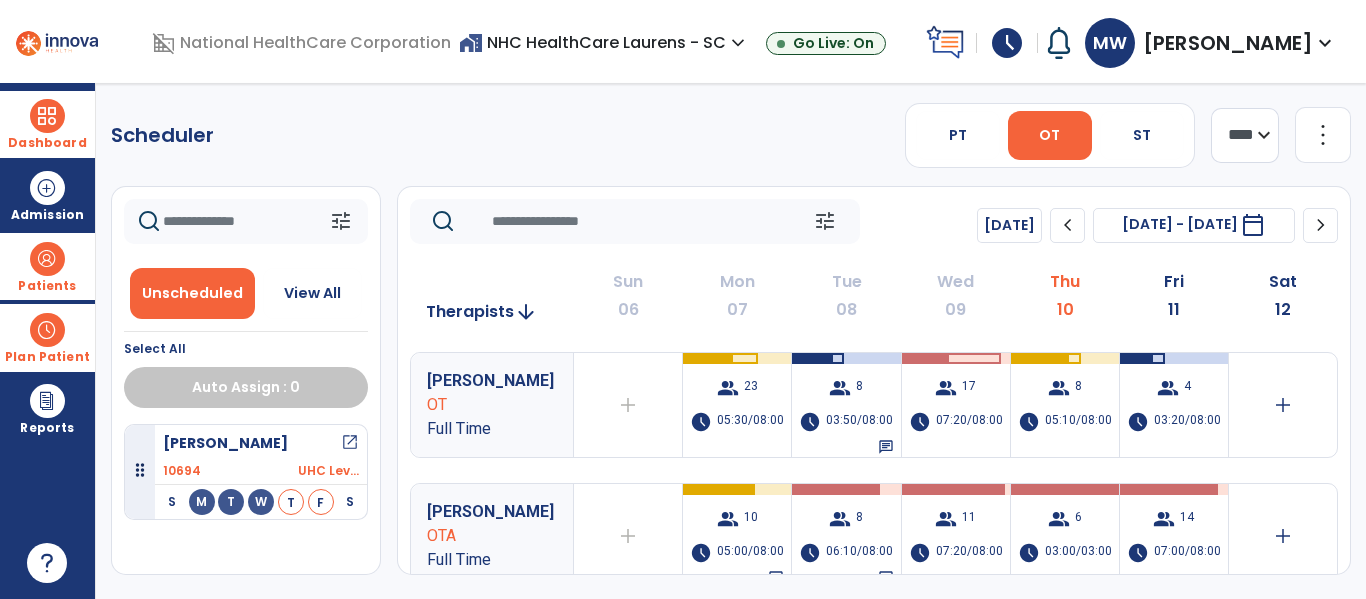 click on "Patients" at bounding box center [47, 266] 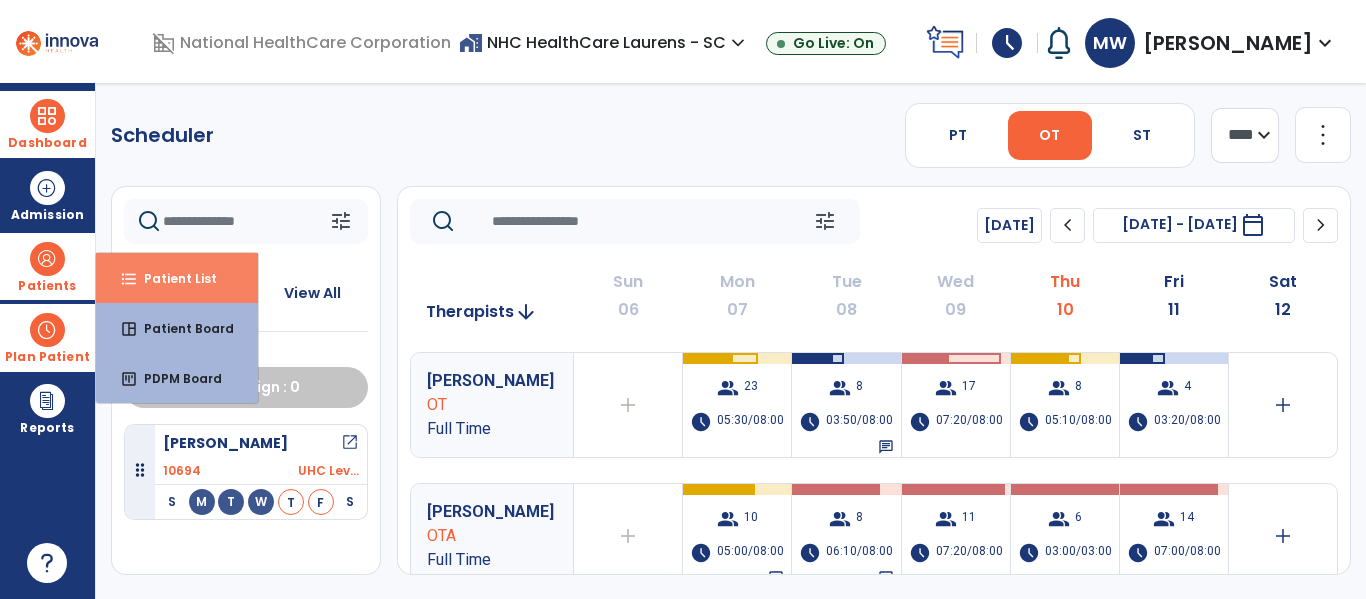 click on "format_list_bulleted  Patient List" at bounding box center (177, 278) 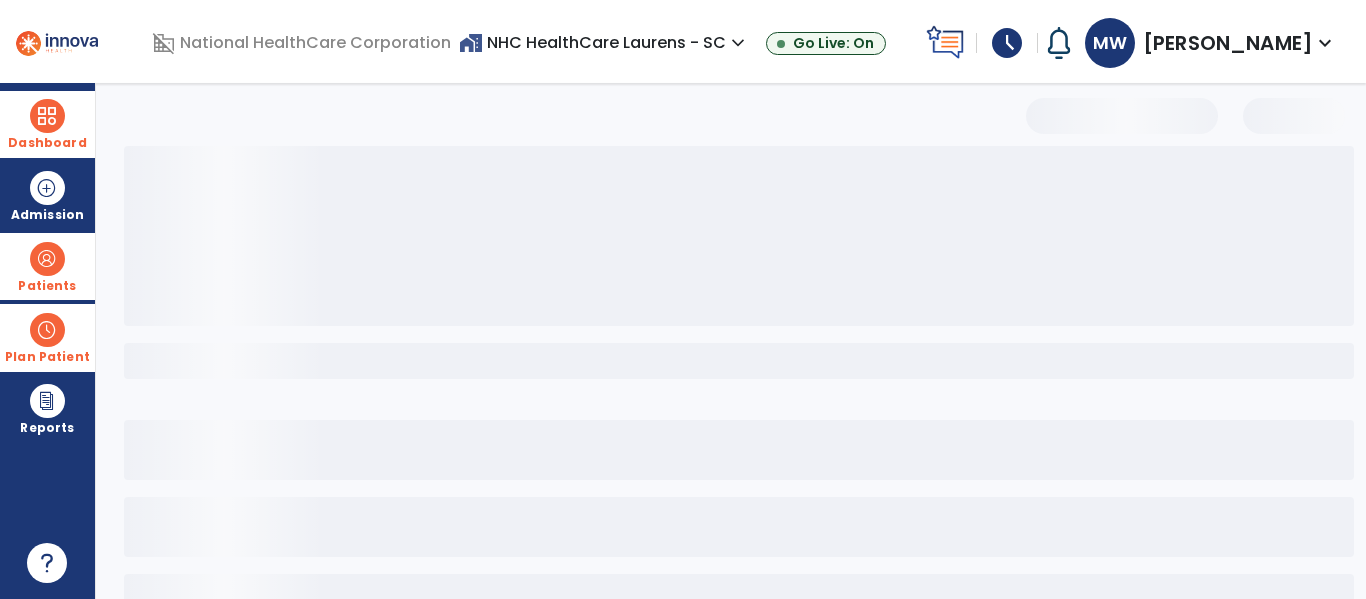 select on "***" 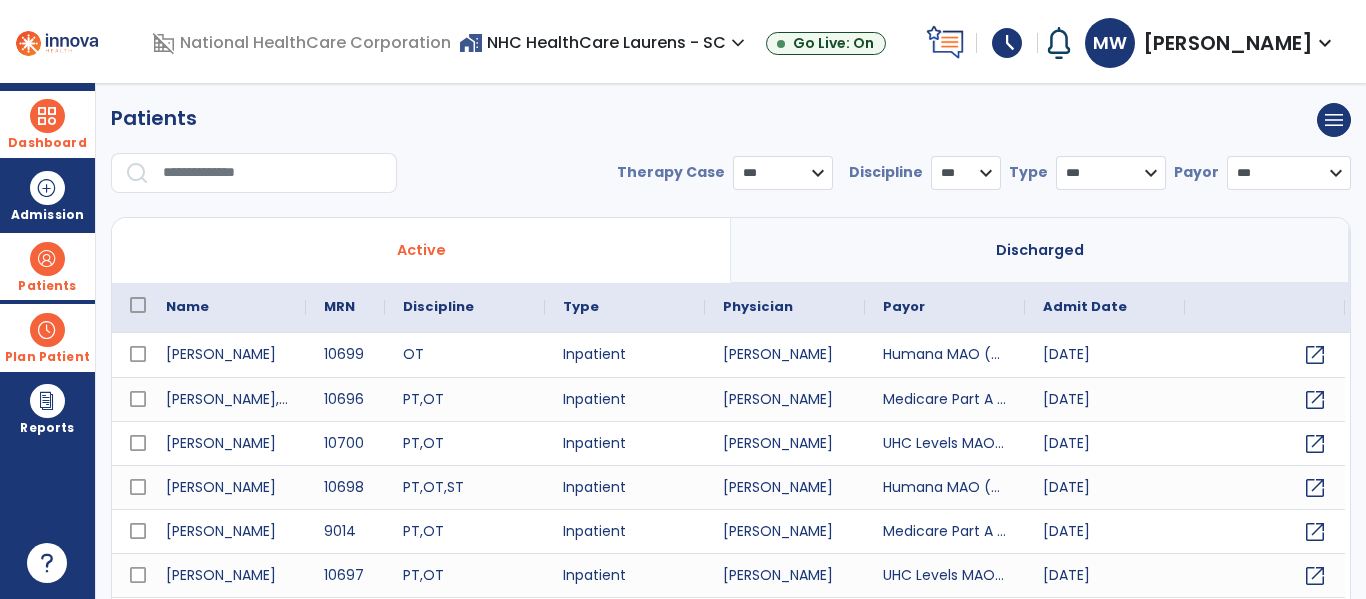 click at bounding box center [273, 173] 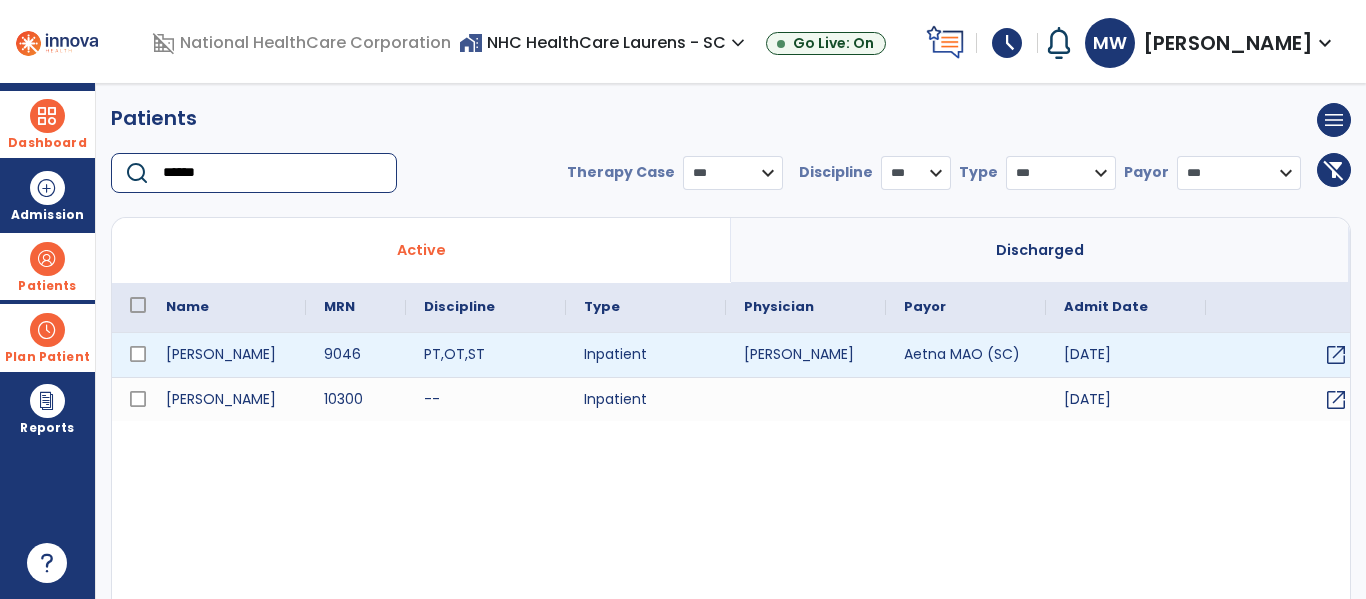 type on "******" 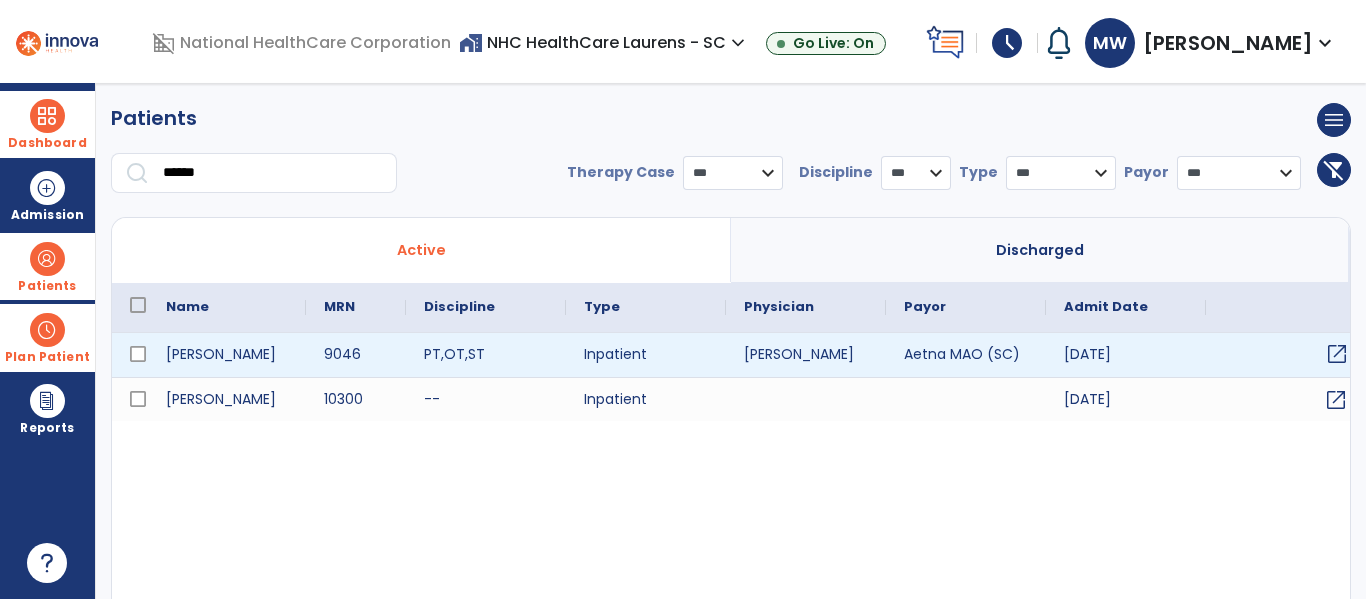 click on "open_in_new" at bounding box center (1337, 354) 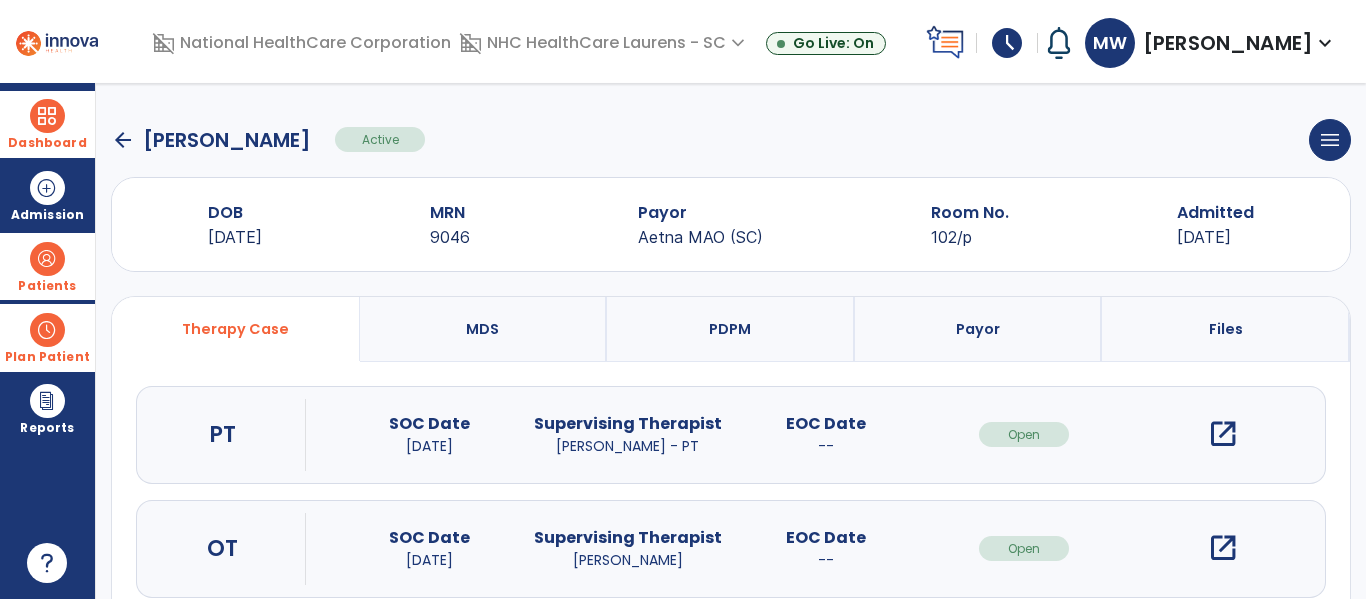 click on "open_in_new" at bounding box center [1223, 548] 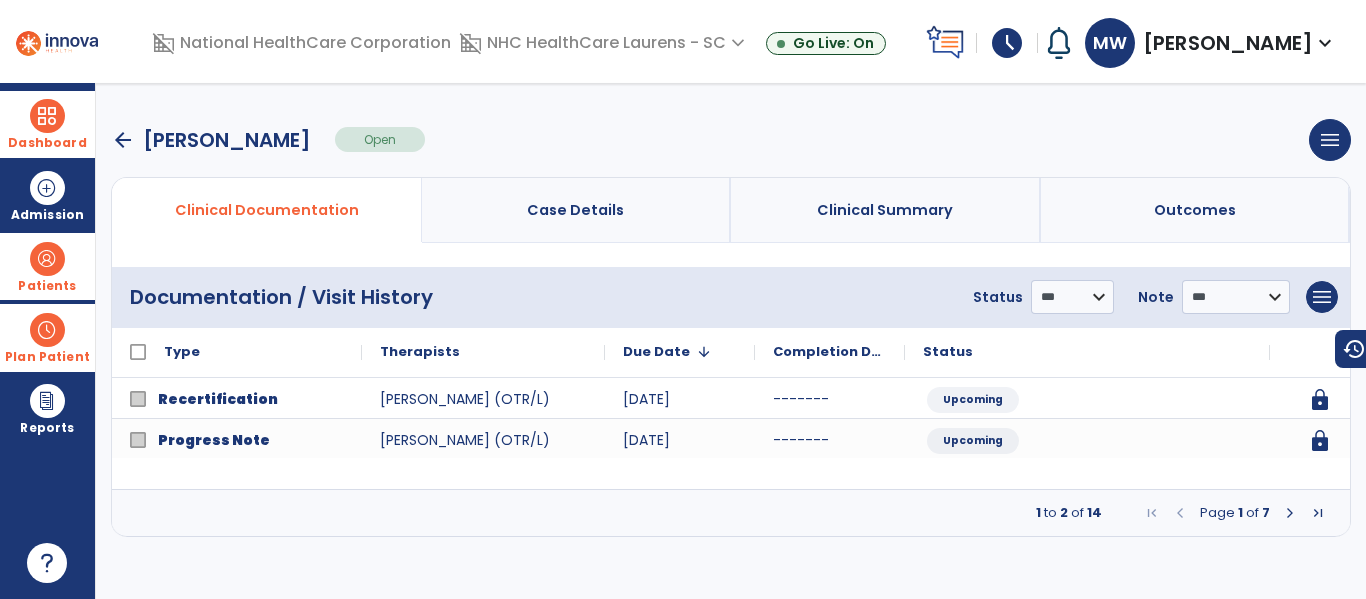click at bounding box center [1290, 513] 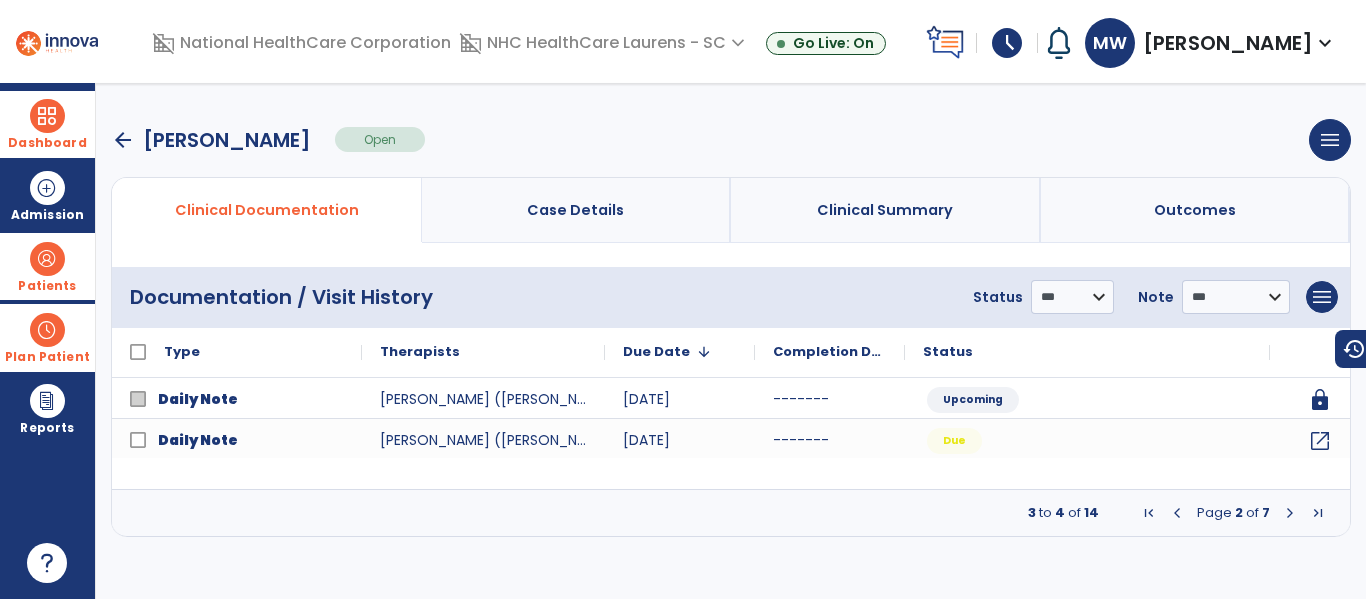 click on "Page
2
of
7" at bounding box center (1233, 513) 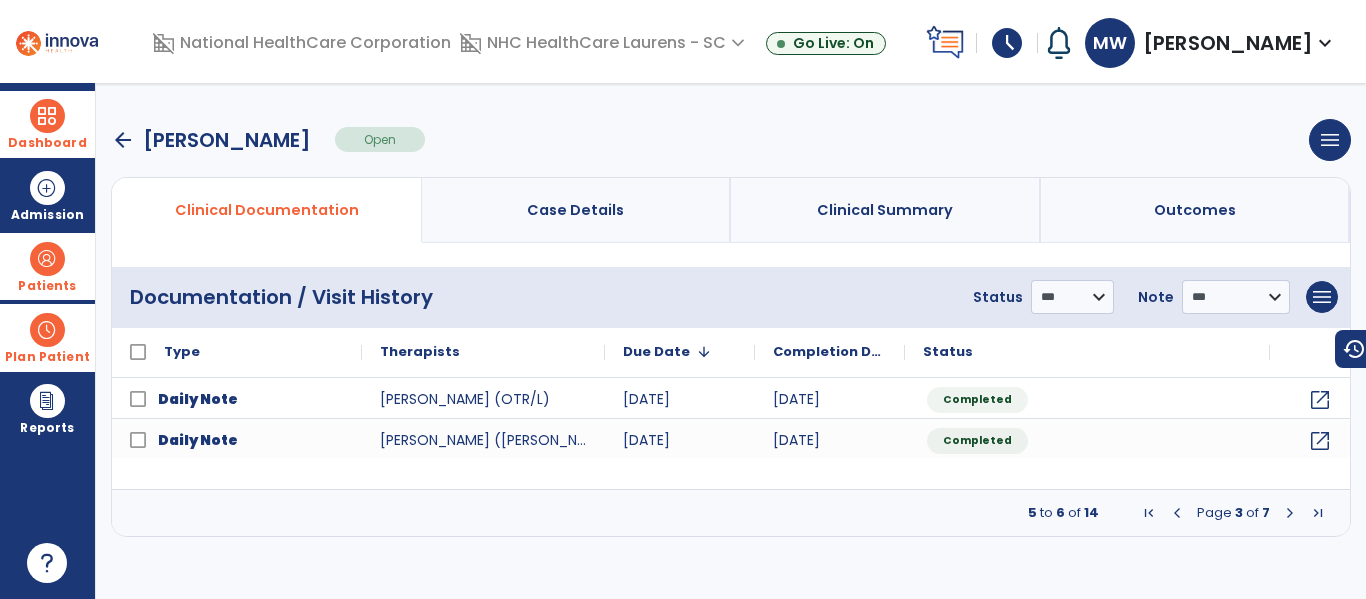 click at bounding box center (1290, 513) 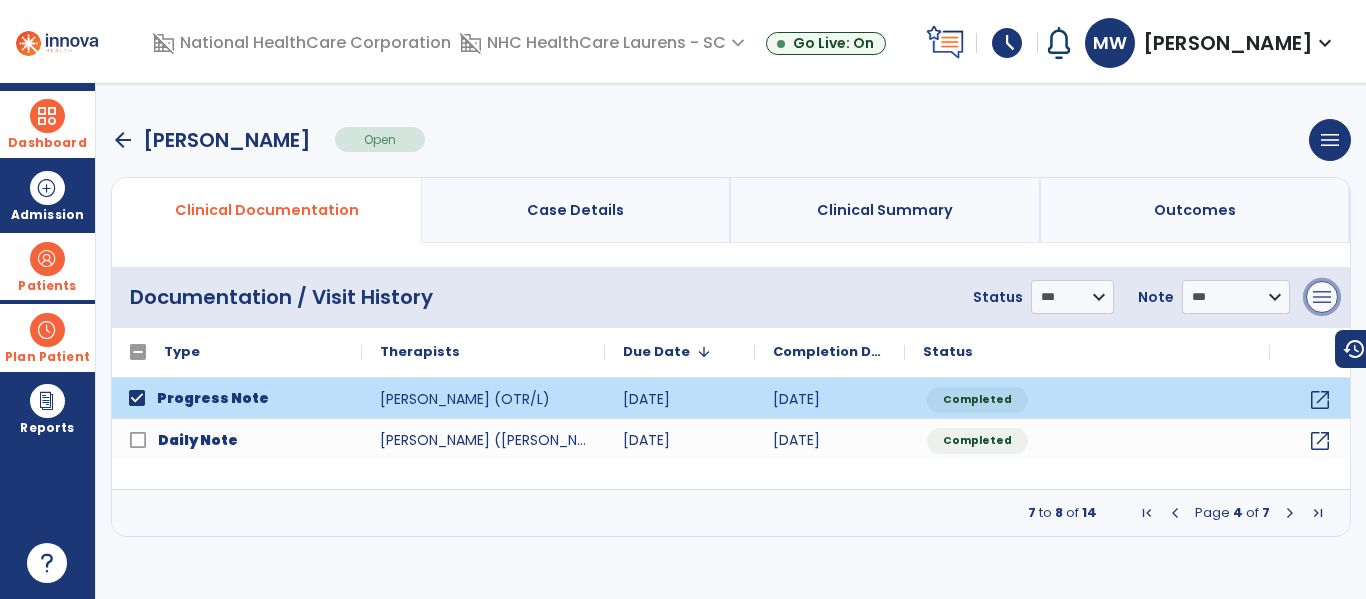 click on "menu" at bounding box center [1322, 297] 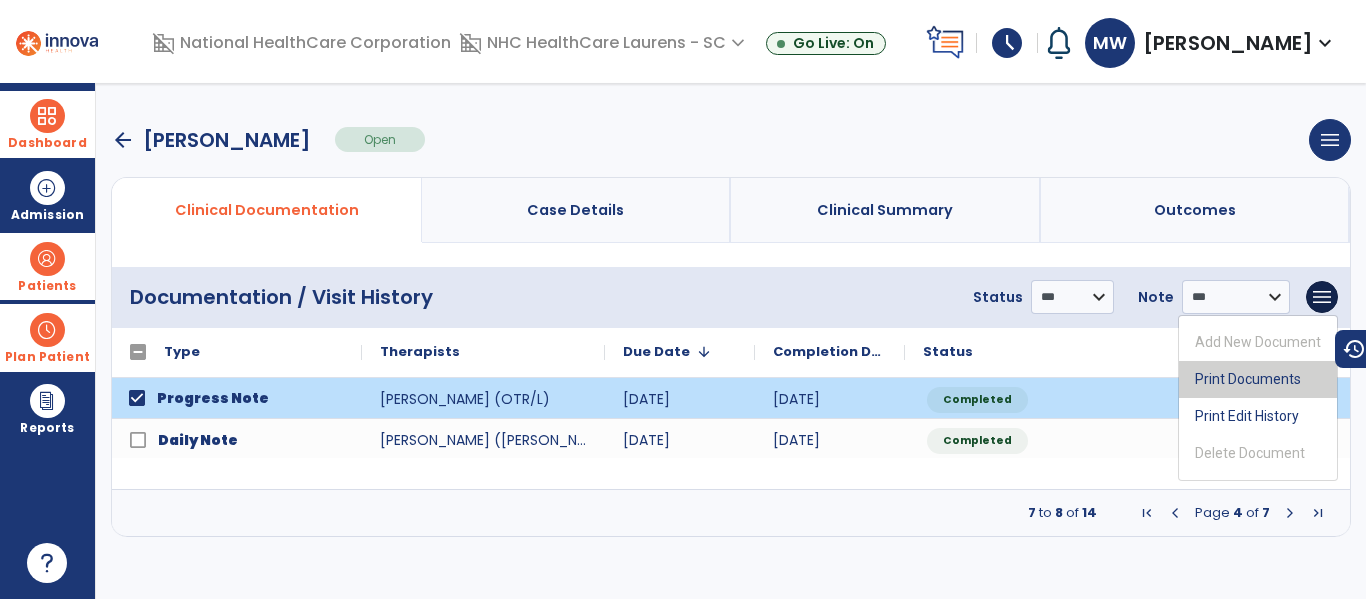click on "Print Documents" at bounding box center [1258, 379] 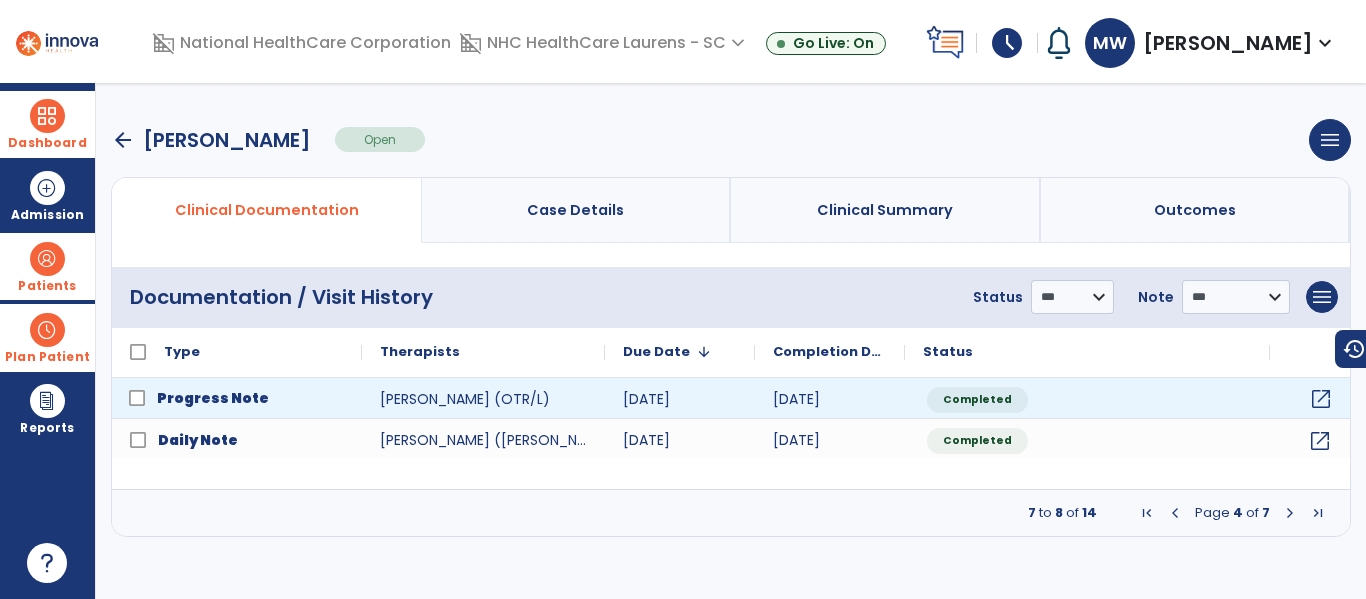 click on "open_in_new" 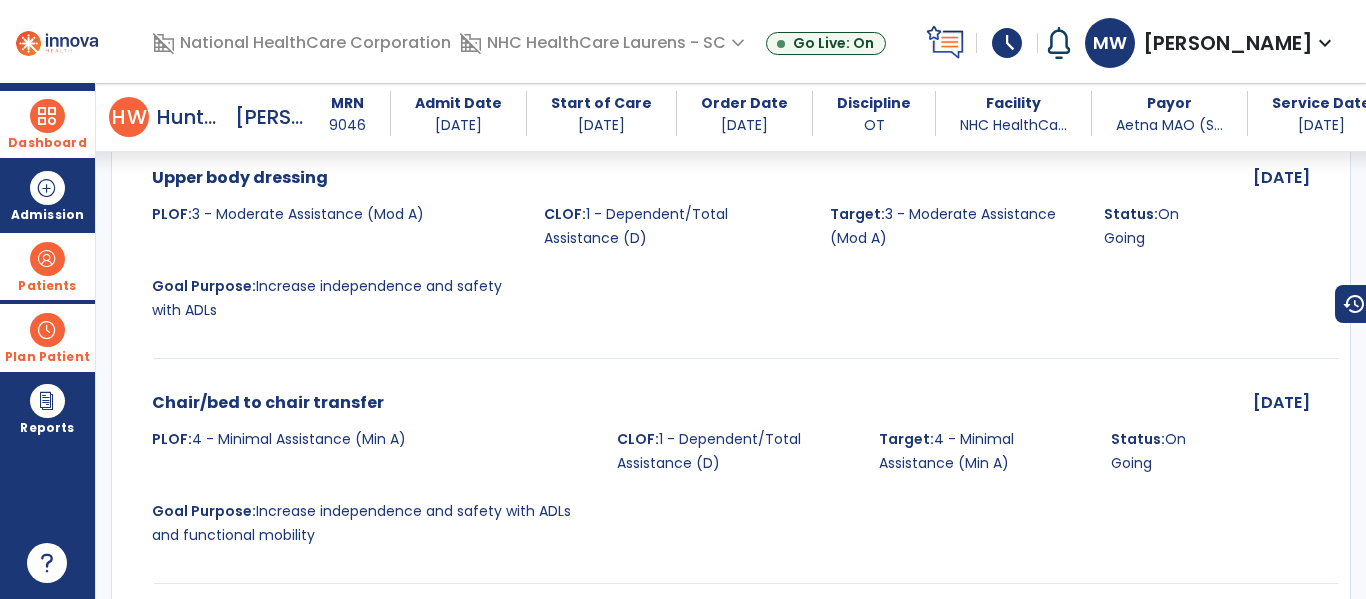 scroll, scrollTop: 2300, scrollLeft: 0, axis: vertical 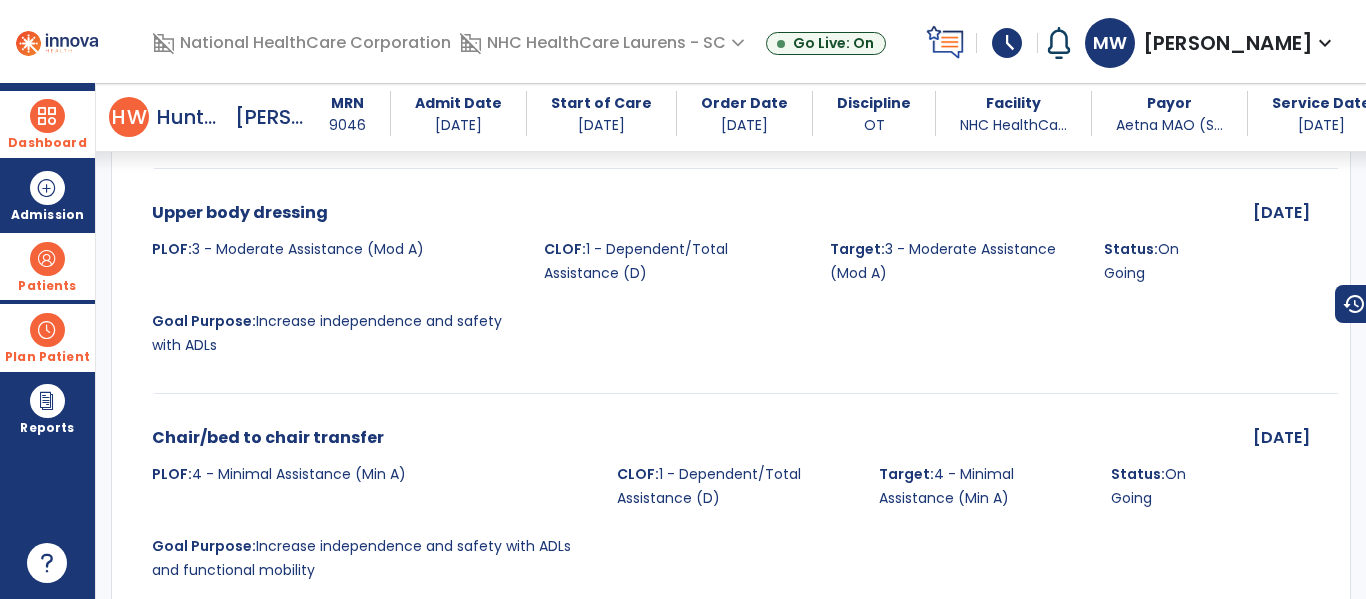 click at bounding box center (47, 563) 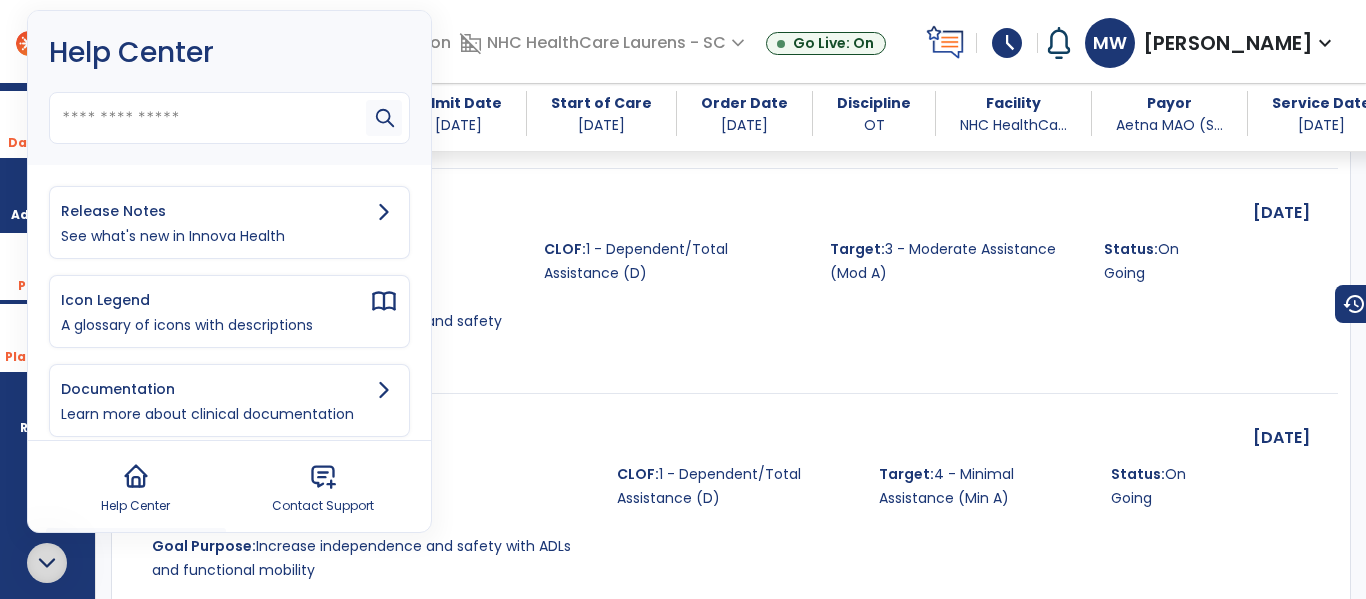 click on "Release Notes" at bounding box center (215, 211) 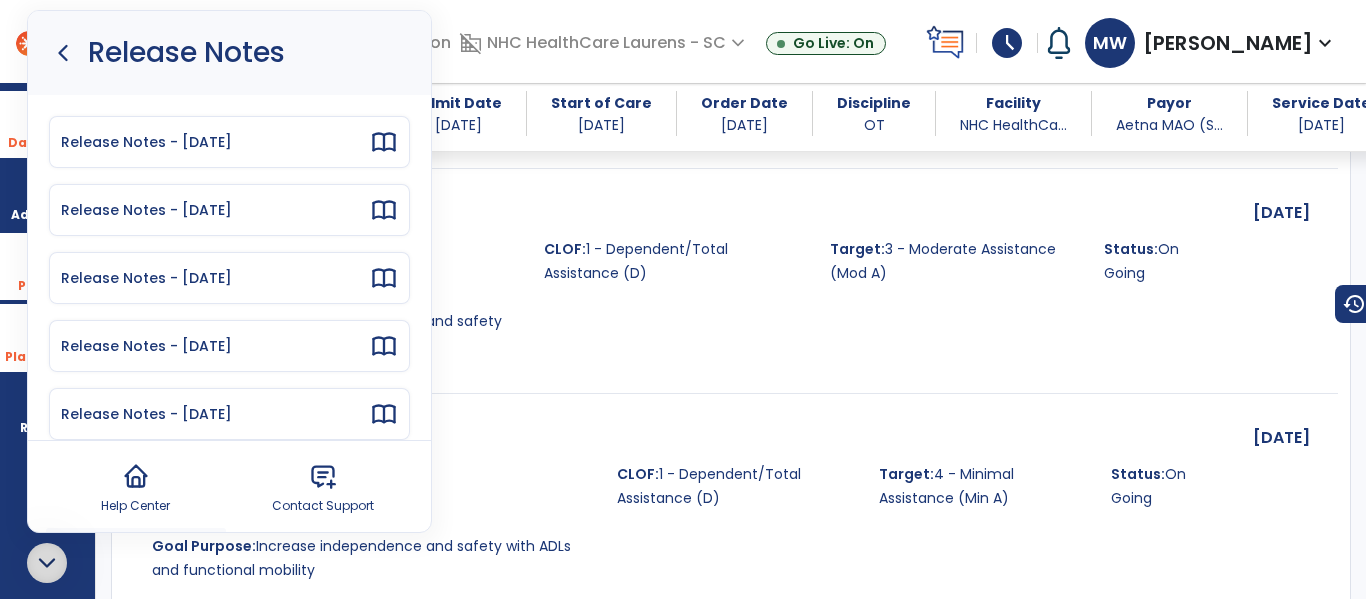 click on "Release Notes - 07.09.25" at bounding box center [215, 142] 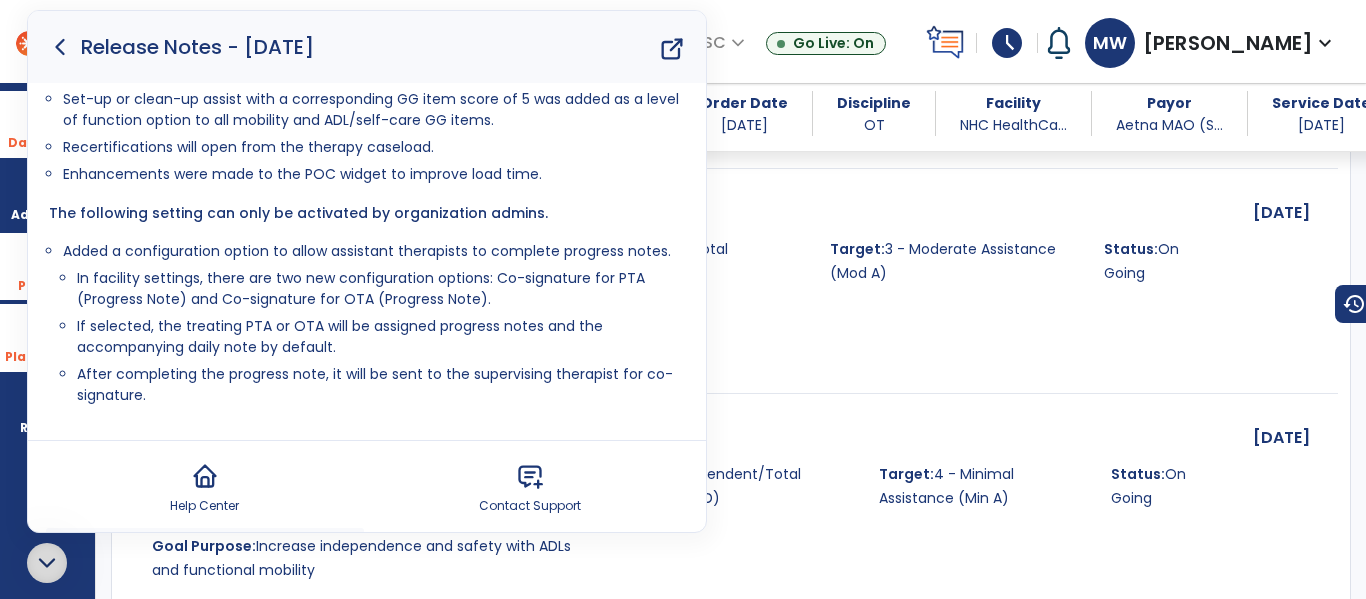 click 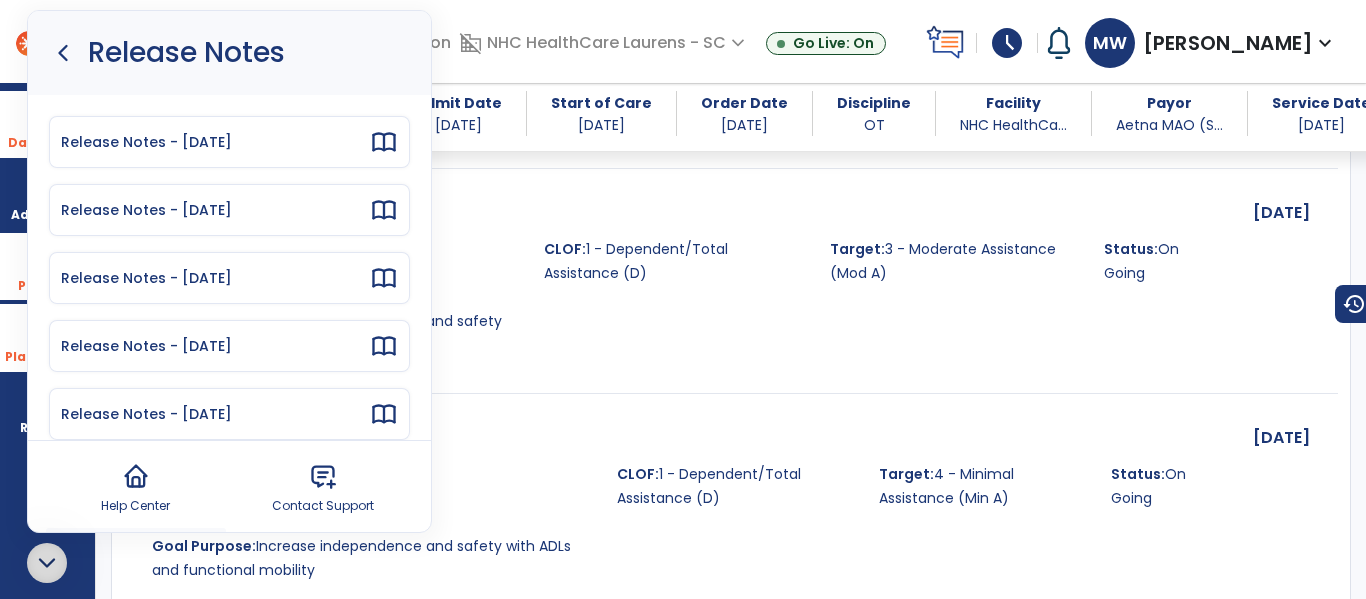 click 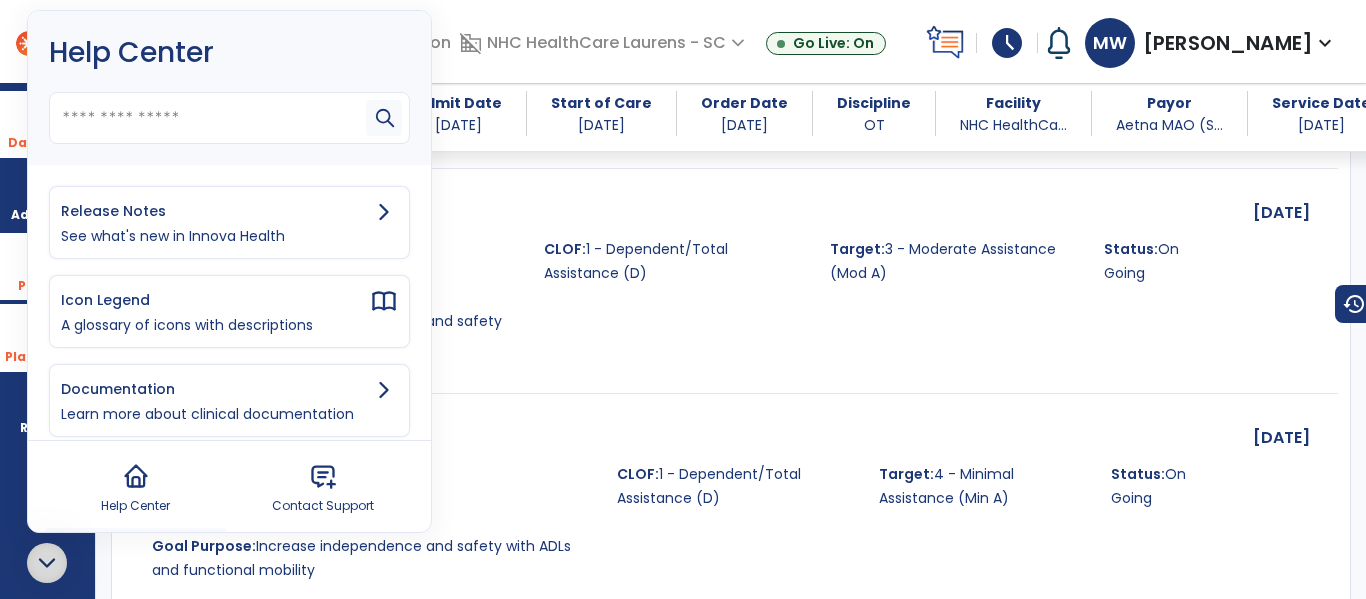 click 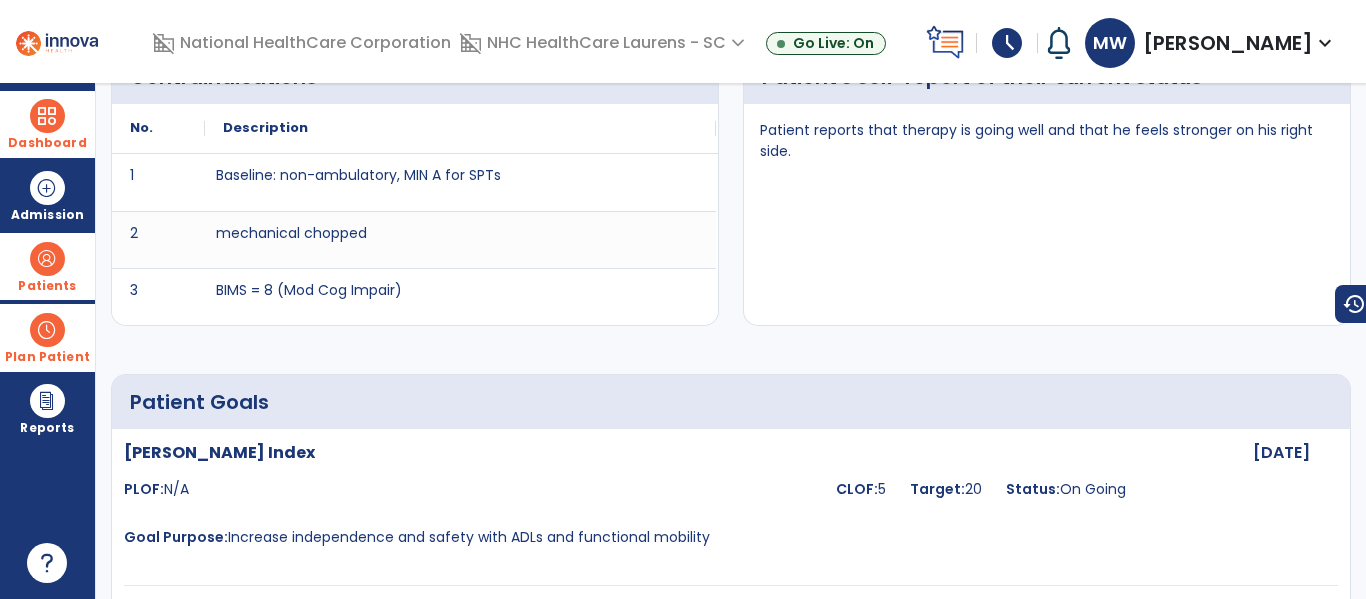 scroll, scrollTop: 0, scrollLeft: 0, axis: both 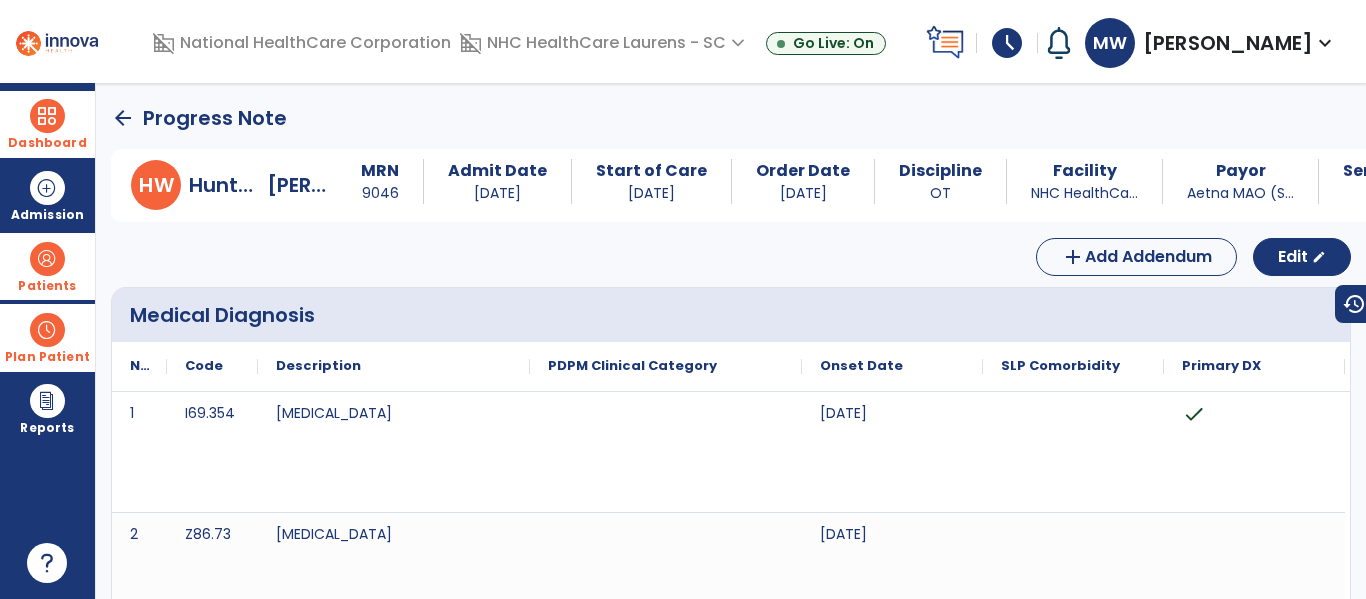 click on "Patients" at bounding box center [47, 266] 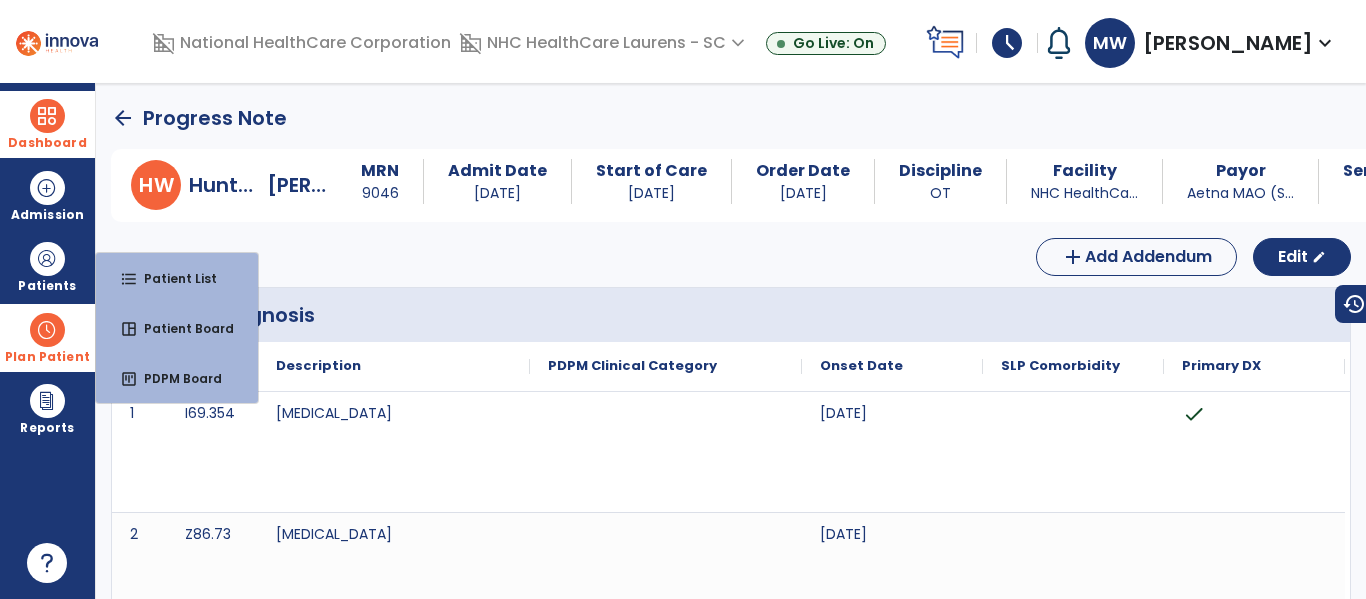 click at bounding box center (47, 330) 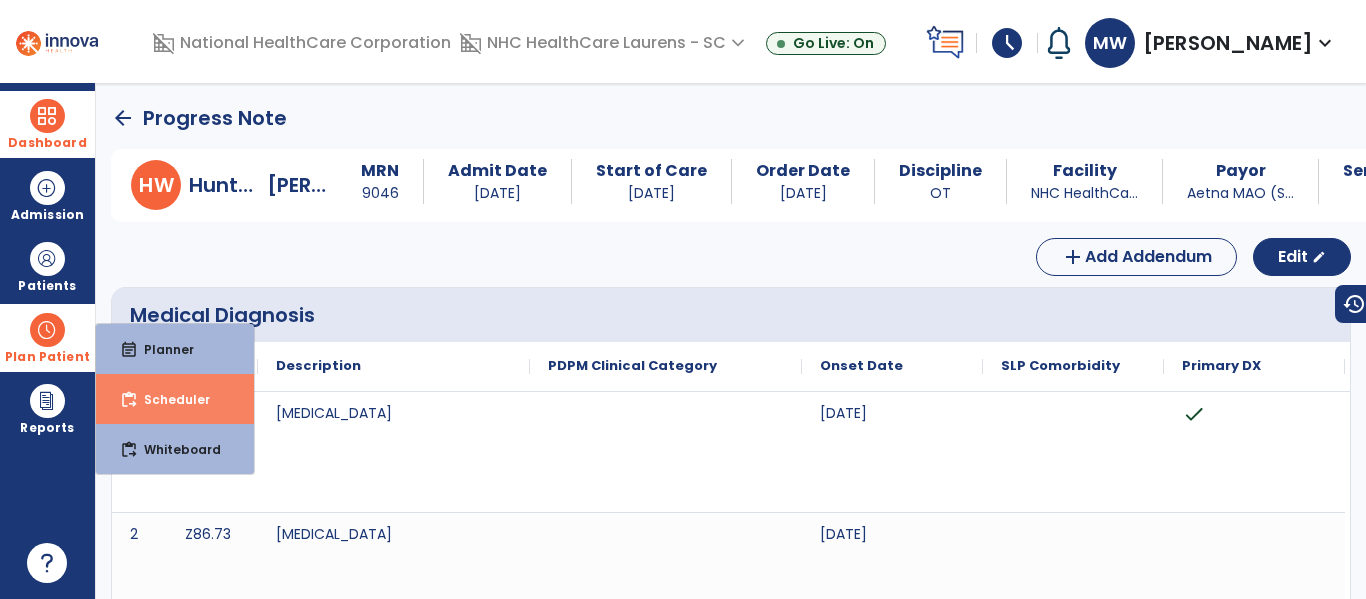 click on "content_paste_go  Scheduler" at bounding box center (175, 399) 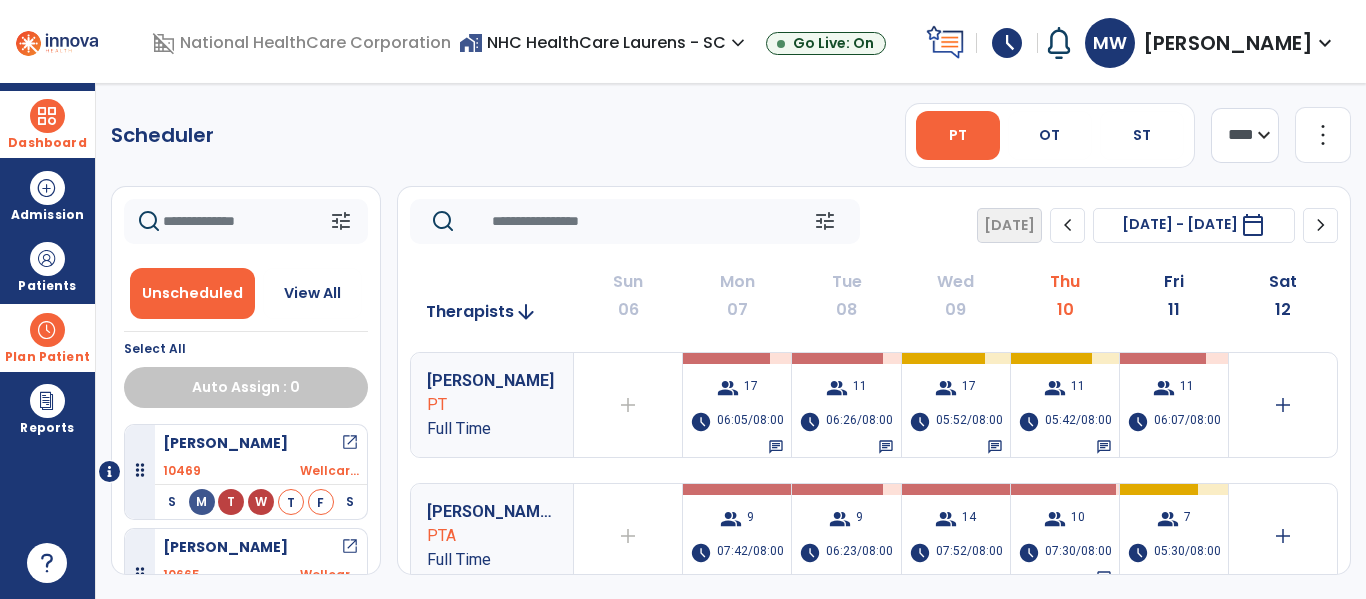 click on "expand_more" at bounding box center [1325, 43] 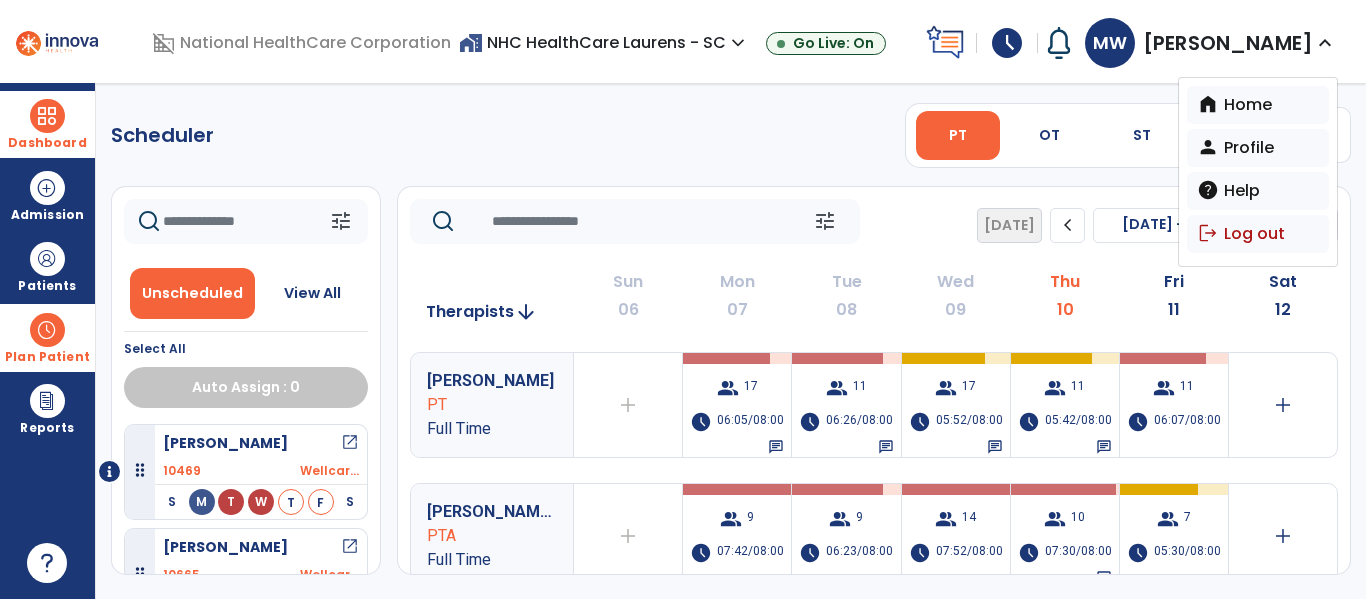 click on "Scheduler   PT   OT   ST  **** *** more_vert  Manage Labor   View All Therapists   Print" 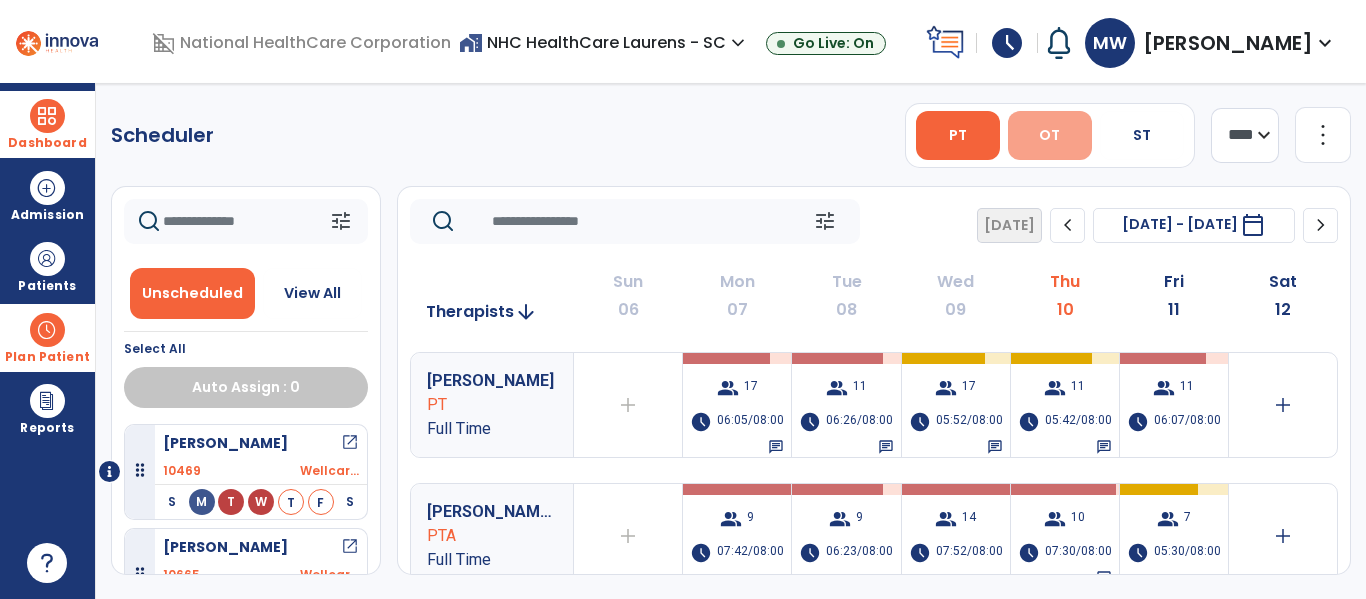 click on "OT" at bounding box center [1050, 135] 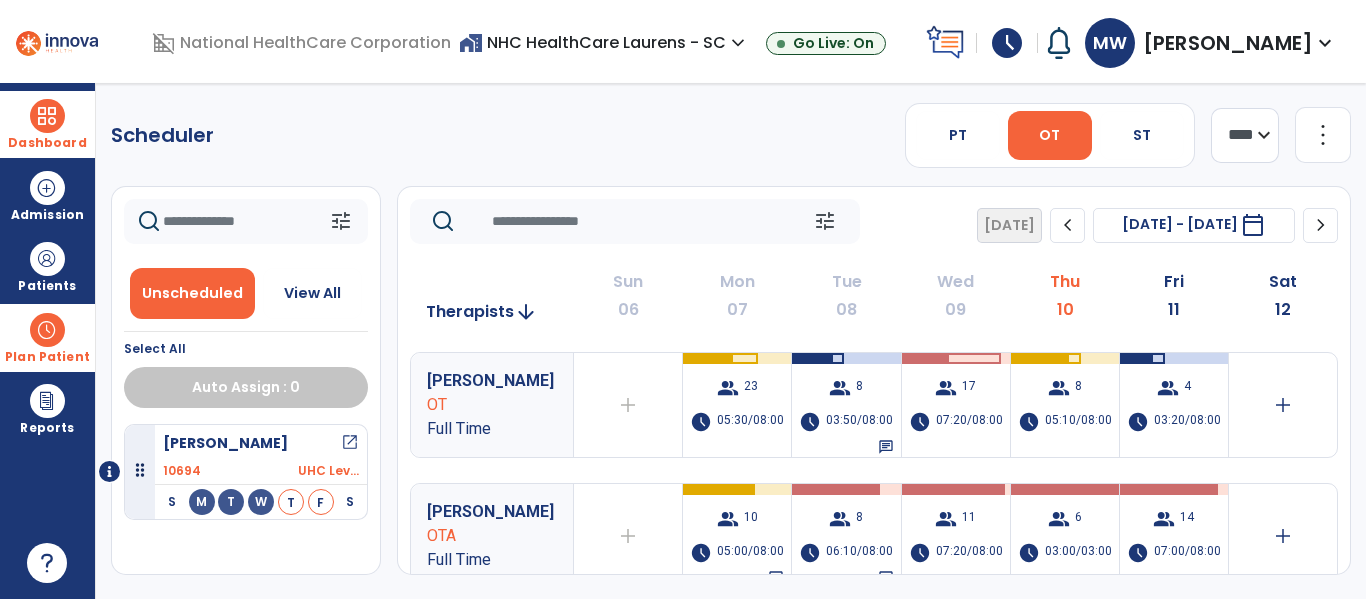 click on "**** ***" 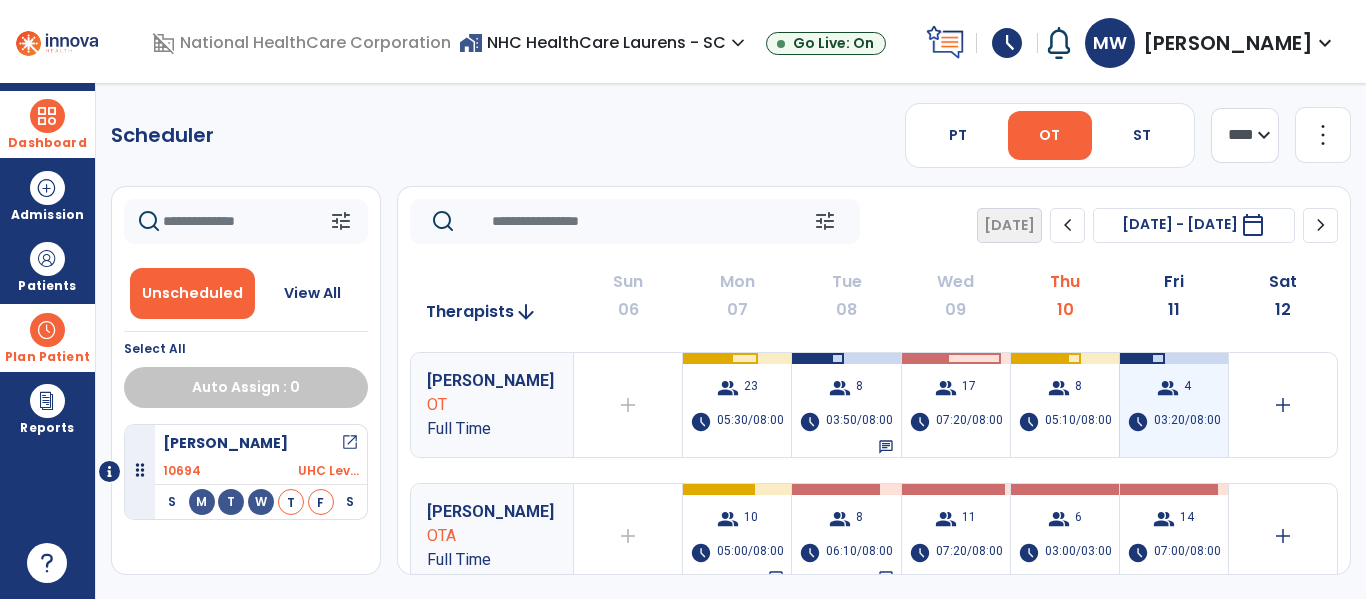 click on "group  4  schedule  03:20/08:00" at bounding box center (1174, 405) 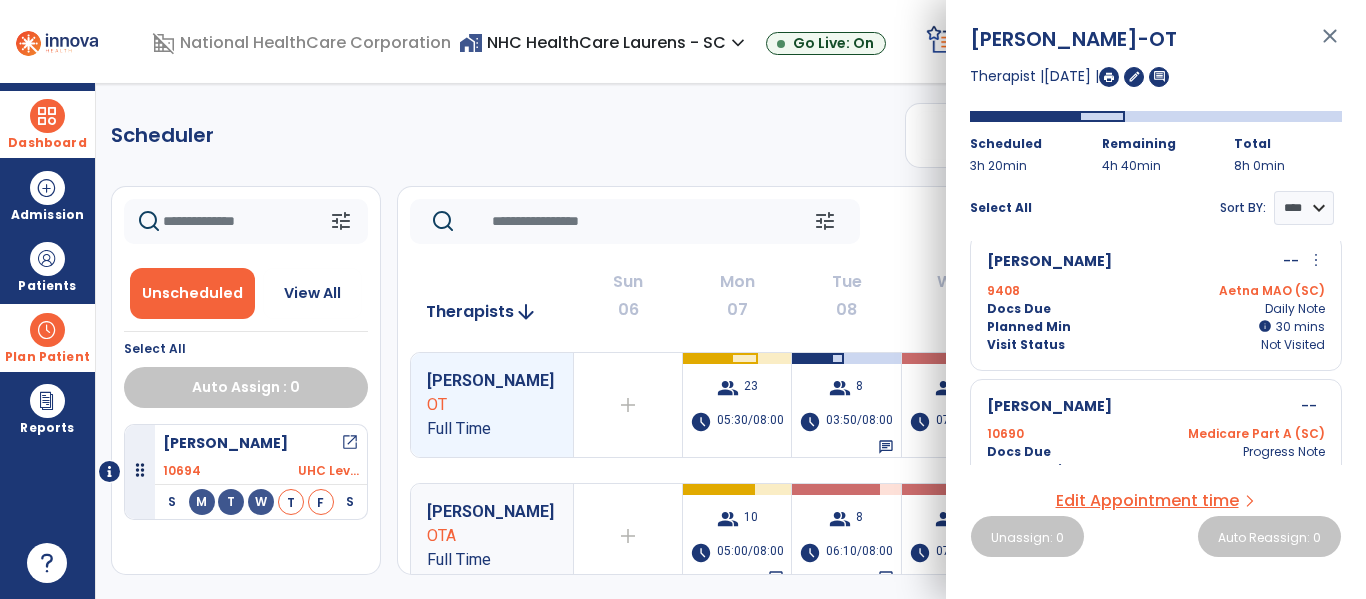 scroll, scrollTop: 449, scrollLeft: 0, axis: vertical 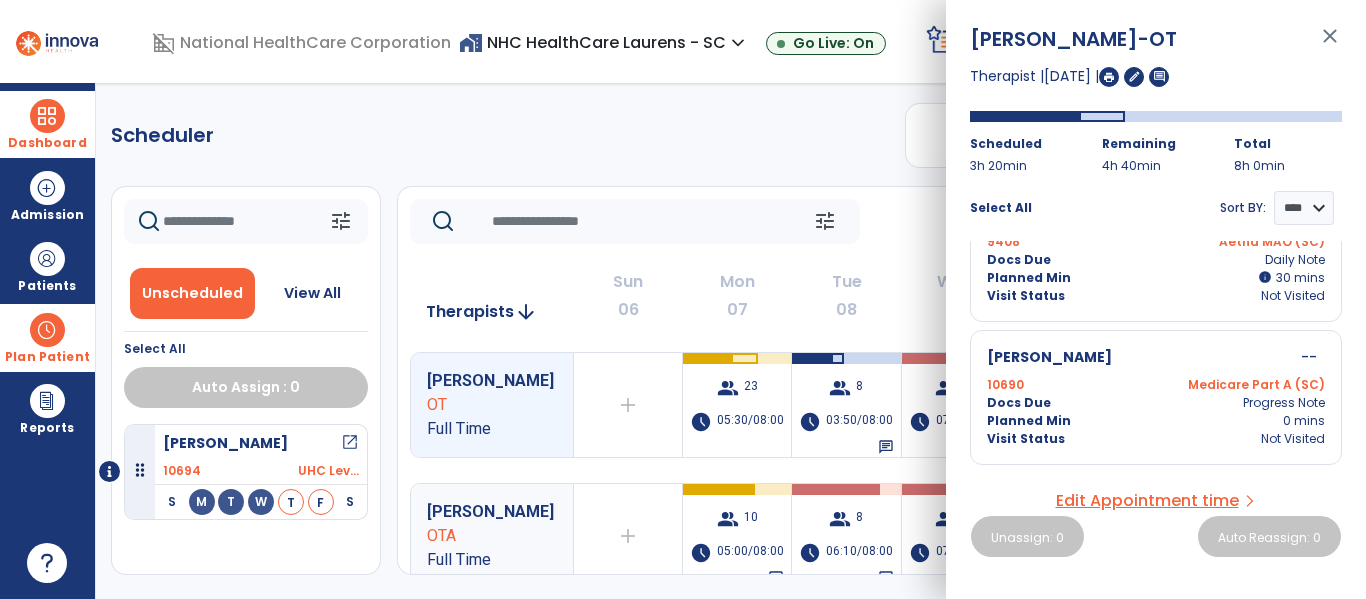 click on "Keith, Sue   --" at bounding box center (1156, 357) 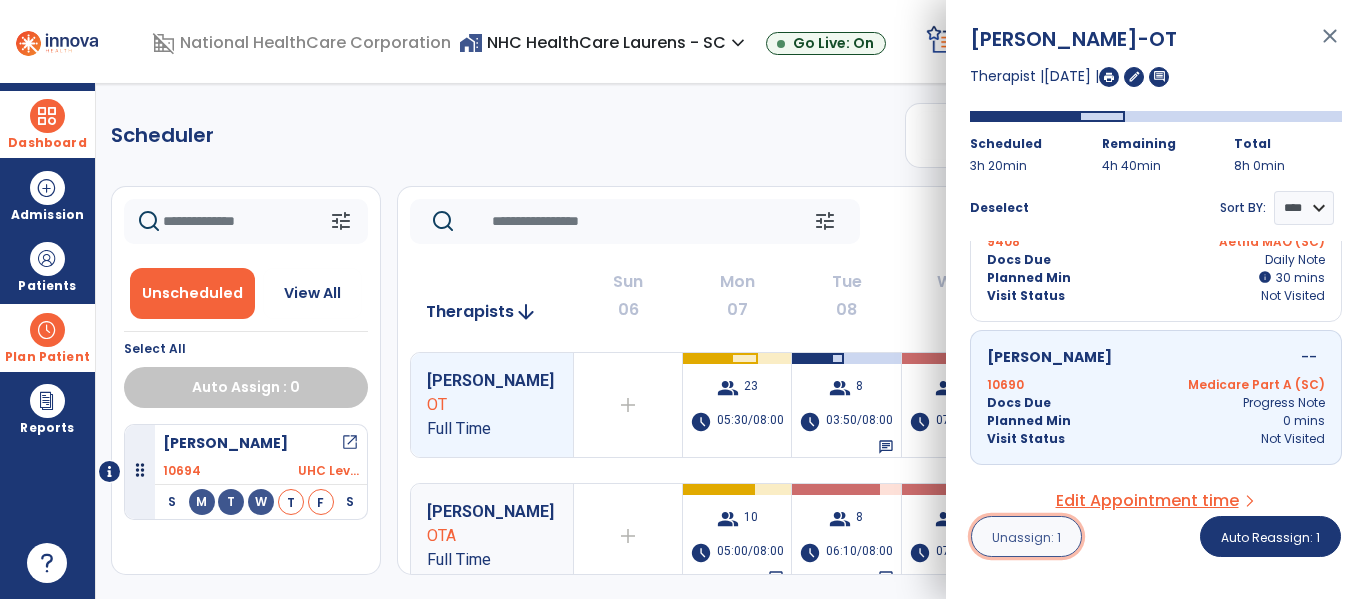 click on "Unassign: 1" at bounding box center (1026, 537) 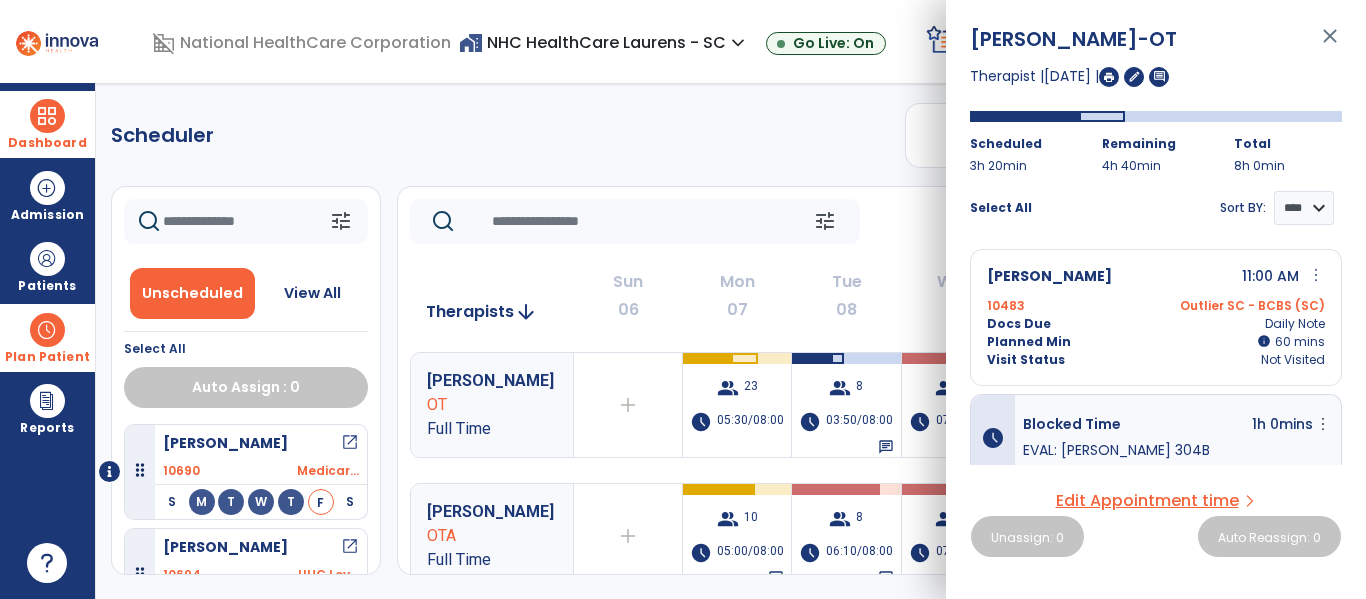 click on "close" at bounding box center [1330, 45] 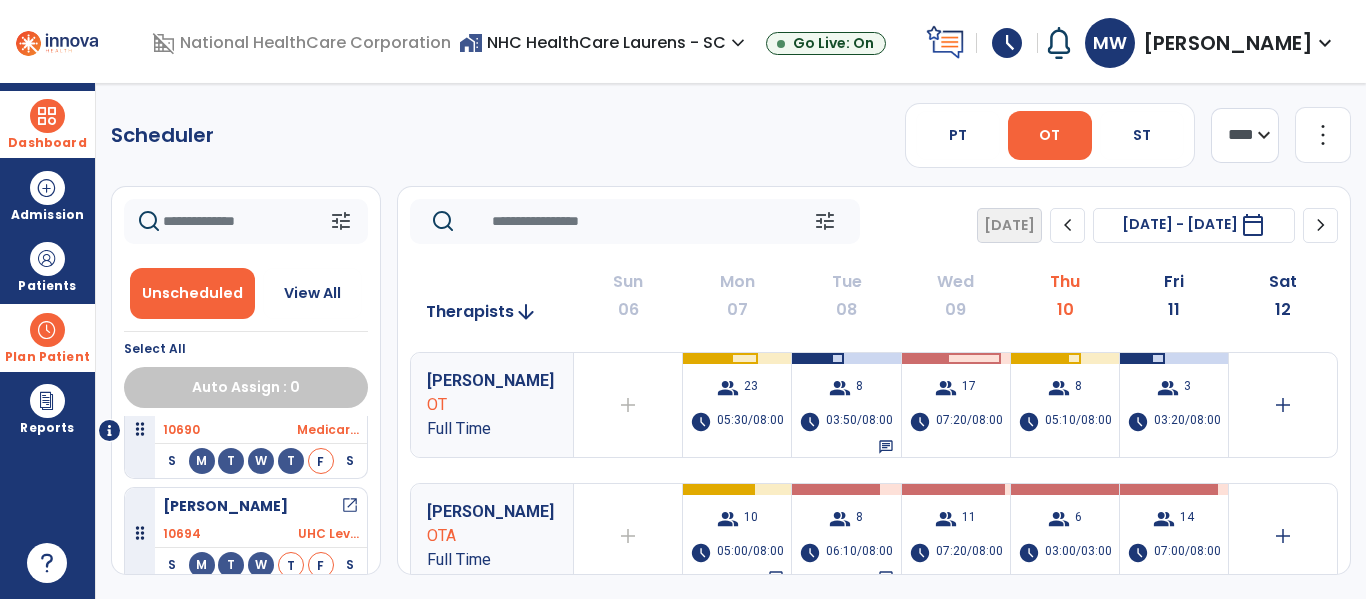 scroll, scrollTop: 0, scrollLeft: 0, axis: both 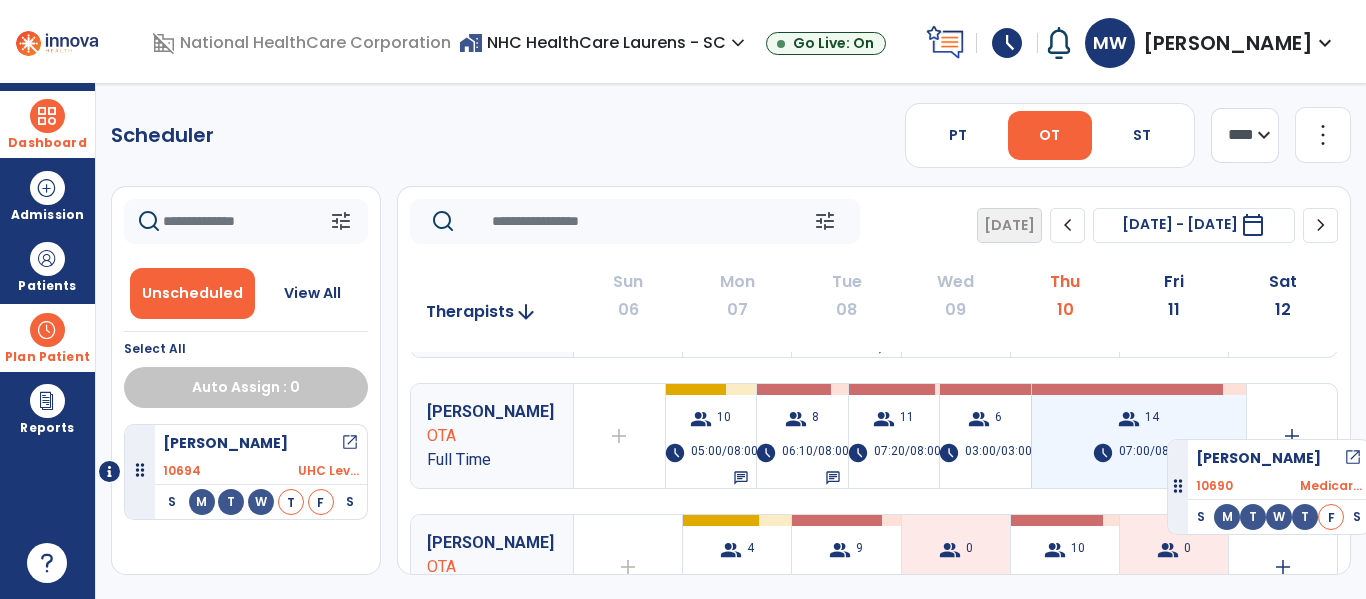 drag, startPoint x: 648, startPoint y: 425, endPoint x: 1171, endPoint y: 431, distance: 523.0344 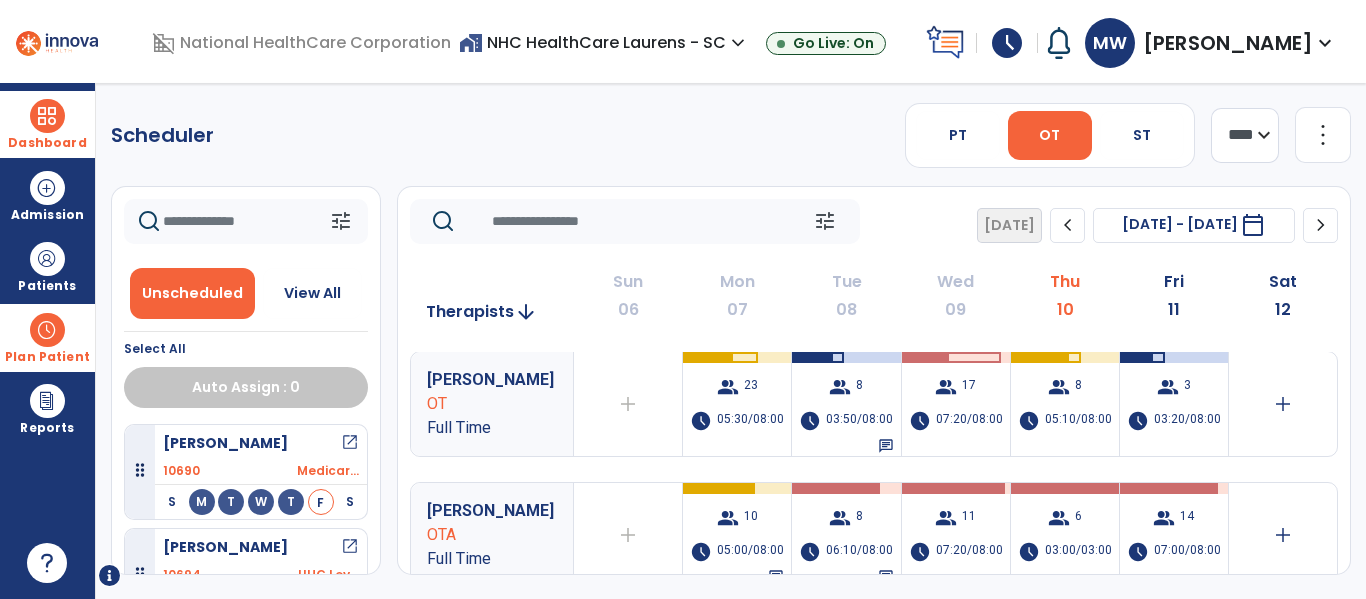 scroll, scrollTop: 0, scrollLeft: 0, axis: both 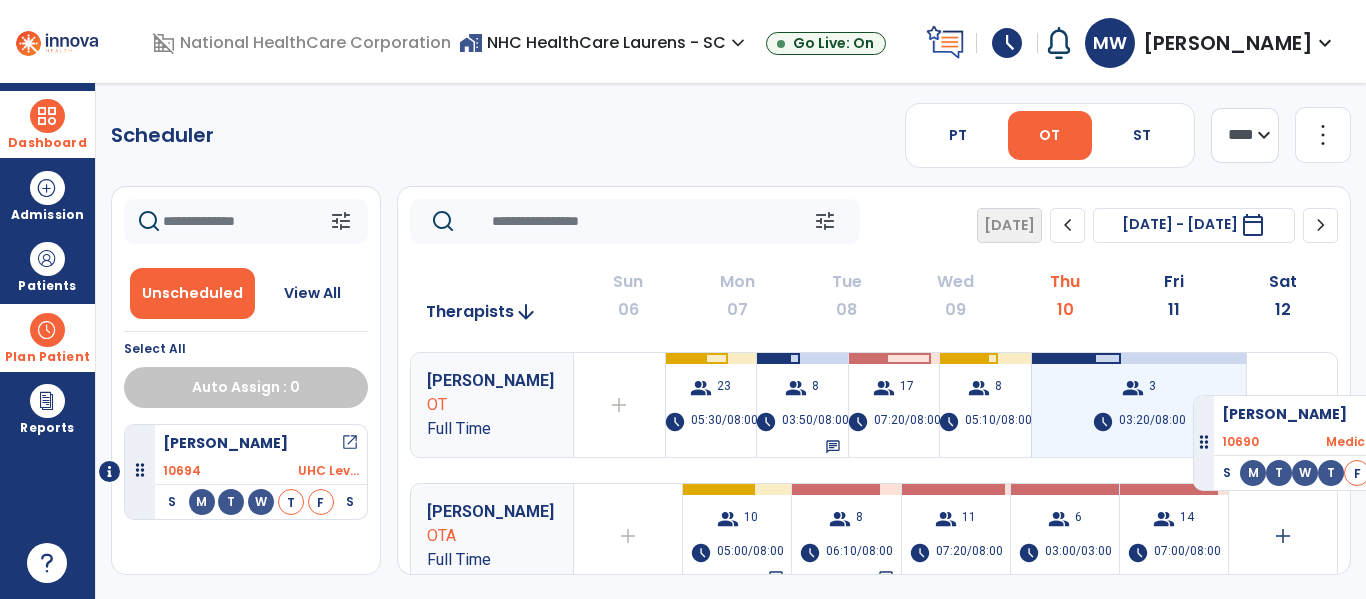 drag, startPoint x: 243, startPoint y: 437, endPoint x: 1194, endPoint y: 386, distance: 952.3665 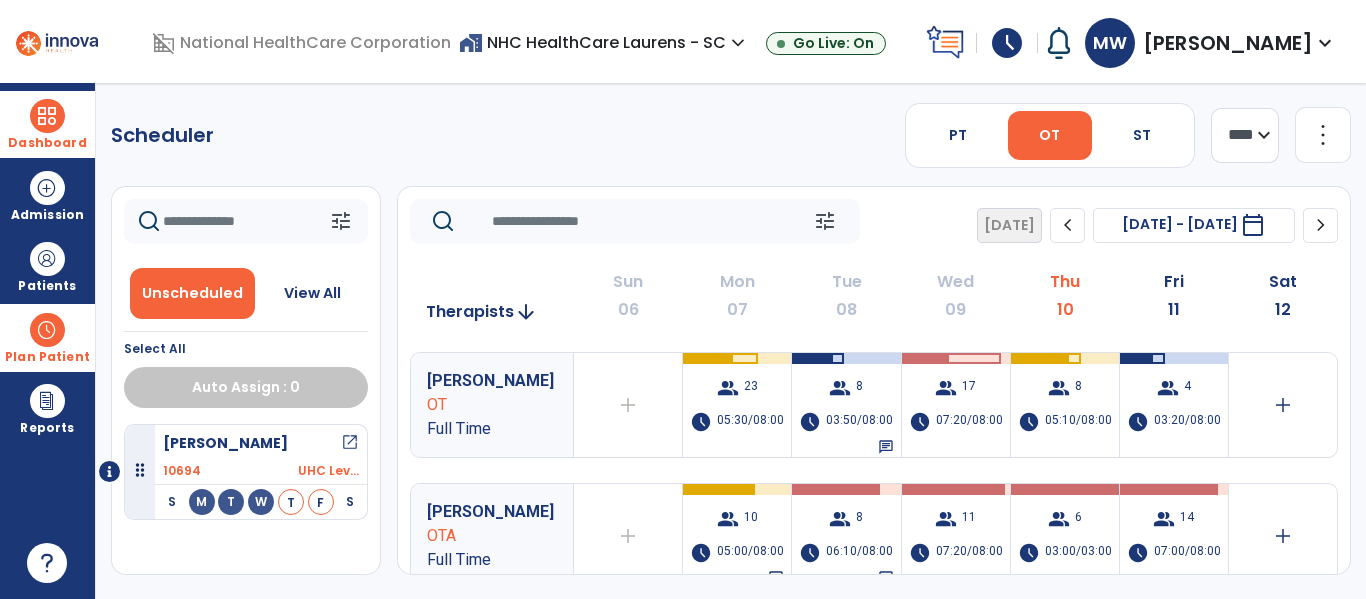 click 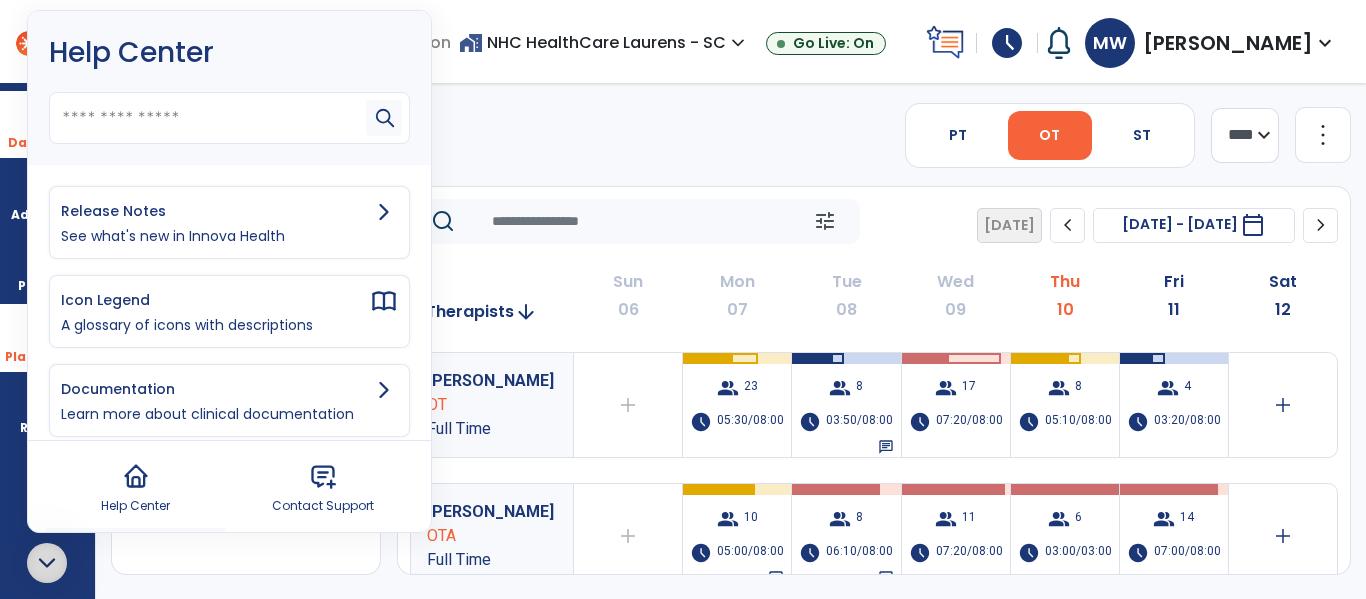 click on "Scheduler   PT   OT   ST  **** *** more_vert  Manage Labor   View All Therapists   Print" 